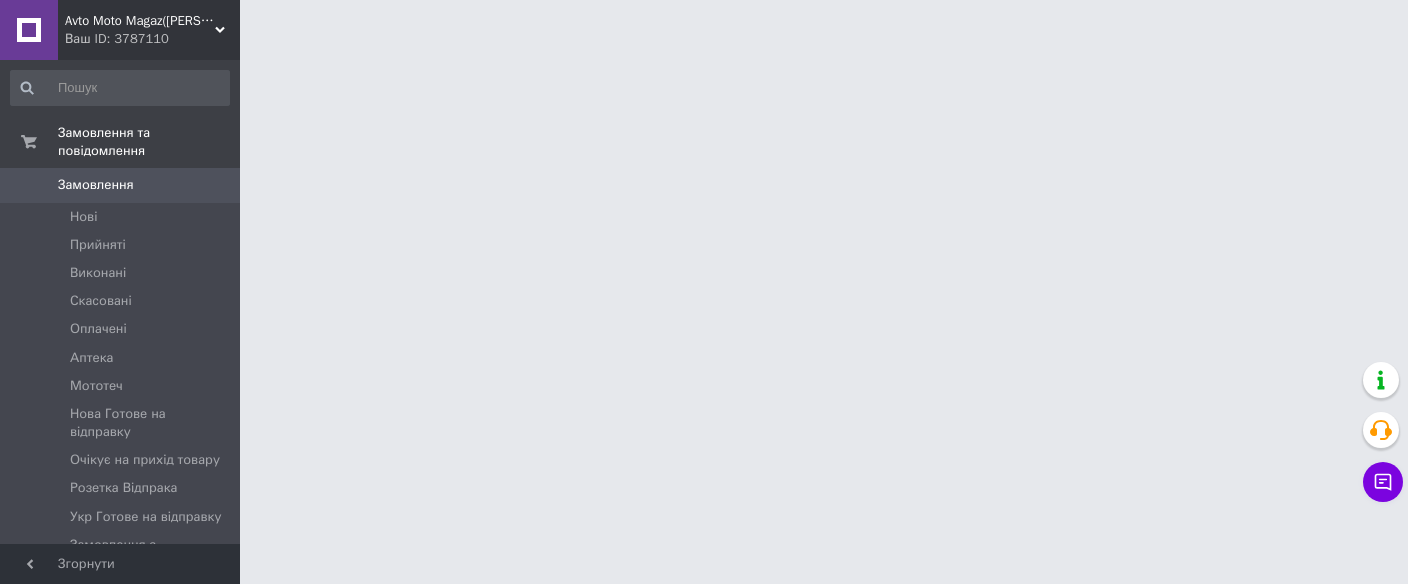 scroll, scrollTop: 0, scrollLeft: 0, axis: both 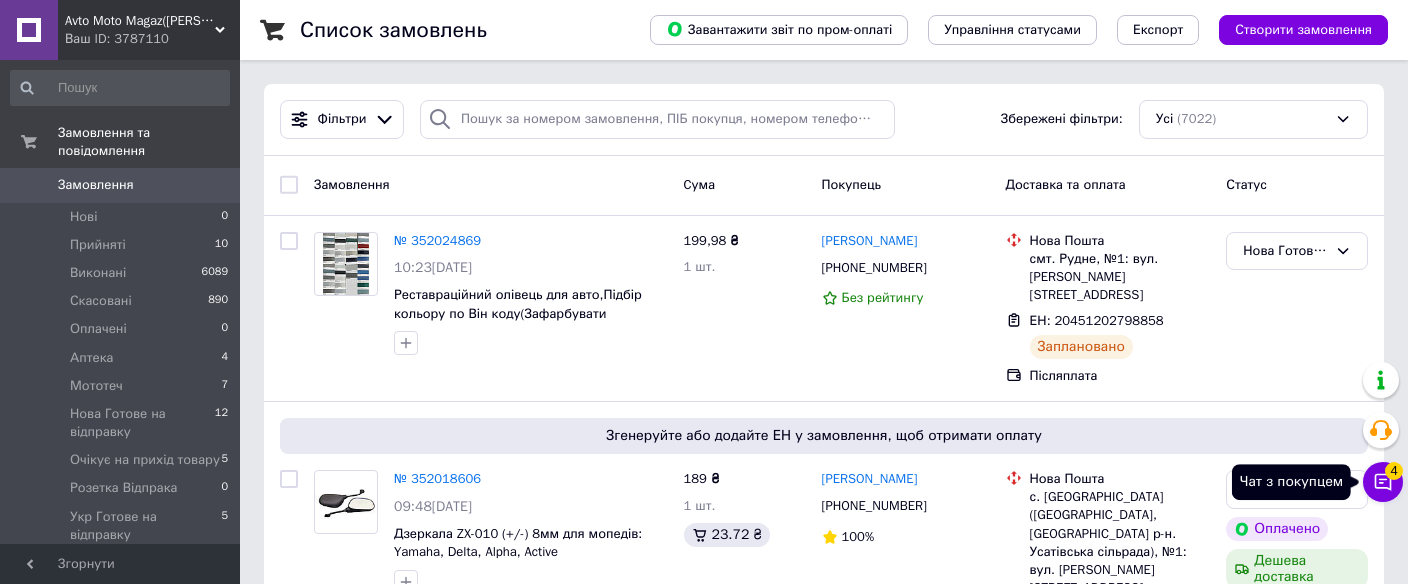 click 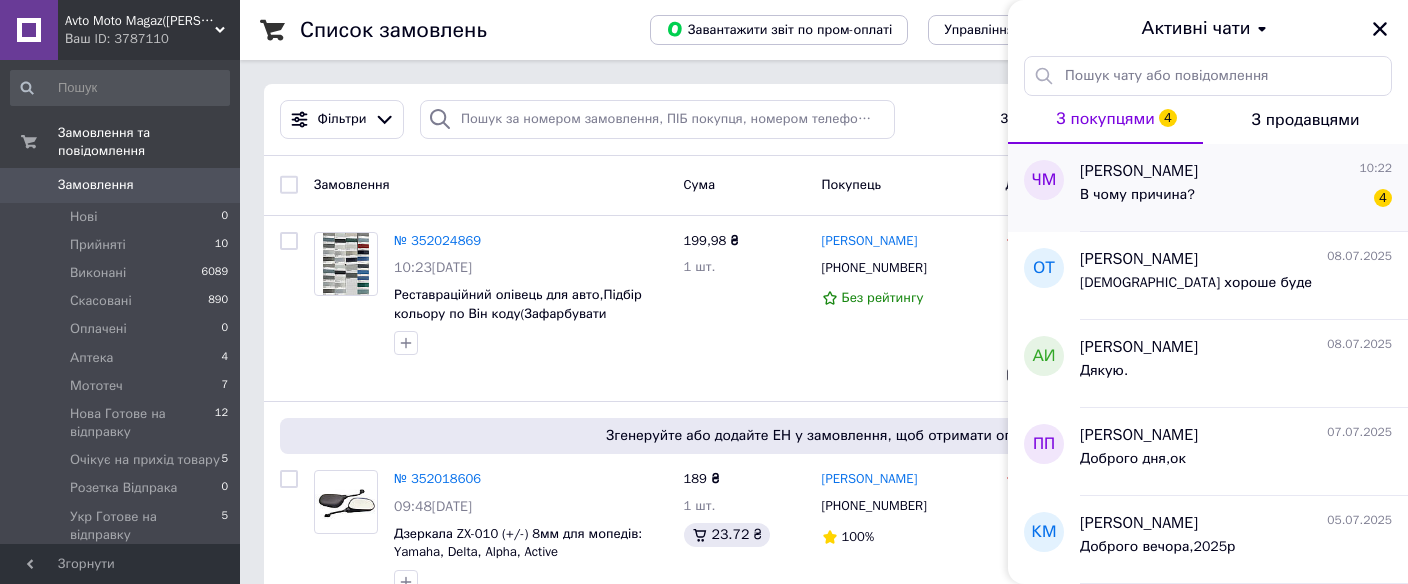 click on "В чому причина?" at bounding box center (1137, 195) 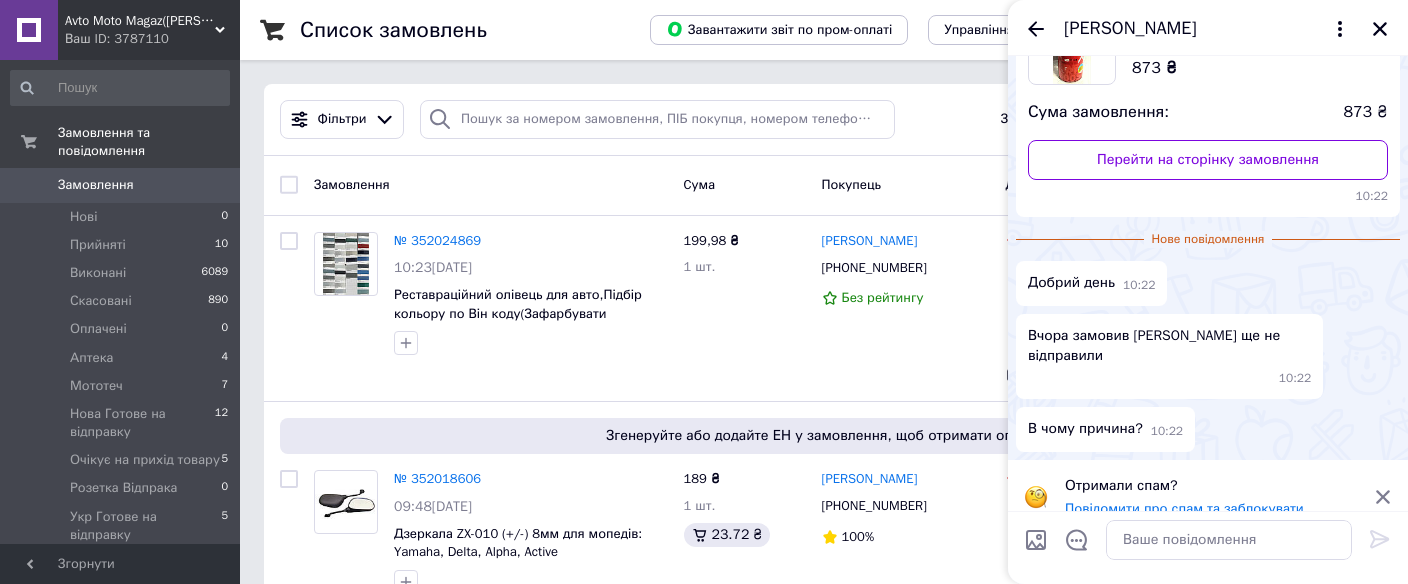 scroll, scrollTop: 188, scrollLeft: 0, axis: vertical 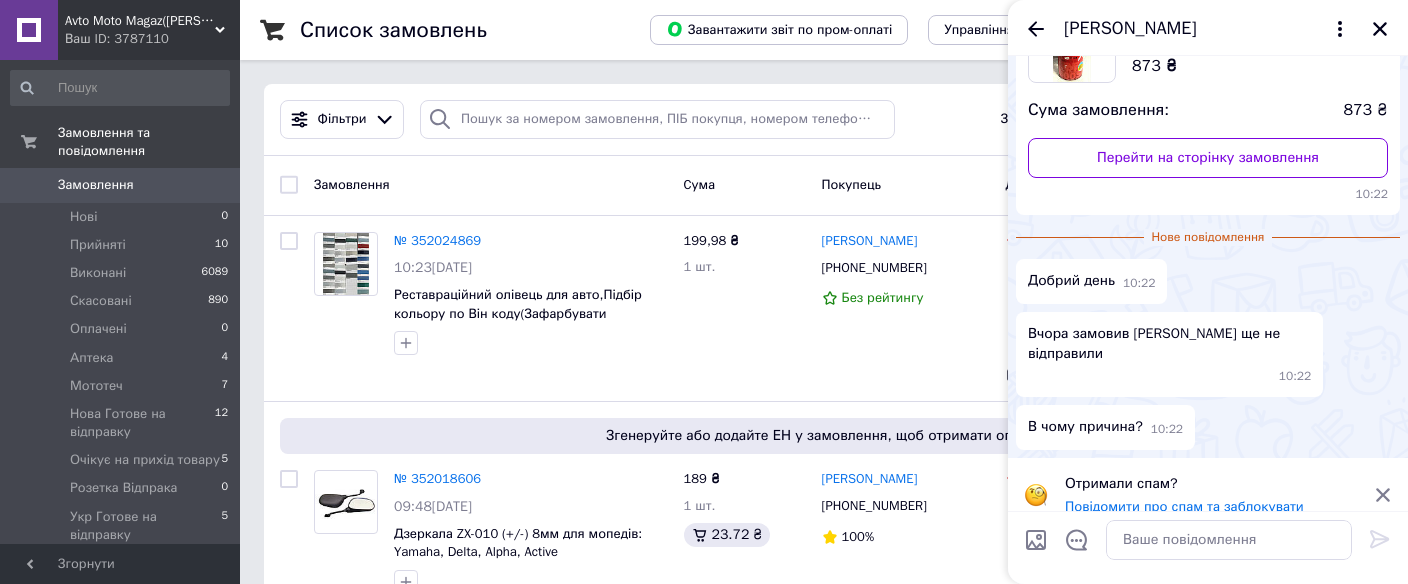 click 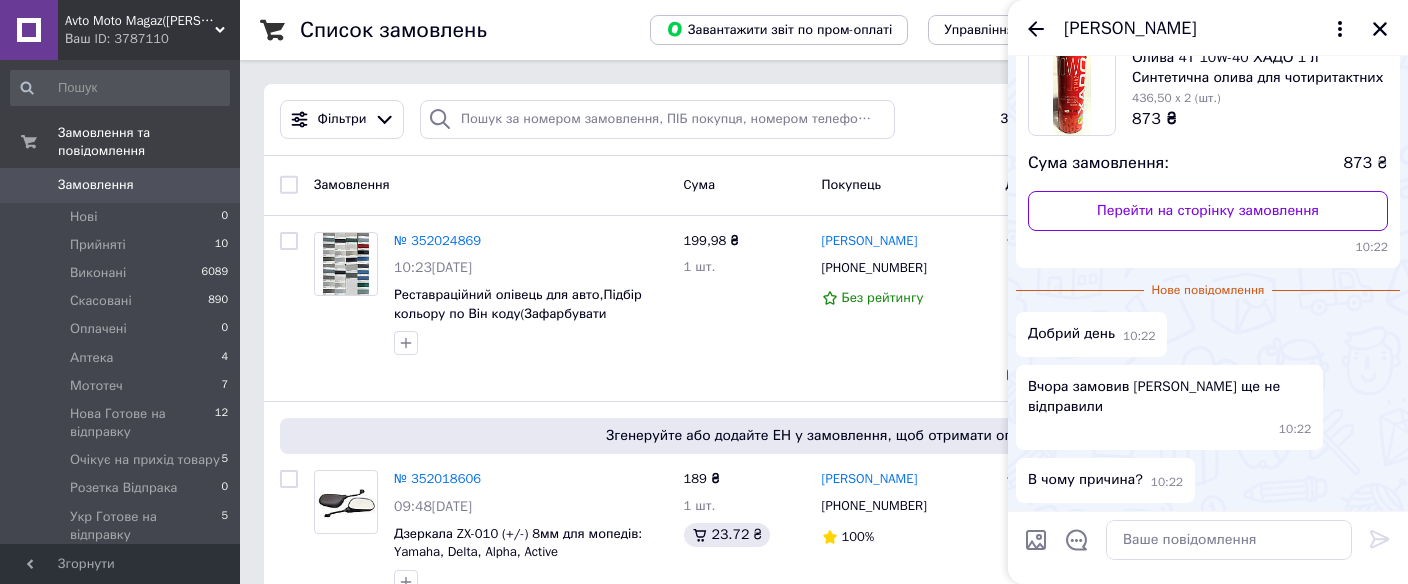 scroll, scrollTop: 114, scrollLeft: 0, axis: vertical 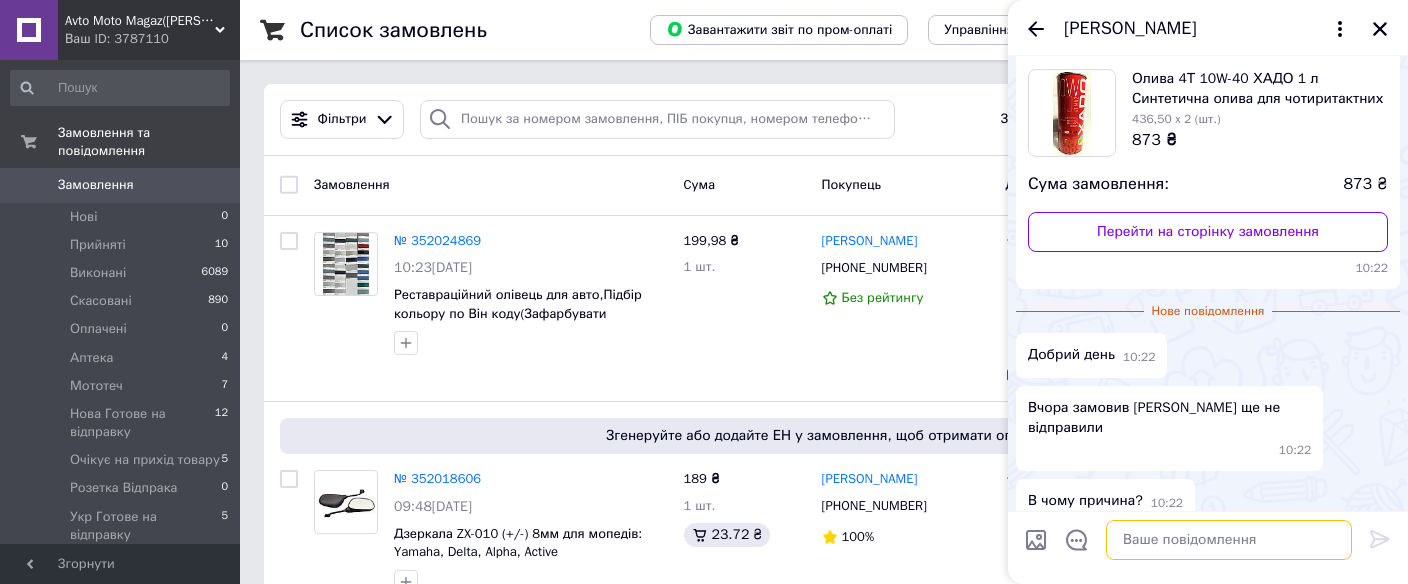 click at bounding box center (1229, 540) 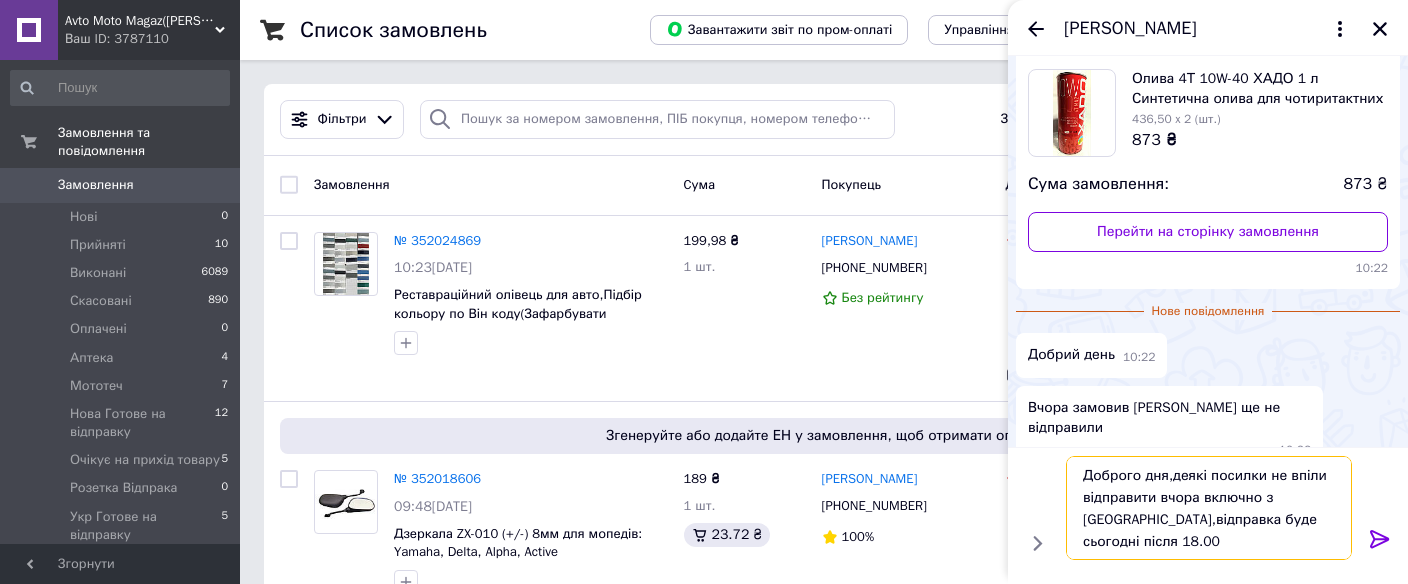 click on "Доброго дня,деякі посилки не впіли відправити вчора включно з Вашою,відправка буде сьогодні після 18.00" at bounding box center (1209, 508) 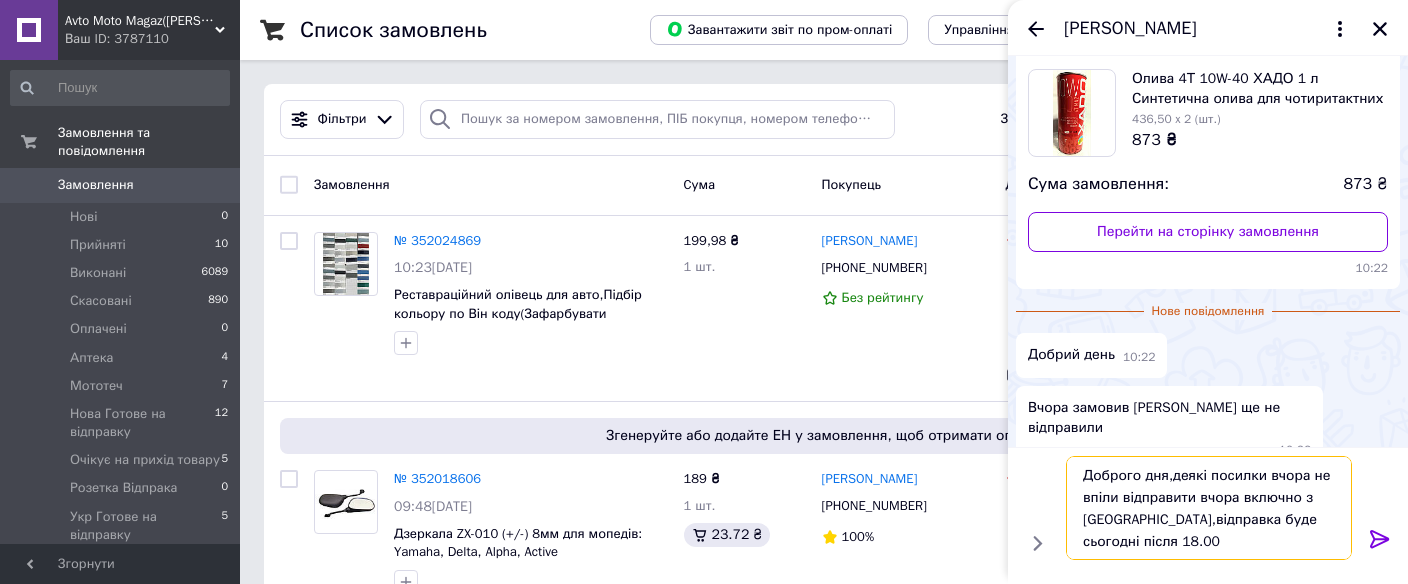 click on "Доброго дня,деякі посилки вчора не впіли відправити вчора включно з Вашою,відправка буде сьогодні після 18.00" at bounding box center [1209, 508] 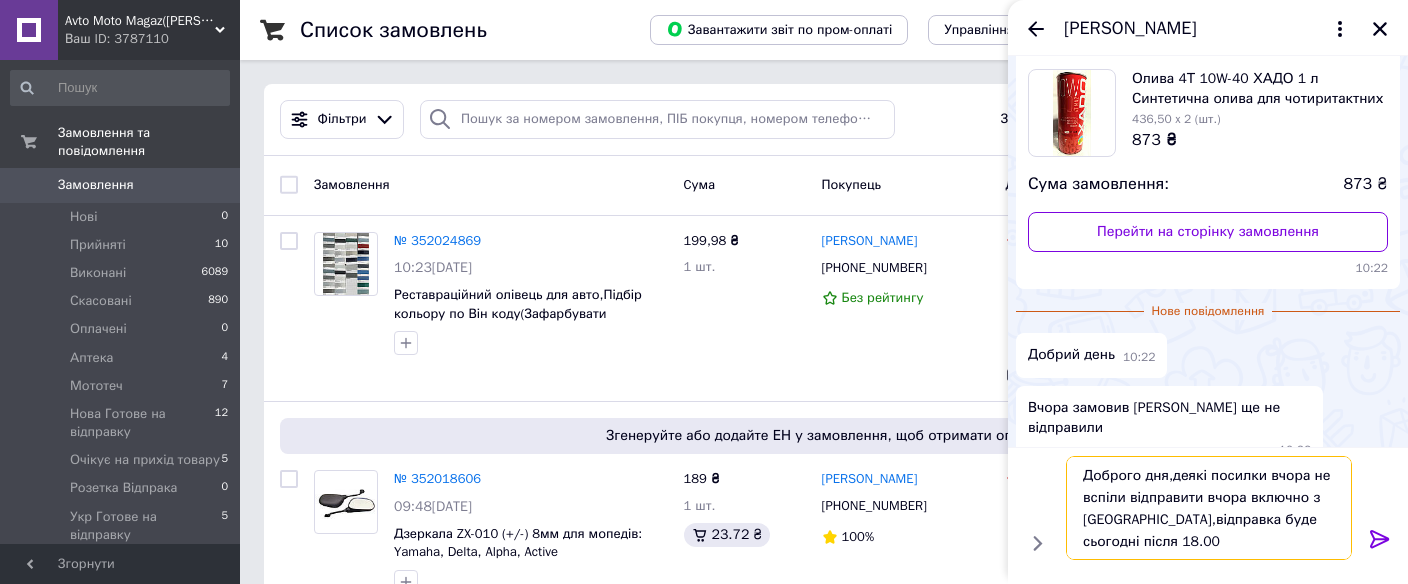 click on "Доброго дня,деякі посилки вчора не вспіли відправити вчора включно з Вашою,відправка буде сьогодні після 18.00" at bounding box center (1209, 508) 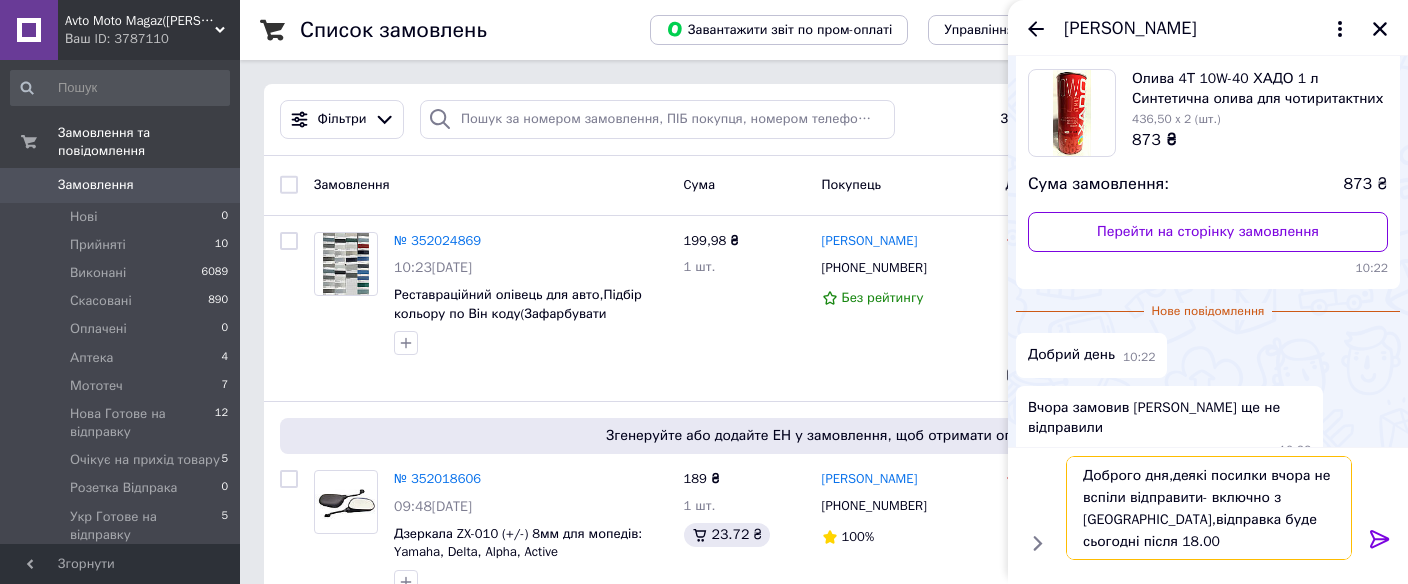 type on "Доброго дня,деякі посилки вчора не вспіли відправити- включно з Вашою,відправка буде сьогодні після 18.00" 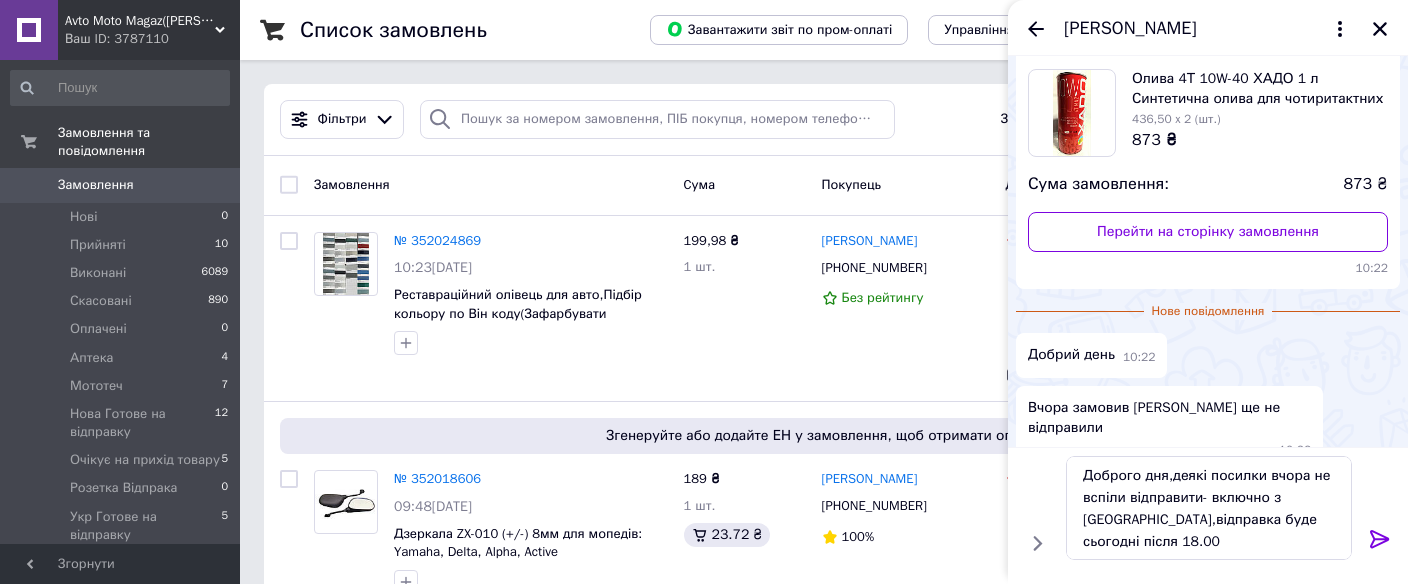 click 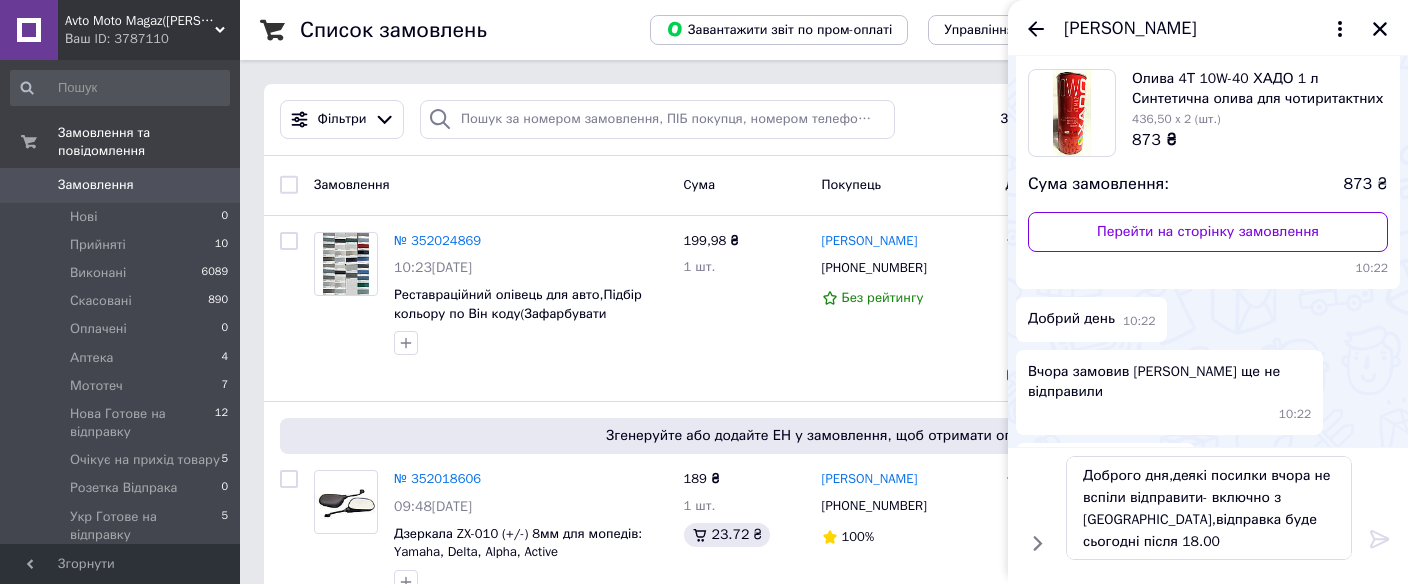 type 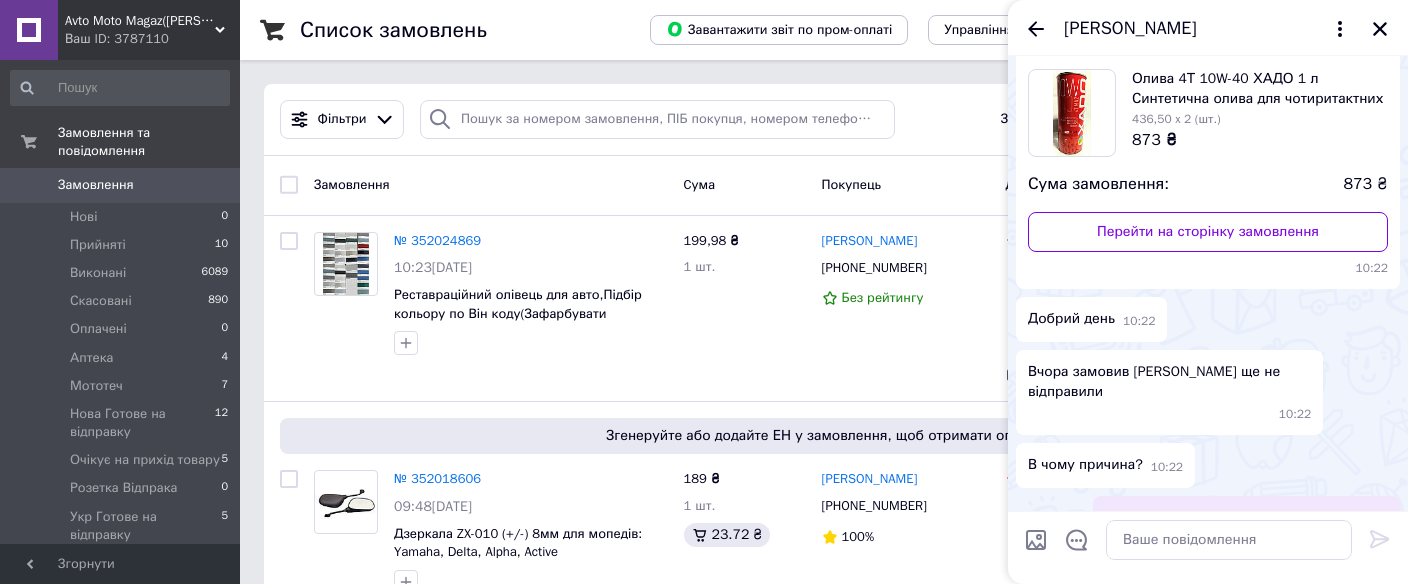 scroll, scrollTop: 191, scrollLeft: 0, axis: vertical 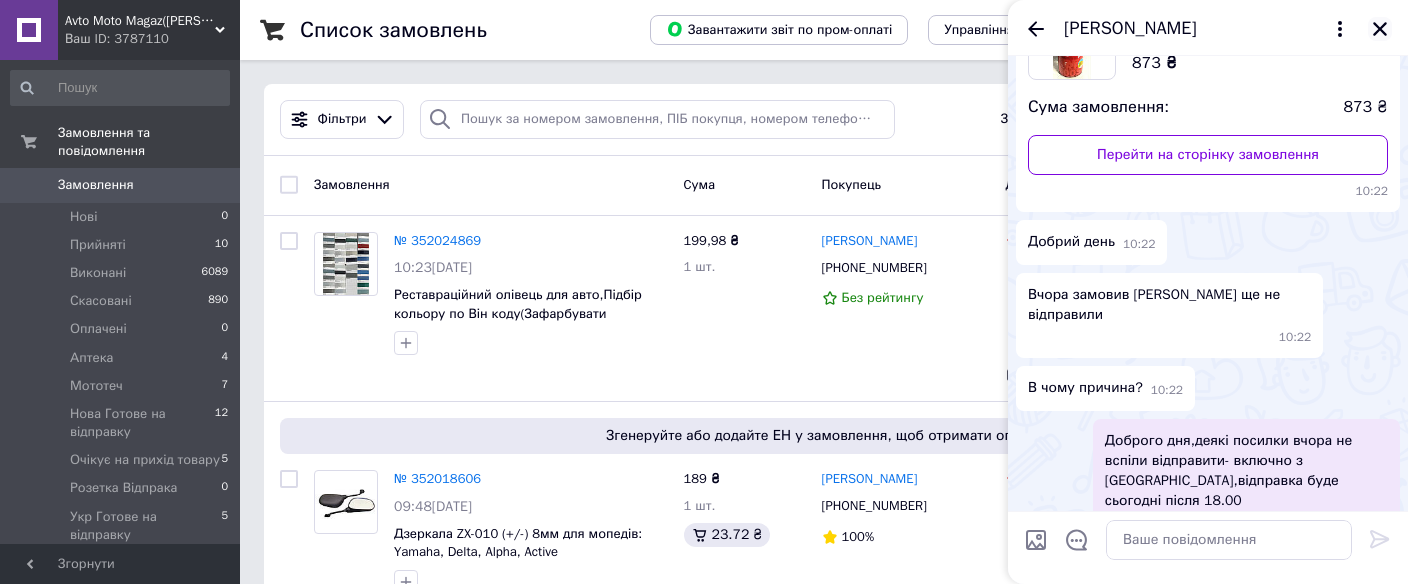 click 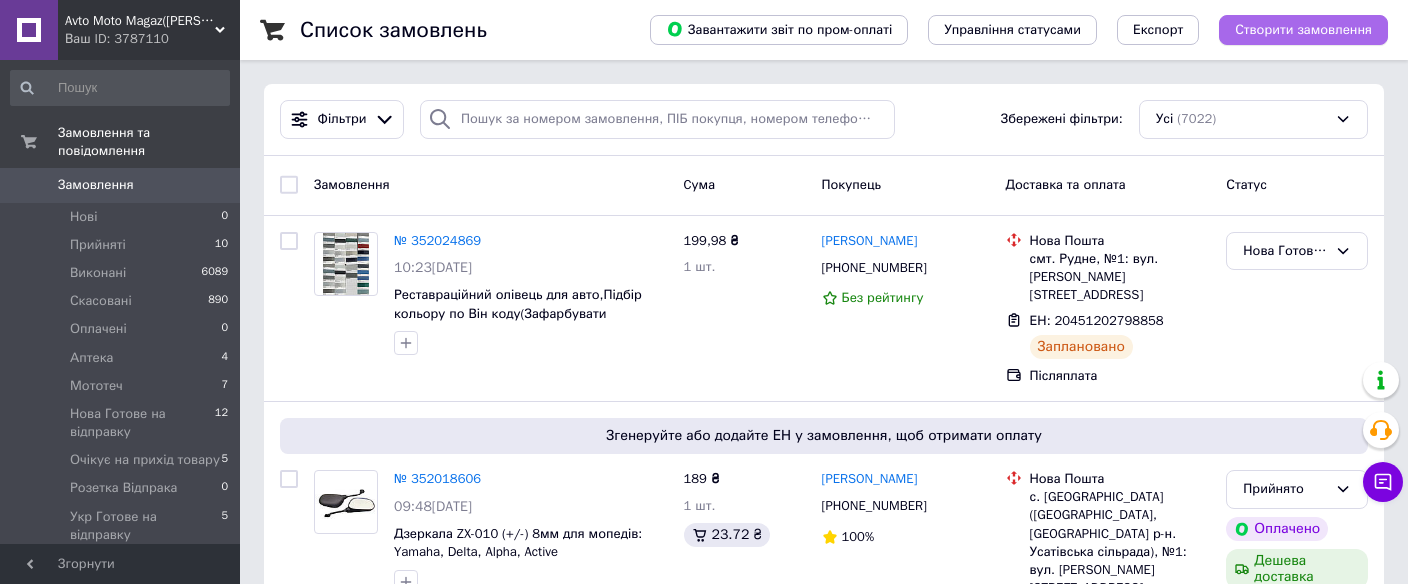 click on "Створити замовлення" at bounding box center (1303, 30) 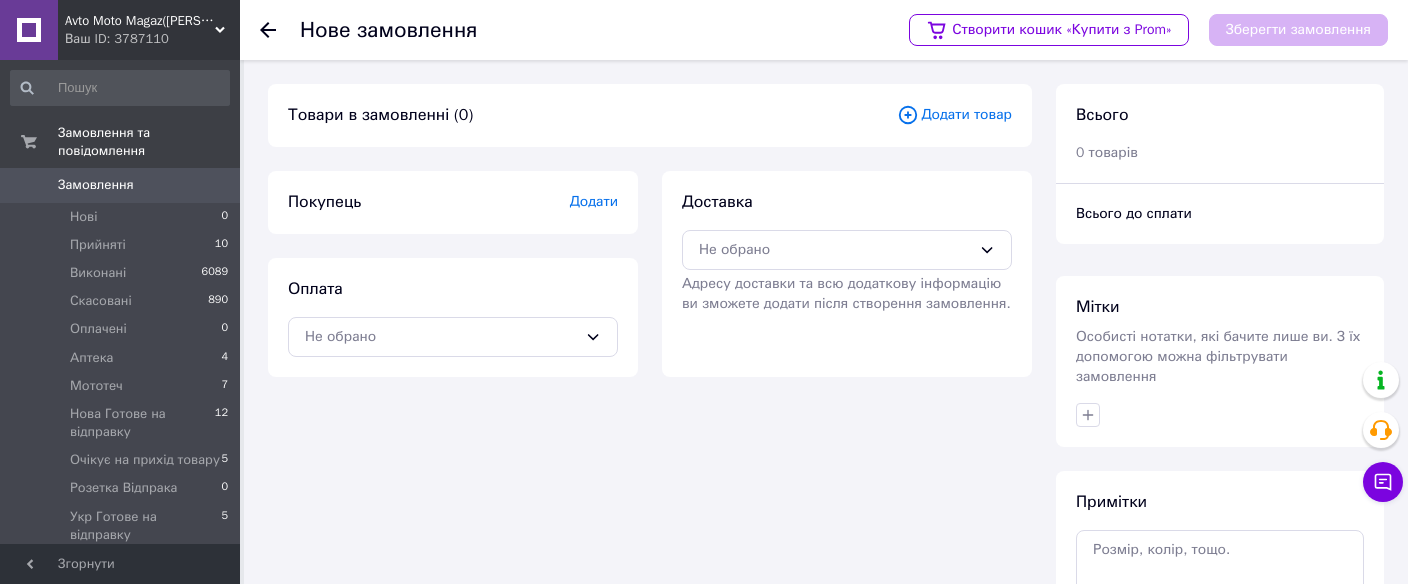 click on "Додати товар" at bounding box center (954, 115) 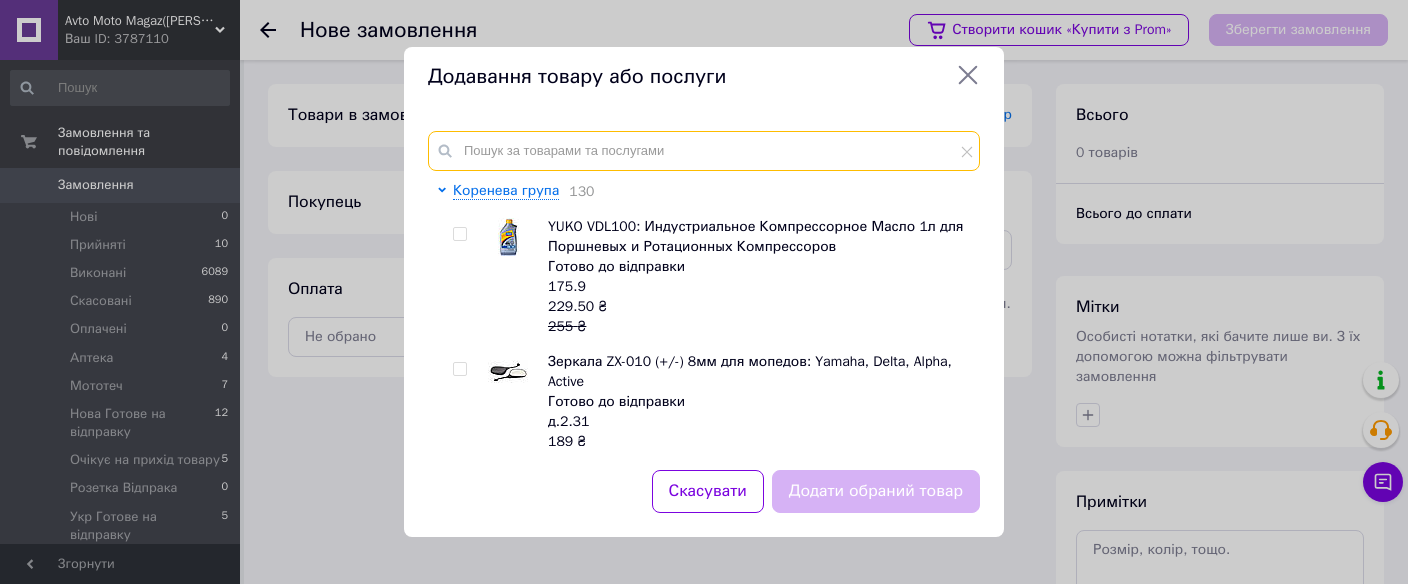 click at bounding box center (704, 151) 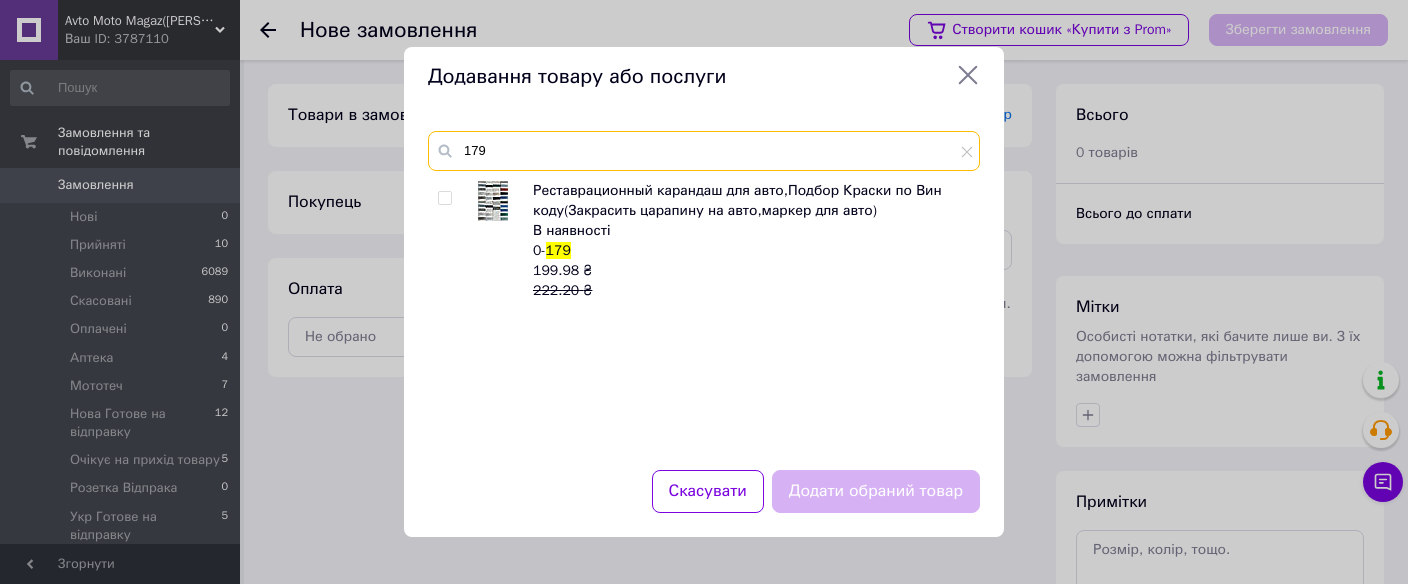 type on "179" 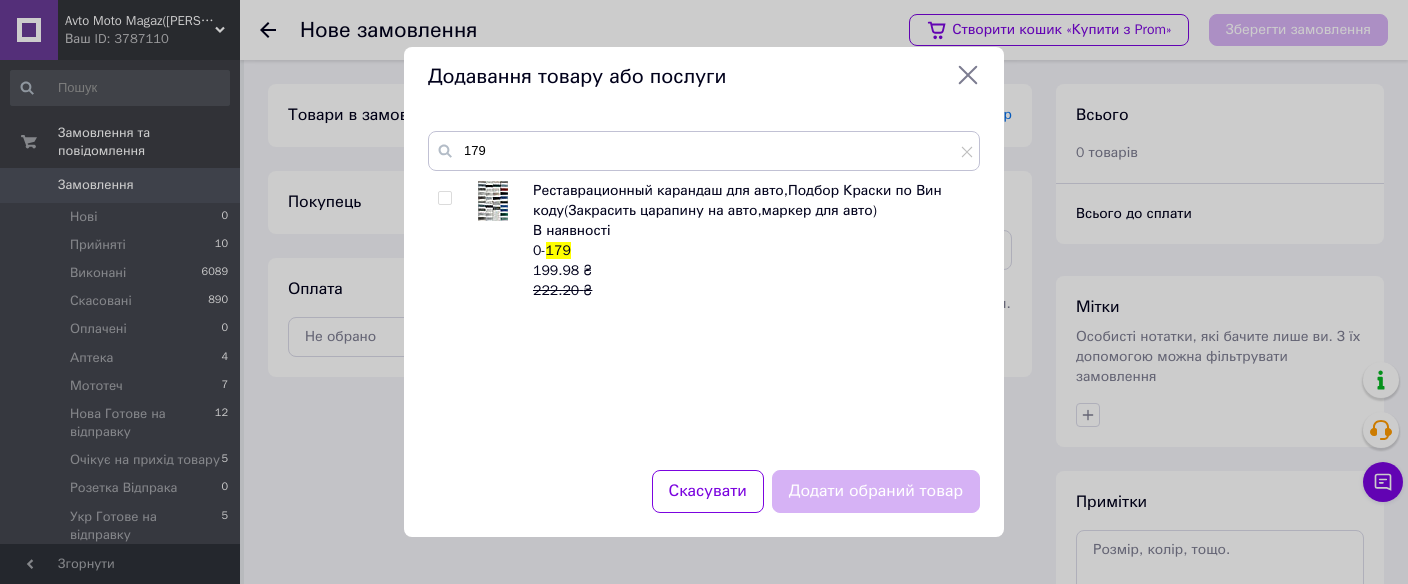 click at bounding box center [444, 198] 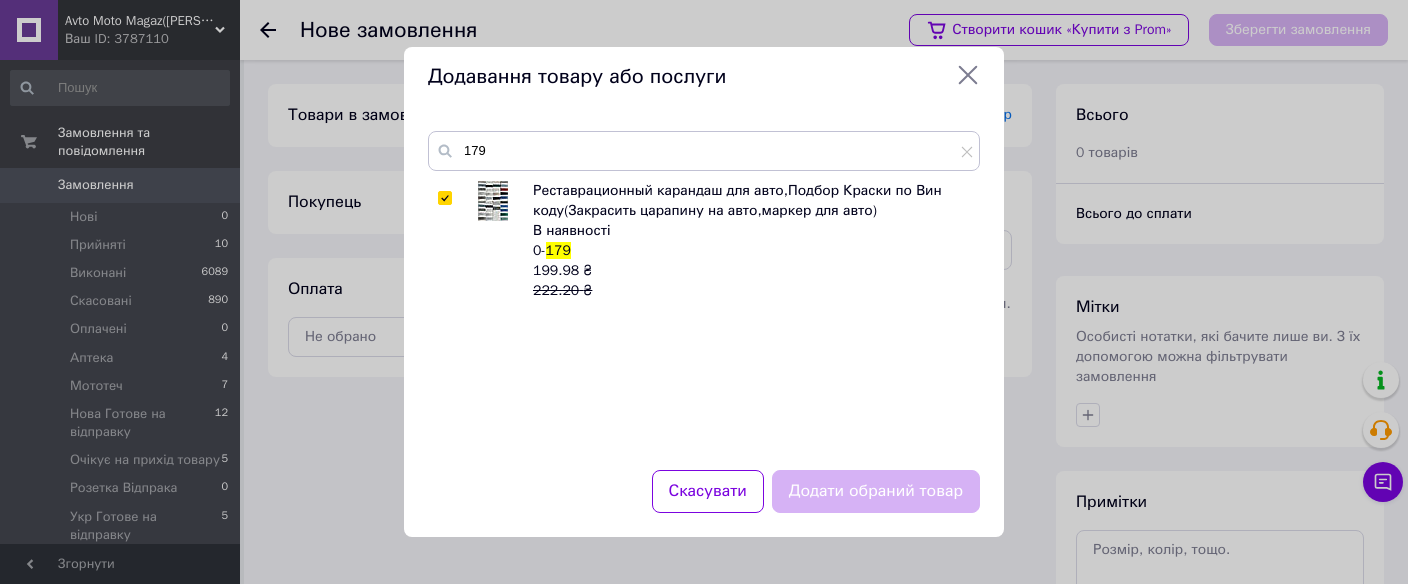 checkbox on "true" 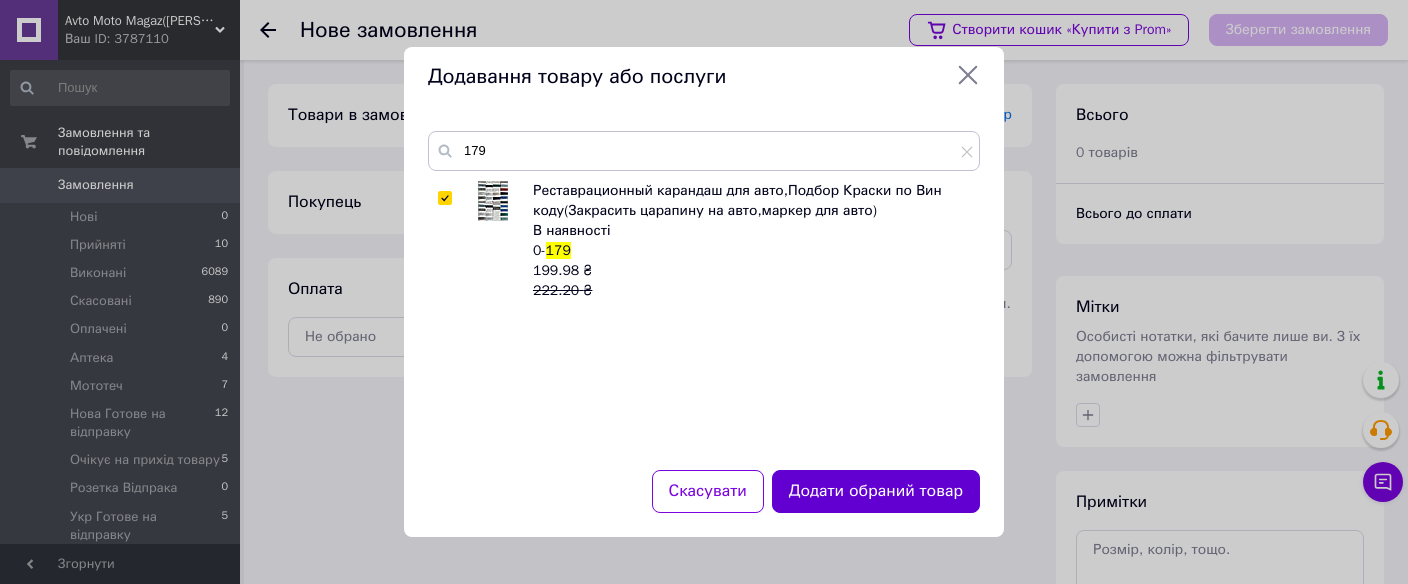 click on "Додати обраний товар" at bounding box center (876, 491) 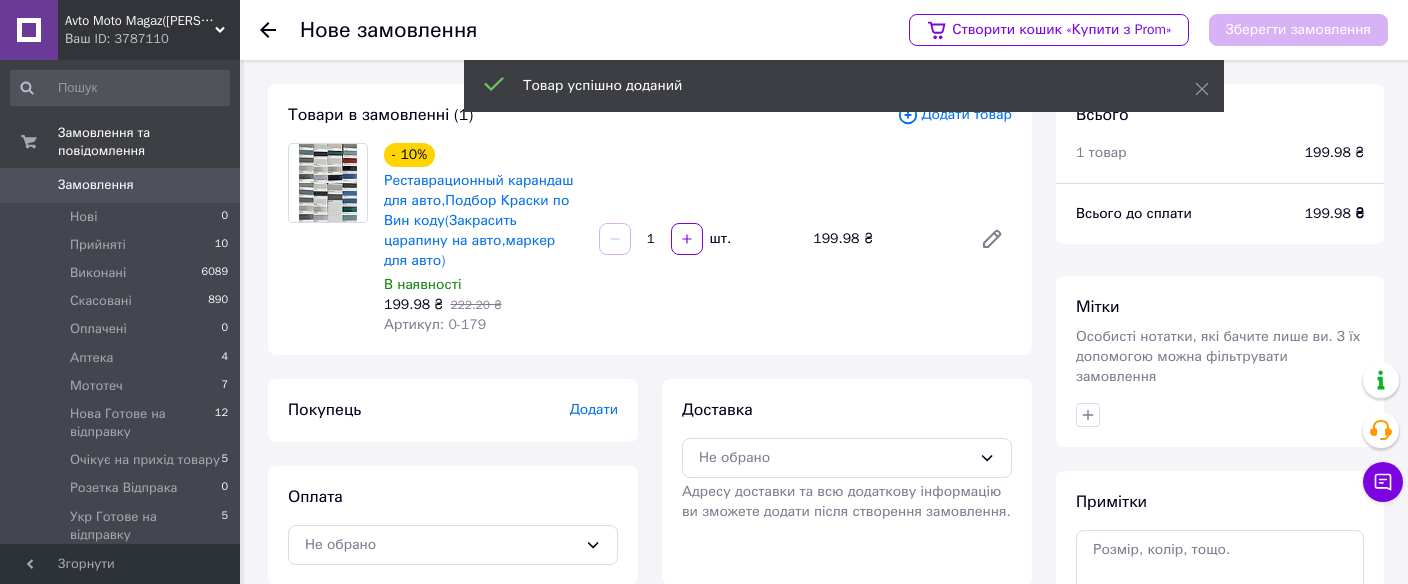 scroll, scrollTop: 238, scrollLeft: 0, axis: vertical 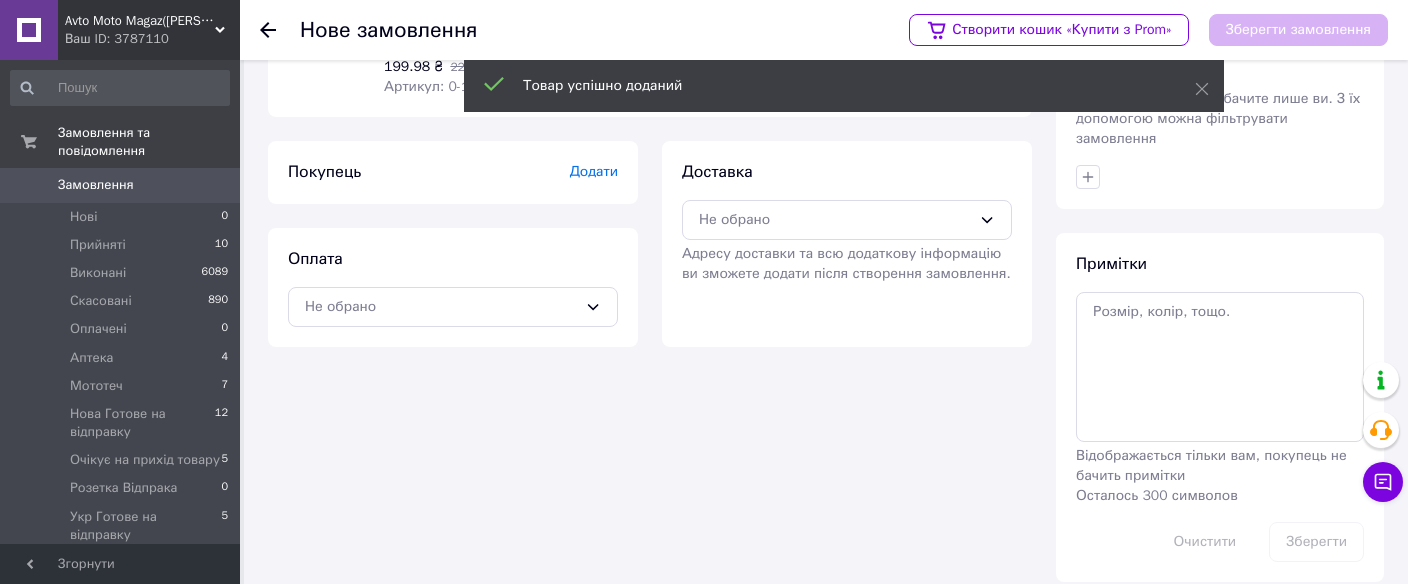 click on "Додати" at bounding box center (594, 171) 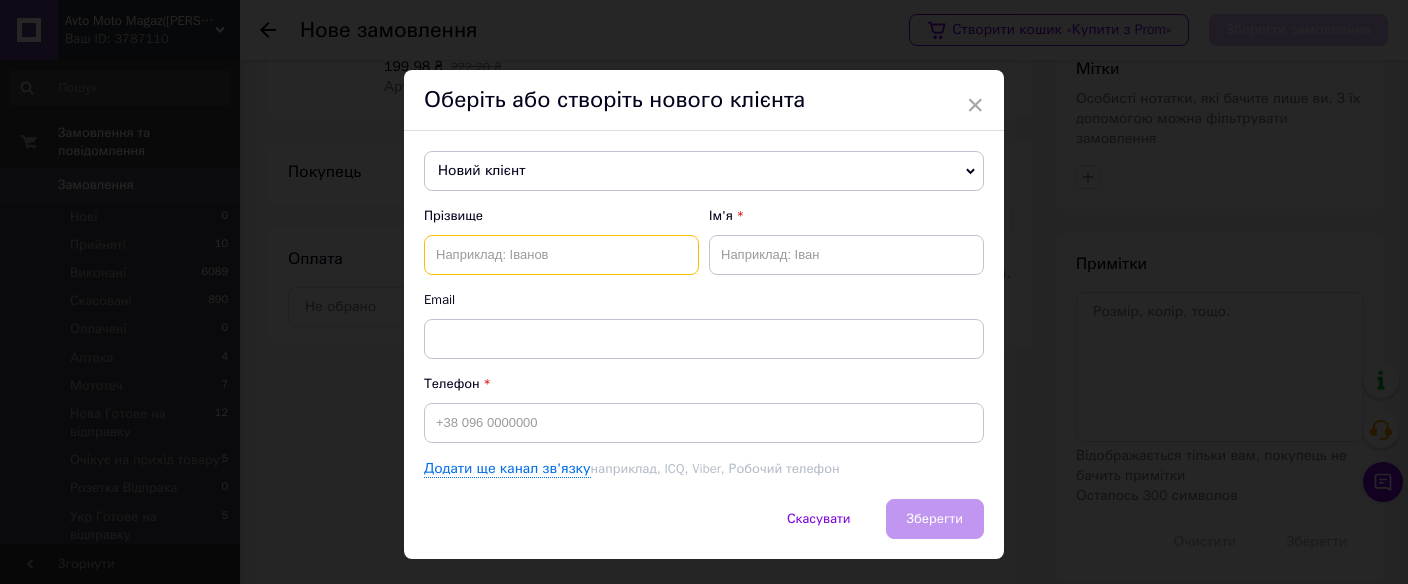 click at bounding box center [561, 255] 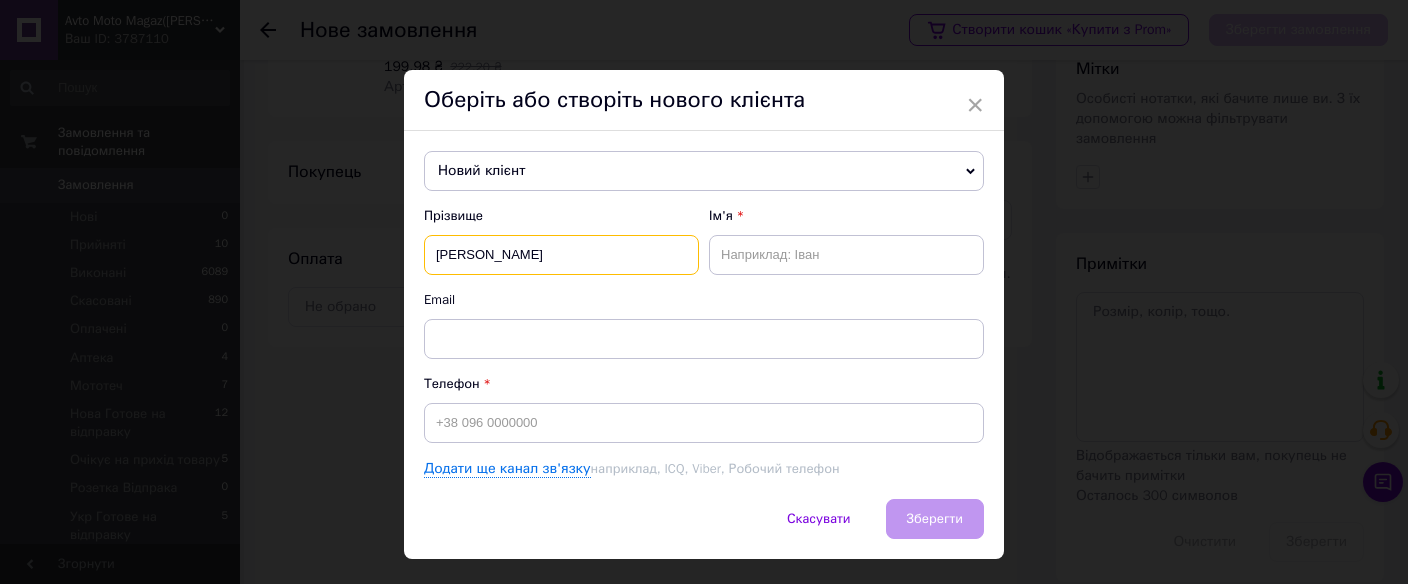 type on "Островерх" 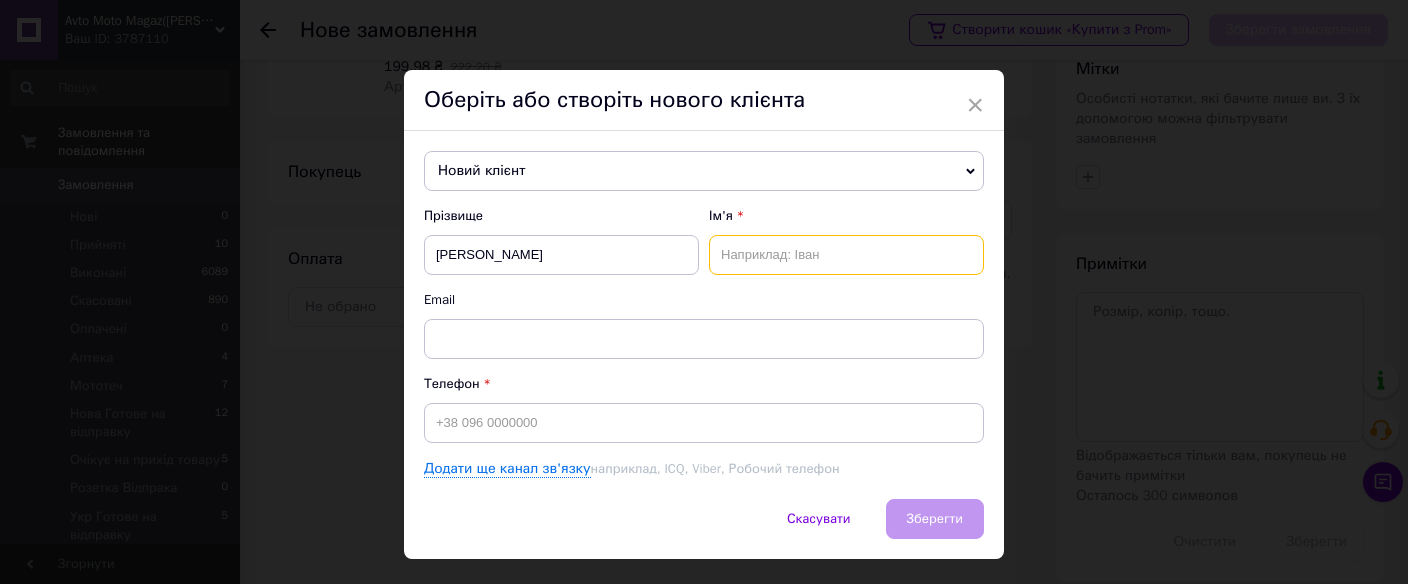 click at bounding box center [846, 255] 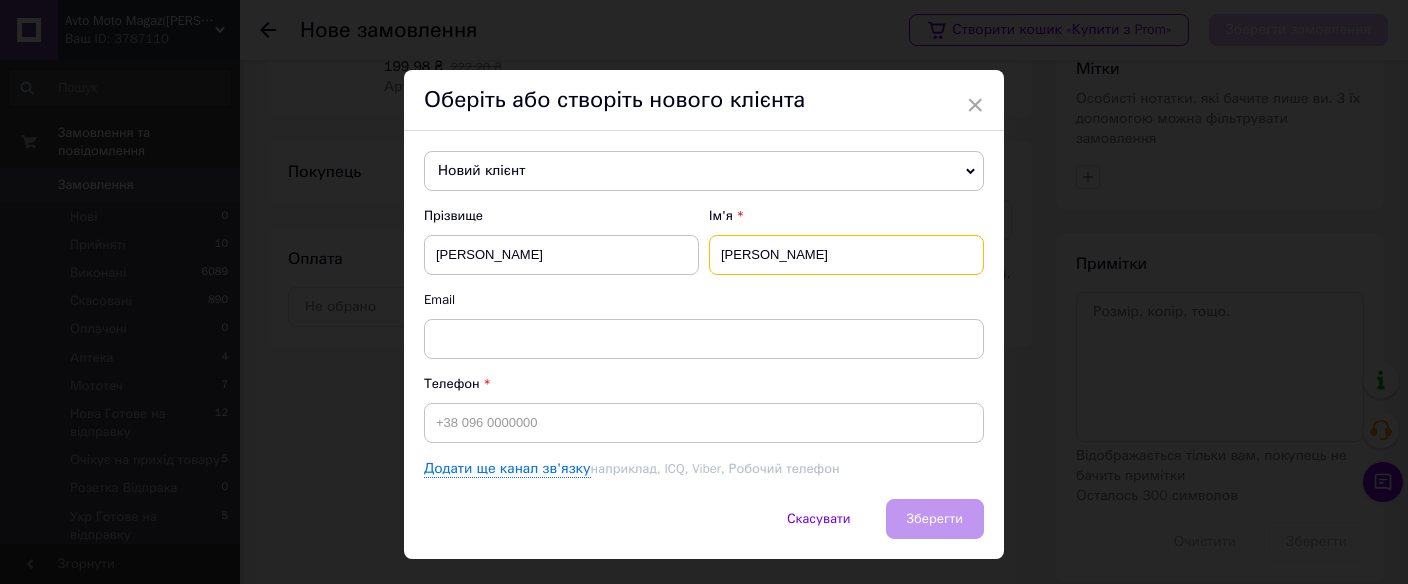 type on "Ольга" 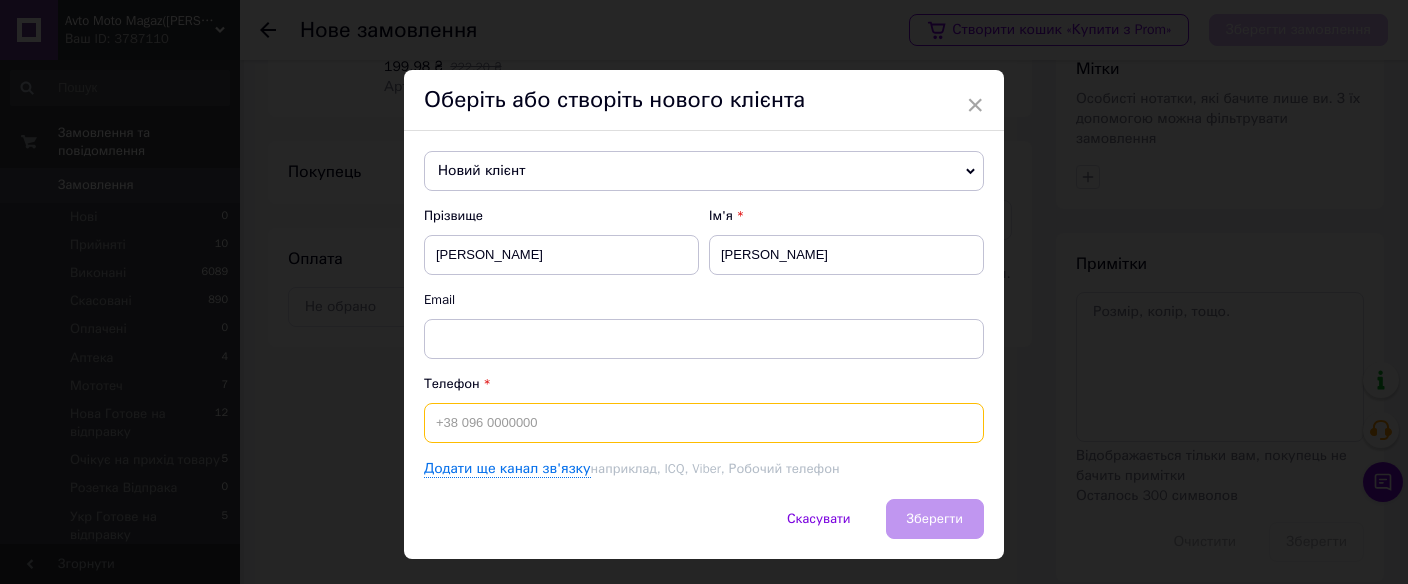 click at bounding box center (704, 423) 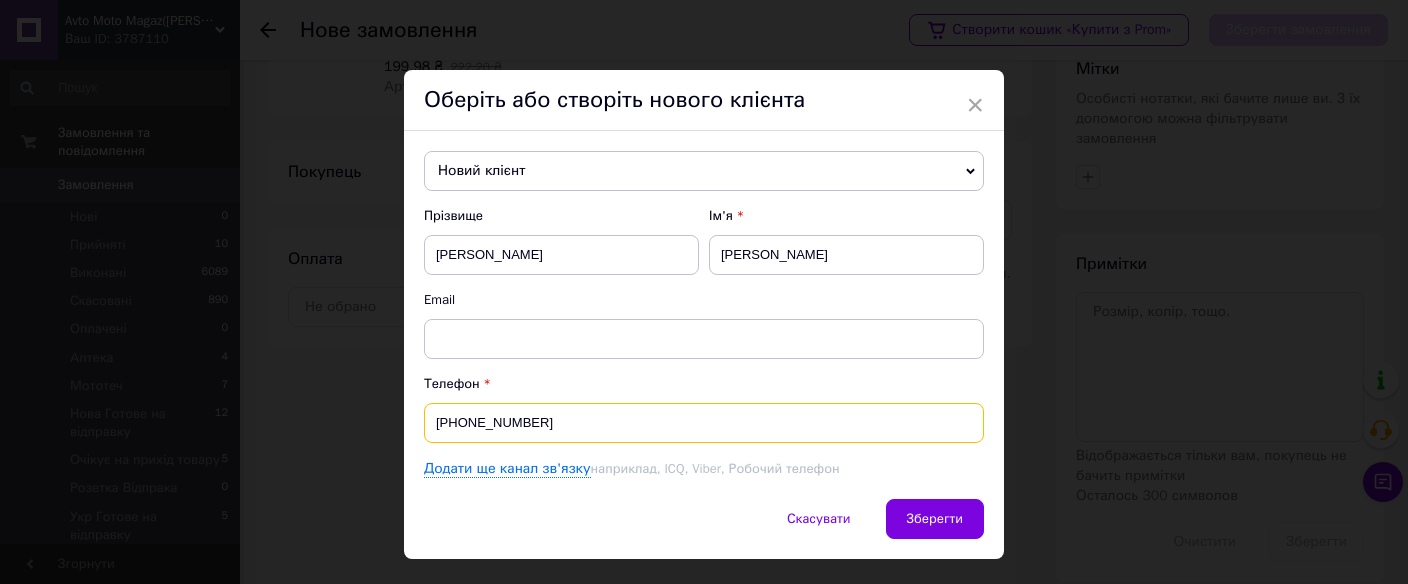 click on "[PHONE_NUMBER]" at bounding box center (704, 423) 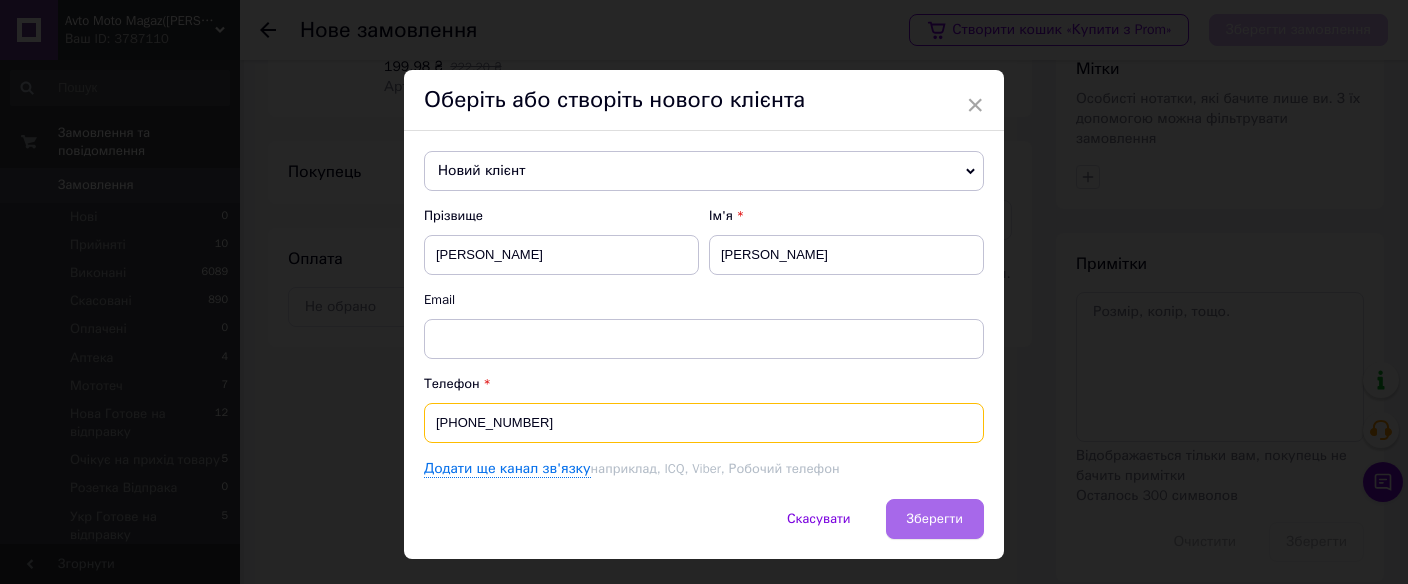 type on "[PHONE_NUMBER]" 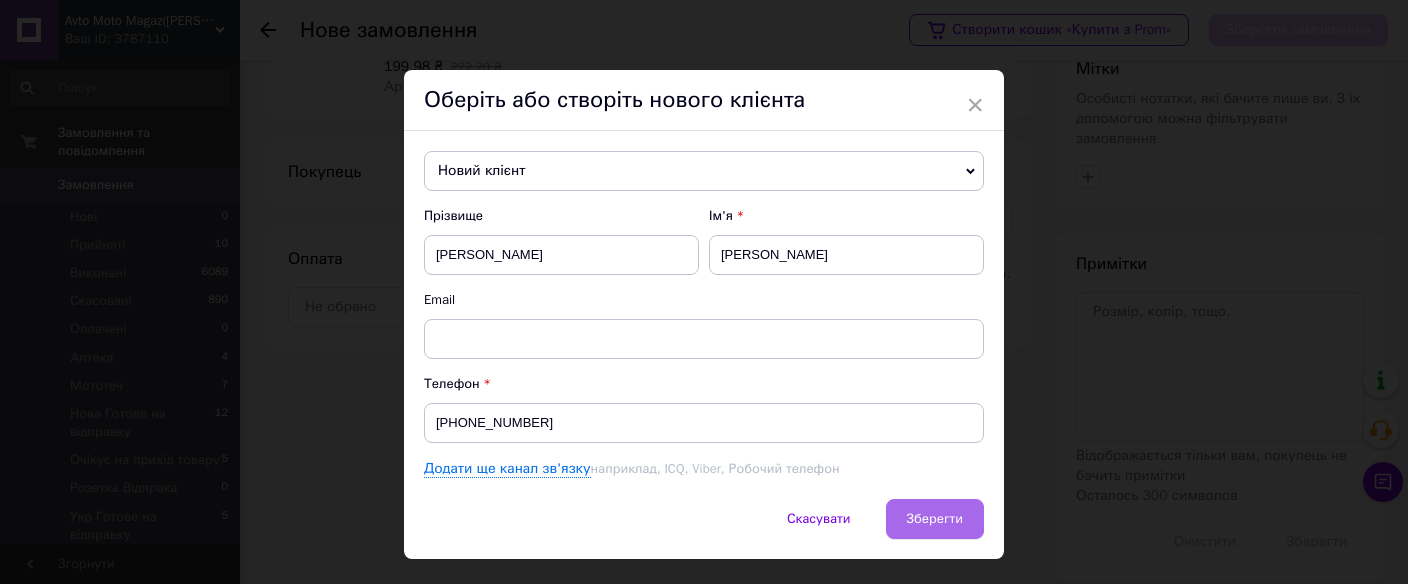 click on "Зберегти" at bounding box center (935, 519) 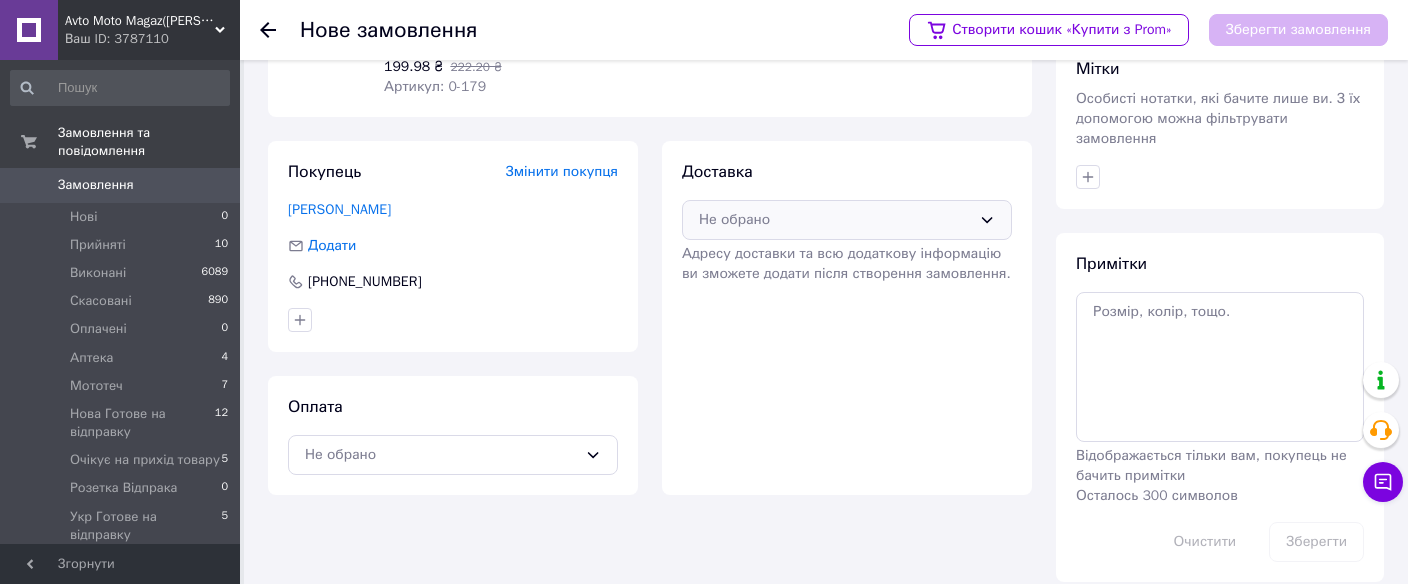click on "Не обрано" at bounding box center [847, 220] 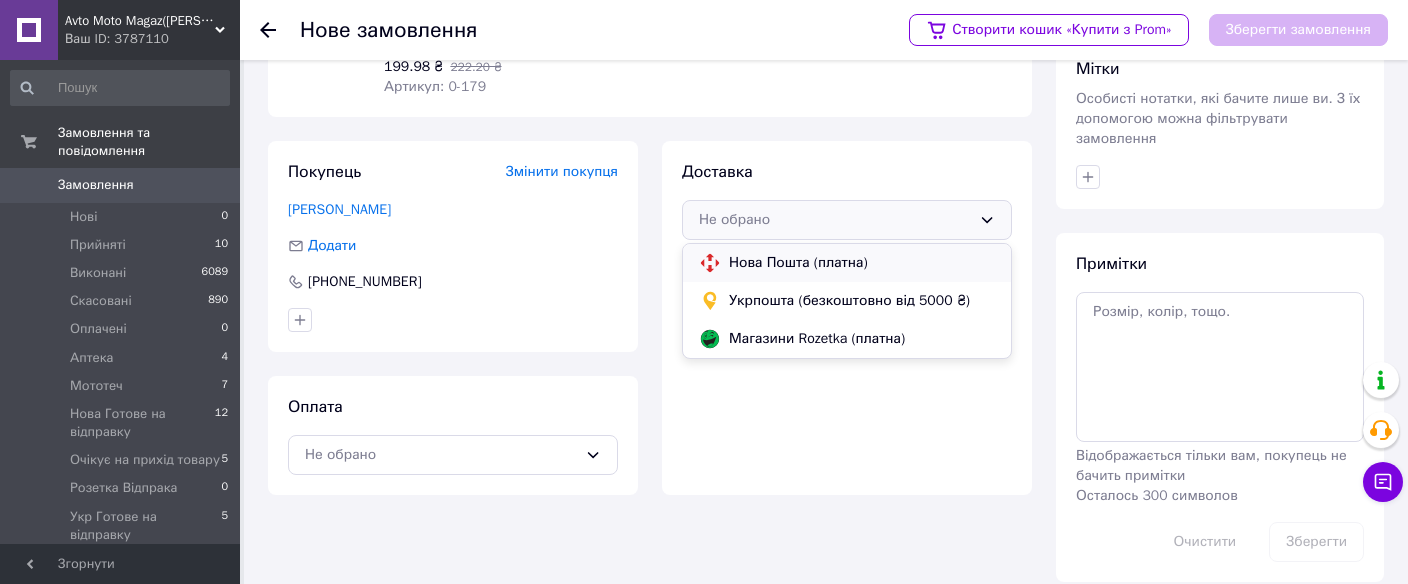 click at bounding box center [710, 263] 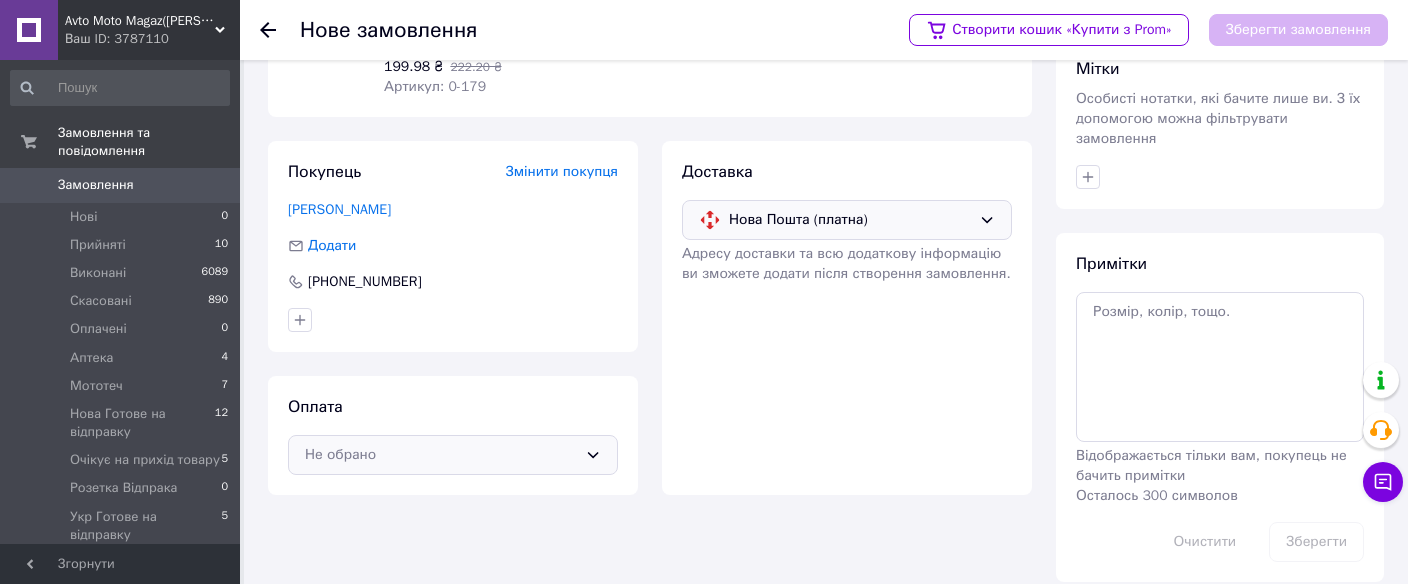 click on "Не обрано" at bounding box center [441, 455] 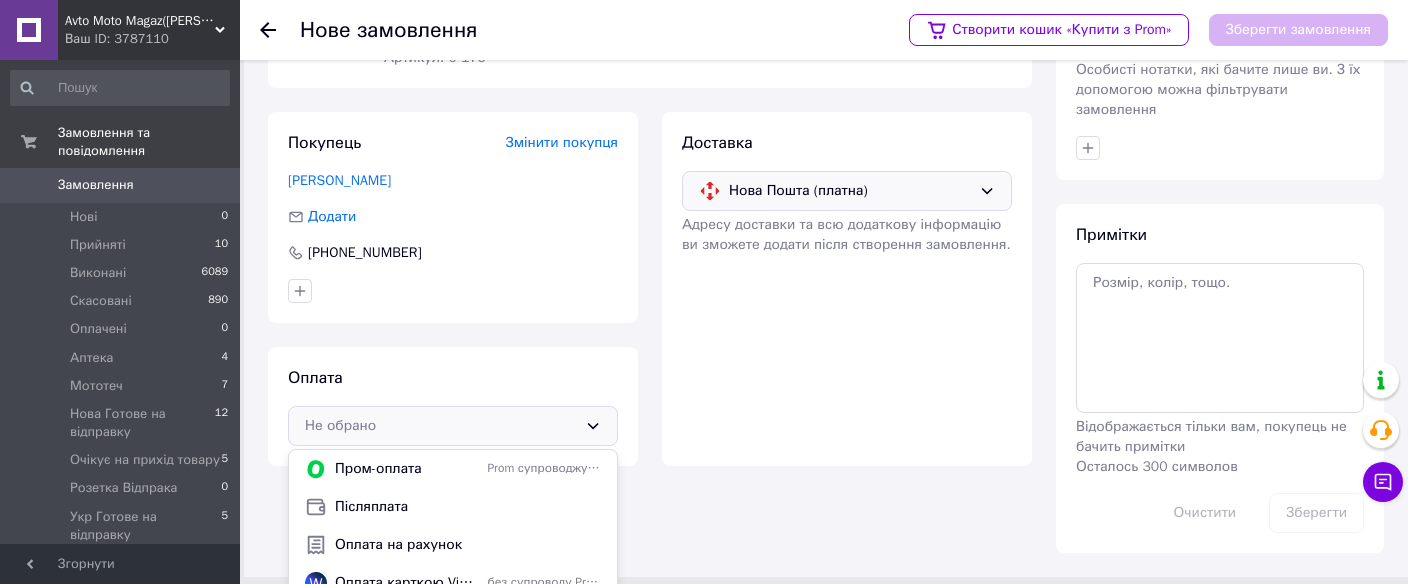 scroll, scrollTop: 285, scrollLeft: 0, axis: vertical 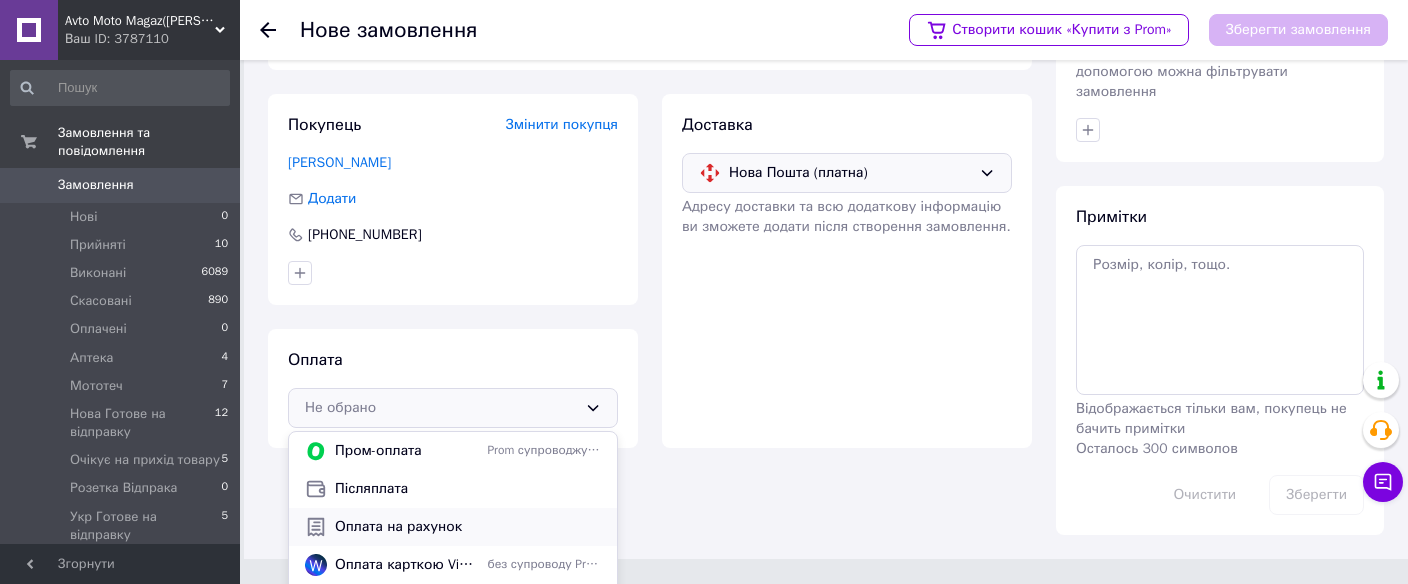 click on "Оплата на рахунок" at bounding box center (468, 527) 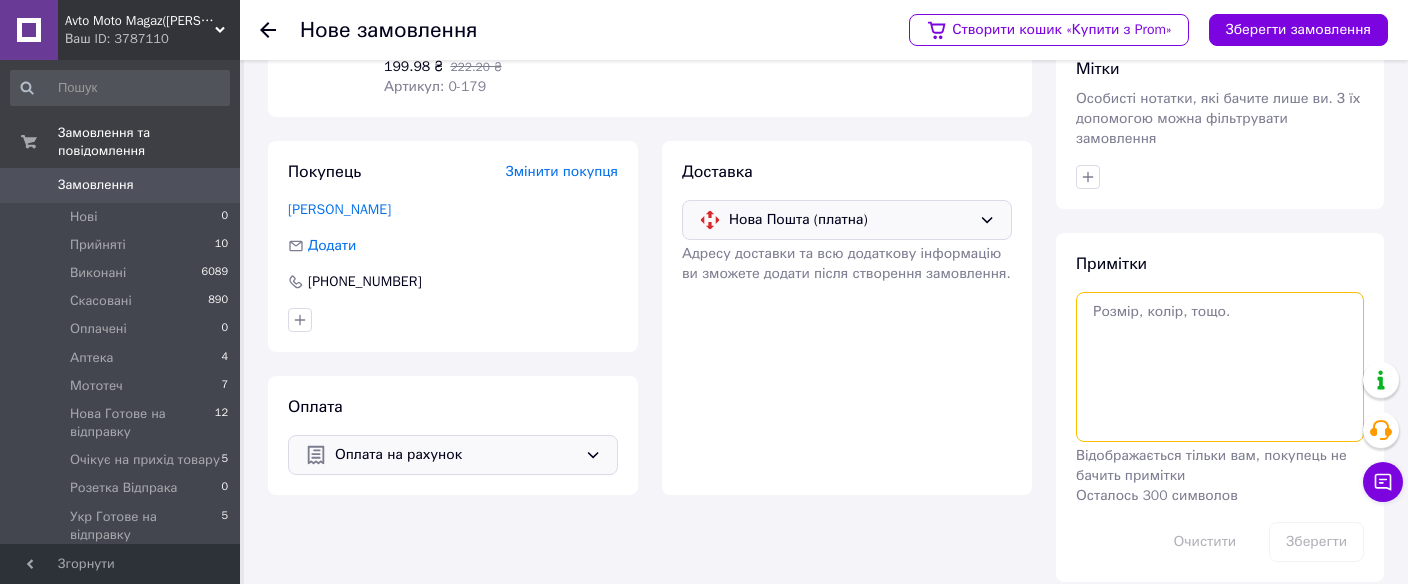 click at bounding box center [1220, 367] 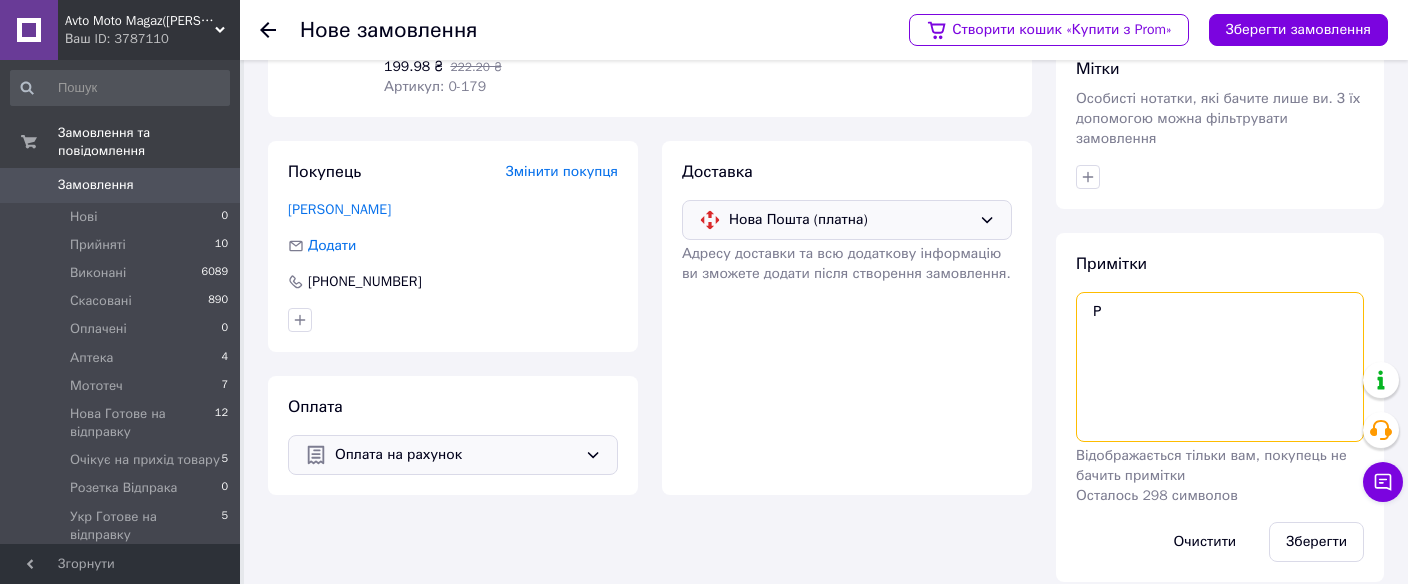 type on "Р" 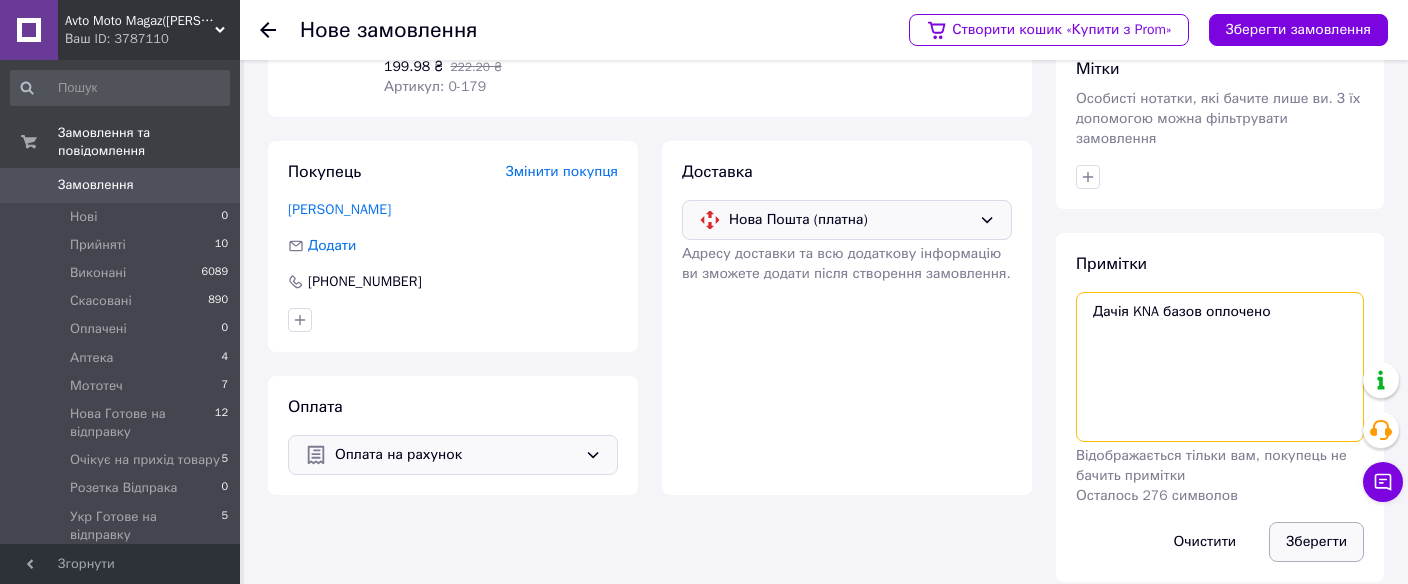 type on "Дачія KNA базов оплочено" 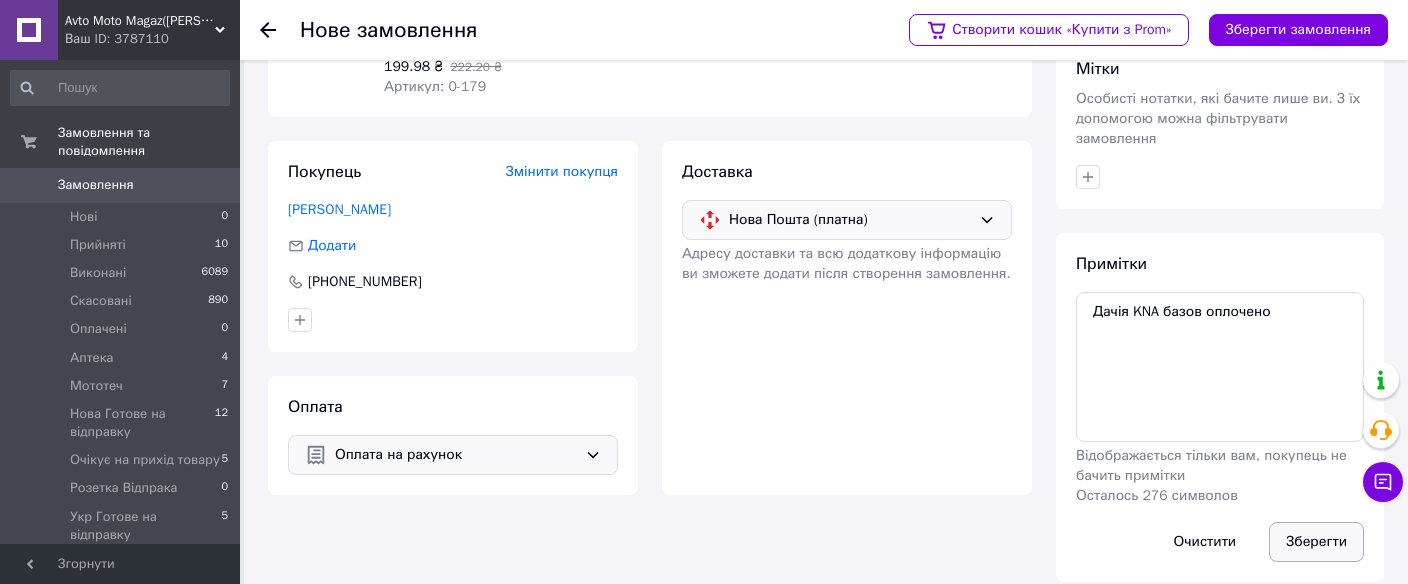 click on "Зберегти" at bounding box center (1316, 542) 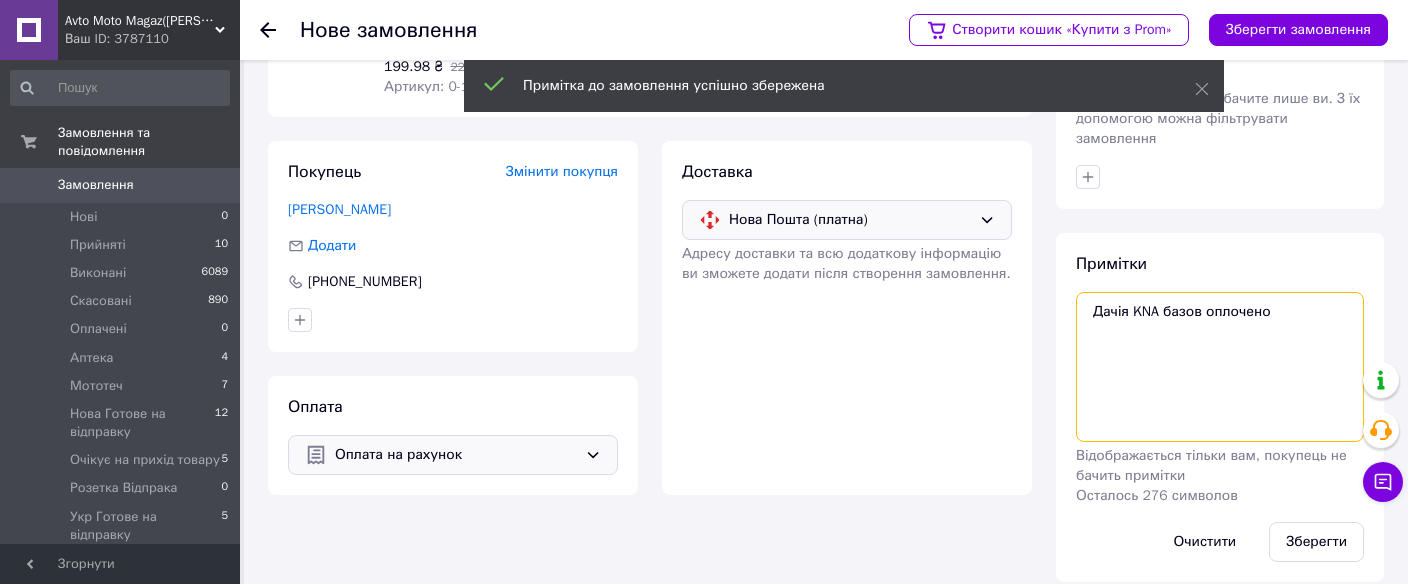 drag, startPoint x: 1156, startPoint y: 293, endPoint x: 1090, endPoint y: 284, distance: 66.61081 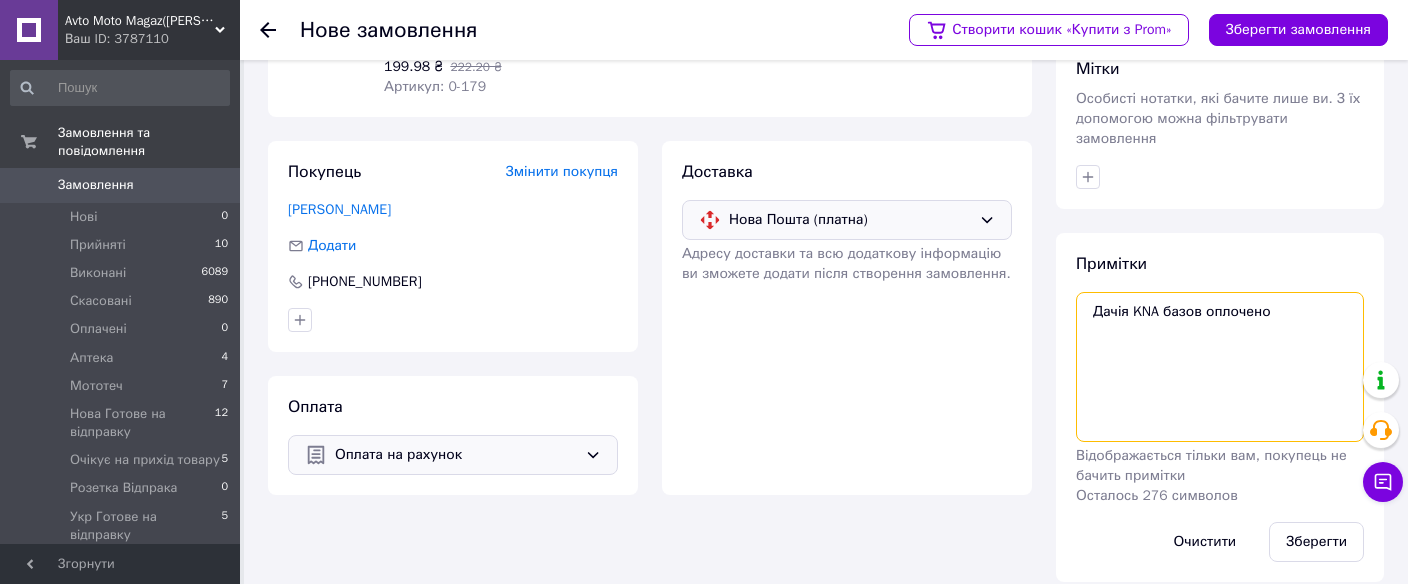 drag, startPoint x: 1200, startPoint y: 296, endPoint x: 1096, endPoint y: 290, distance: 104.172935 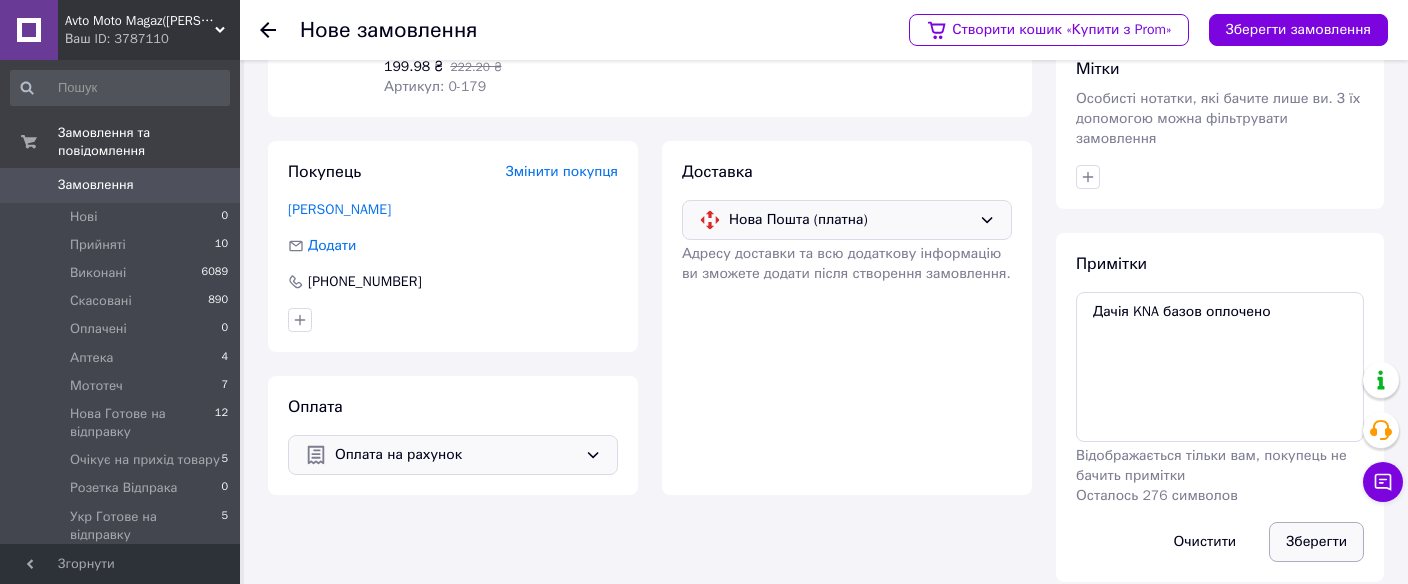 click on "Зберегти" at bounding box center [1316, 542] 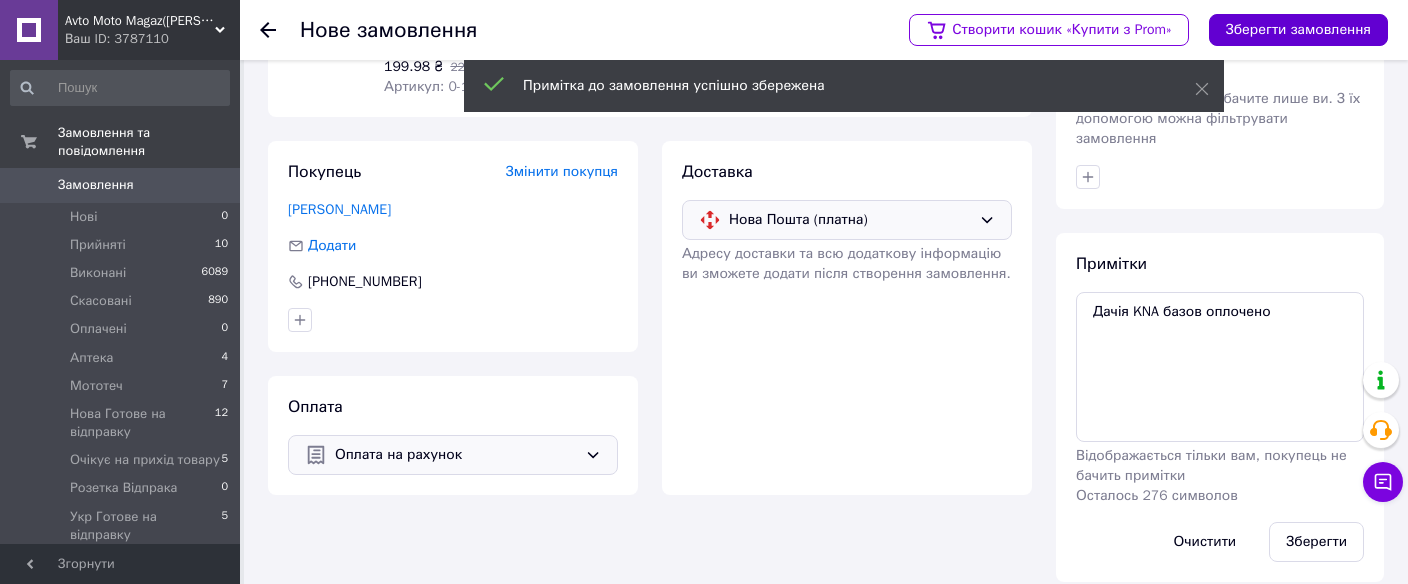 click on "Зберегти замовлення" at bounding box center [1298, 30] 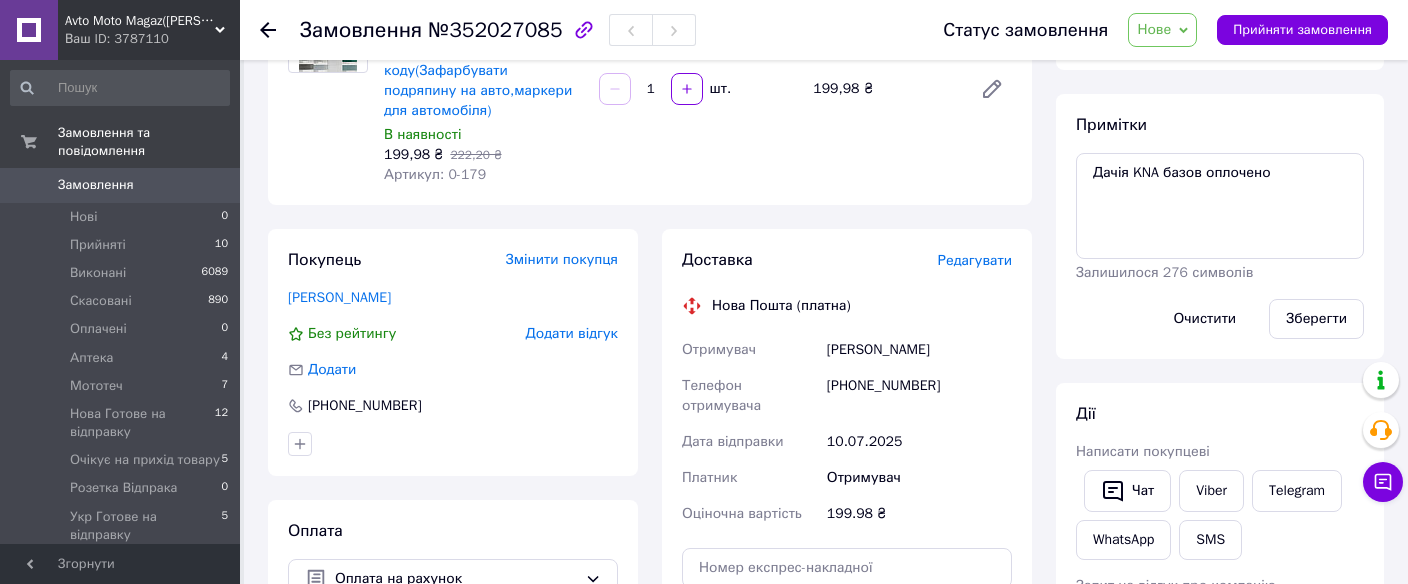 click on "Редагувати" at bounding box center [975, 260] 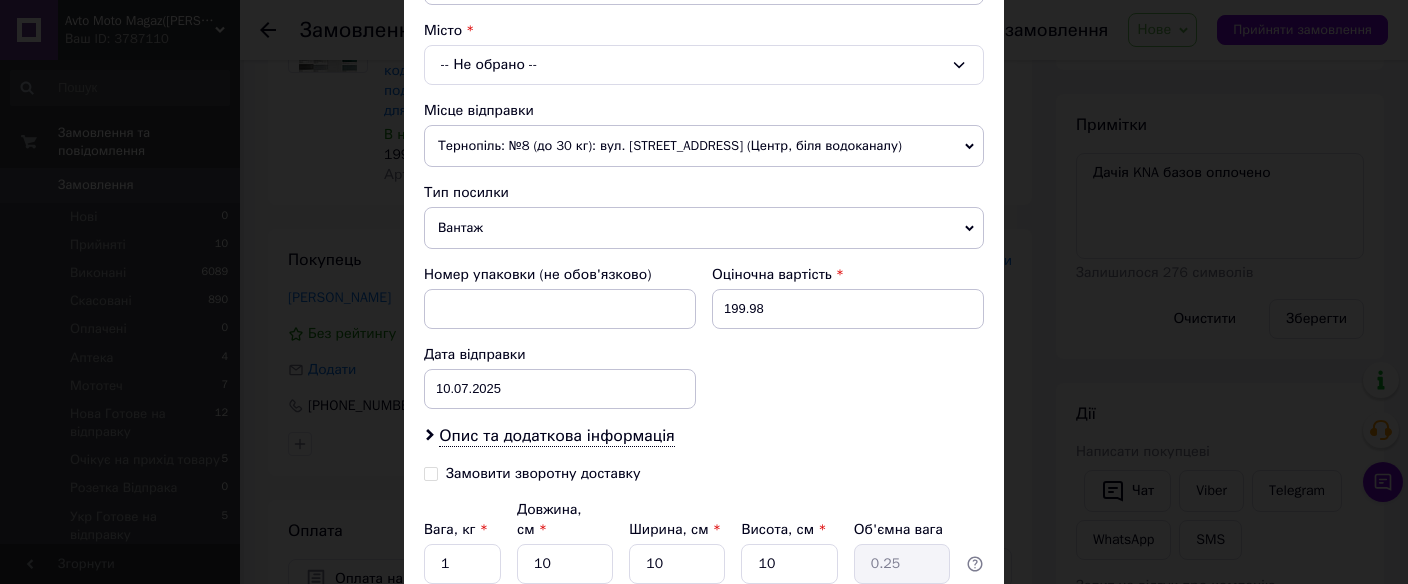 scroll, scrollTop: 693, scrollLeft: 0, axis: vertical 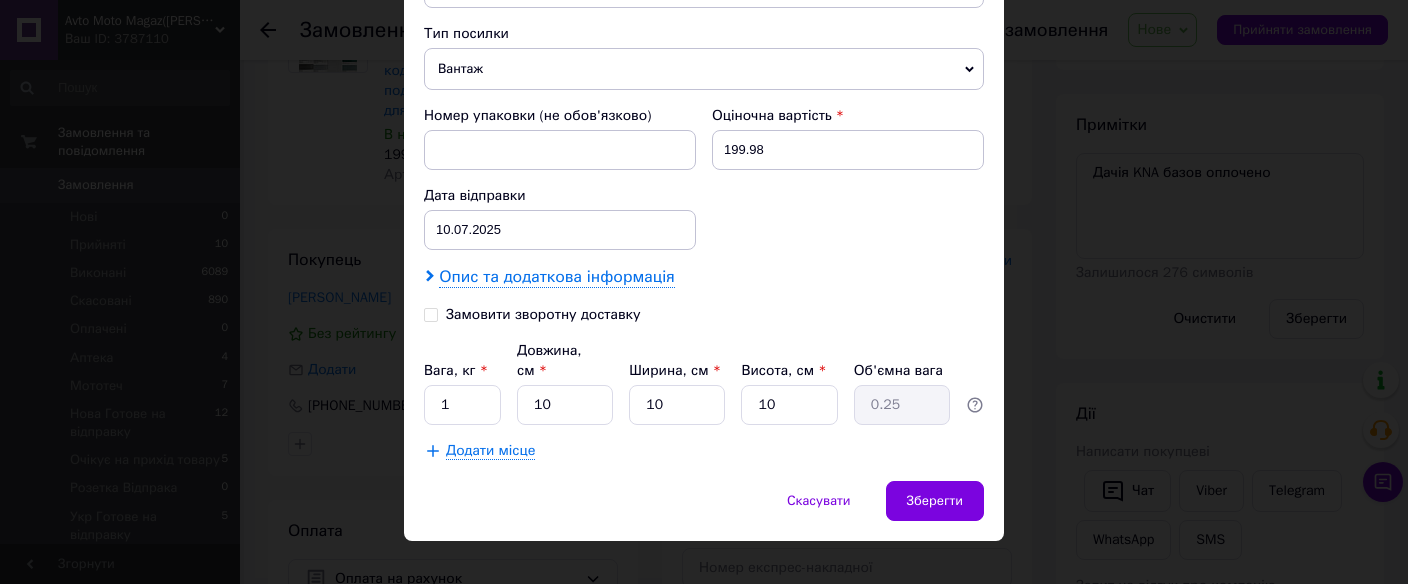 click on "Опис та додаткова інформація" at bounding box center [556, 277] 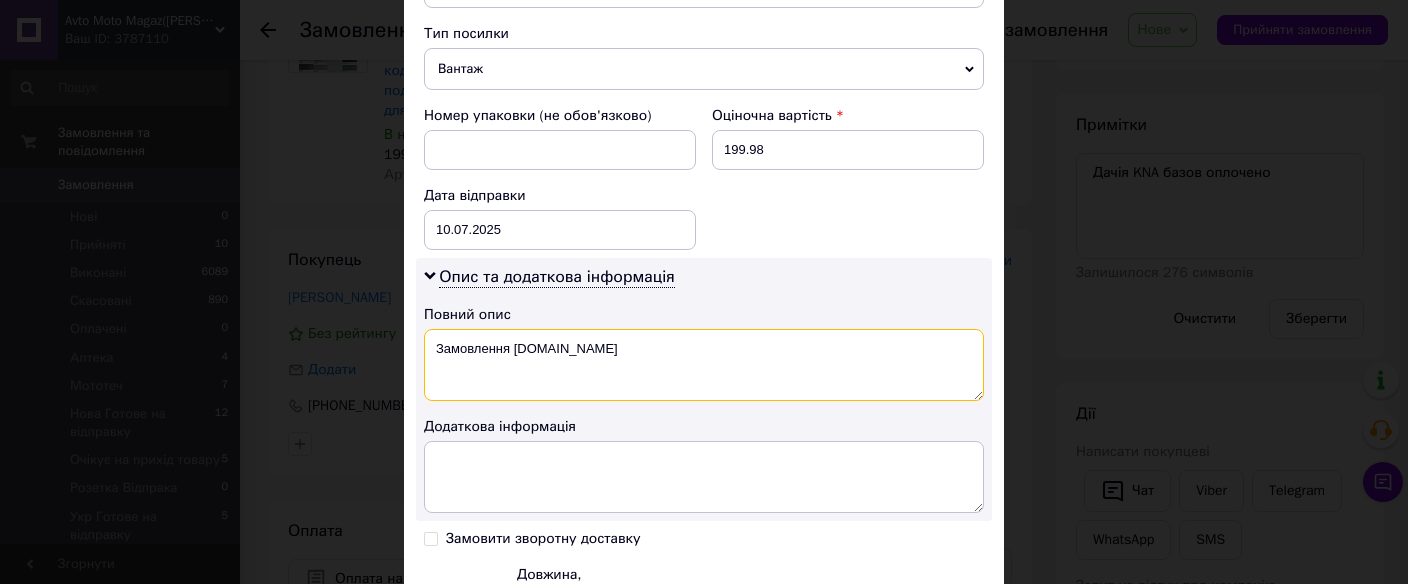 drag, startPoint x: 587, startPoint y: 326, endPoint x: 422, endPoint y: 340, distance: 165.59288 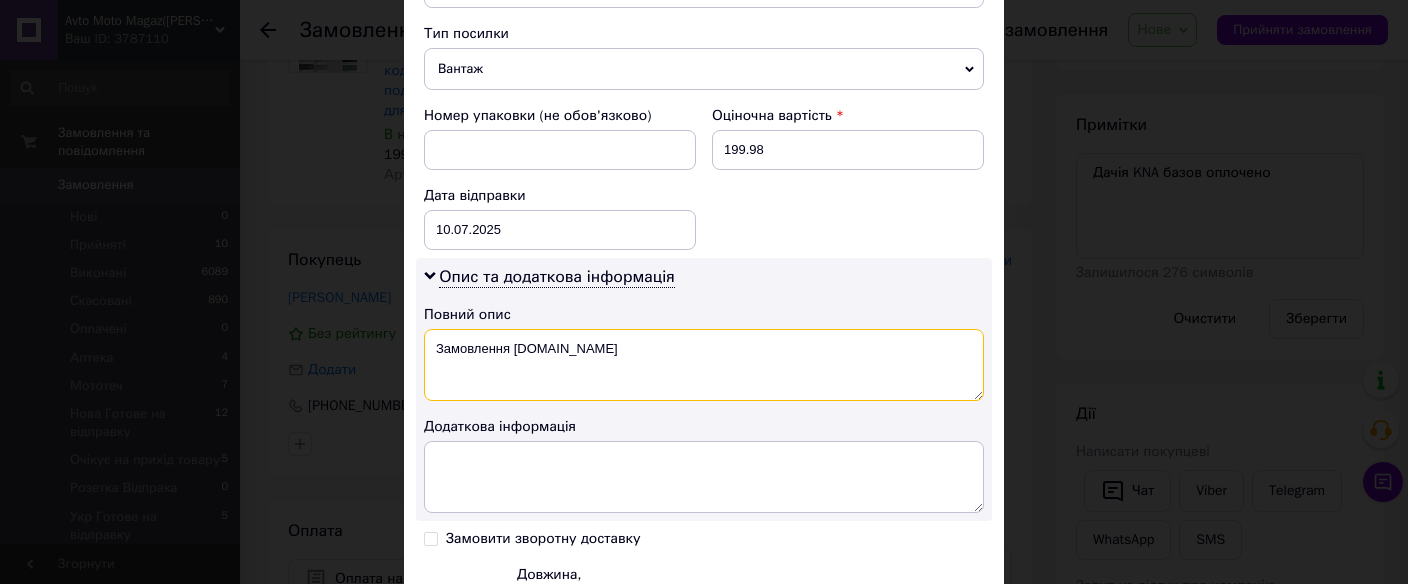 paste on "ачія KNA базов" 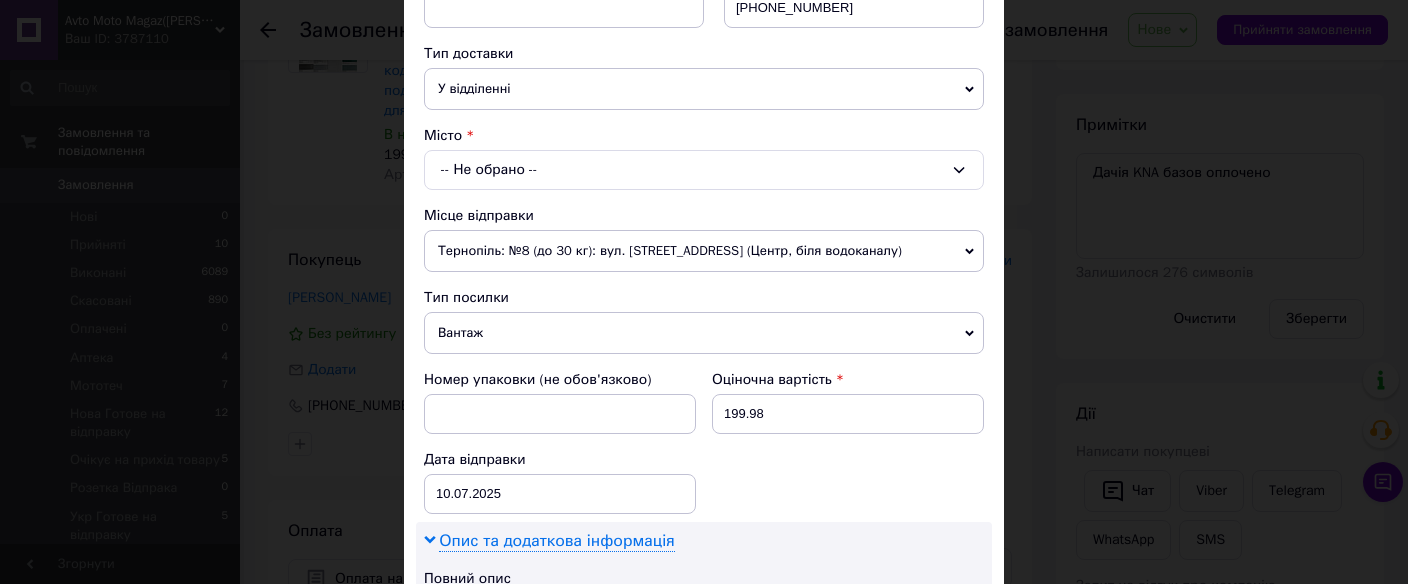 scroll, scrollTop: 426, scrollLeft: 0, axis: vertical 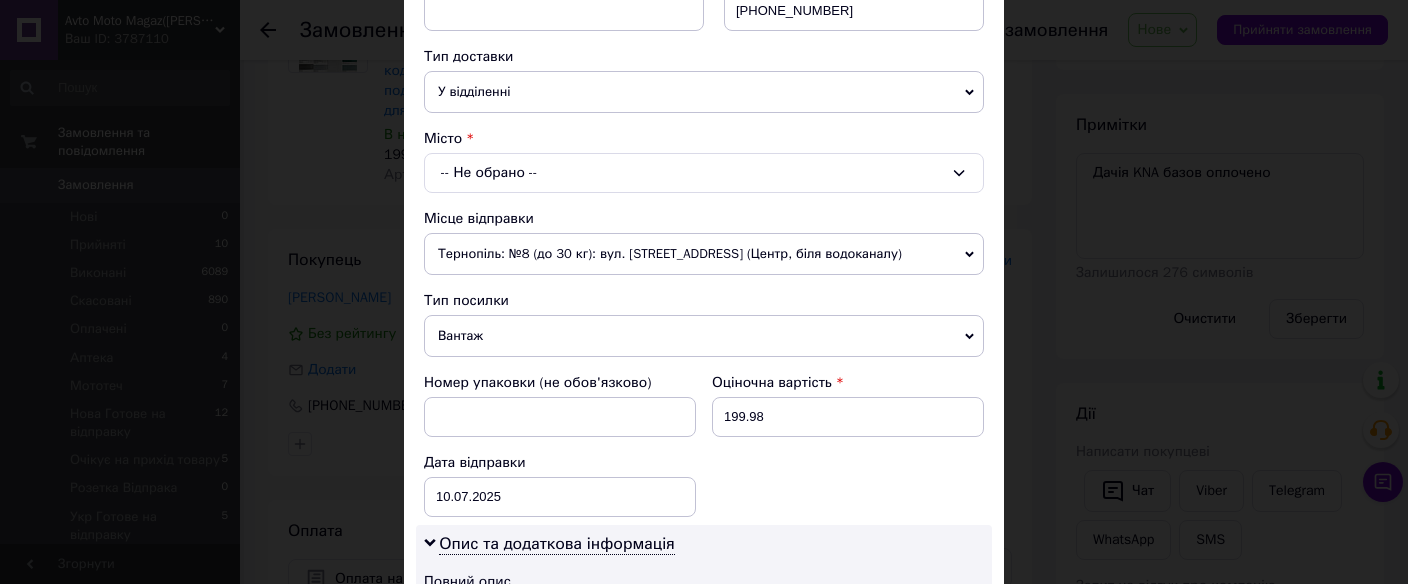 type on "Дачія KNA базов" 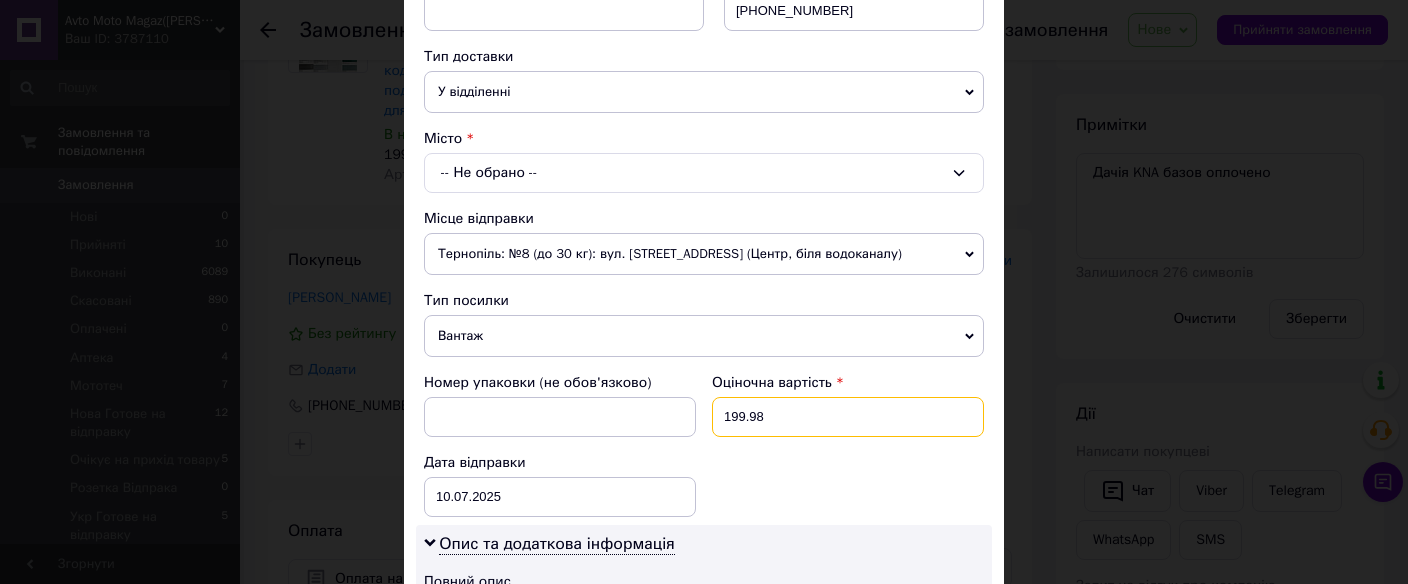 click on "199.98" at bounding box center (848, 417) 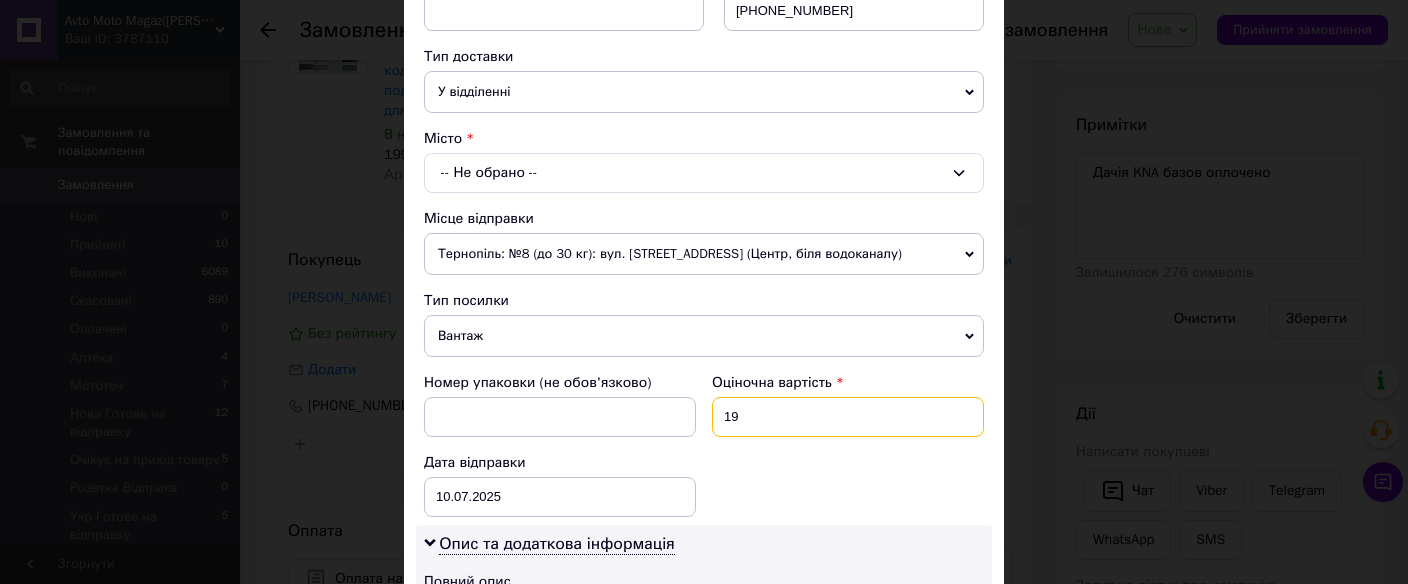 type on "1" 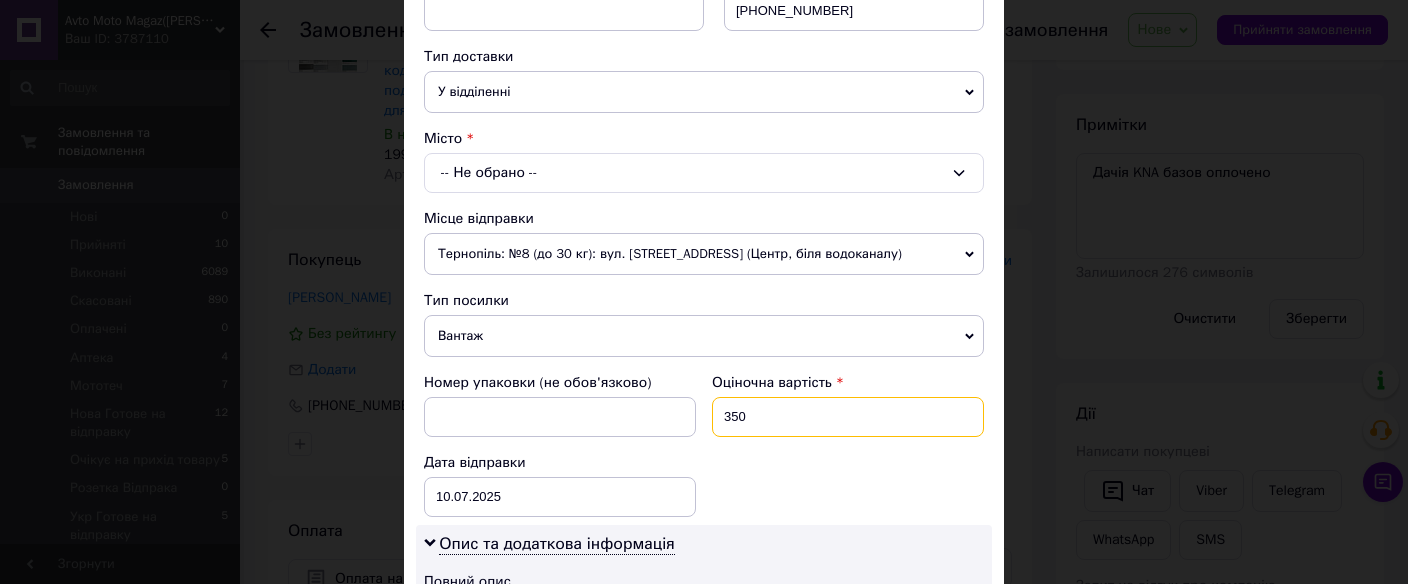 type on "350" 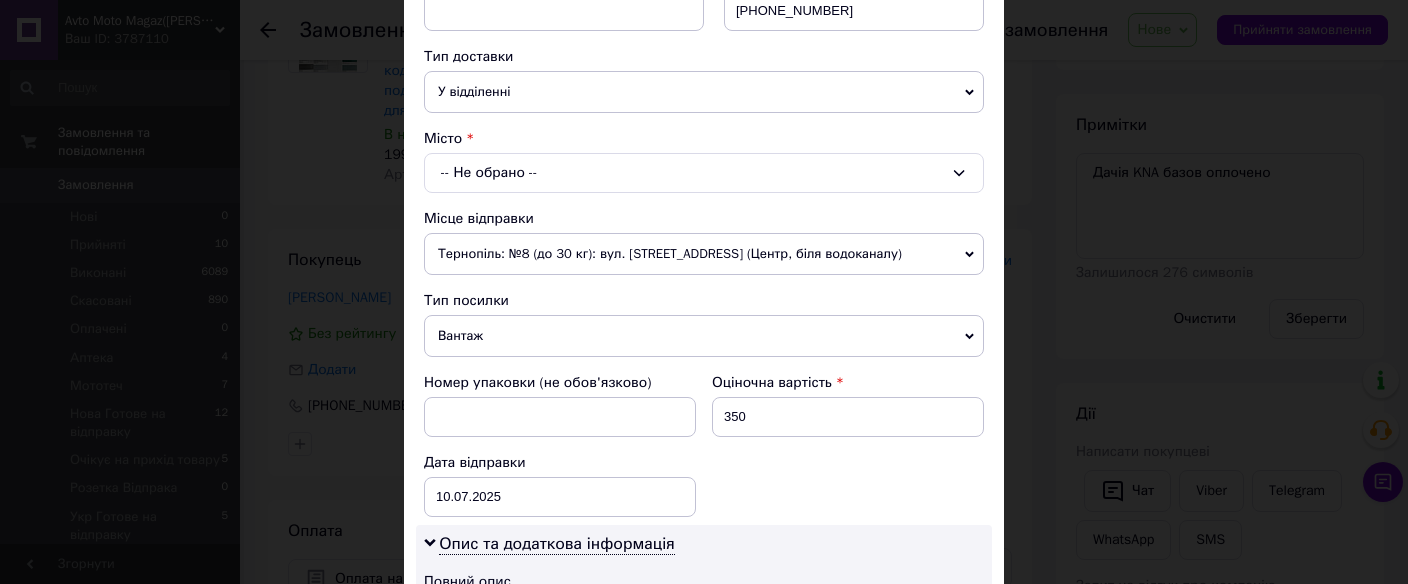 click on "Вантаж" at bounding box center [704, 336] 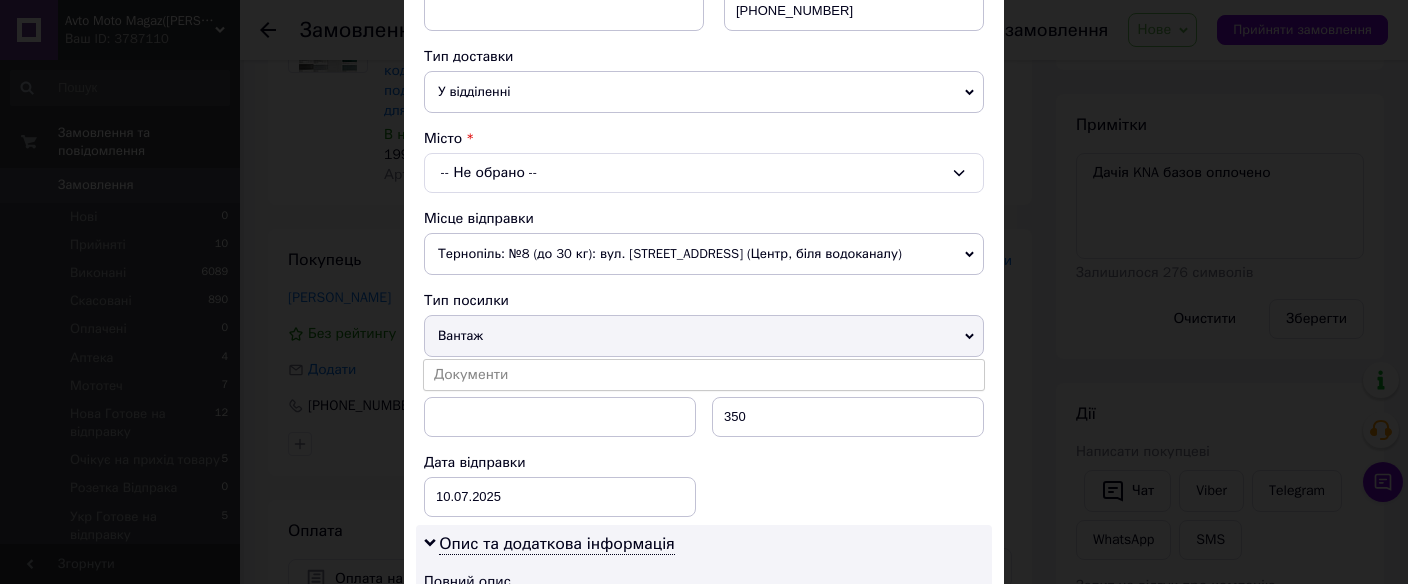 click on "Документи" at bounding box center (704, 375) 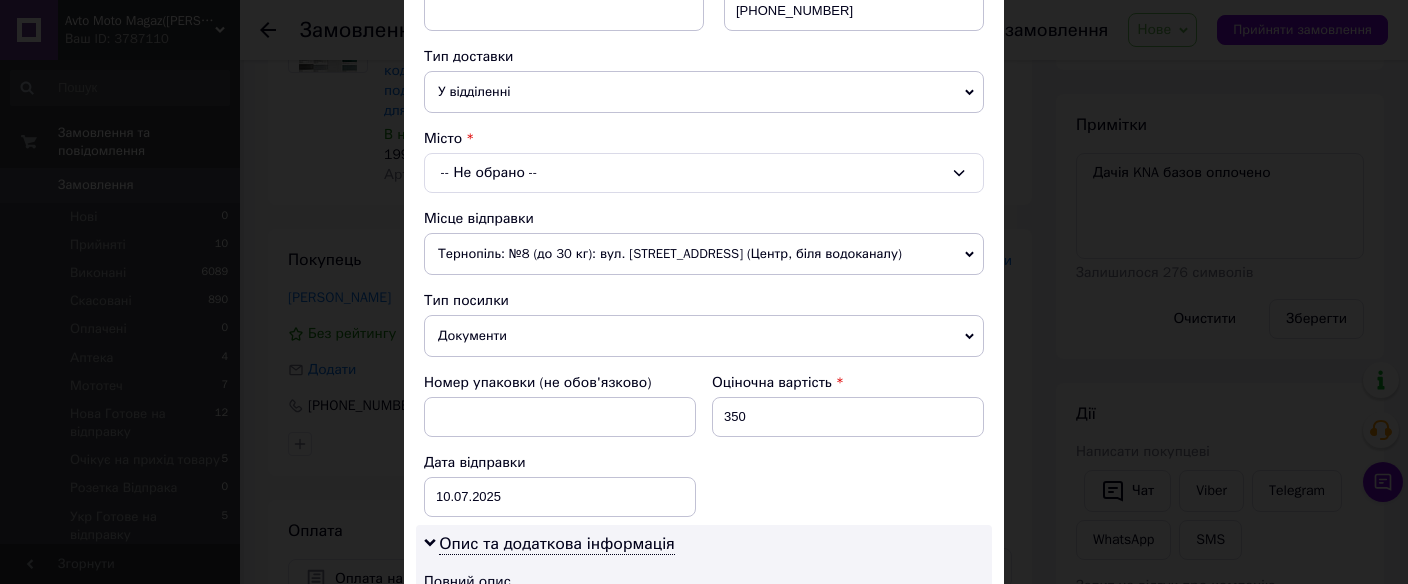 click on "-- Не обрано --" at bounding box center [704, 173] 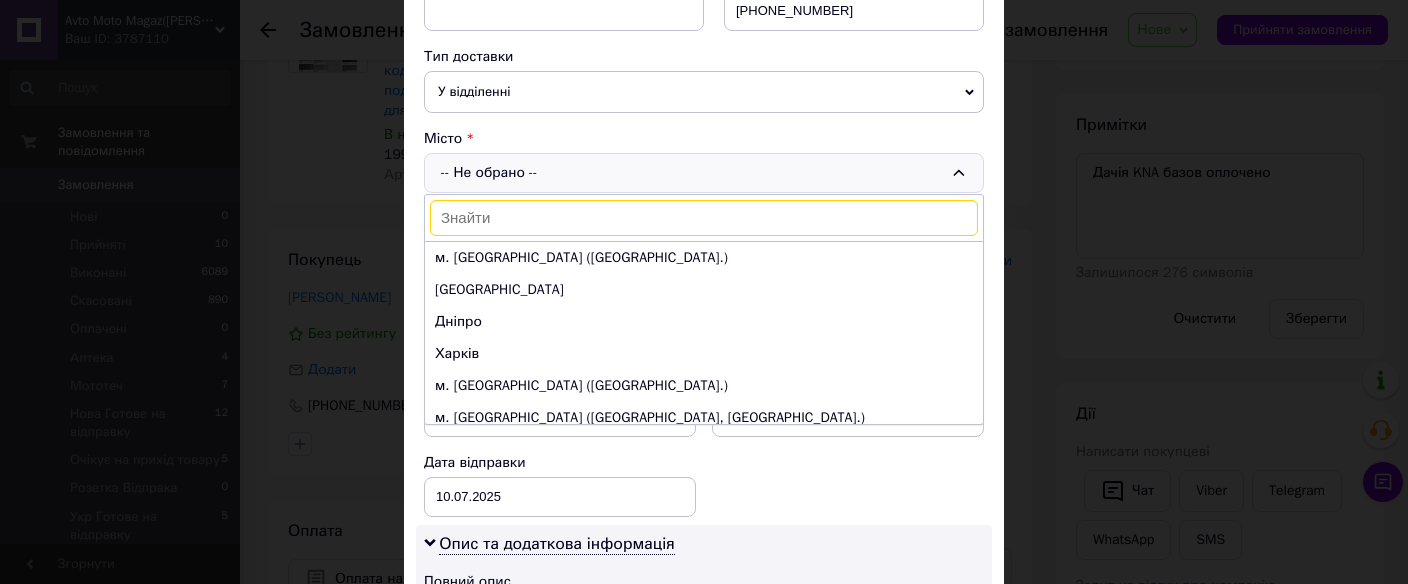 click at bounding box center [704, 218] 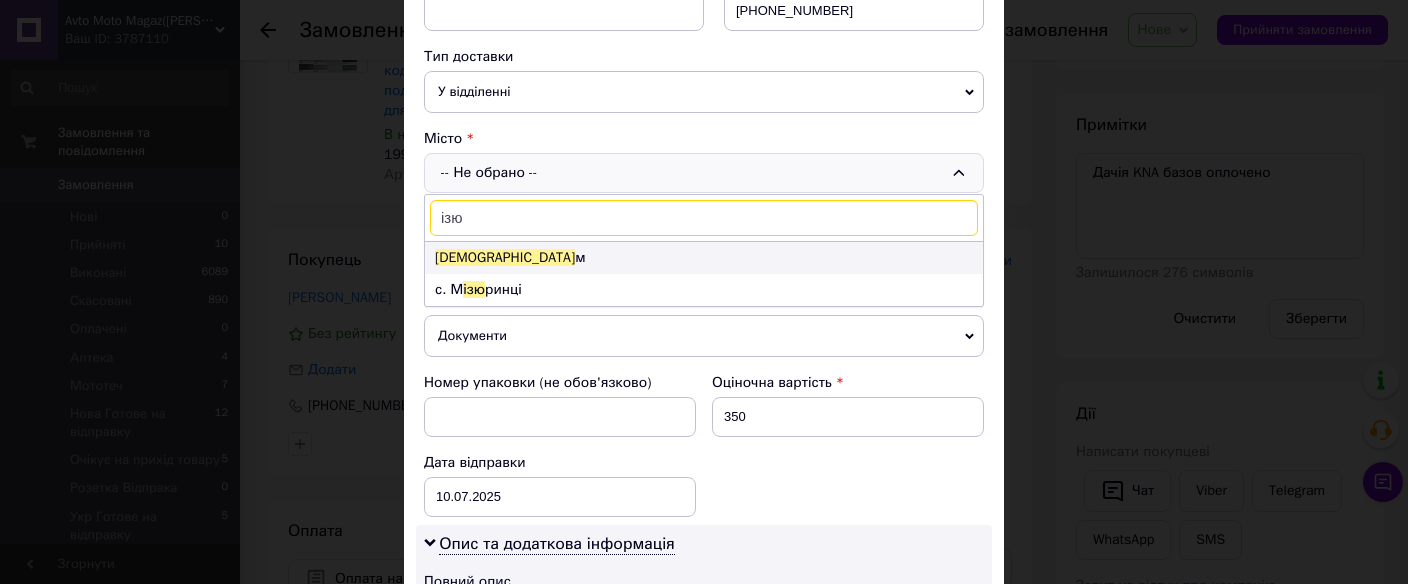 type on "ізю" 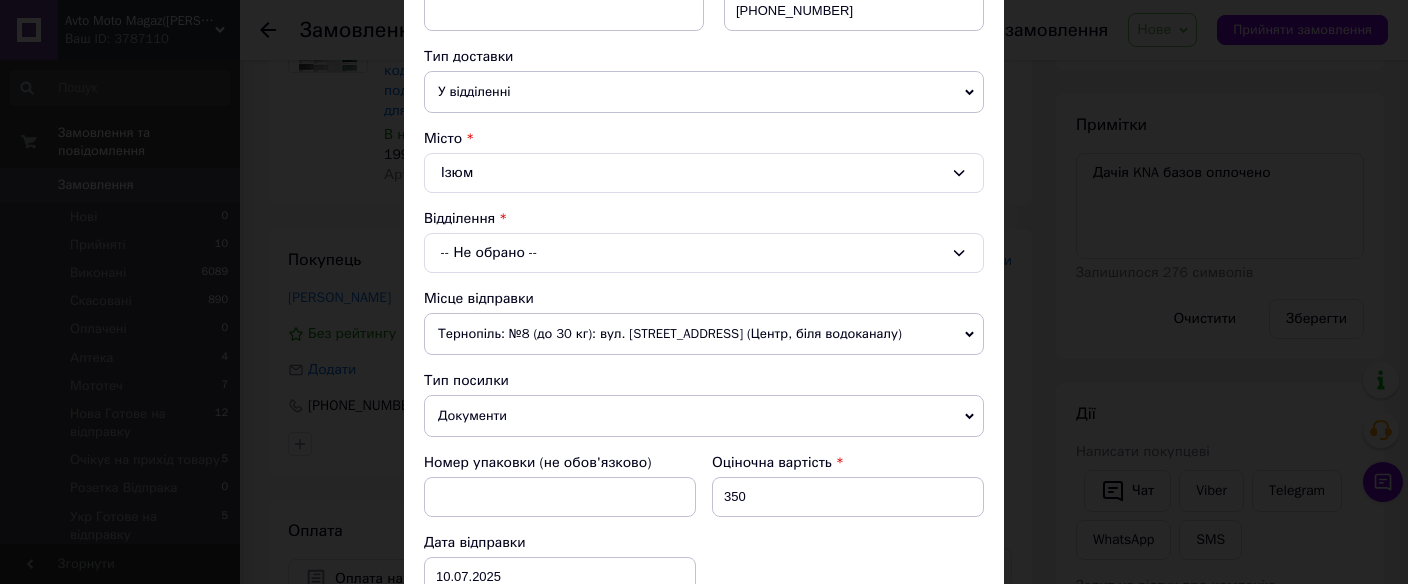 click on "-- Не обрано --" at bounding box center [704, 253] 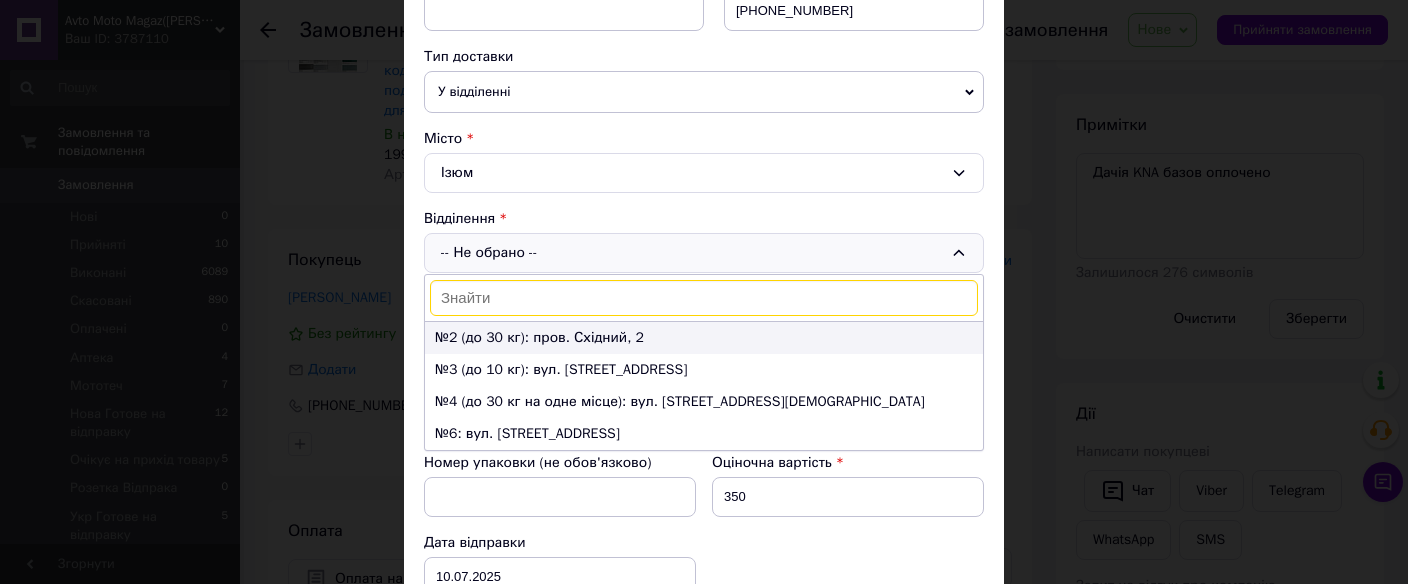 click on "№2 (до 30 кг): пров. Східний, 2" at bounding box center [704, 338] 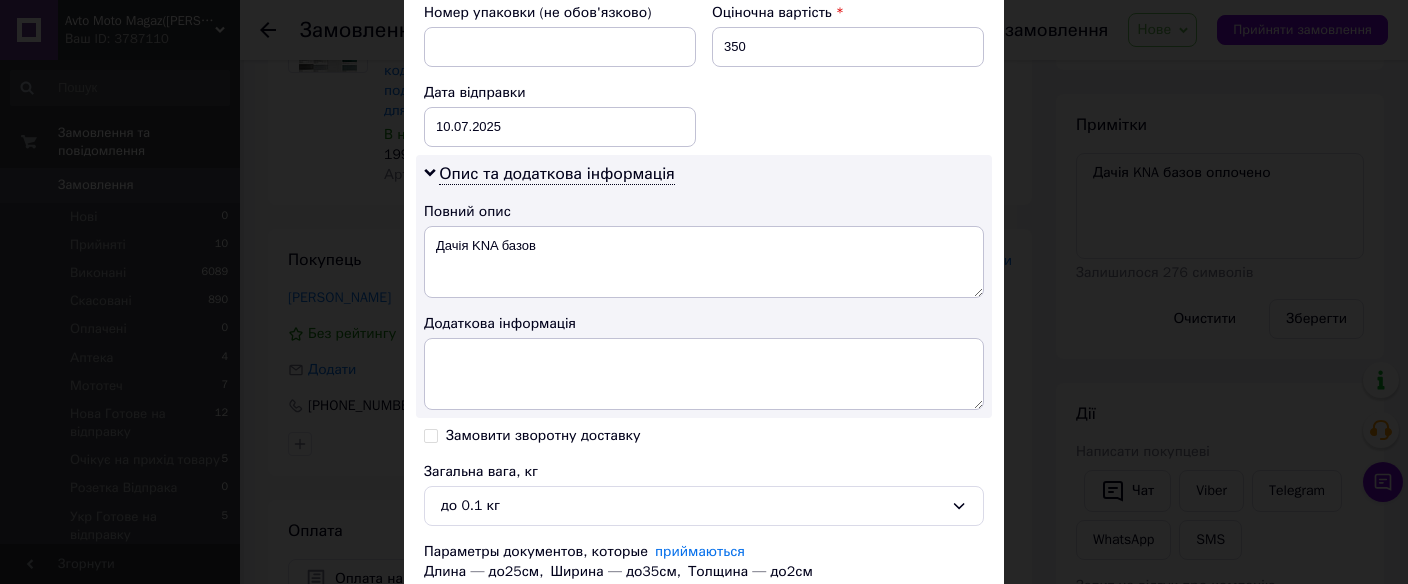 scroll, scrollTop: 960, scrollLeft: 0, axis: vertical 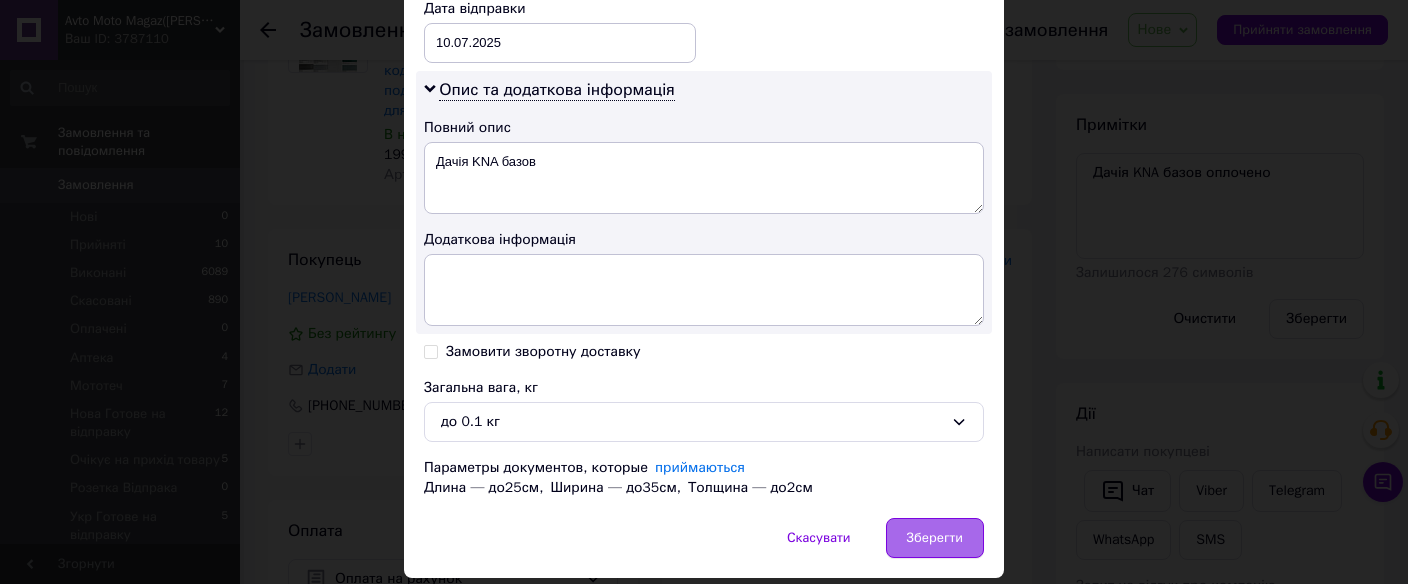 click on "Зберегти" at bounding box center (935, 538) 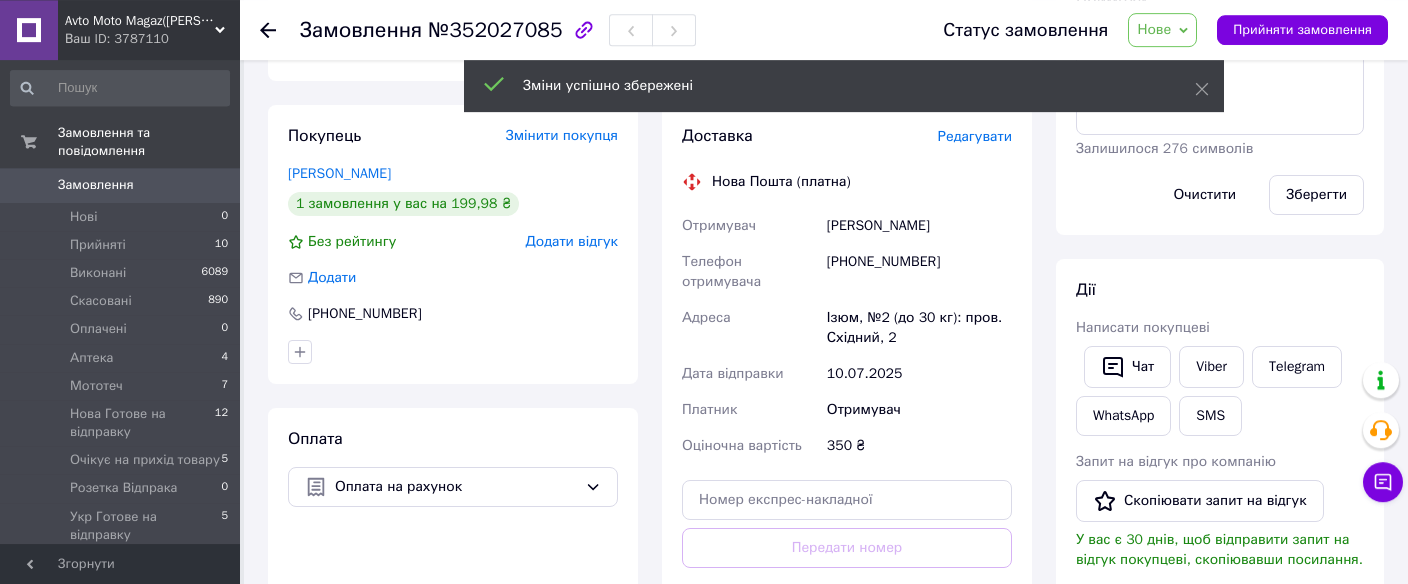 scroll, scrollTop: 484, scrollLeft: 0, axis: vertical 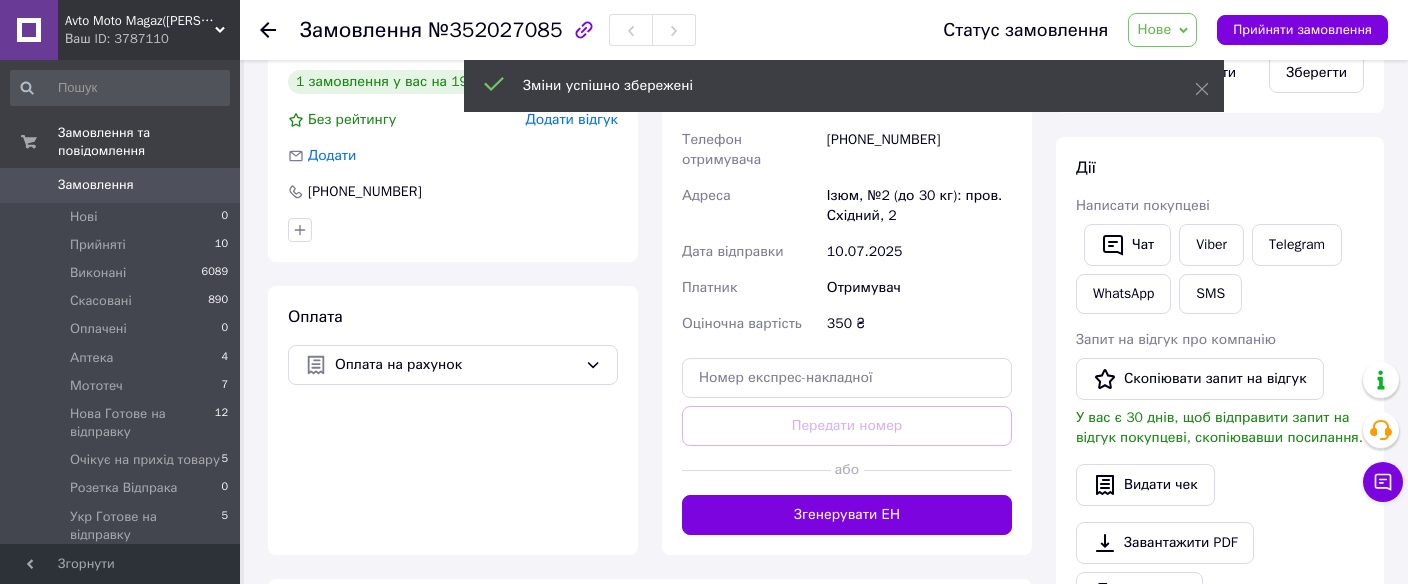 click on "Нове" at bounding box center [1154, 29] 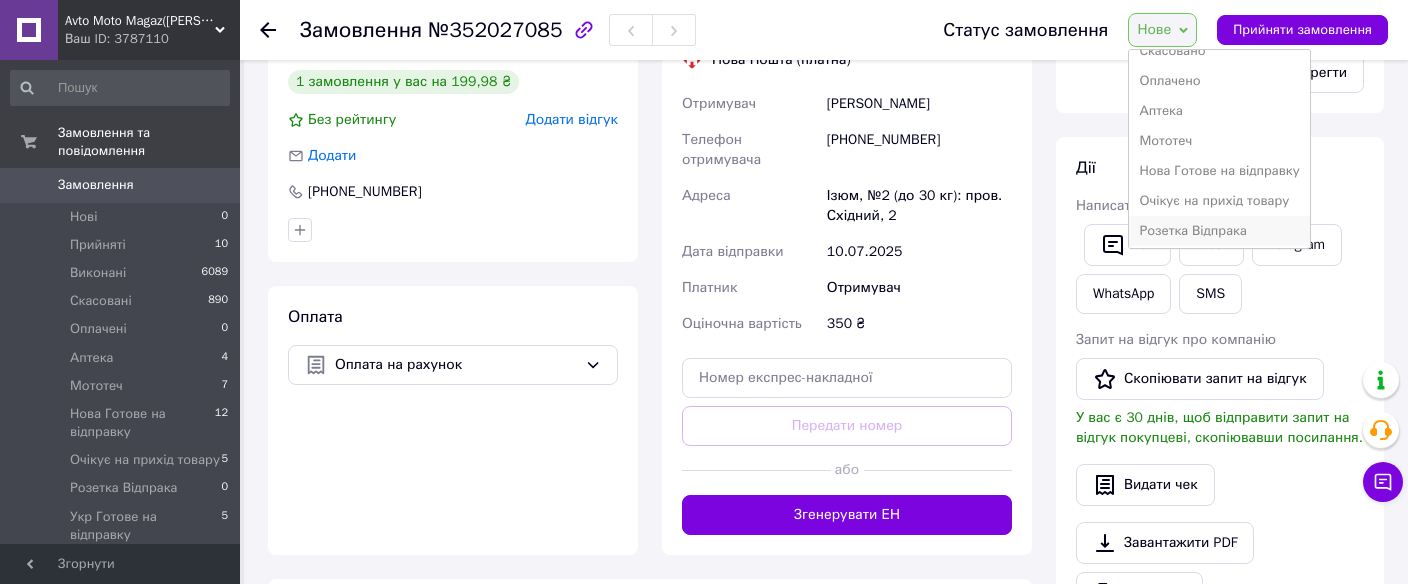 scroll, scrollTop: 111, scrollLeft: 0, axis: vertical 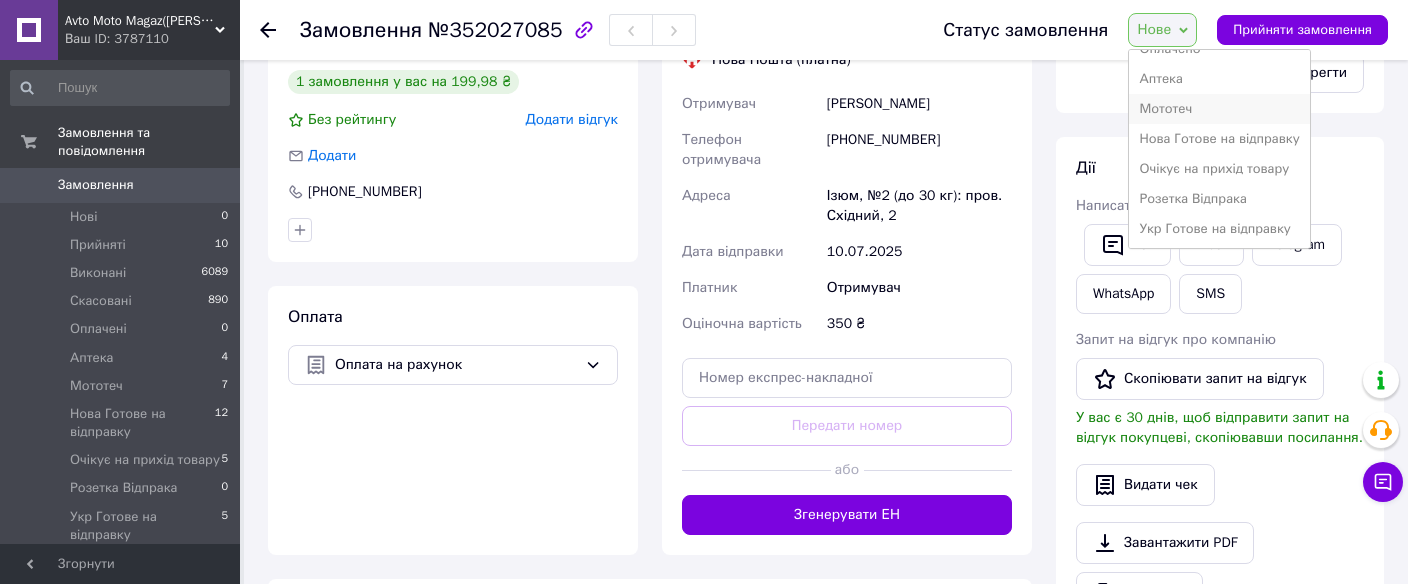 click on "Мототеч" at bounding box center [1219, 109] 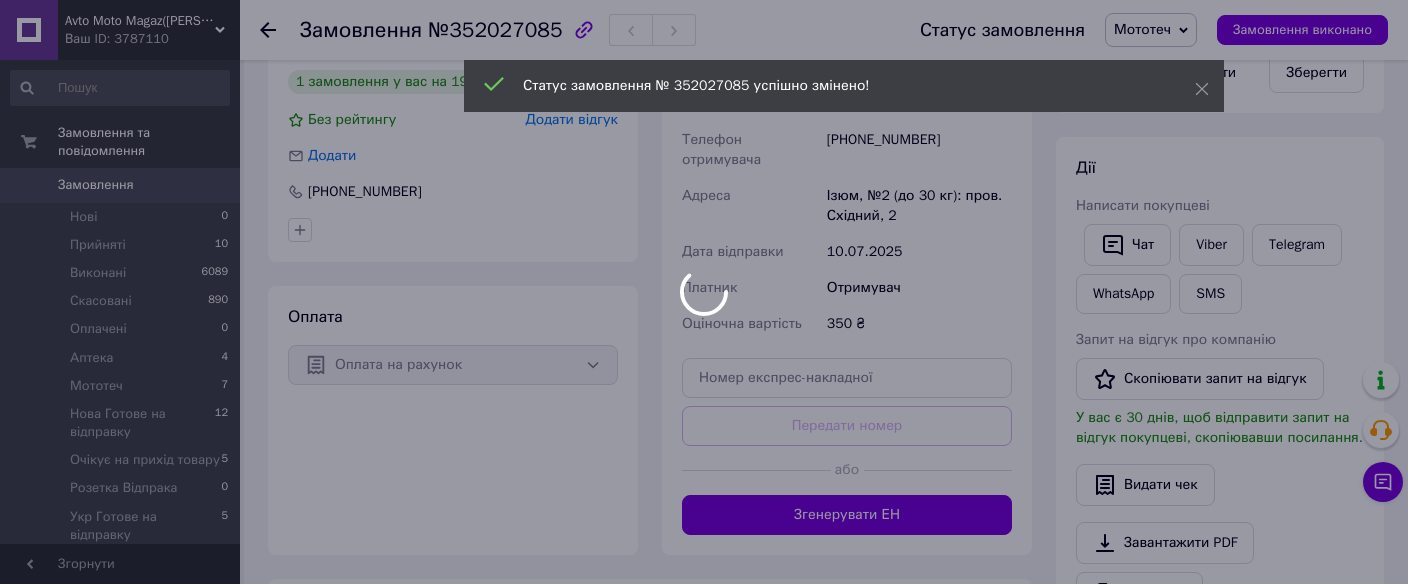 click on "Avto Moto Magaz(Авто Мото товари) Ваш ID: 3787110 Сайт Avto Moto Magaz(Авто Мото товари) Кабінет покупця Перевірити стан системи Сторінка на порталі Авто Мото Товари (Авто Мото товари оптом... Довідка Вийти Замовлення та повідомлення Замовлення 0 Нові 0 Прийняті 10 Виконані 6089 Скасовані 890 Оплачені 0 Аптека 4 Мототеч 7 Нова Готове на відправку 12 Очікує на прихід товару 5 Розетка Відпрака 0 Укр Готове на відправку 5 Замовлення з Розетки 0 Повідомлення 0 Товари та послуги Сповіщення 0 1 Показники роботи компанії Панель управління Prom топ" at bounding box center [704, 227] 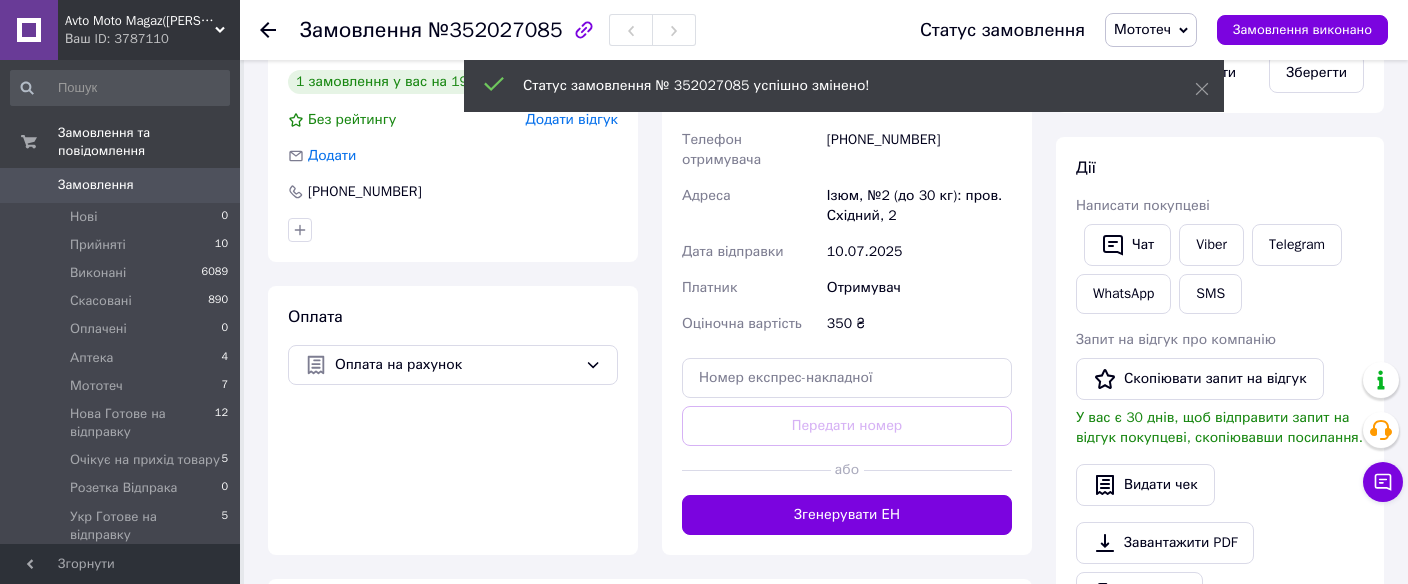 click on "Мототеч" at bounding box center [1142, 29] 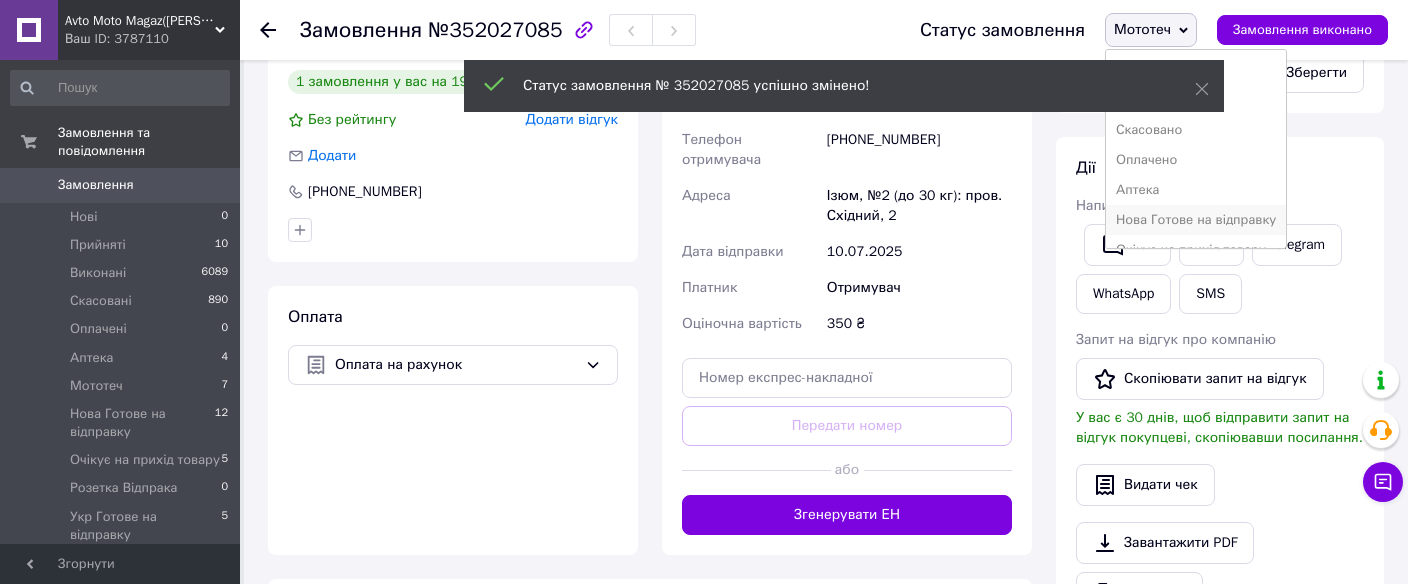 click on "Нова Готове на відправку" at bounding box center (1196, 220) 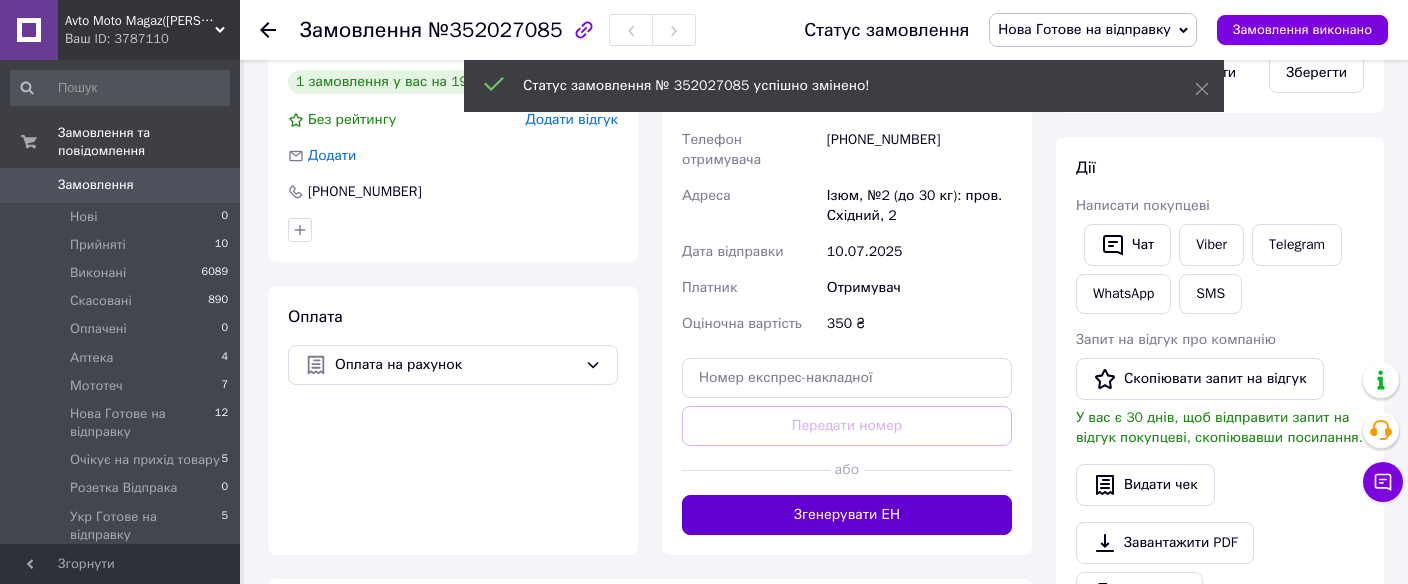 click on "Згенерувати ЕН" at bounding box center (847, 515) 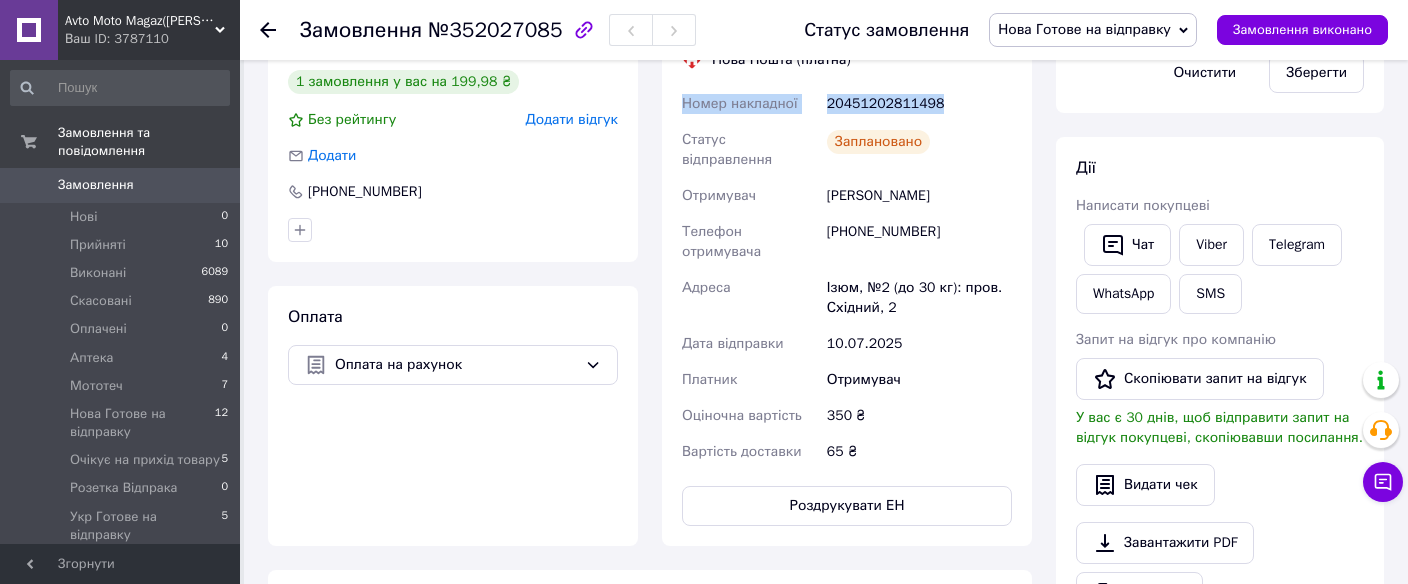 drag, startPoint x: 932, startPoint y: 106, endPoint x: 679, endPoint y: 106, distance: 253 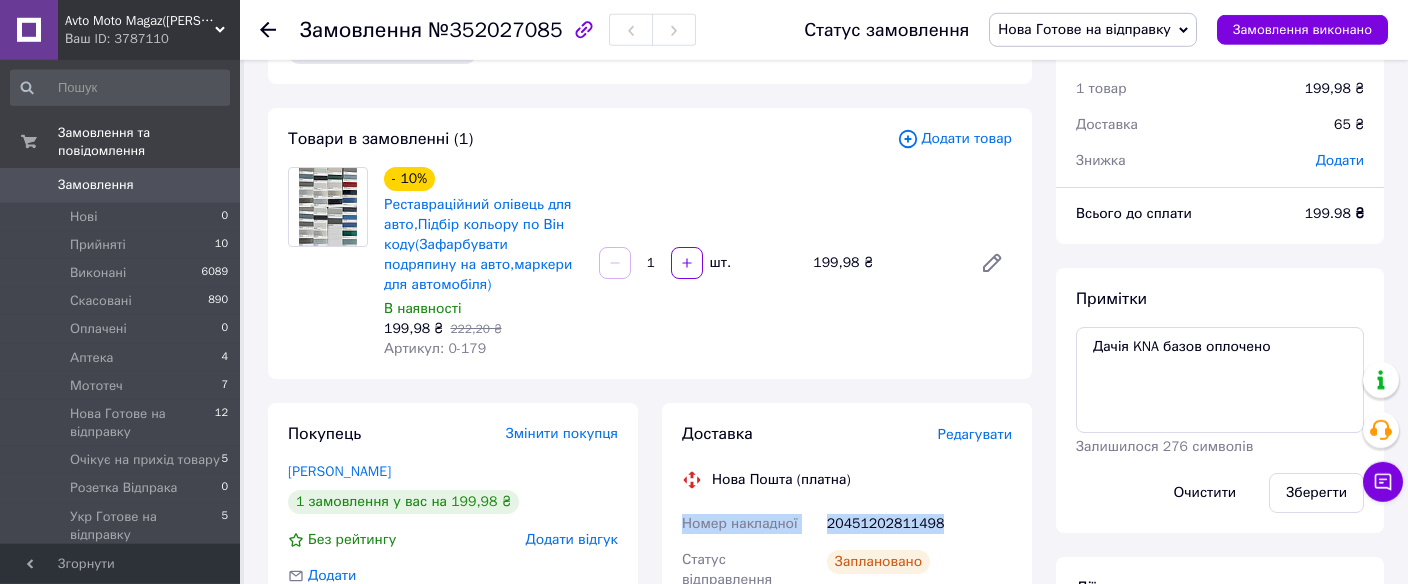 scroll, scrollTop: 0, scrollLeft: 0, axis: both 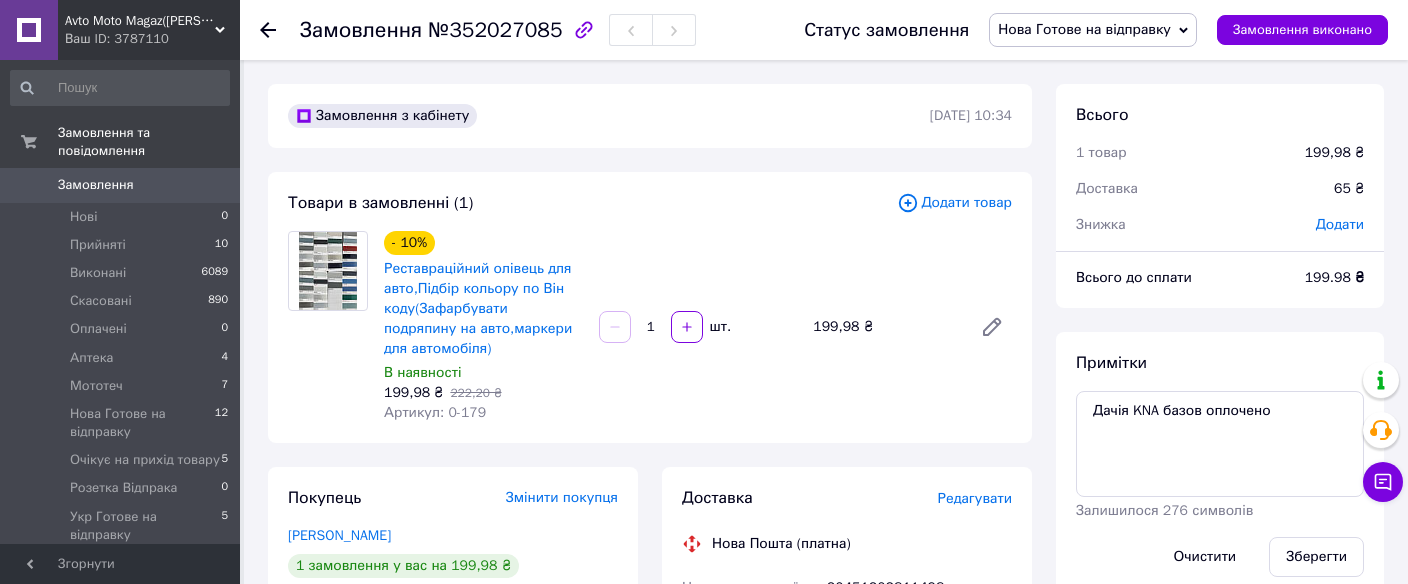 click at bounding box center (268, 30) 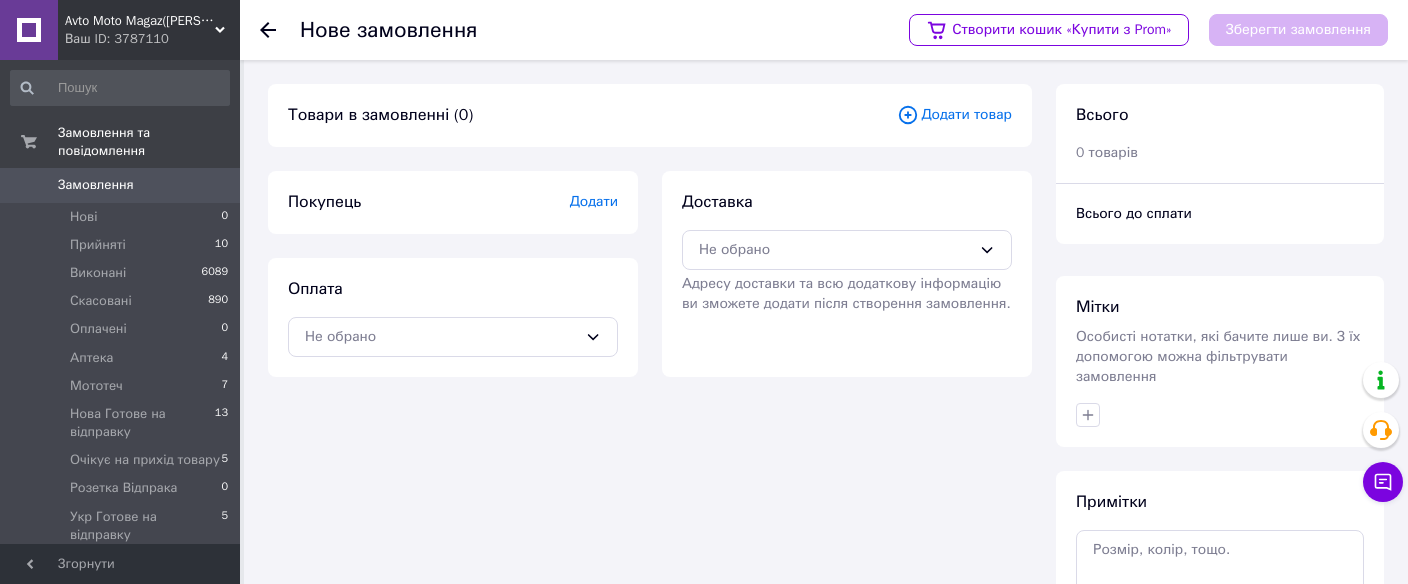 click at bounding box center (29, 185) 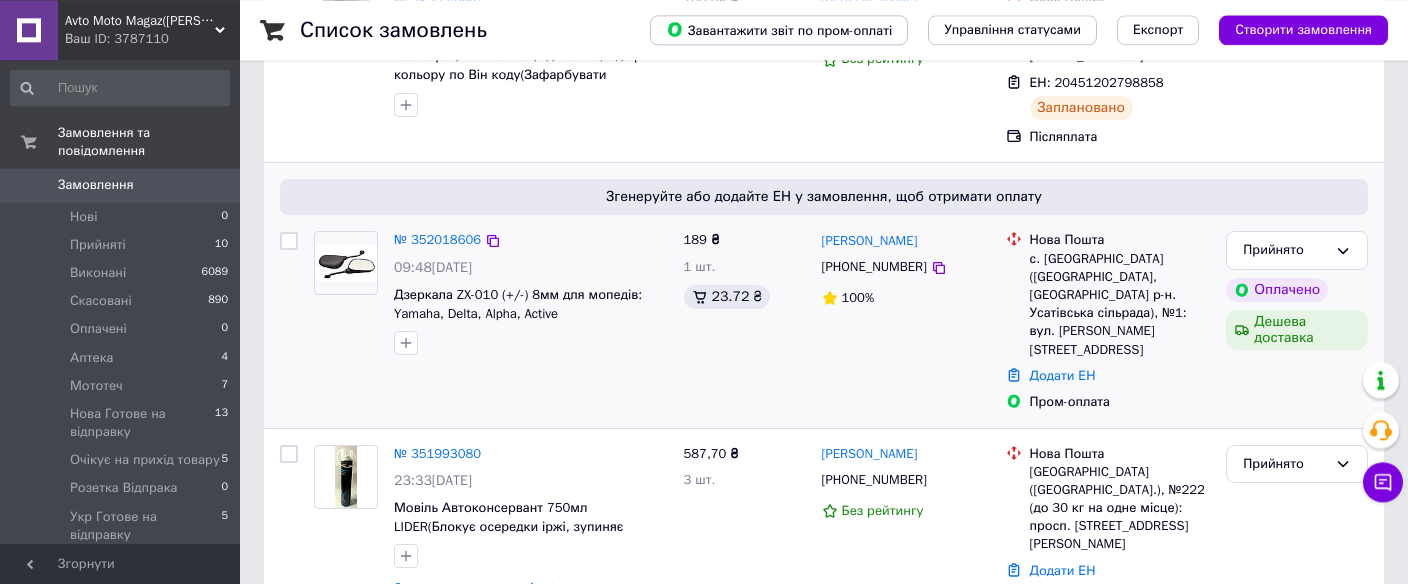 scroll, scrollTop: 492, scrollLeft: 0, axis: vertical 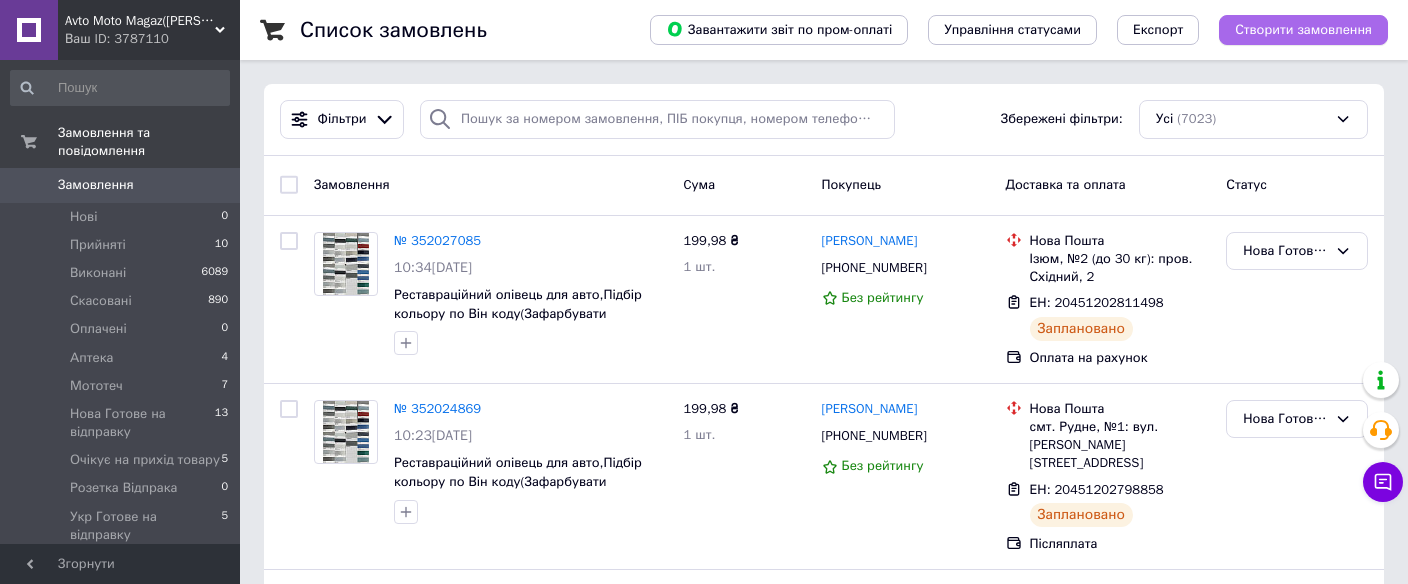click on "Створити замовлення" at bounding box center [1303, 30] 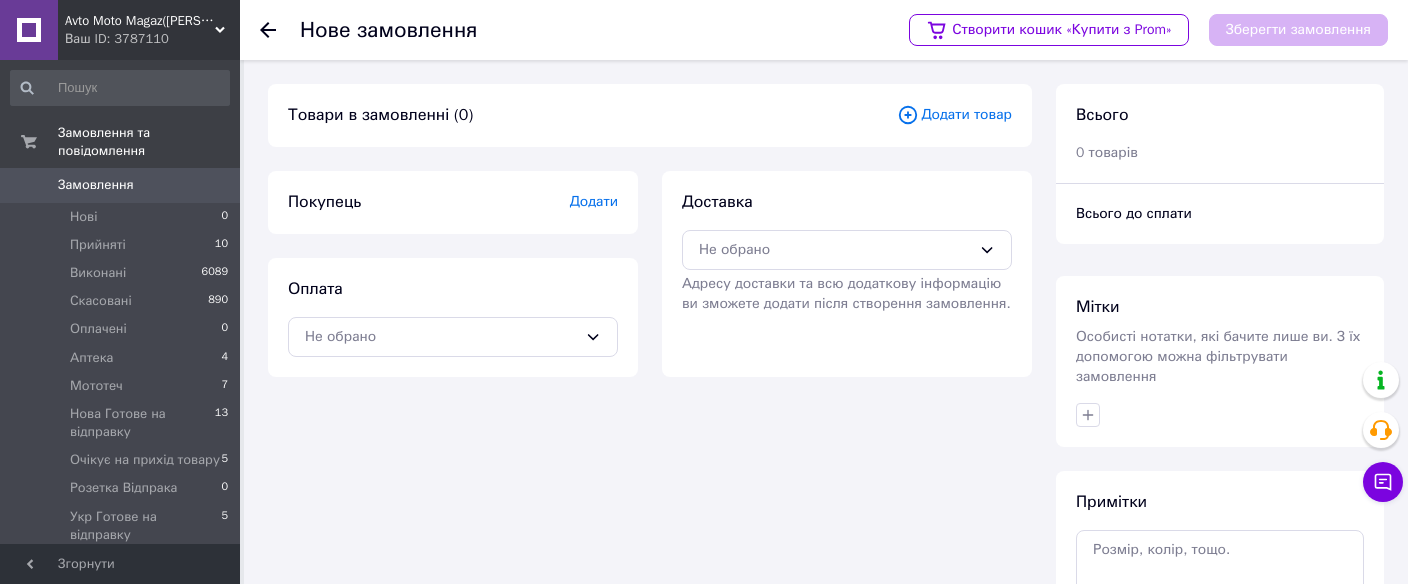 click on "Додати товар" at bounding box center [954, 115] 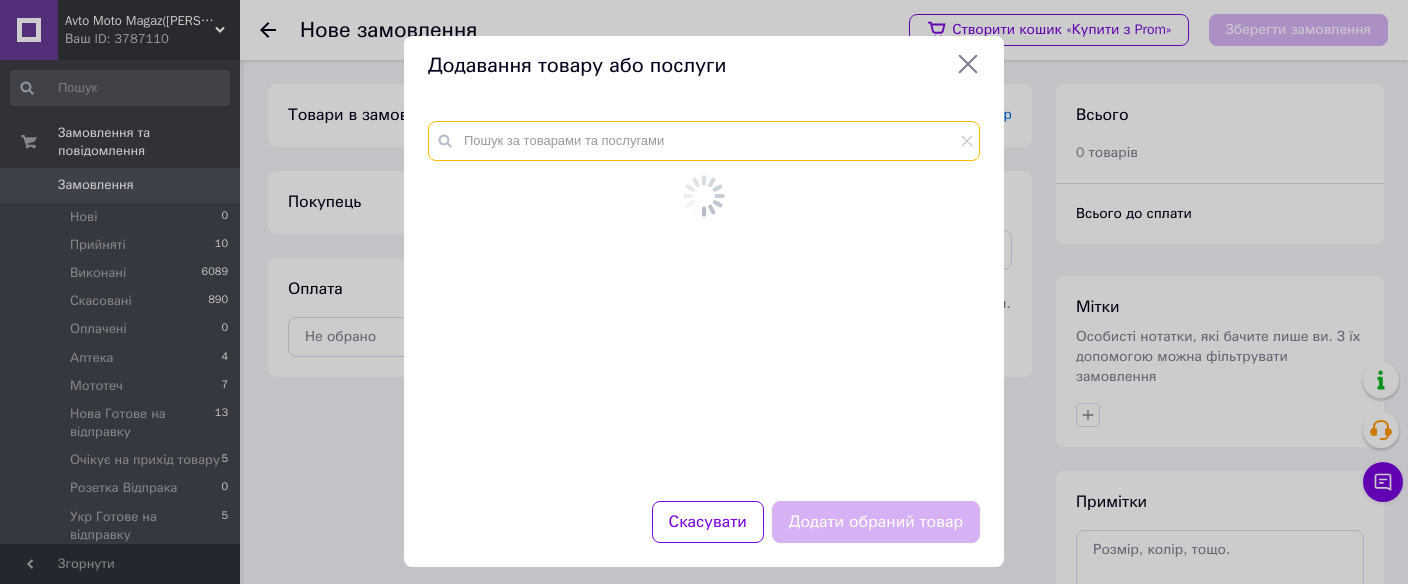 click at bounding box center [704, 141] 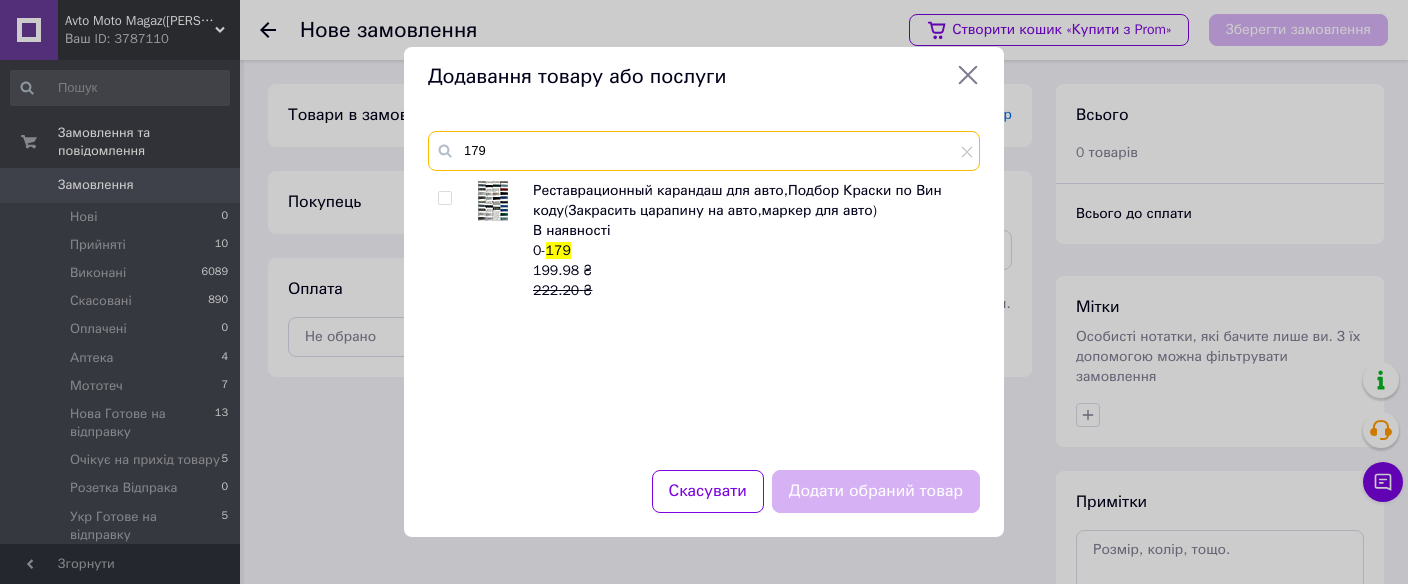 type on "179" 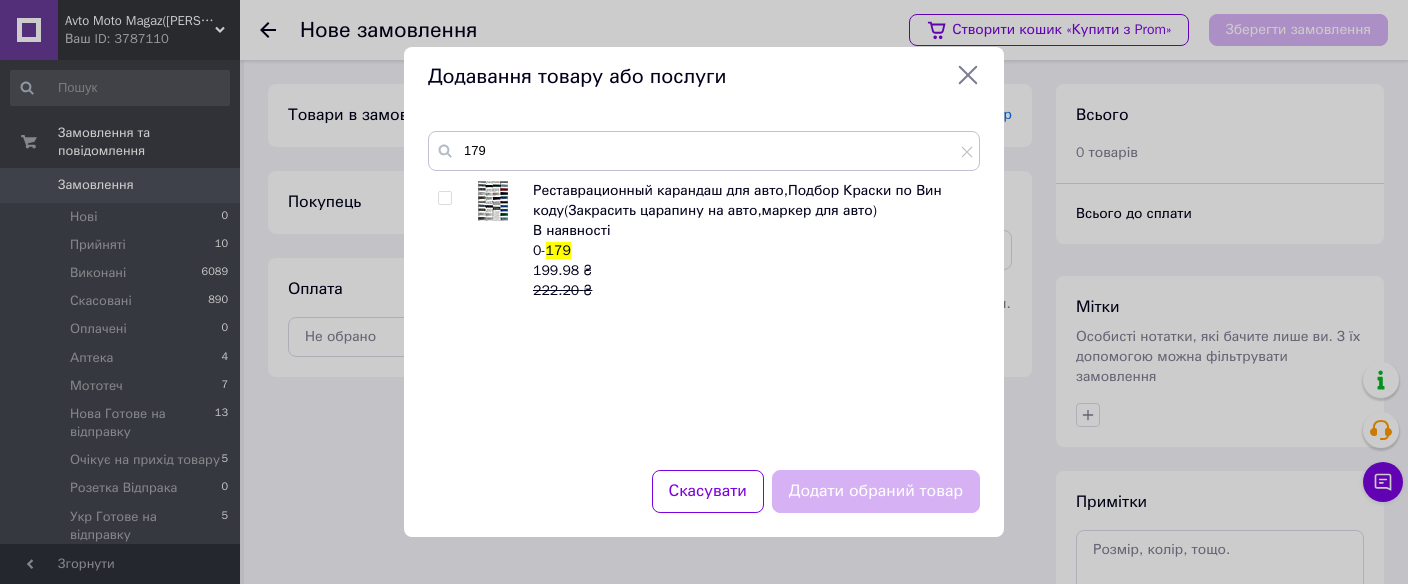 click at bounding box center (444, 198) 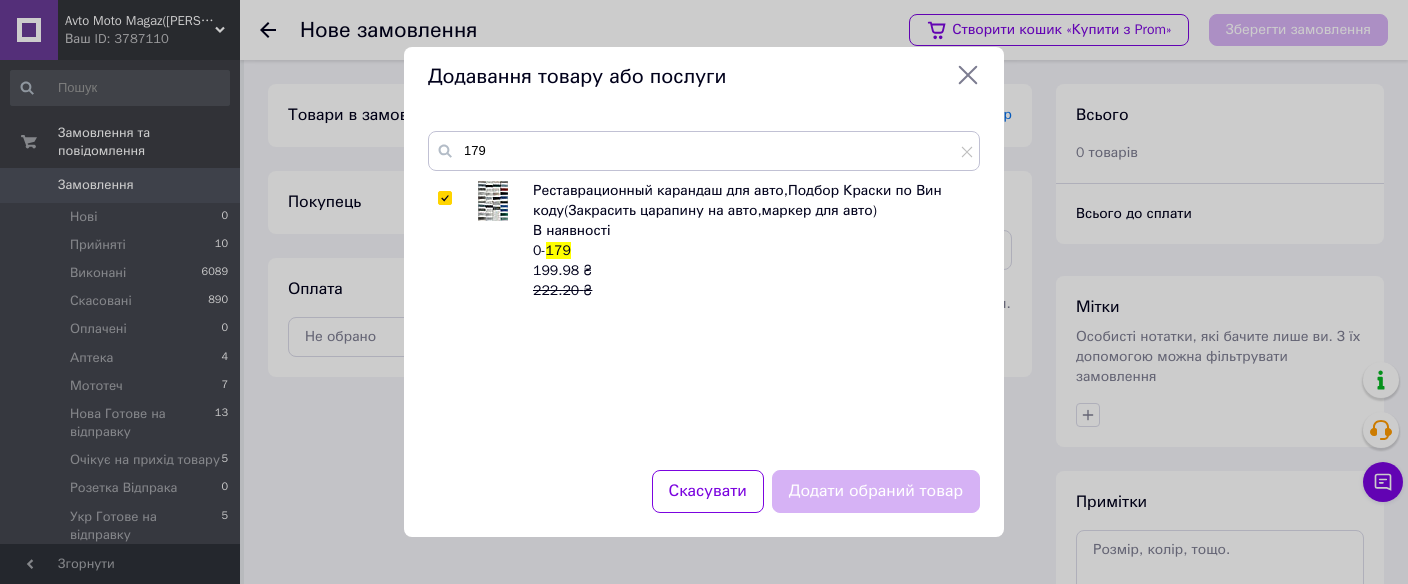 checkbox on "true" 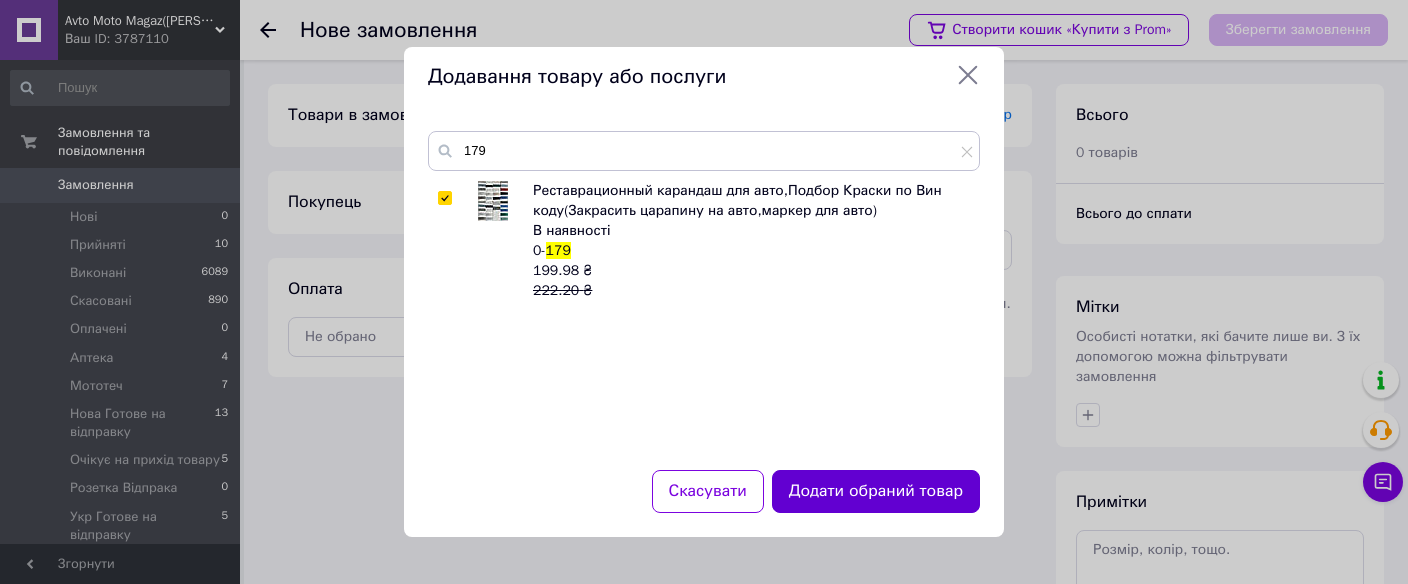 click on "Додати обраний товар" at bounding box center [876, 491] 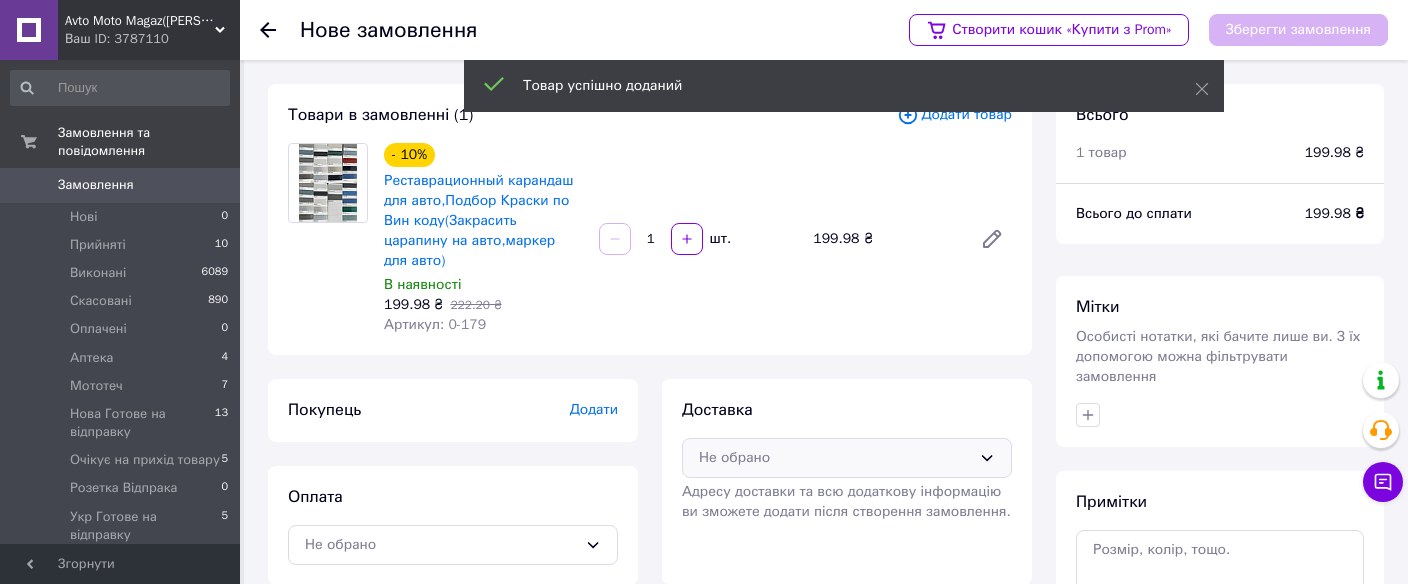 scroll, scrollTop: 238, scrollLeft: 0, axis: vertical 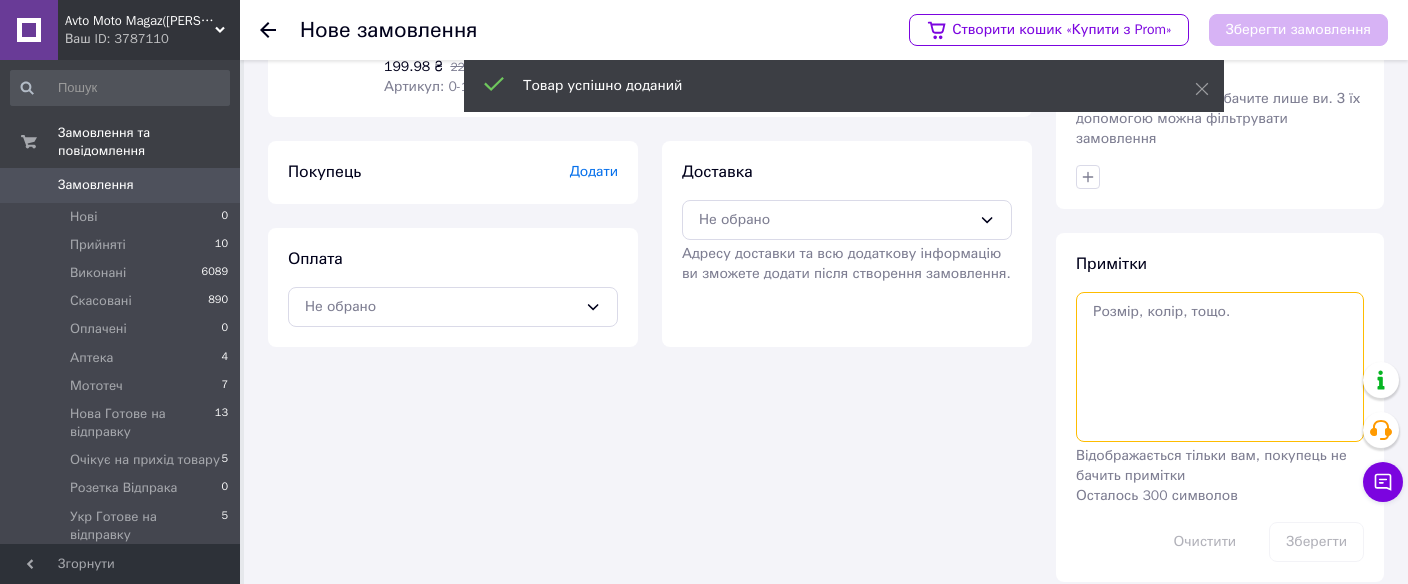 click at bounding box center (1220, 367) 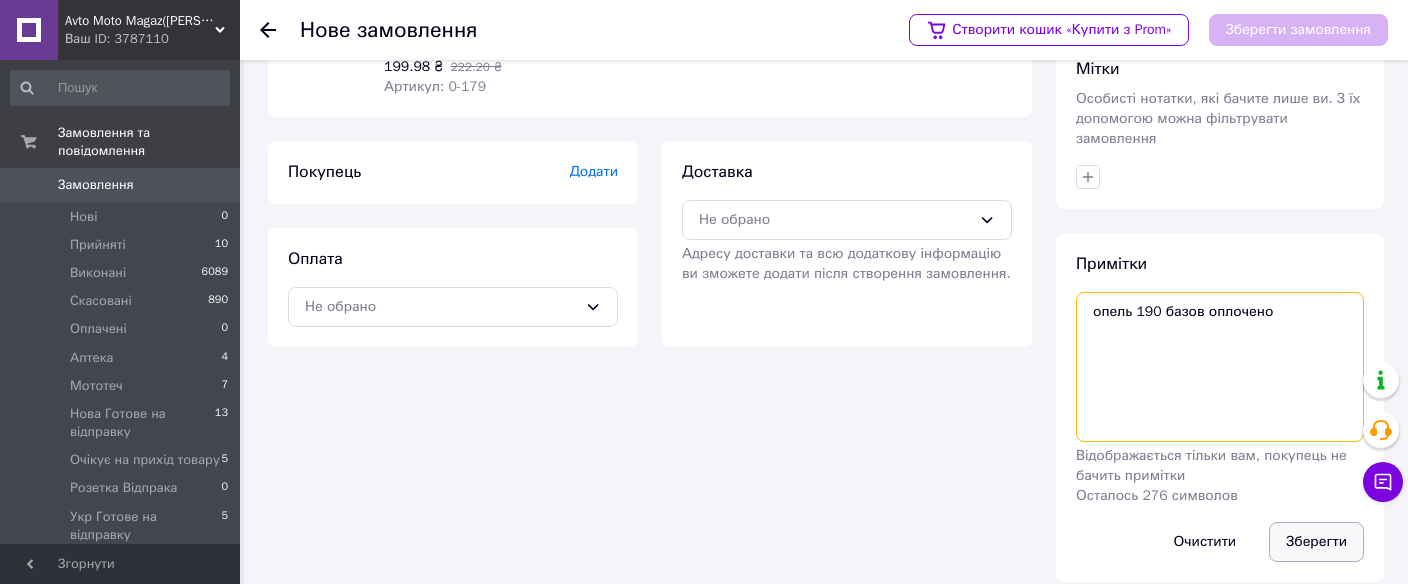 type on "опель 190 базов оплочено" 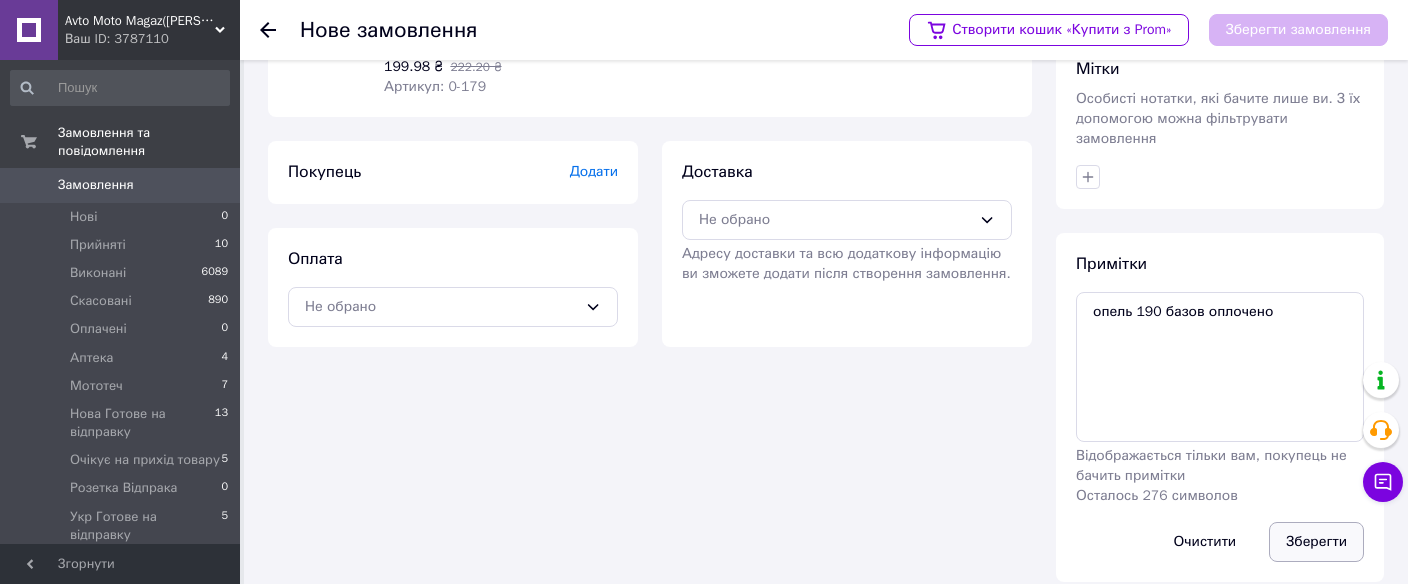 click on "Зберегти" at bounding box center [1316, 542] 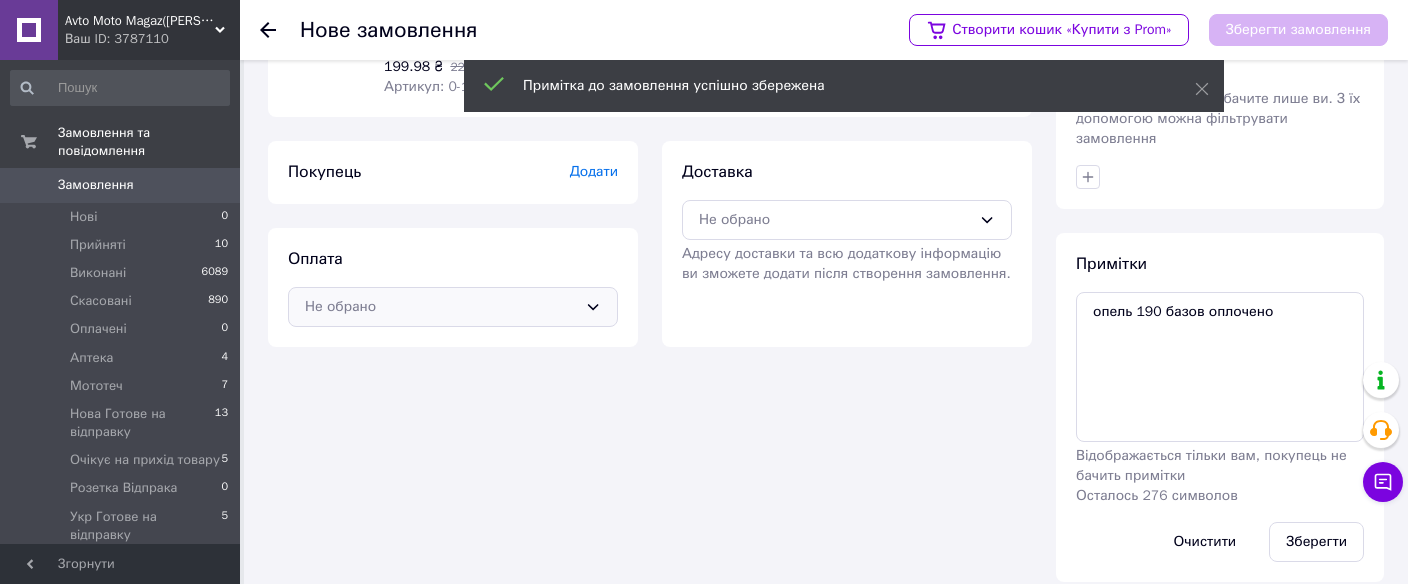 click on "Не обрано" at bounding box center [441, 307] 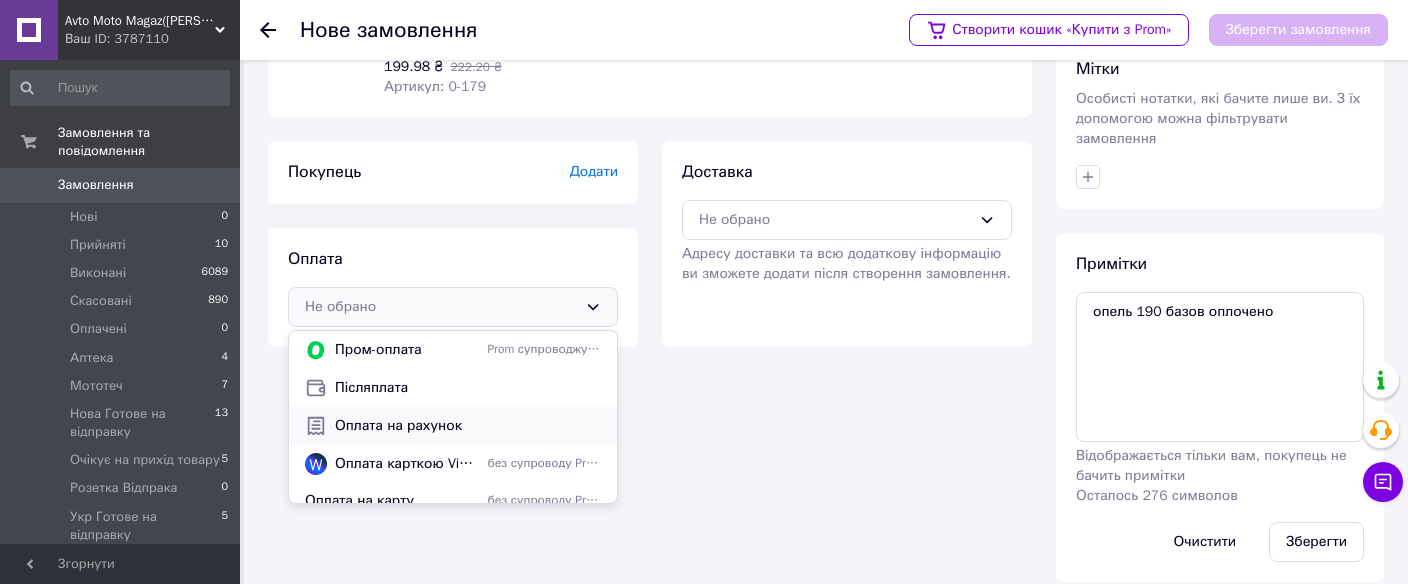 click on "Оплата на рахунок" at bounding box center [468, 426] 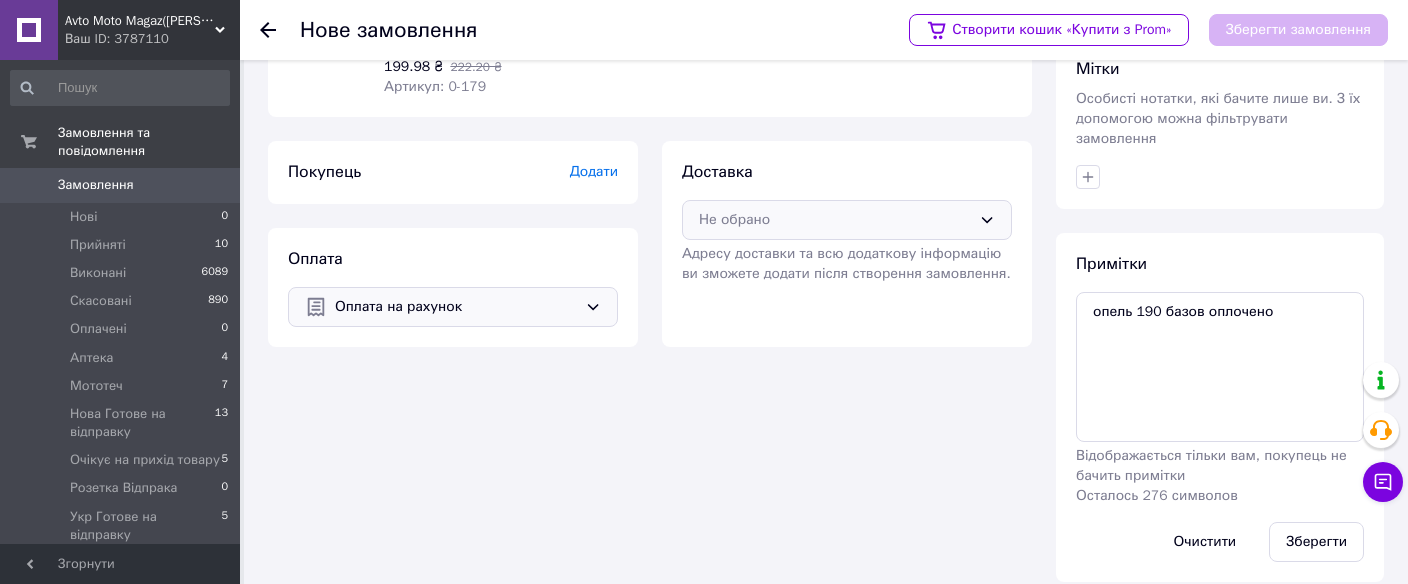 click on "Не обрано" at bounding box center (847, 220) 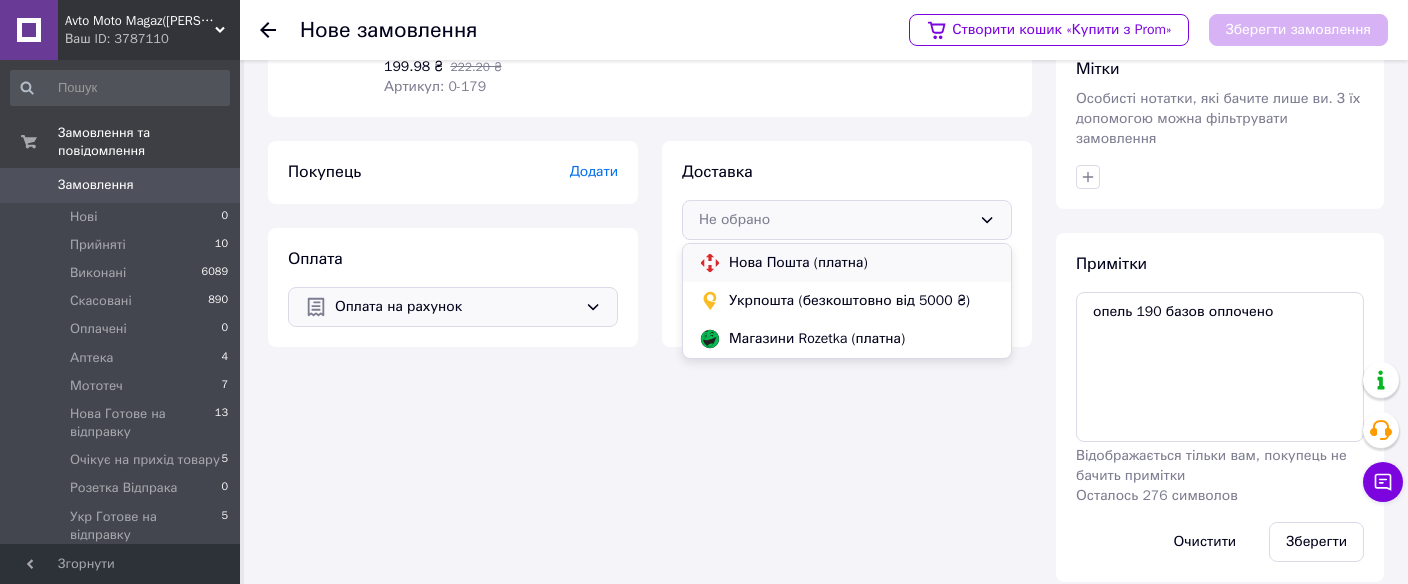 click on "Нова Пошта (платна)" at bounding box center [862, 263] 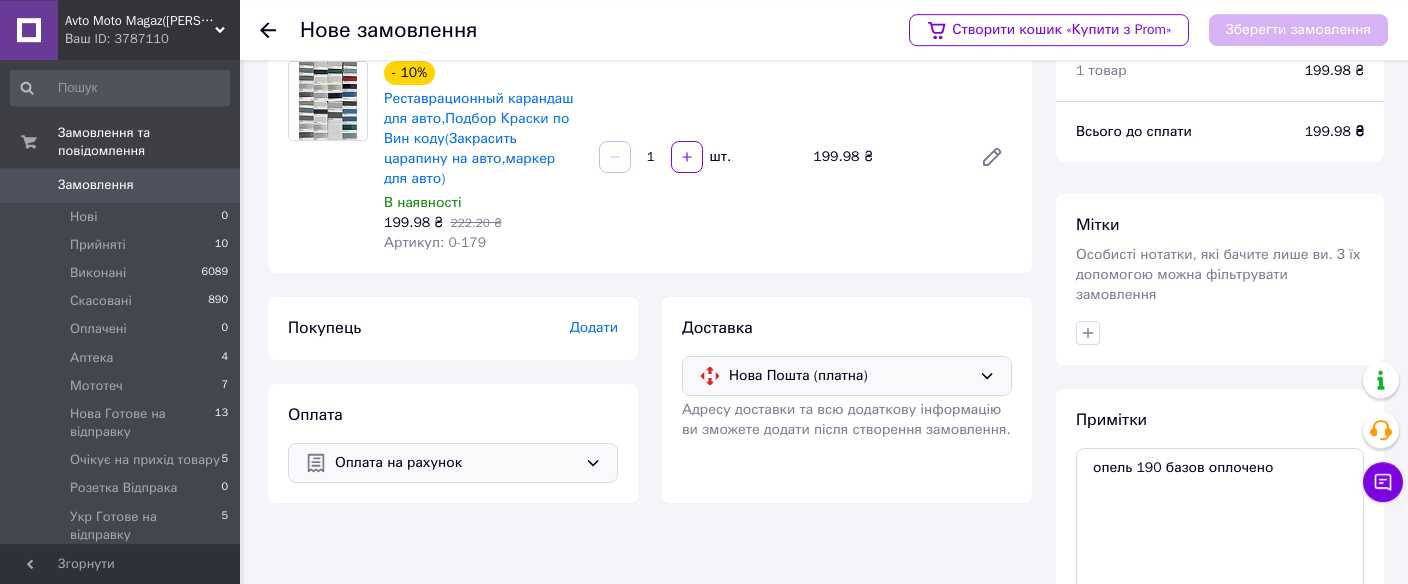 scroll, scrollTop: 0, scrollLeft: 0, axis: both 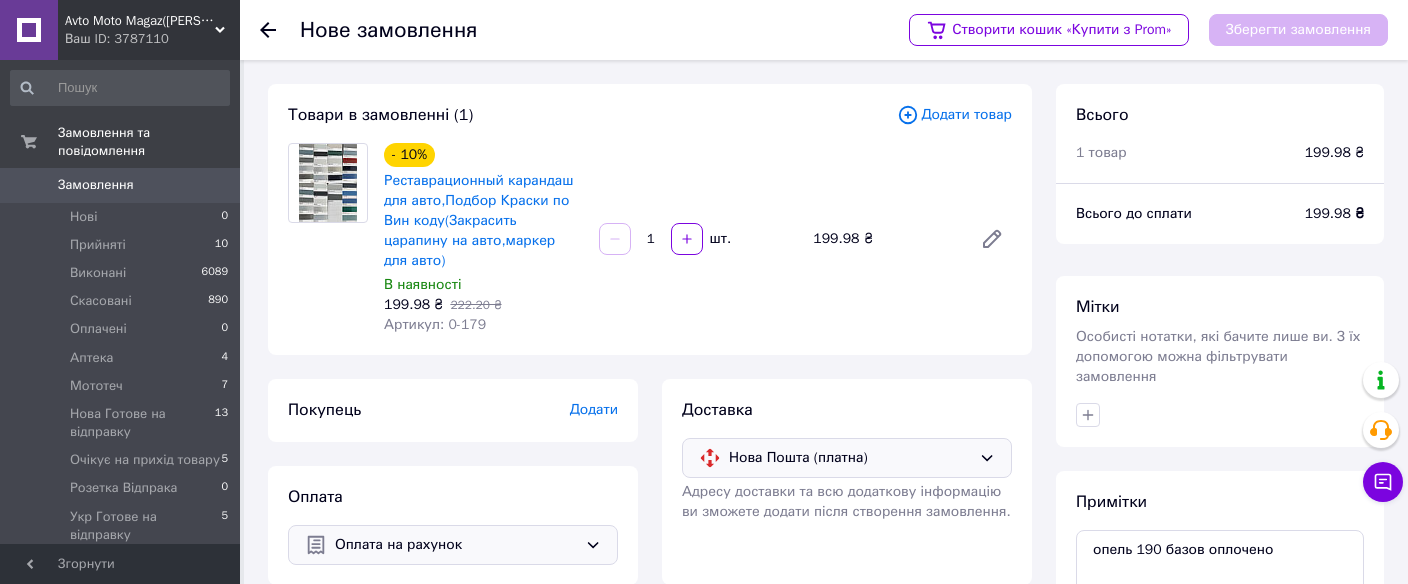 click on "Додати" at bounding box center [594, 409] 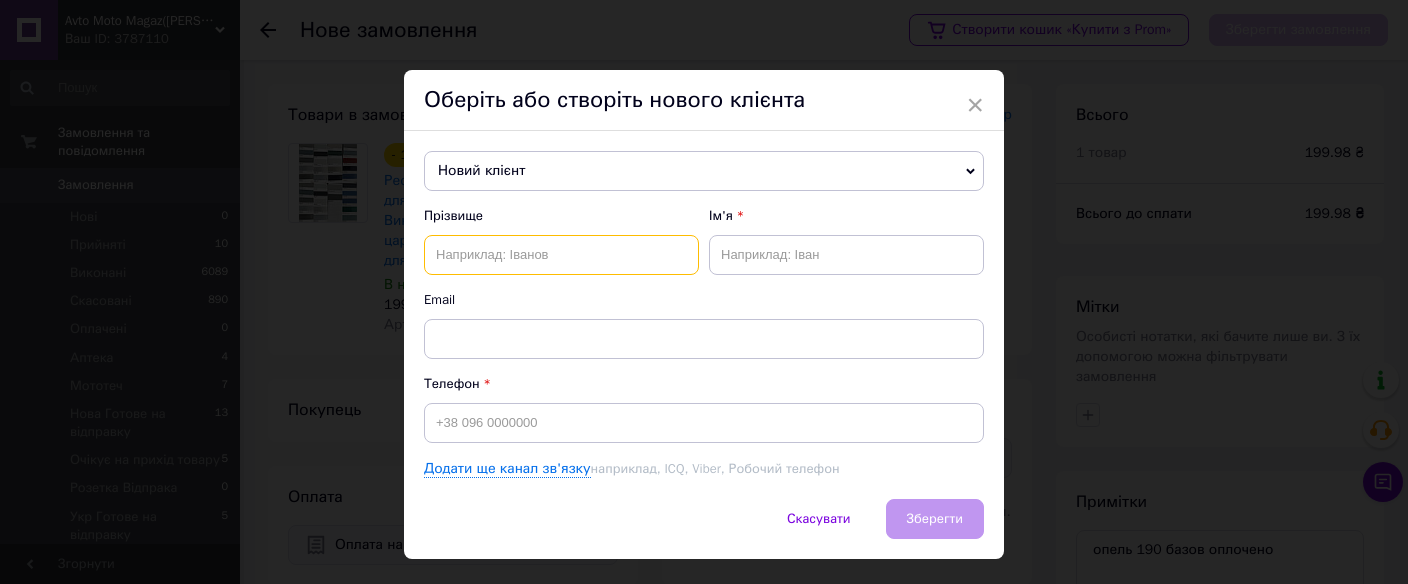 click at bounding box center (561, 255) 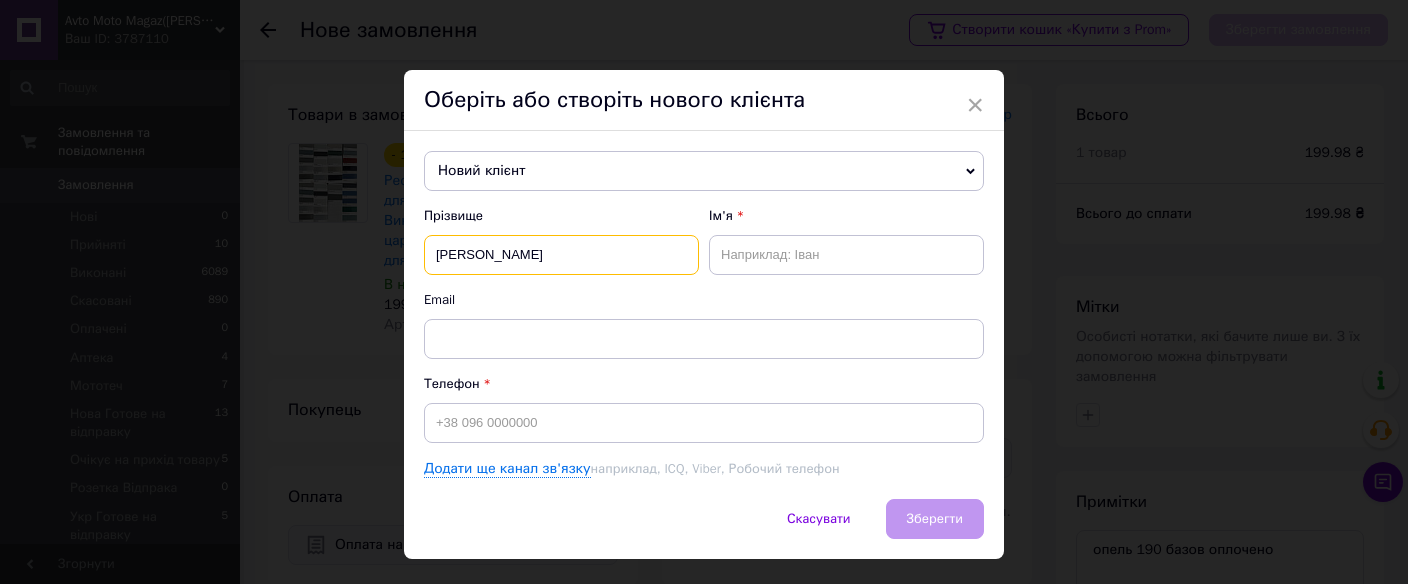 type on "Михайлов" 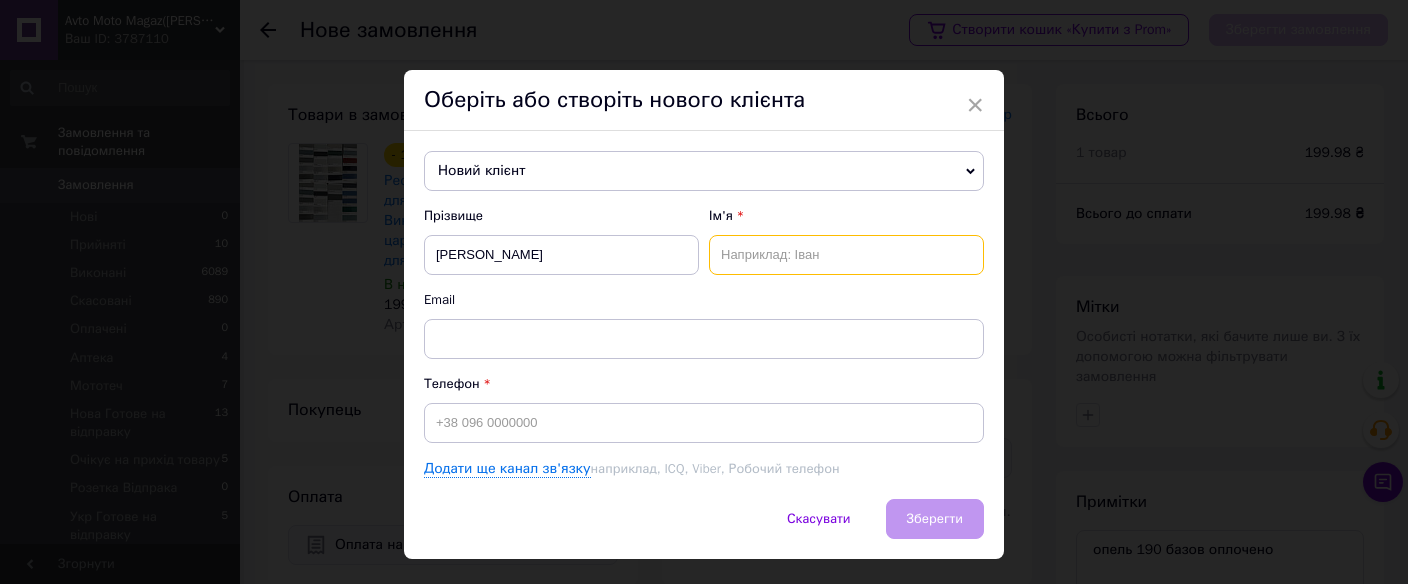 click at bounding box center (846, 255) 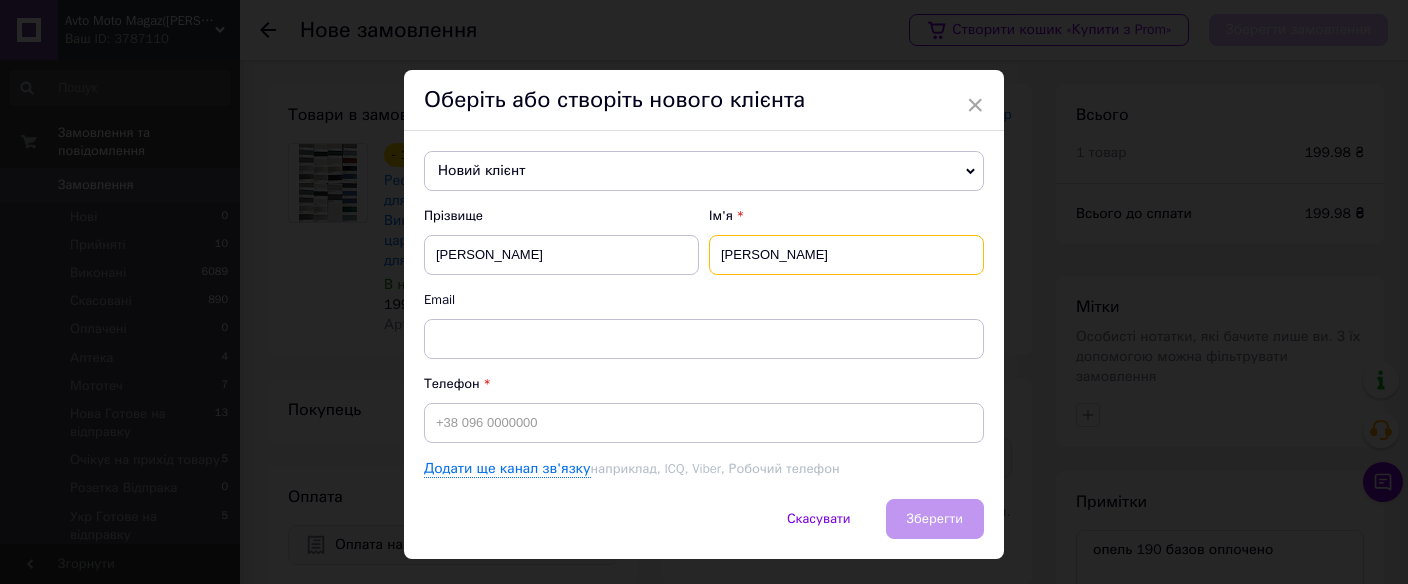 type on "Констянтин" 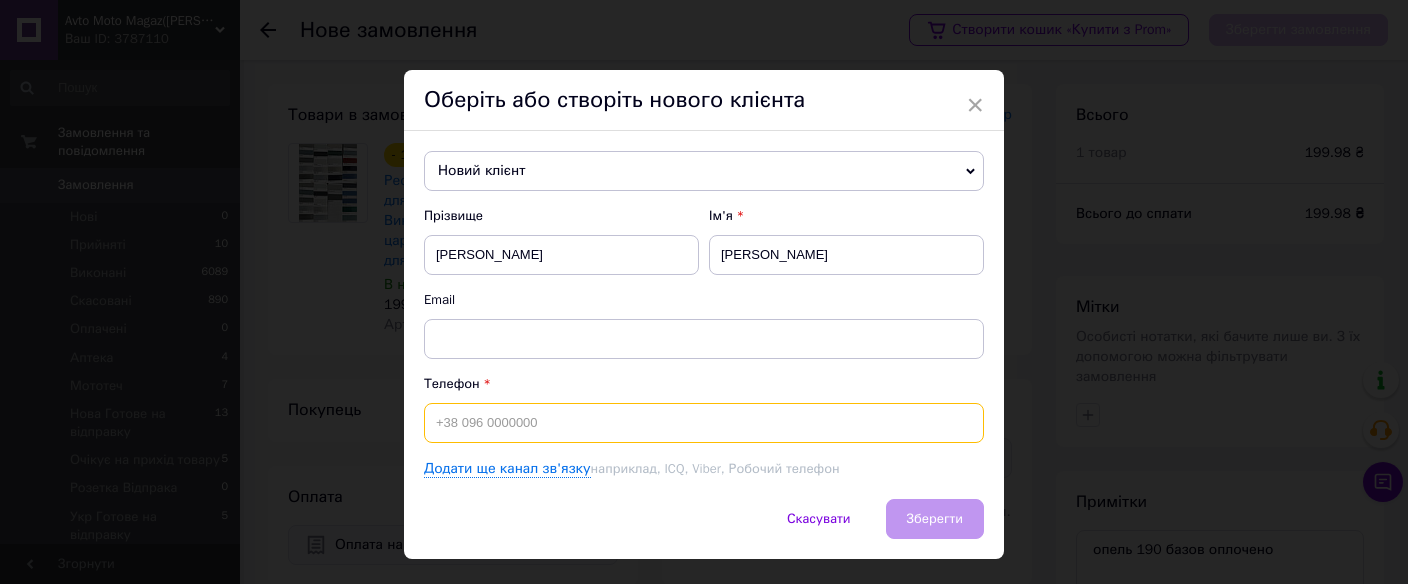 click at bounding box center [704, 423] 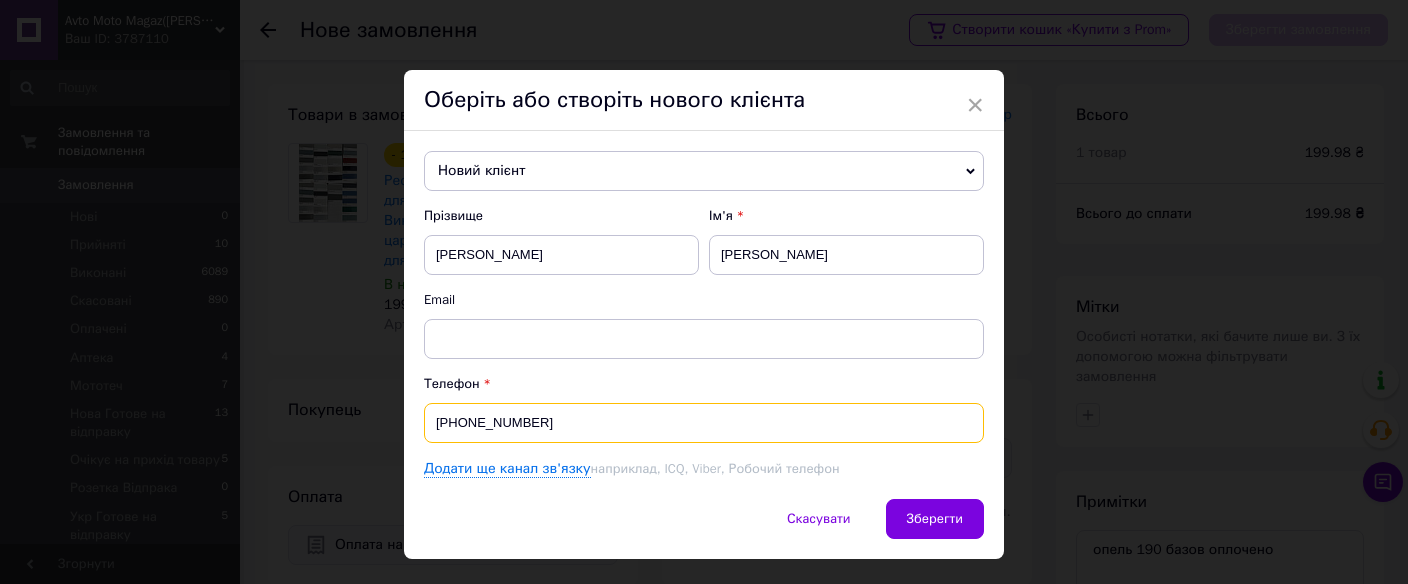 click on "[PHONE_NUMBER]" at bounding box center (704, 423) 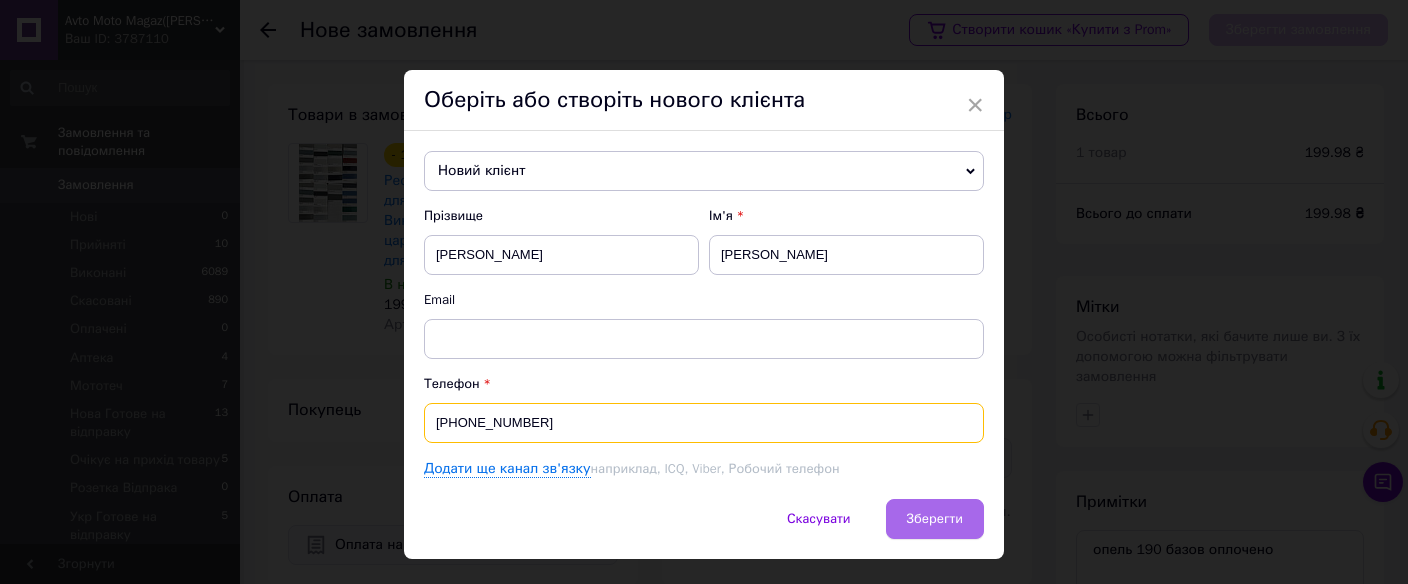 type on "[PHONE_NUMBER]" 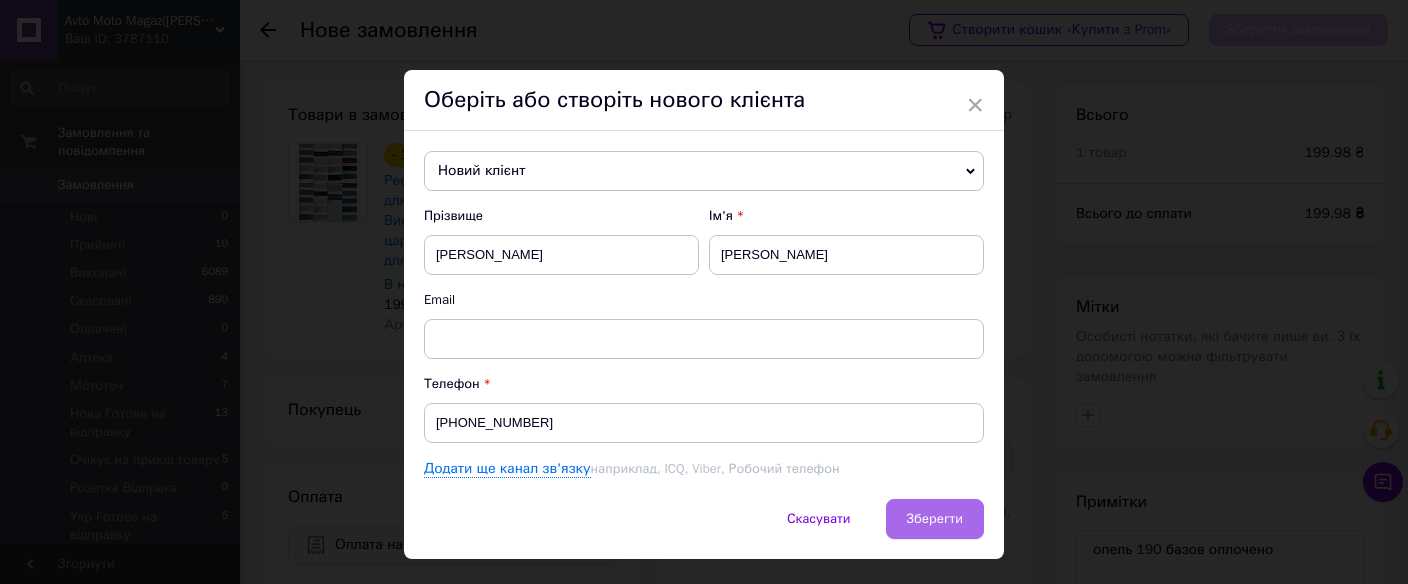 click on "Зберегти" at bounding box center (935, 518) 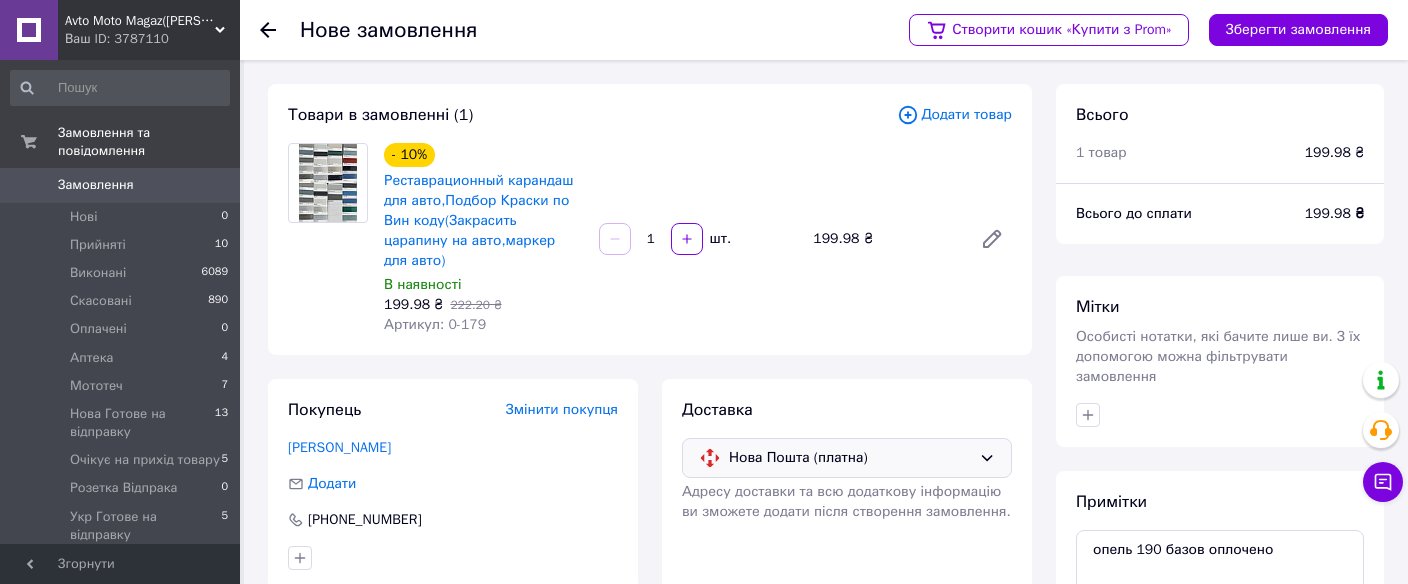 scroll, scrollTop: 238, scrollLeft: 0, axis: vertical 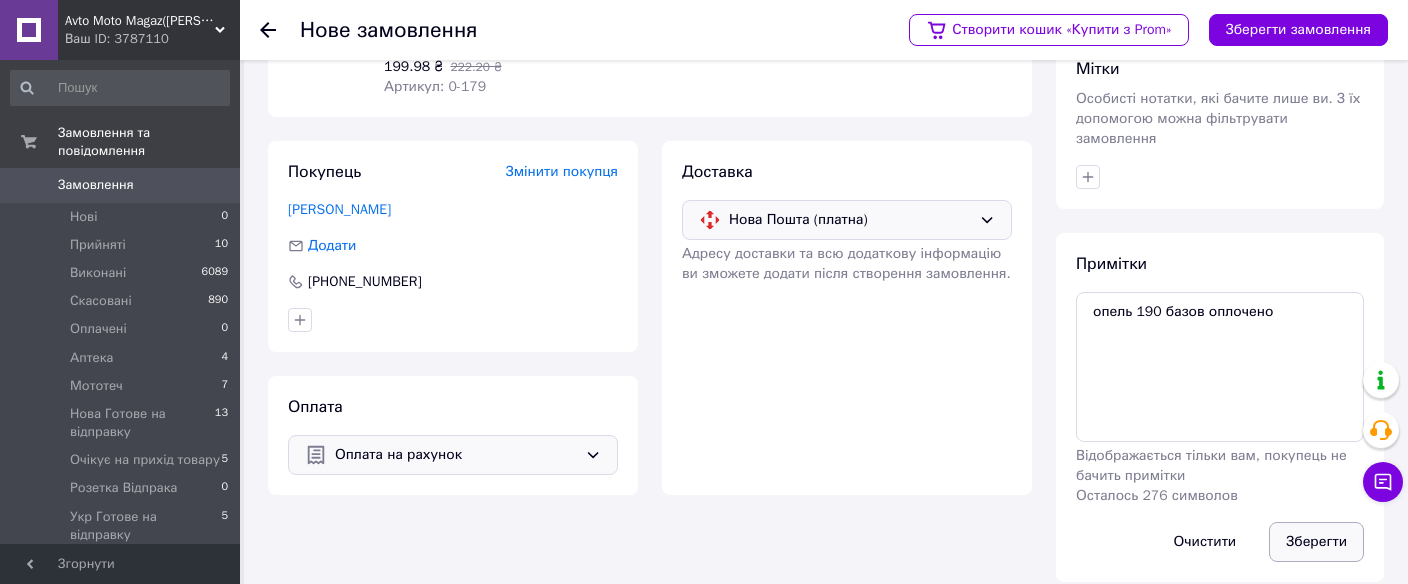 click on "Зберегти" at bounding box center [1316, 542] 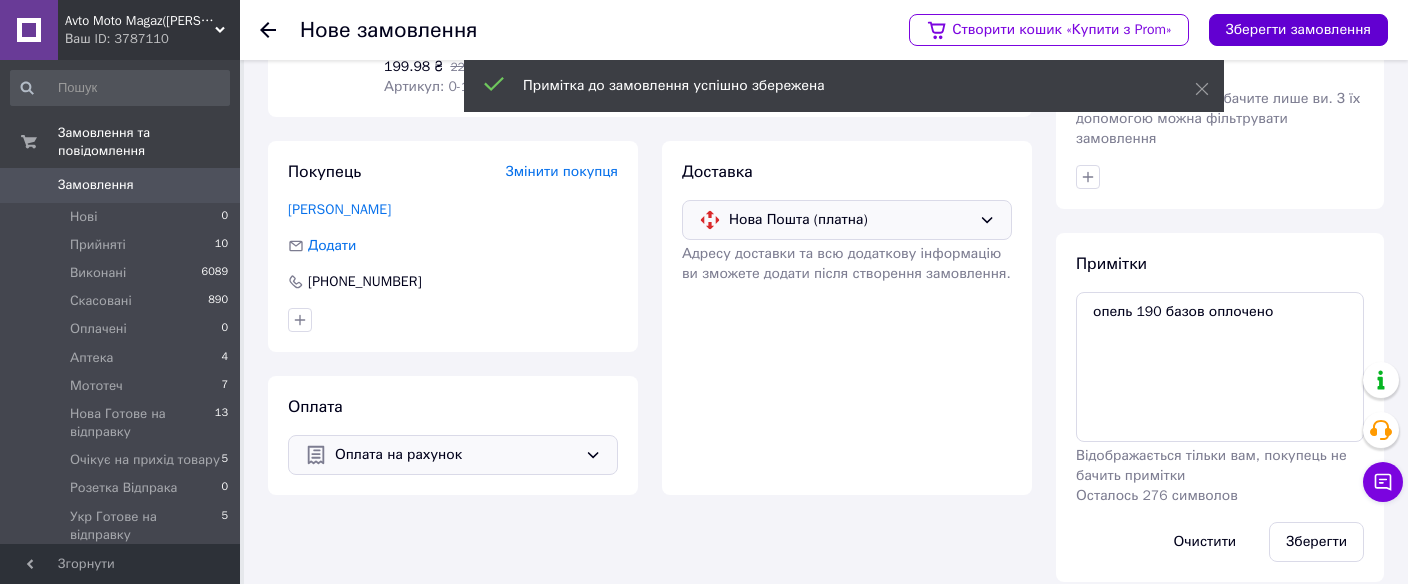 click on "Зберегти замовлення" at bounding box center (1298, 30) 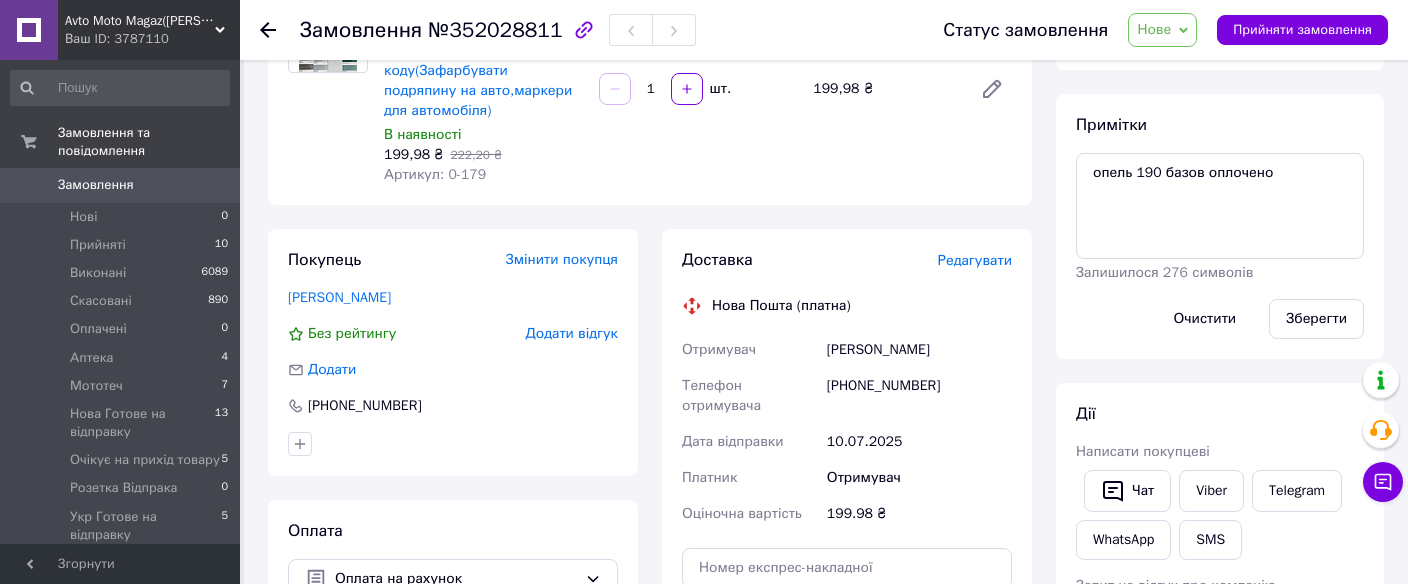 click on "Редагувати" at bounding box center [975, 260] 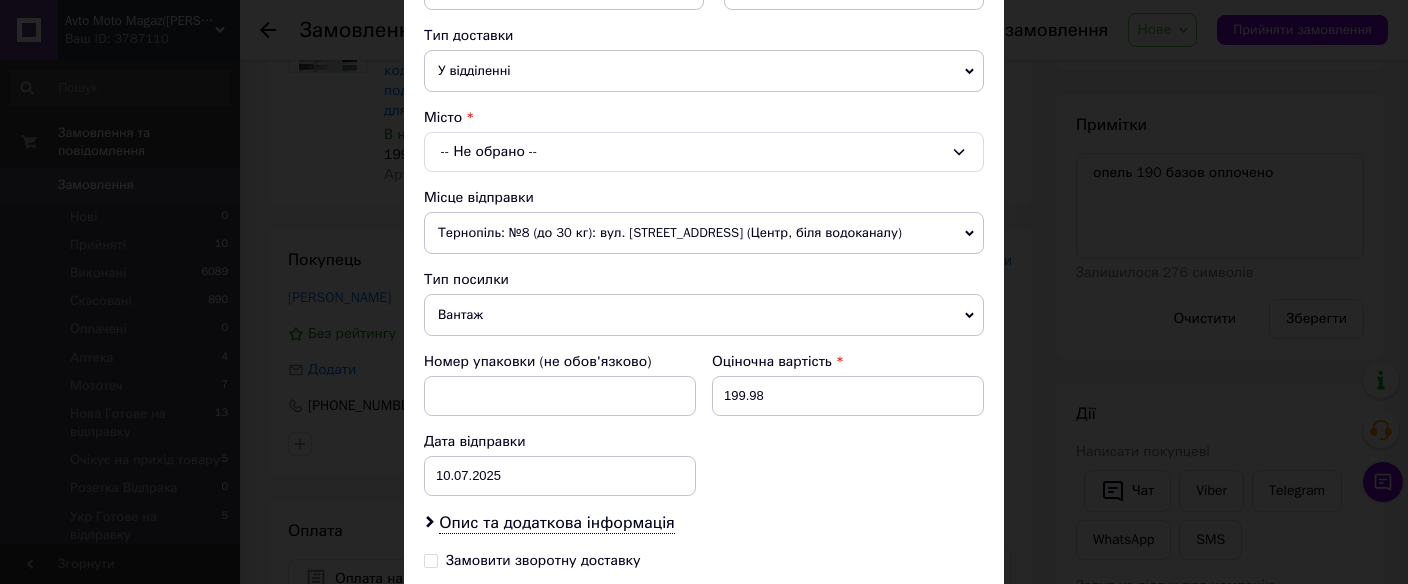 scroll, scrollTop: 534, scrollLeft: 0, axis: vertical 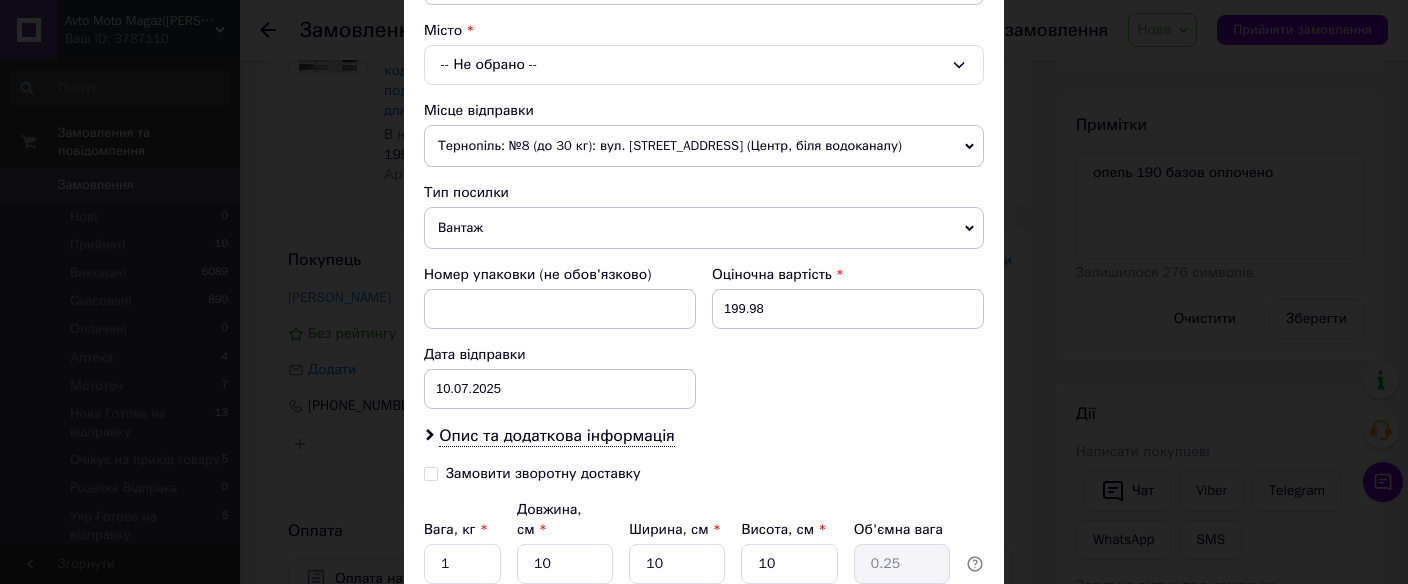 click on "-- Не обрано --" at bounding box center (704, 65) 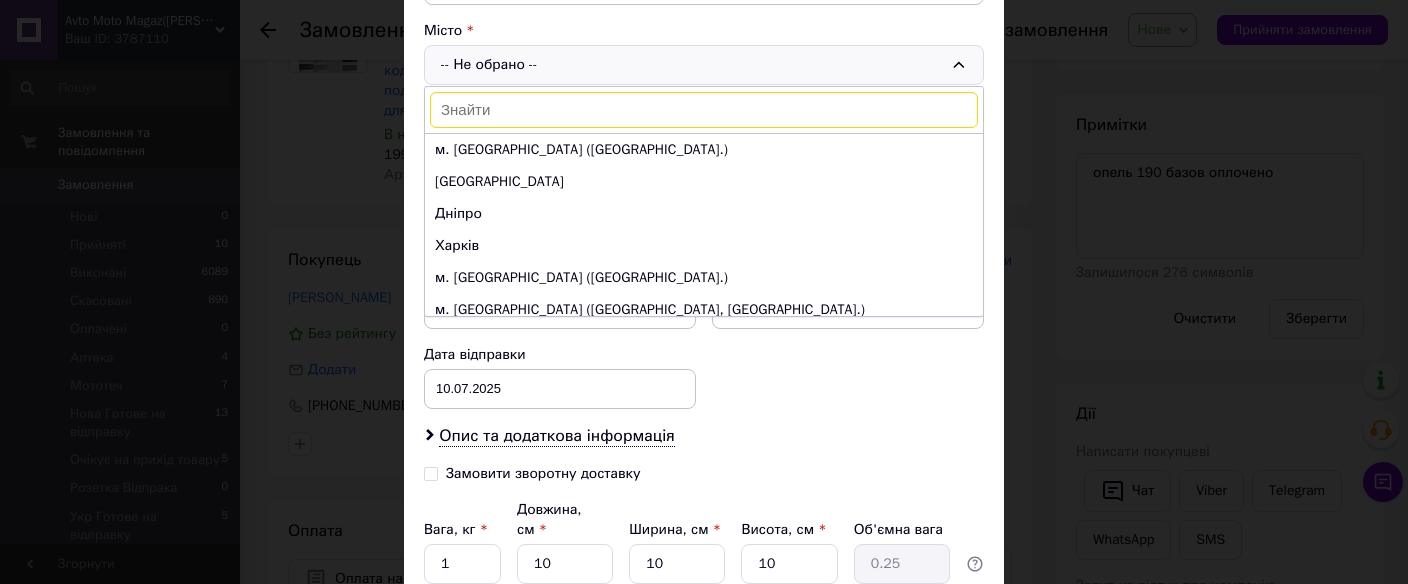 click at bounding box center [704, 110] 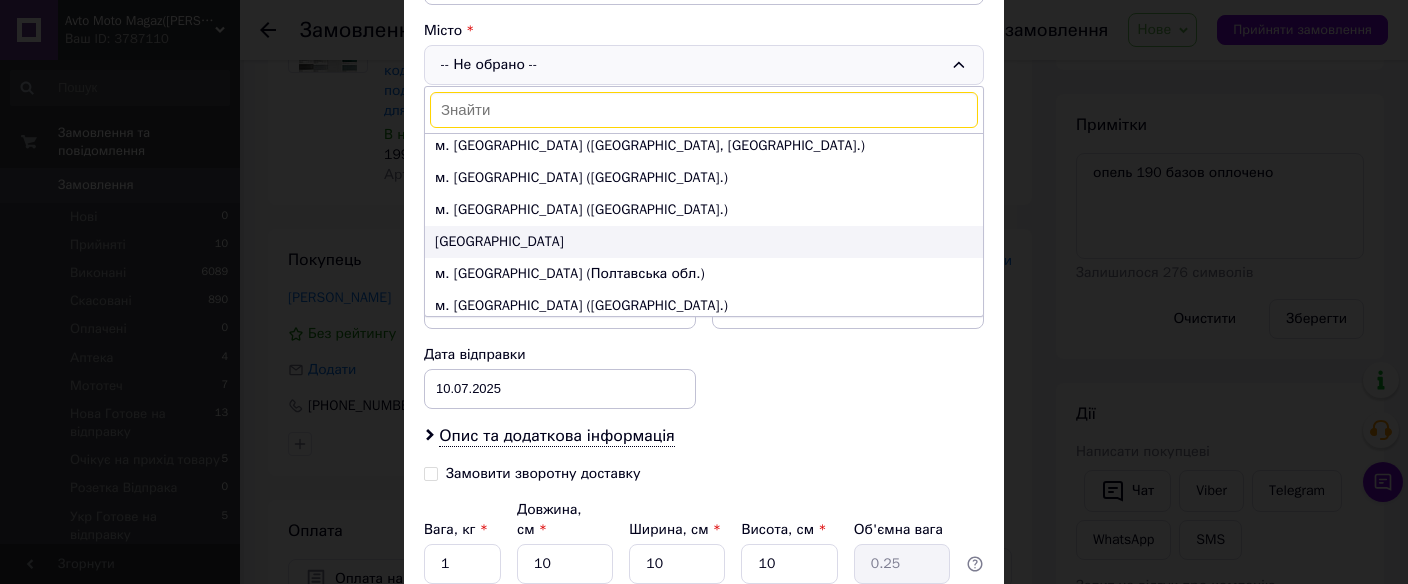 scroll, scrollTop: 327, scrollLeft: 0, axis: vertical 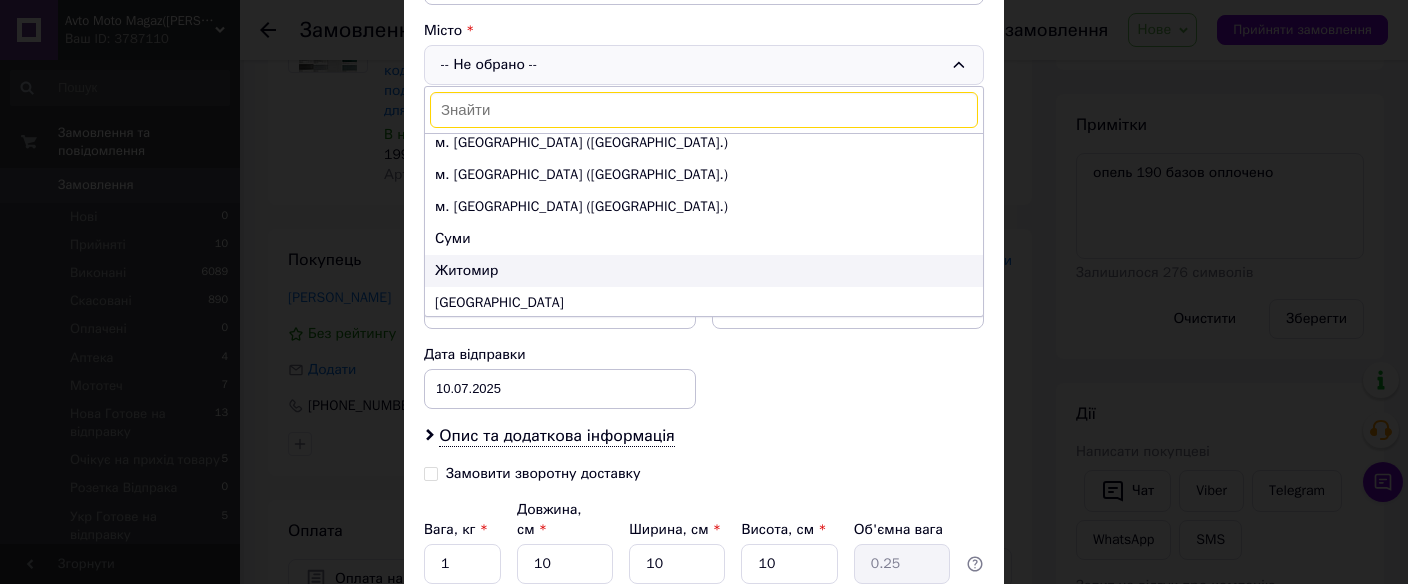 click on "Житомир" at bounding box center [704, 271] 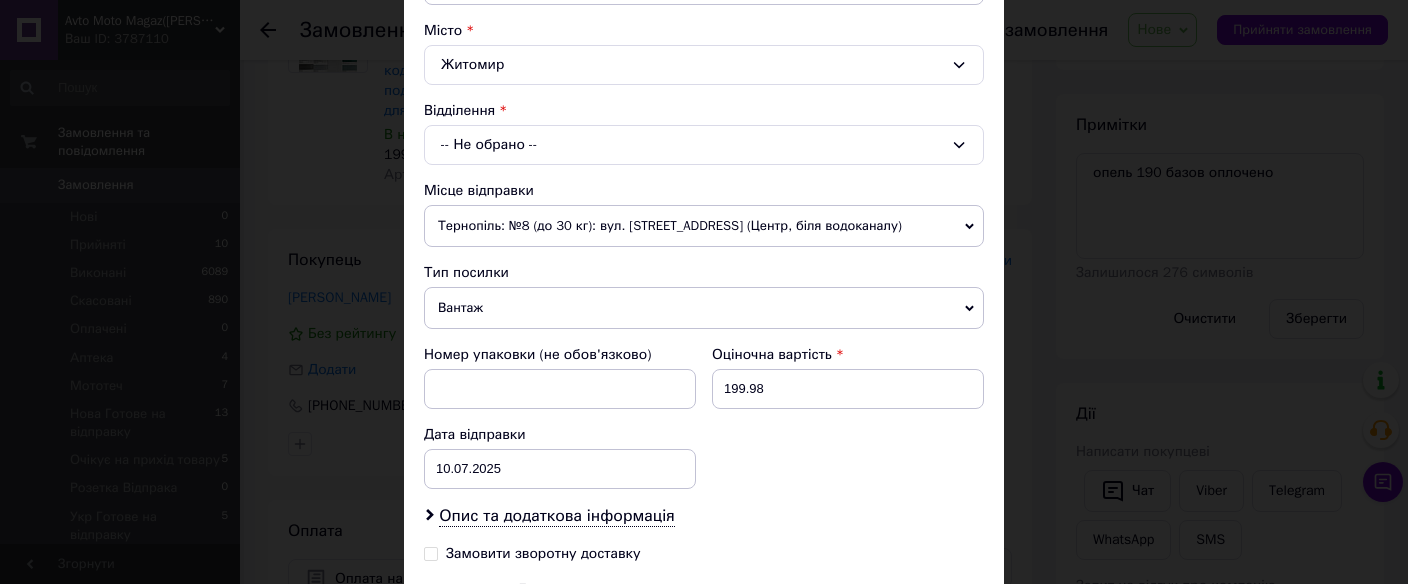 click on "-- Не обрано --" at bounding box center [704, 145] 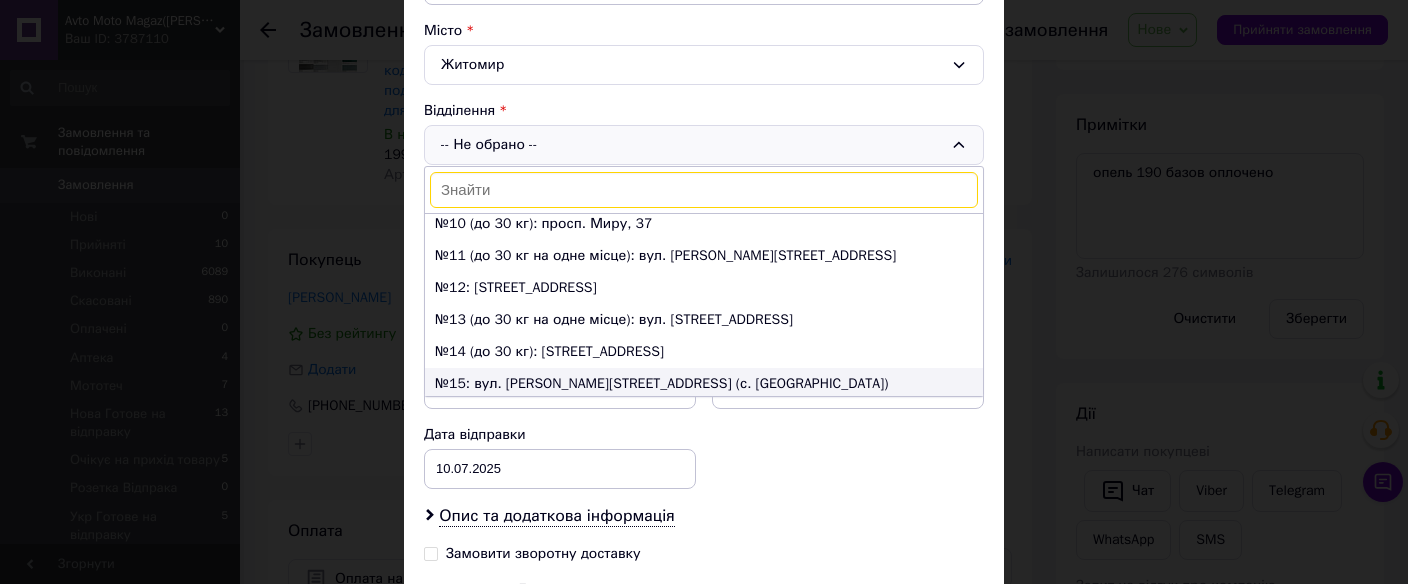 scroll, scrollTop: 327, scrollLeft: 0, axis: vertical 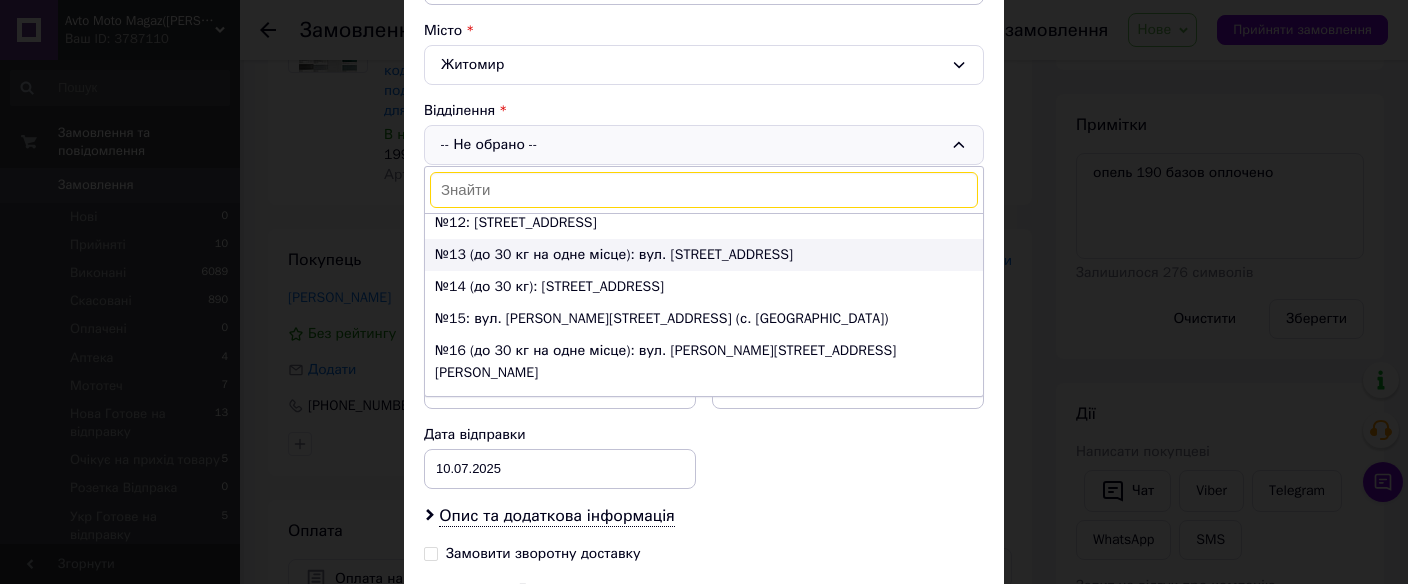 click on "№13 (до 30 кг на одне місце): вул. Львівська, 11" at bounding box center (704, 255) 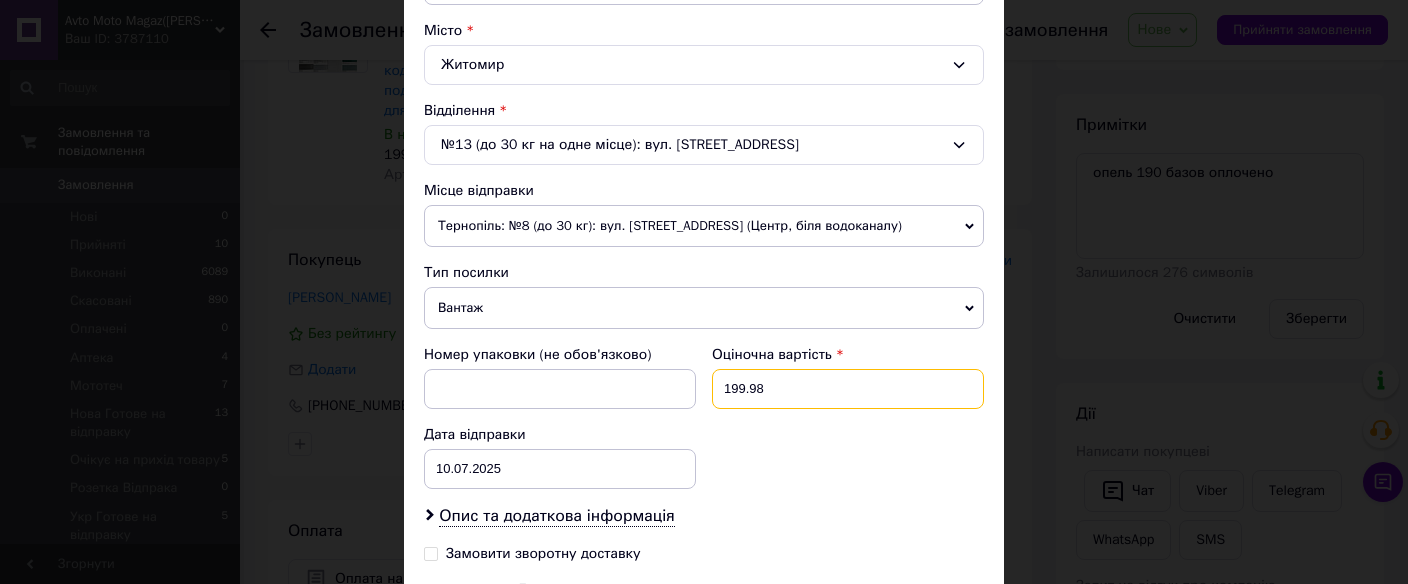 click on "199.98" at bounding box center [848, 389] 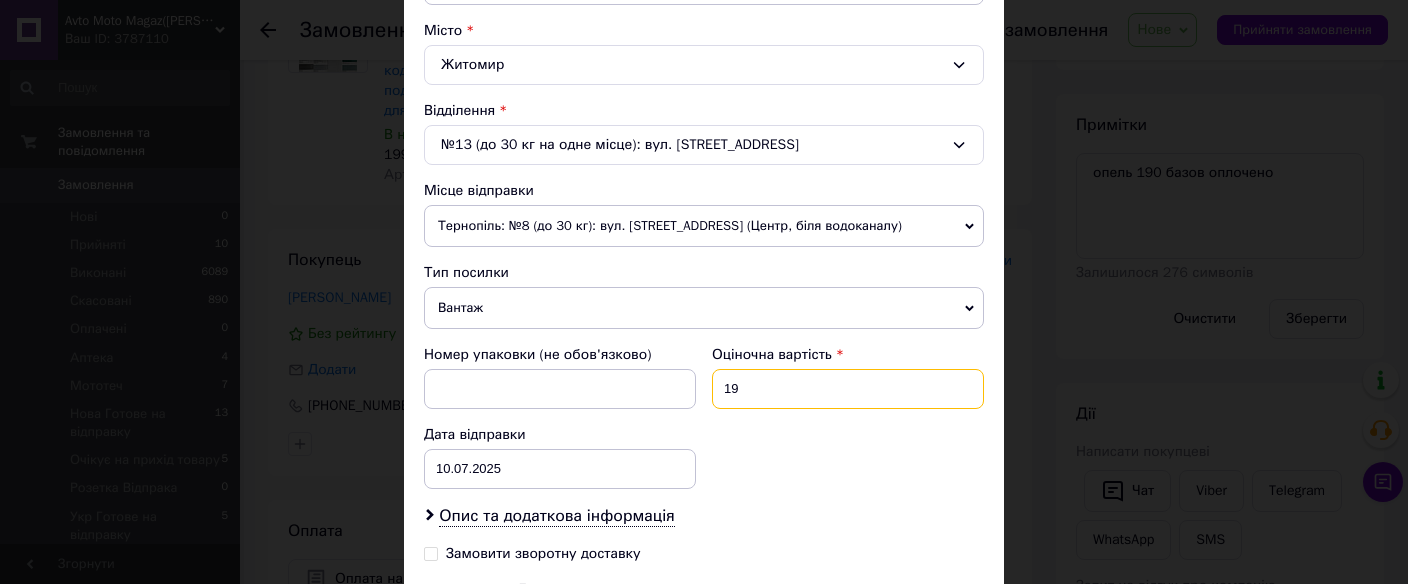 type on "1" 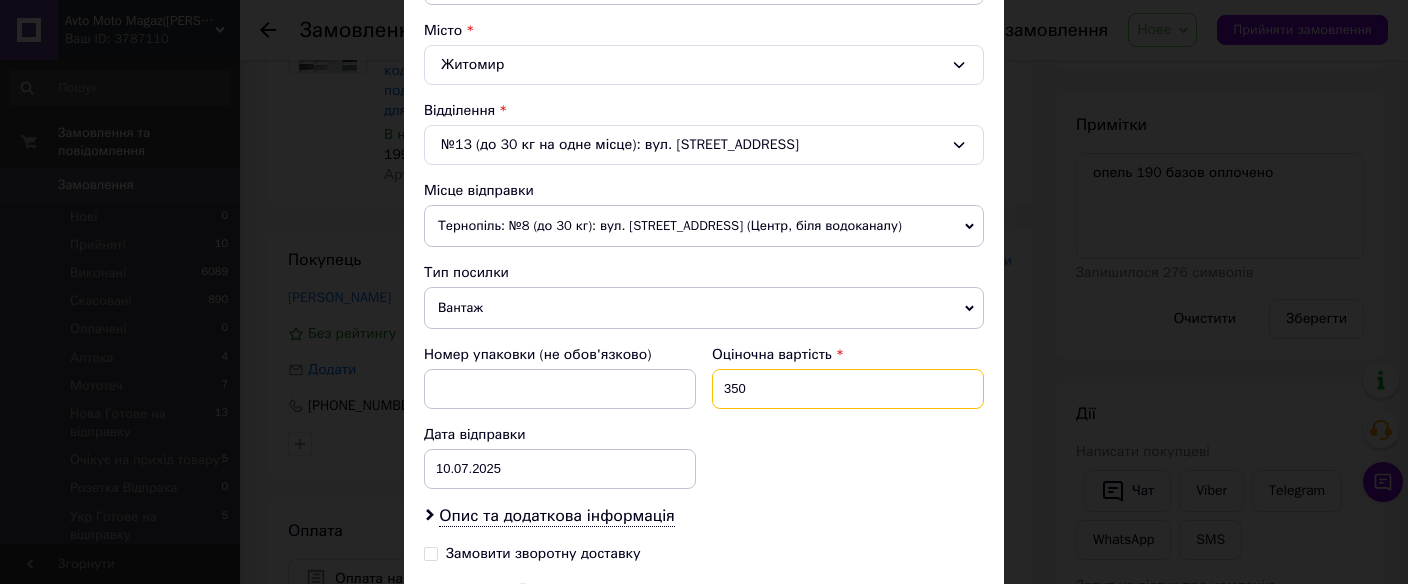 type on "350" 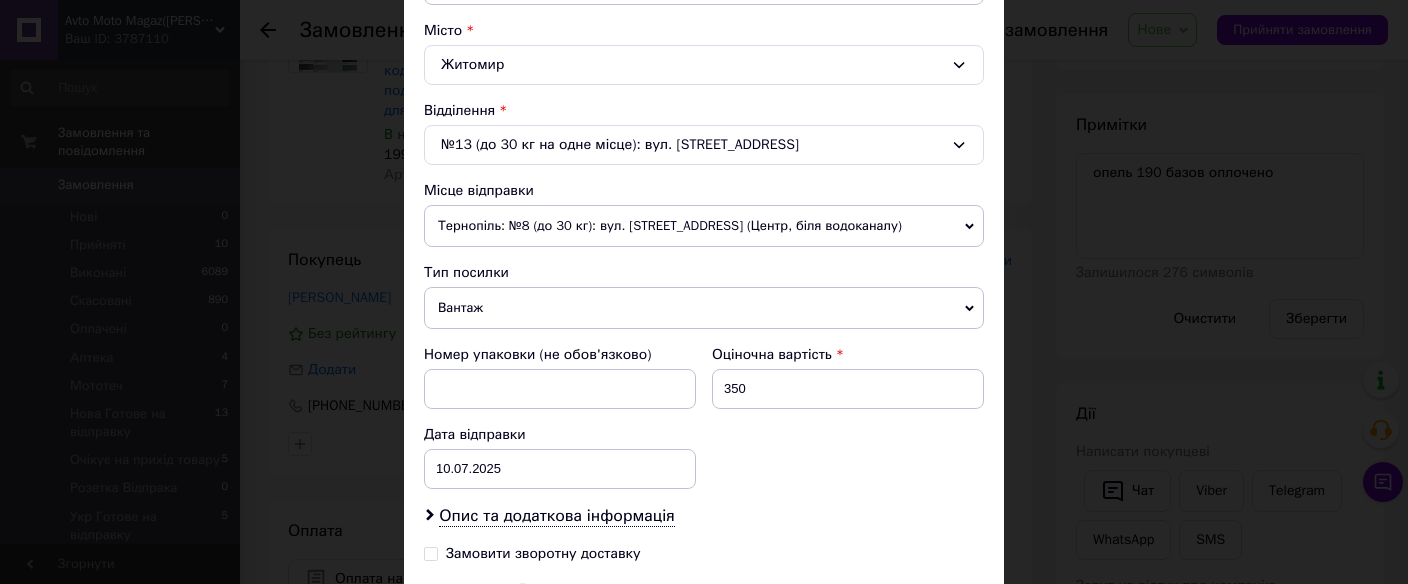 click on "Вантаж" at bounding box center (704, 308) 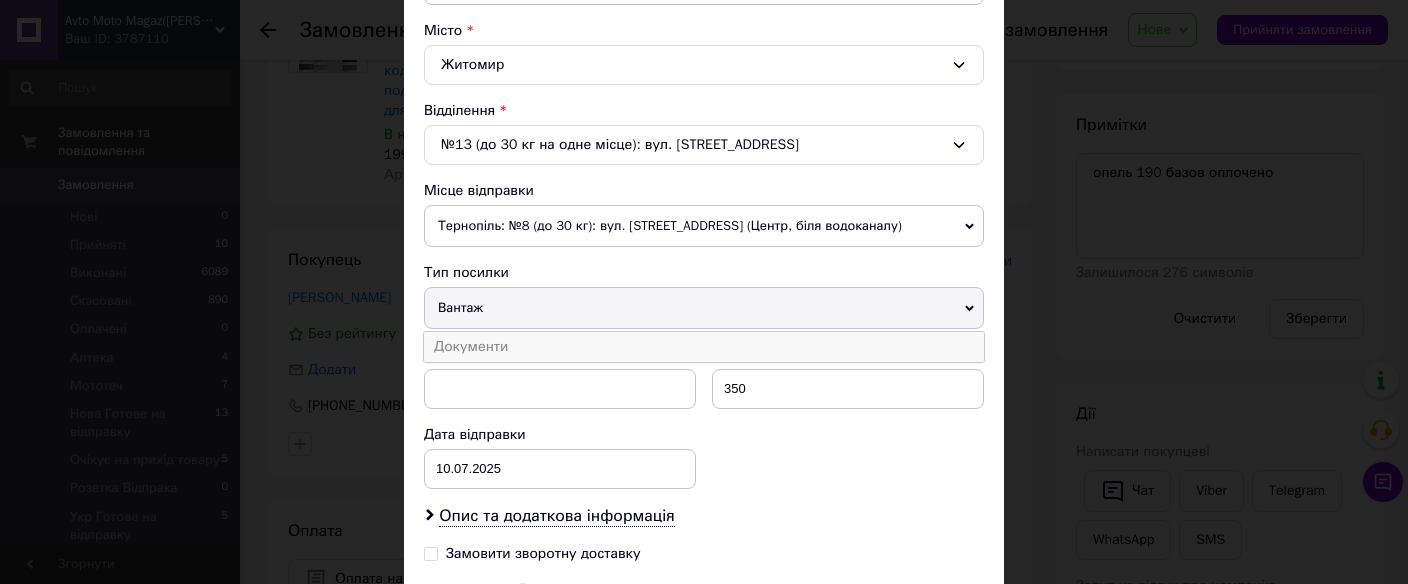 click on "Документи" at bounding box center (704, 347) 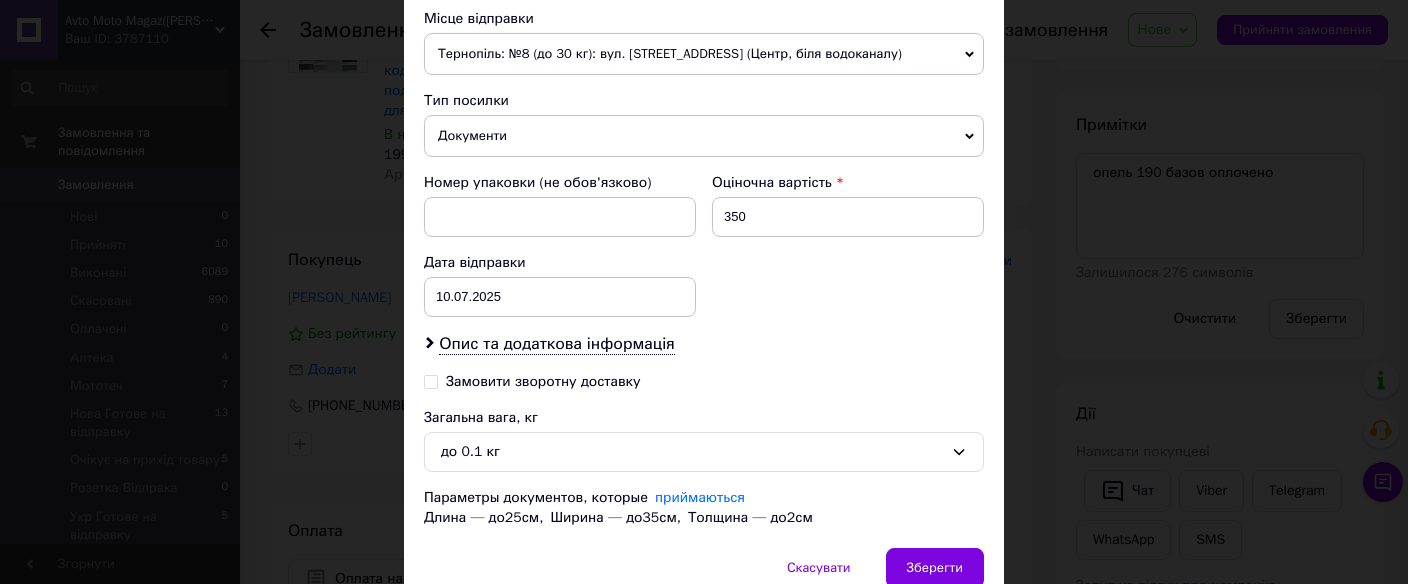 scroll, scrollTop: 792, scrollLeft: 0, axis: vertical 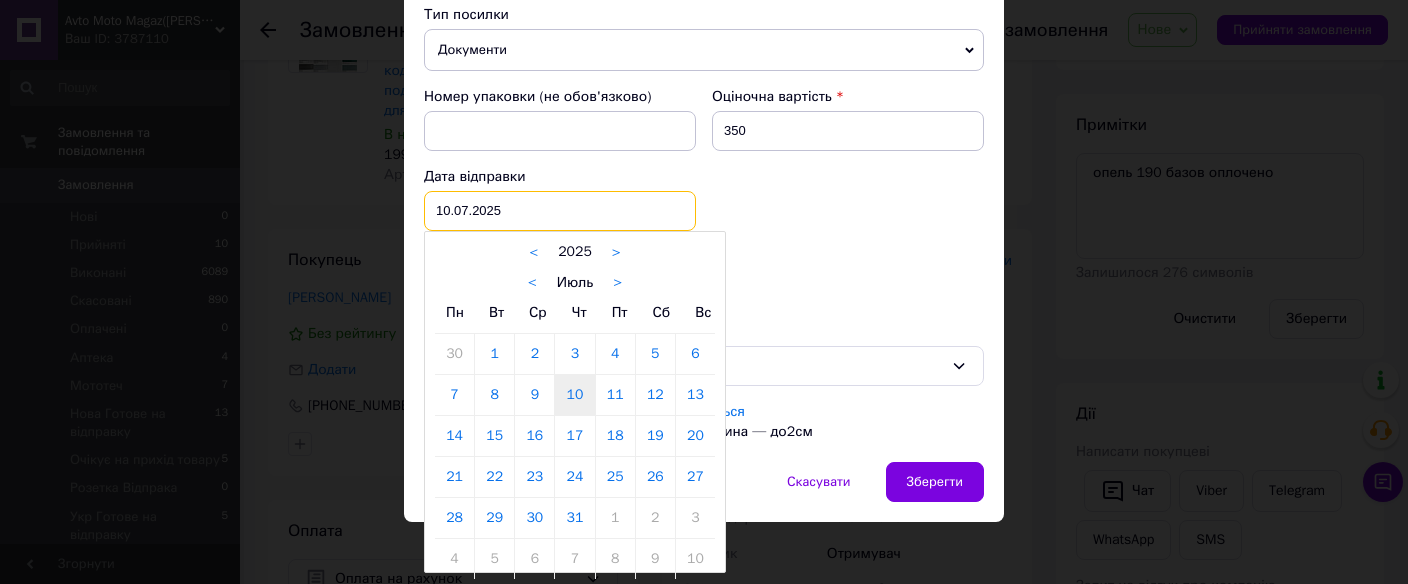 click on "10.07.2025" at bounding box center (560, 211) 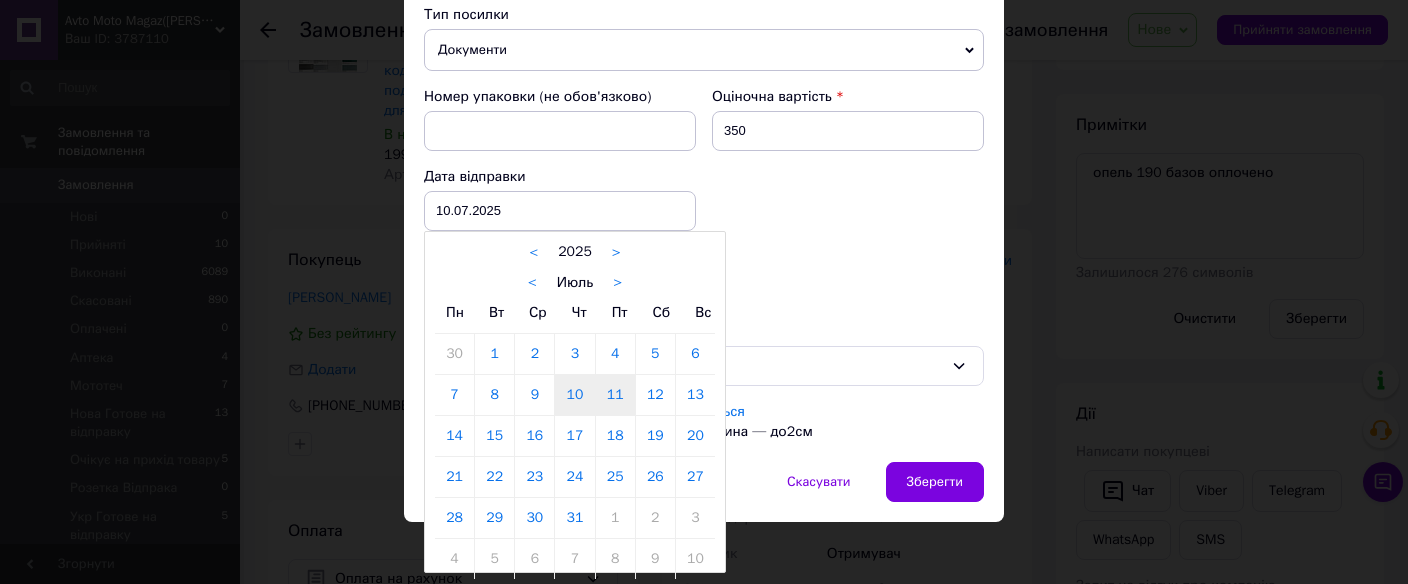 click on "11" at bounding box center [615, 395] 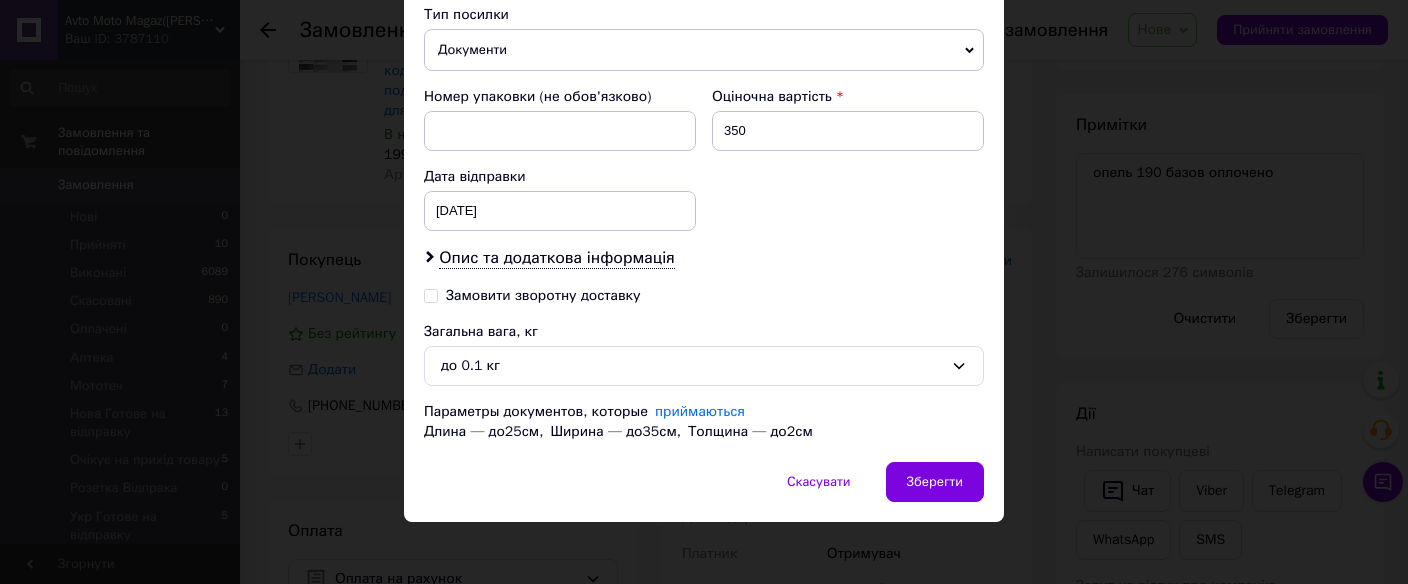 click on "Опис та додаткова інформація" at bounding box center [704, 258] 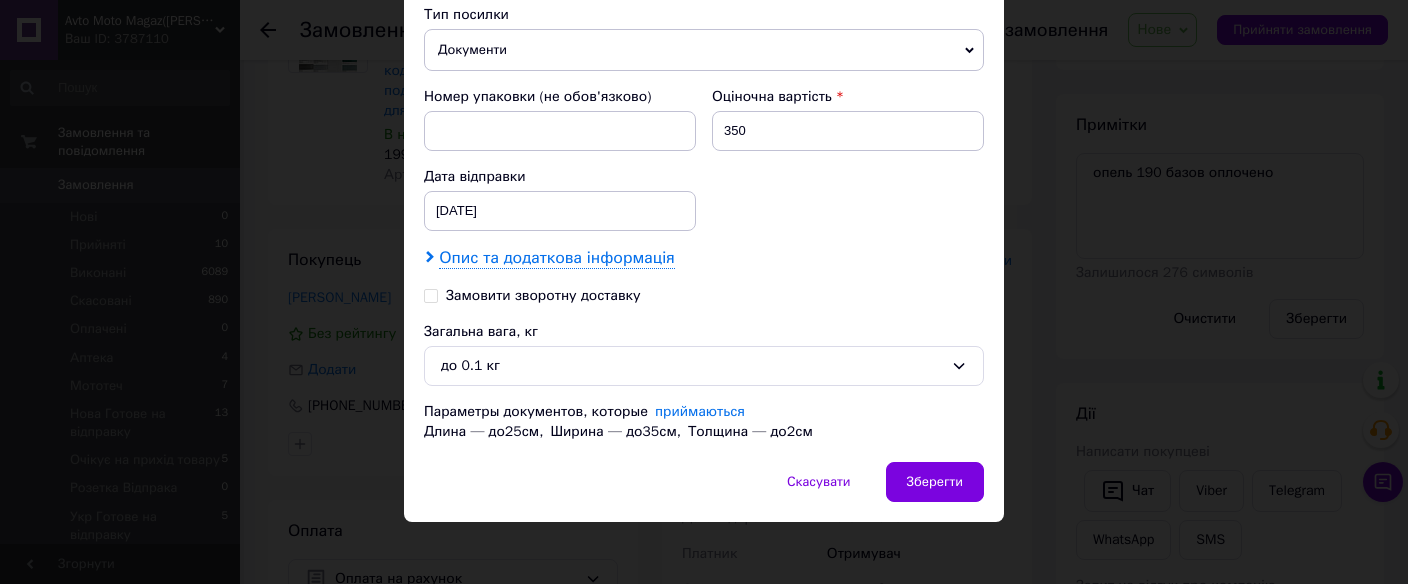 click on "Опис та додаткова інформація" at bounding box center [556, 258] 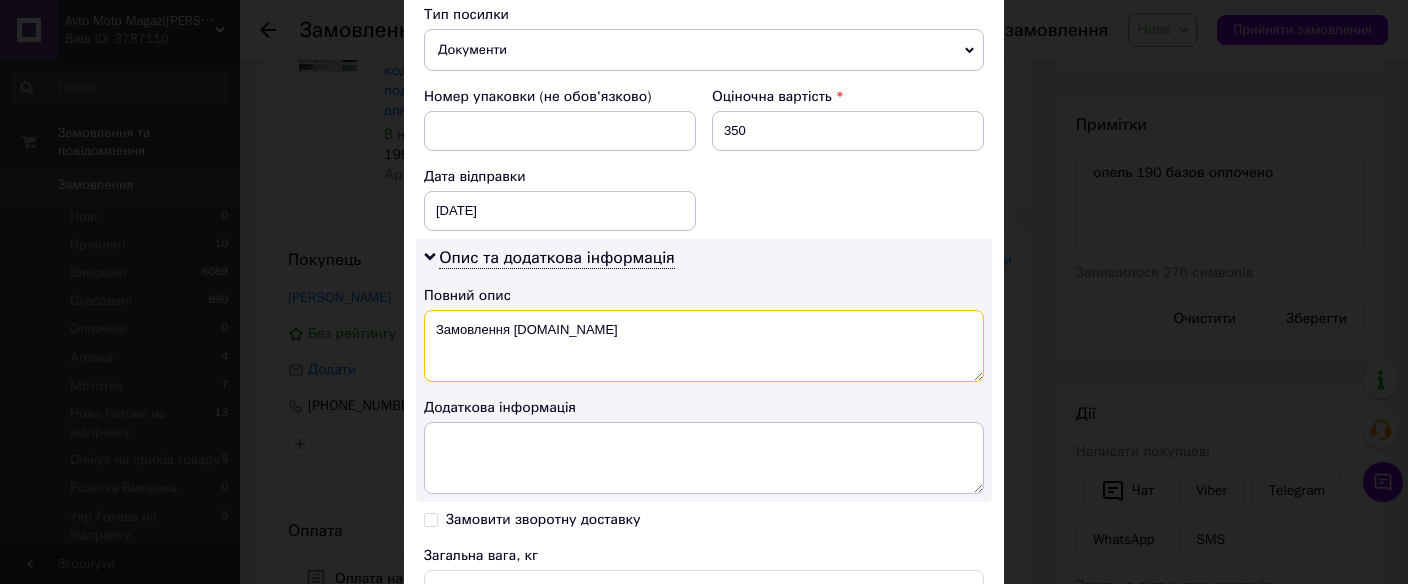 drag, startPoint x: 585, startPoint y: 329, endPoint x: 431, endPoint y: 337, distance: 154.20766 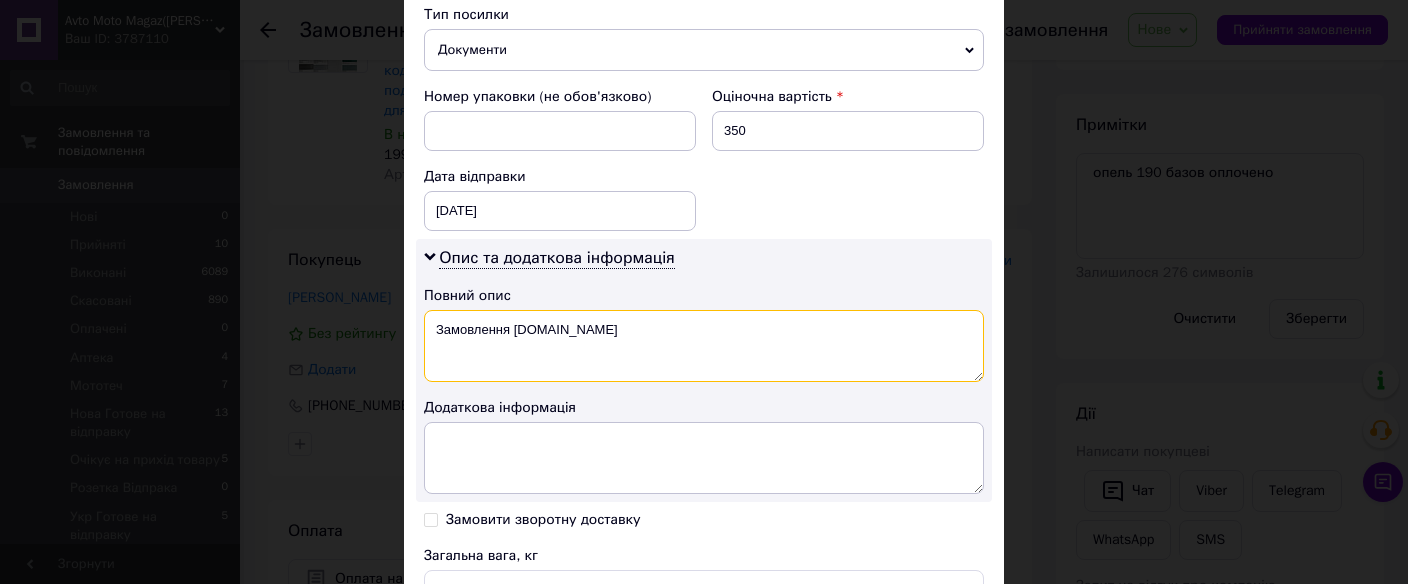 paste on "омер накладної
20451202811498" 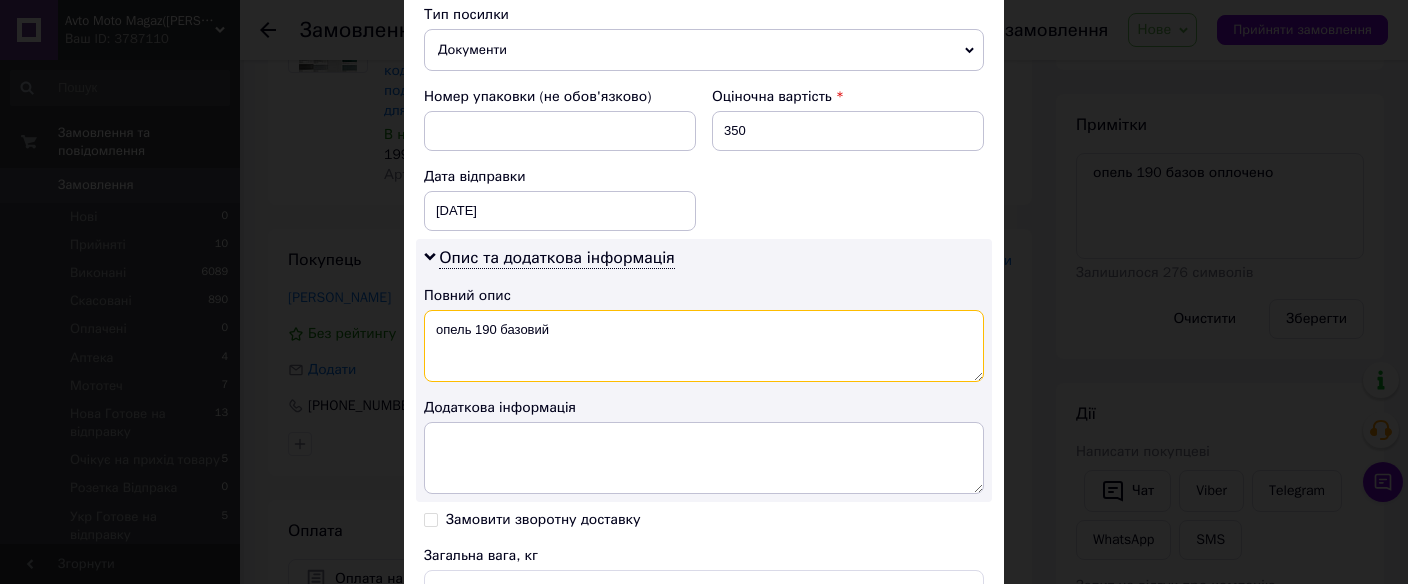 drag, startPoint x: 562, startPoint y: 326, endPoint x: 435, endPoint y: 327, distance: 127.00394 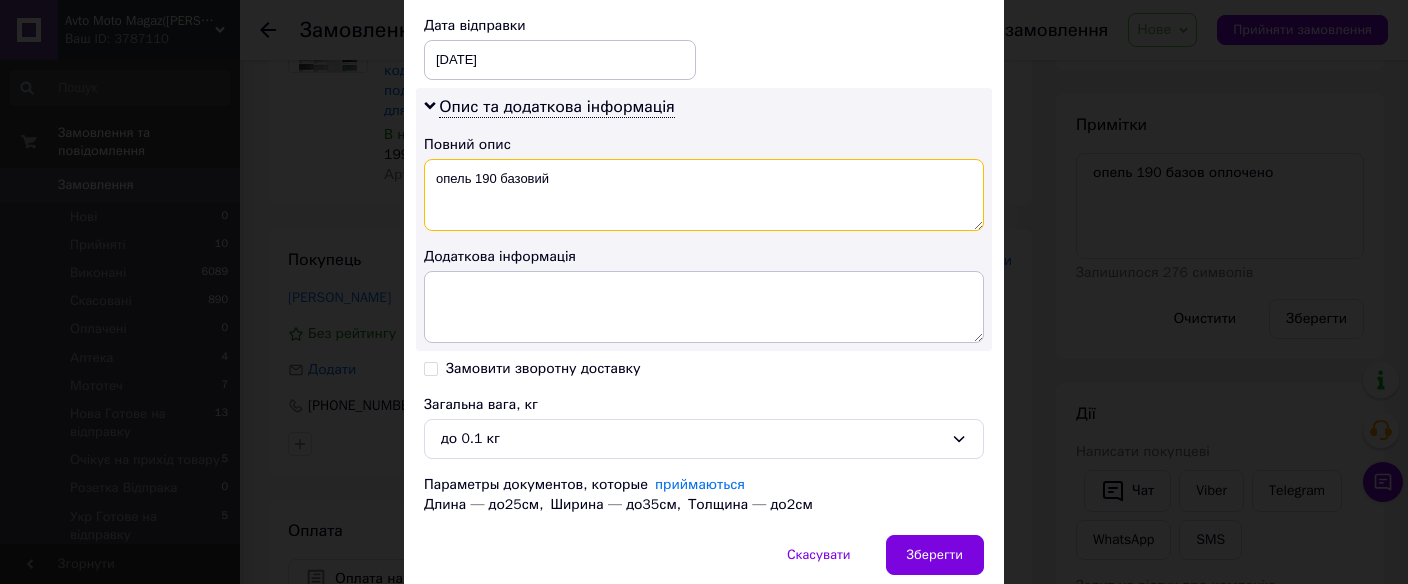 scroll, scrollTop: 1015, scrollLeft: 0, axis: vertical 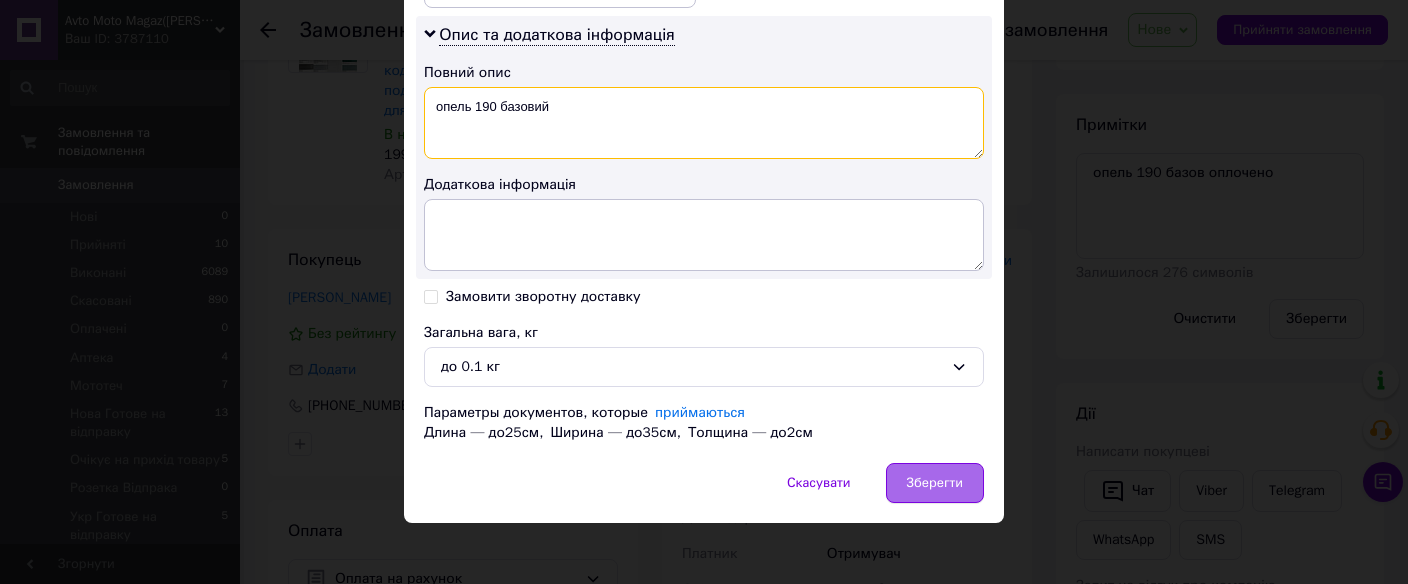 type on "опель 190 базовий" 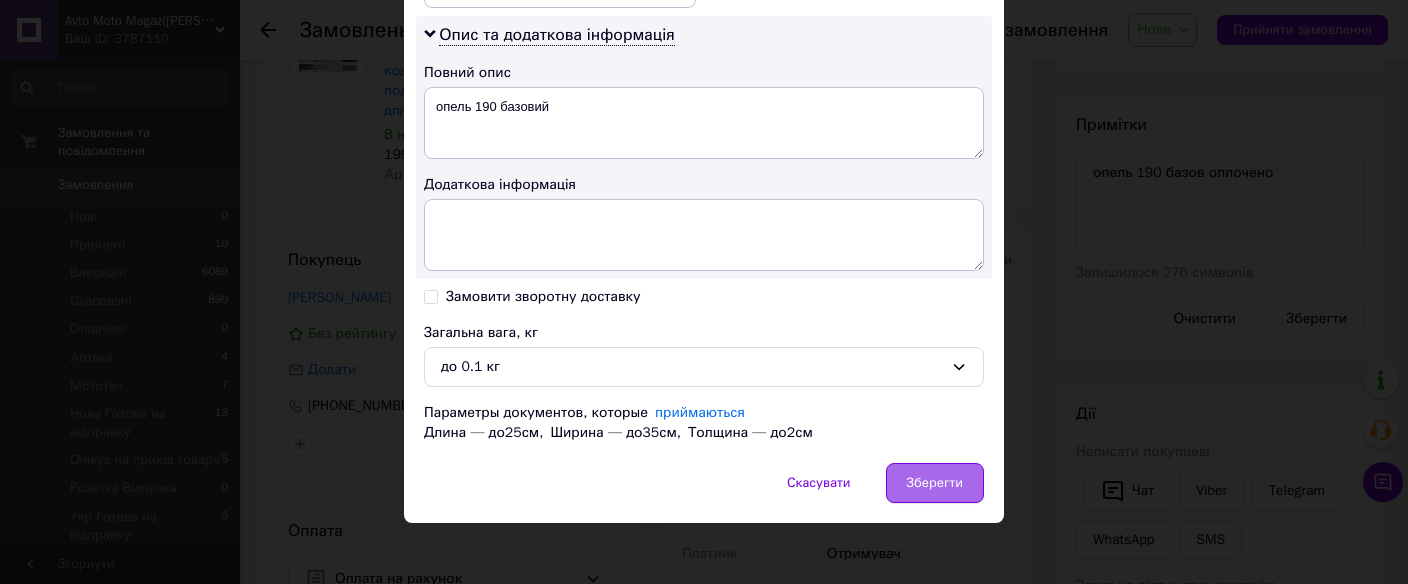 click on "Зберегти" at bounding box center [935, 483] 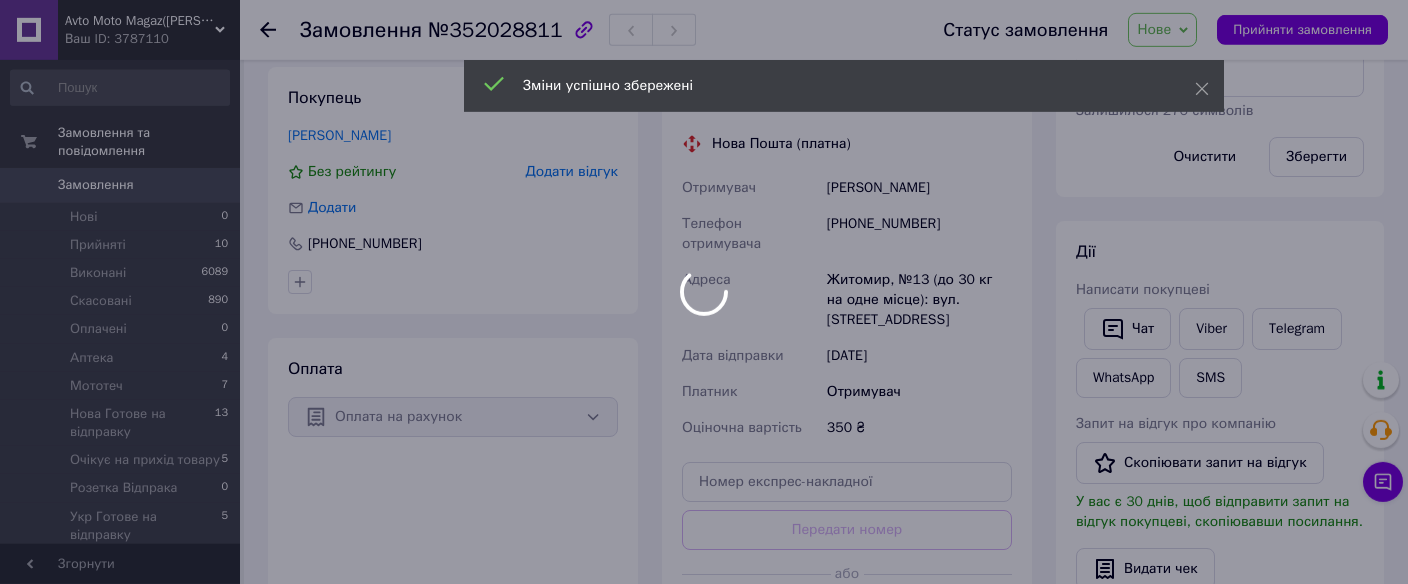 scroll, scrollTop: 484, scrollLeft: 0, axis: vertical 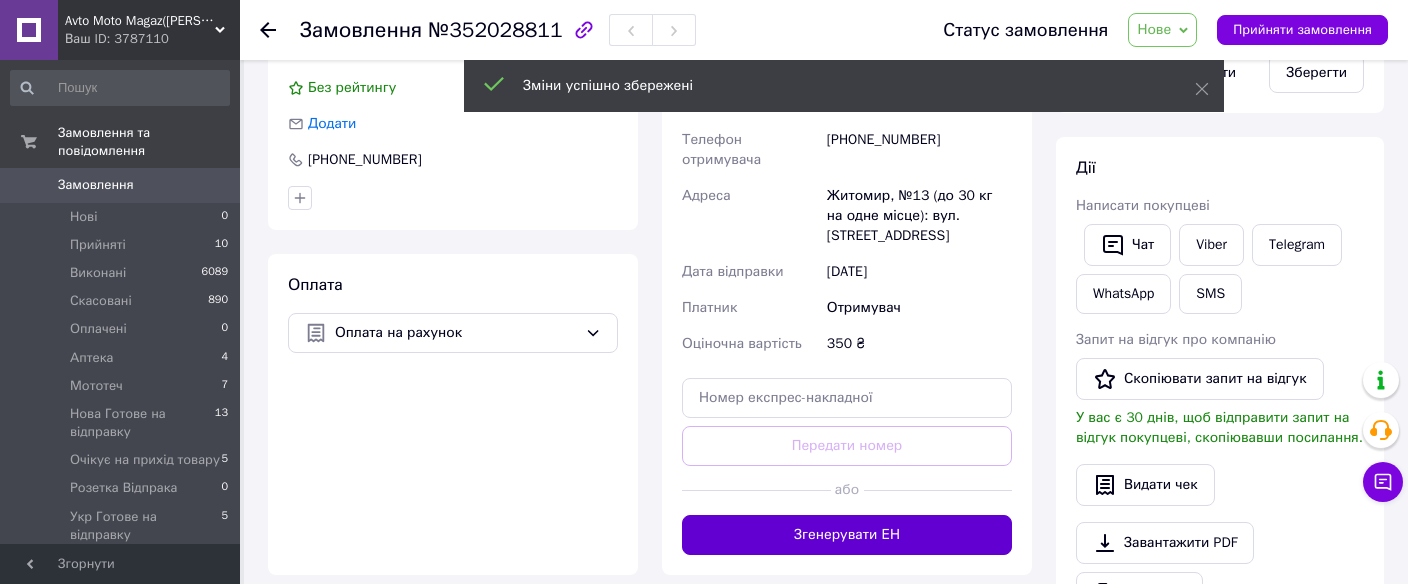 click on "Згенерувати ЕН" at bounding box center (847, 535) 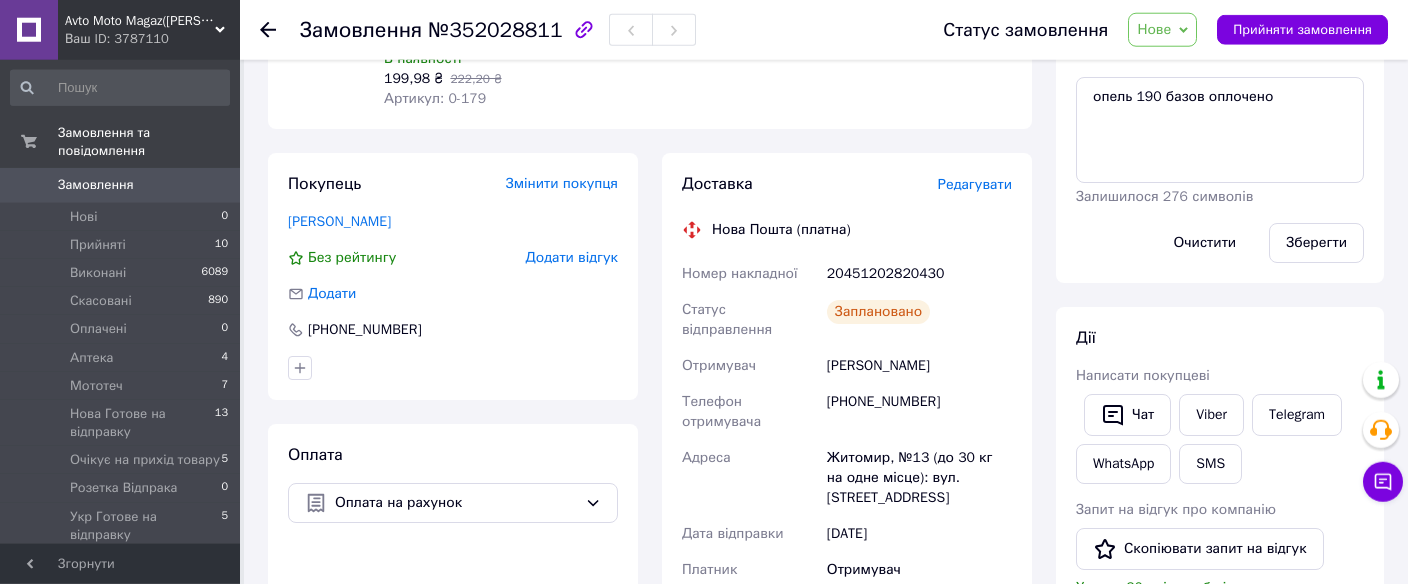 scroll, scrollTop: 238, scrollLeft: 0, axis: vertical 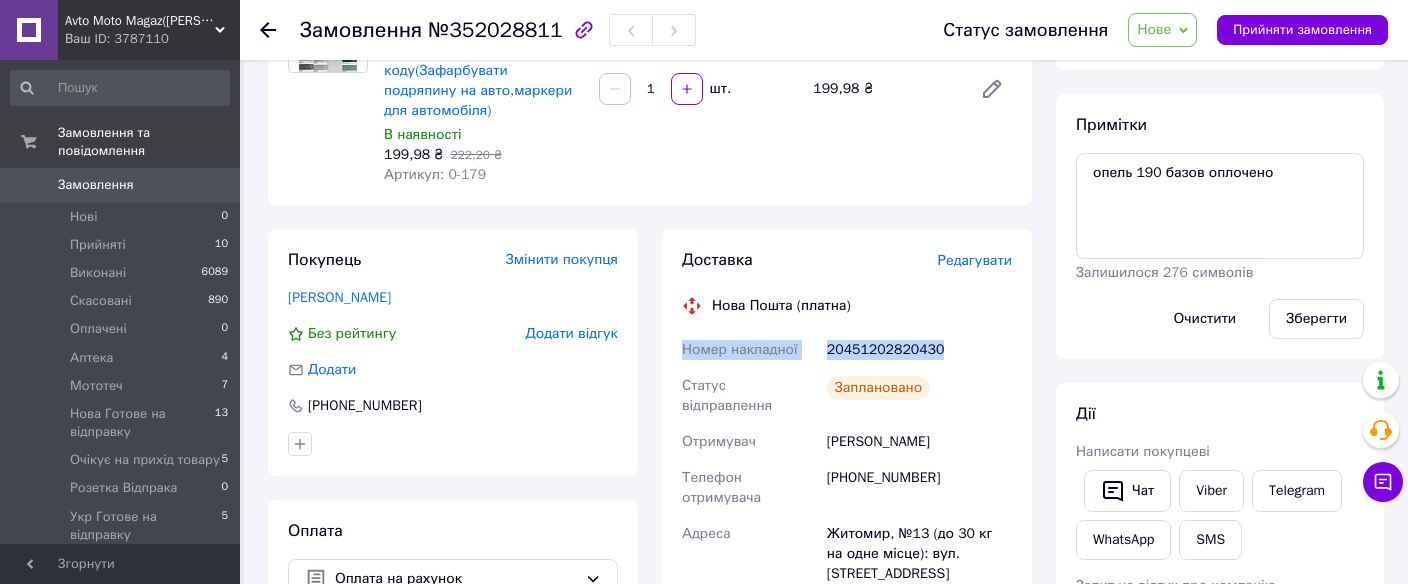 drag, startPoint x: 679, startPoint y: 351, endPoint x: 945, endPoint y: 351, distance: 266 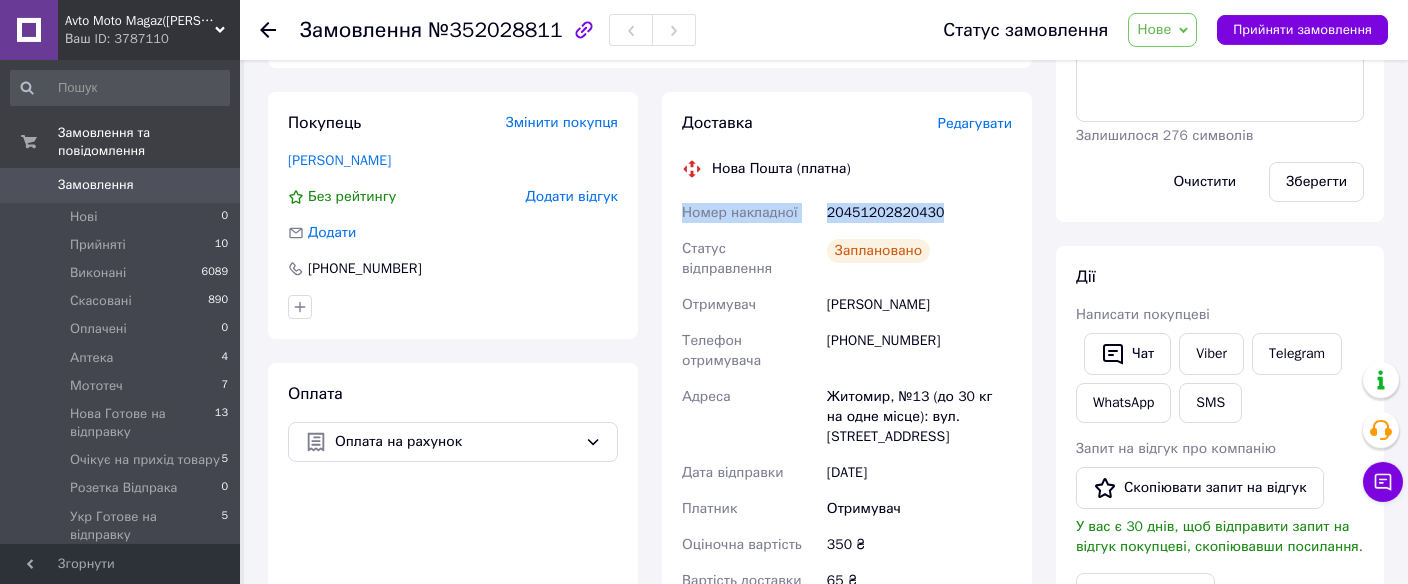 scroll, scrollTop: 492, scrollLeft: 0, axis: vertical 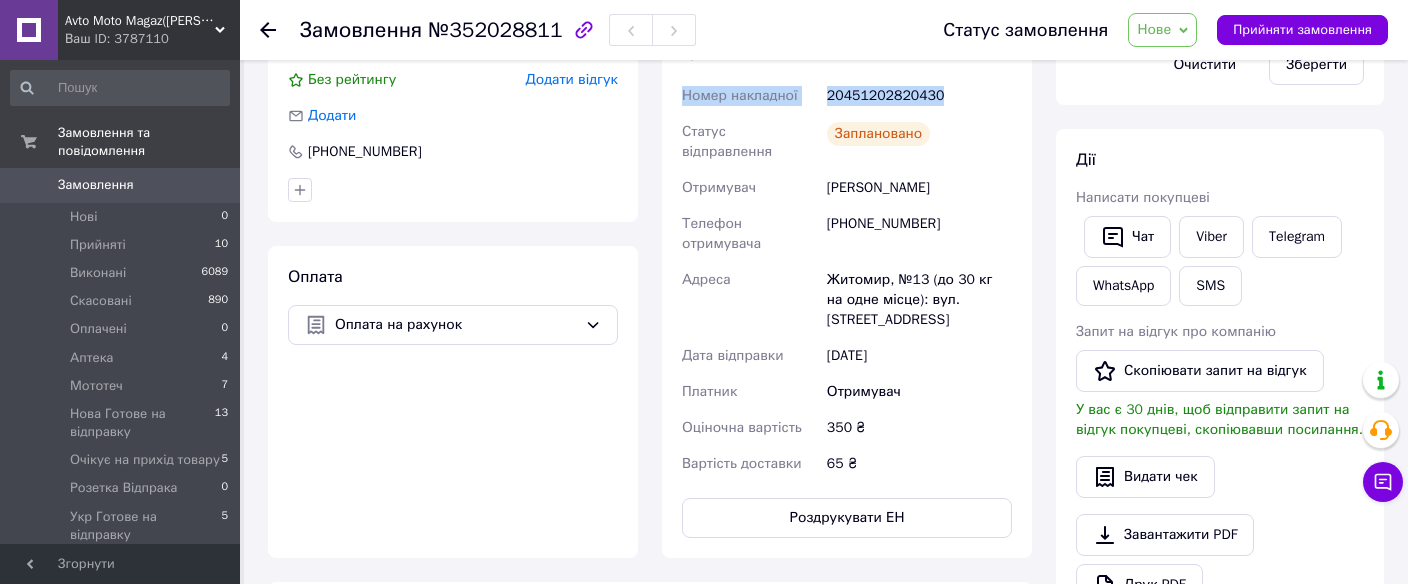 copy on "Номер накладної 20451202820430" 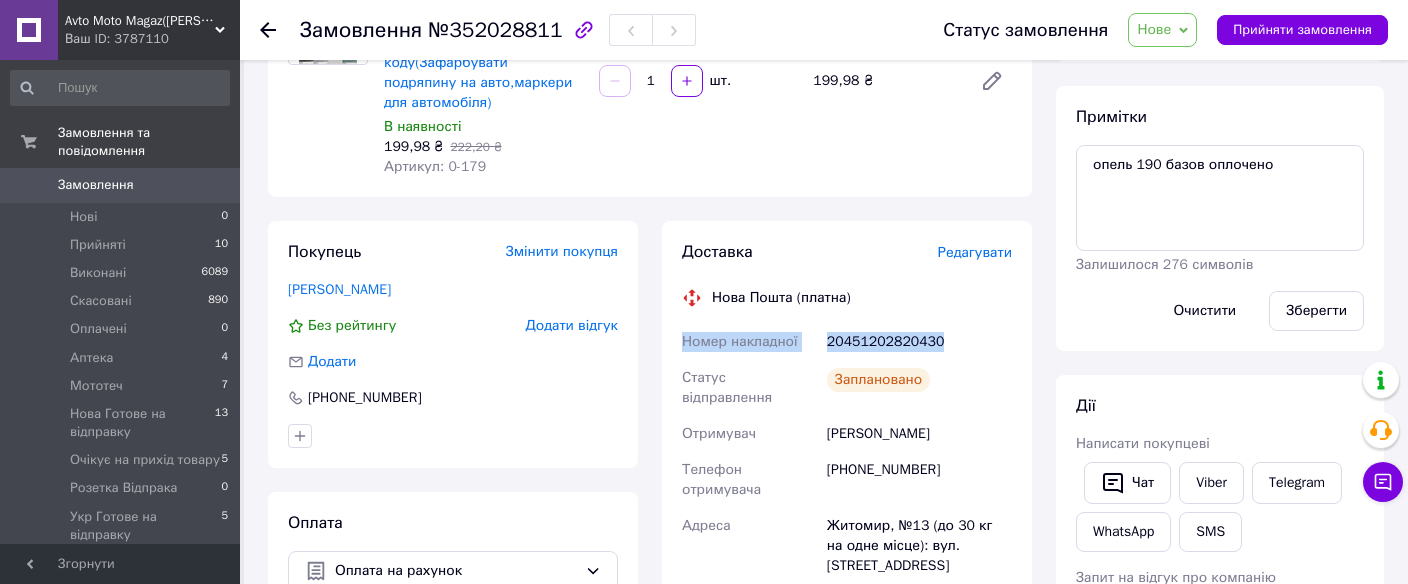 scroll, scrollTop: 0, scrollLeft: 0, axis: both 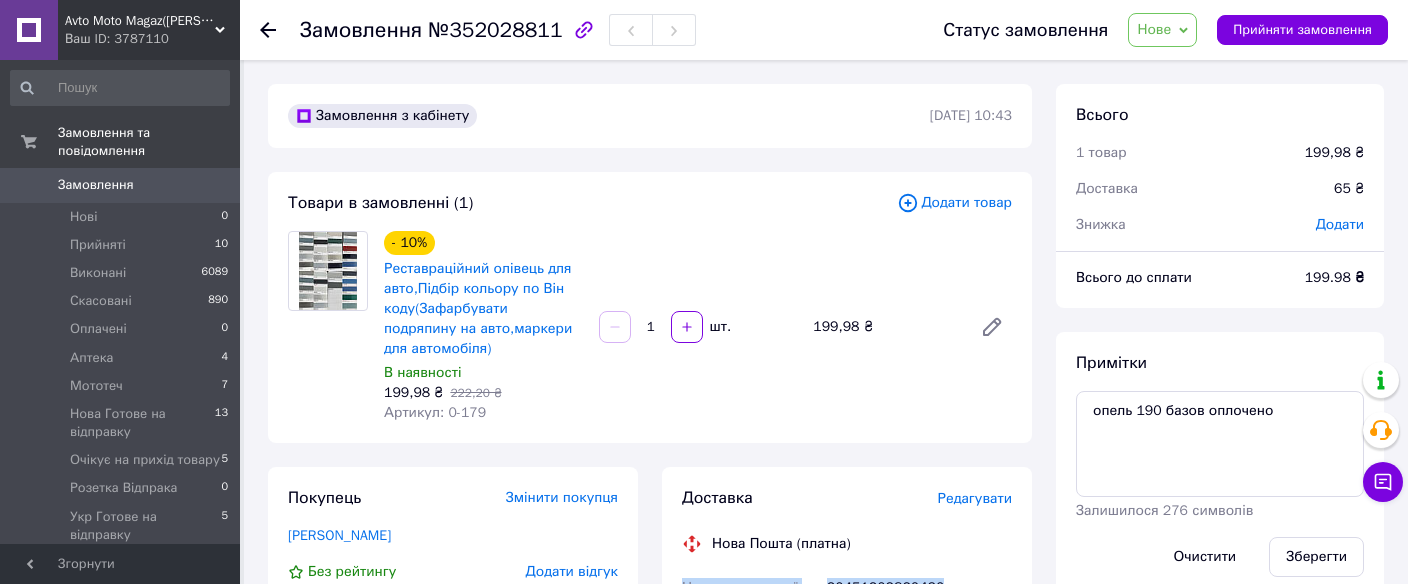 click on "Замовлення 0" at bounding box center (120, 185) 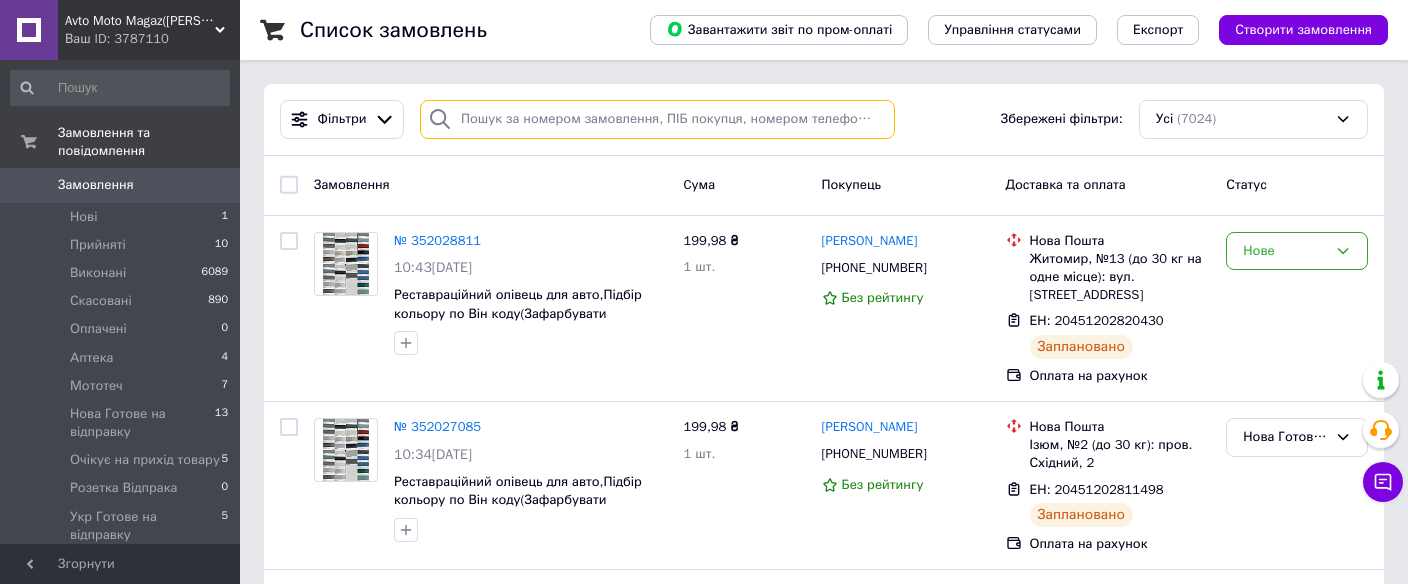 click at bounding box center [657, 119] 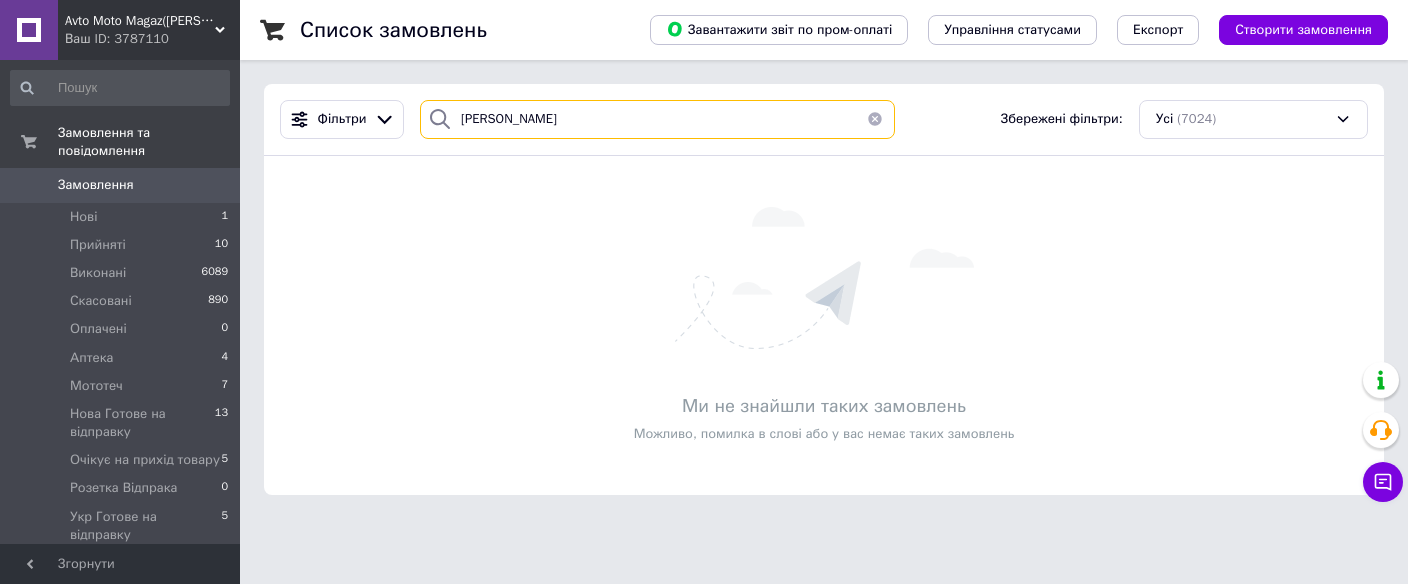 click on "суков" at bounding box center [657, 119] 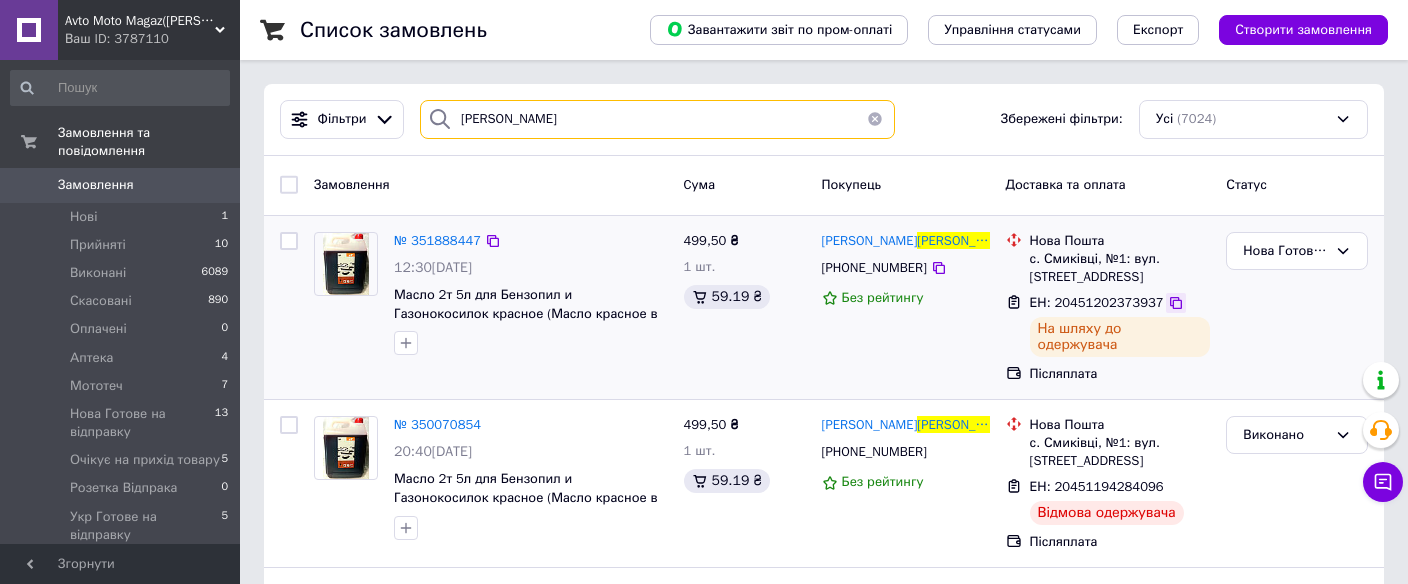 type on "сухов" 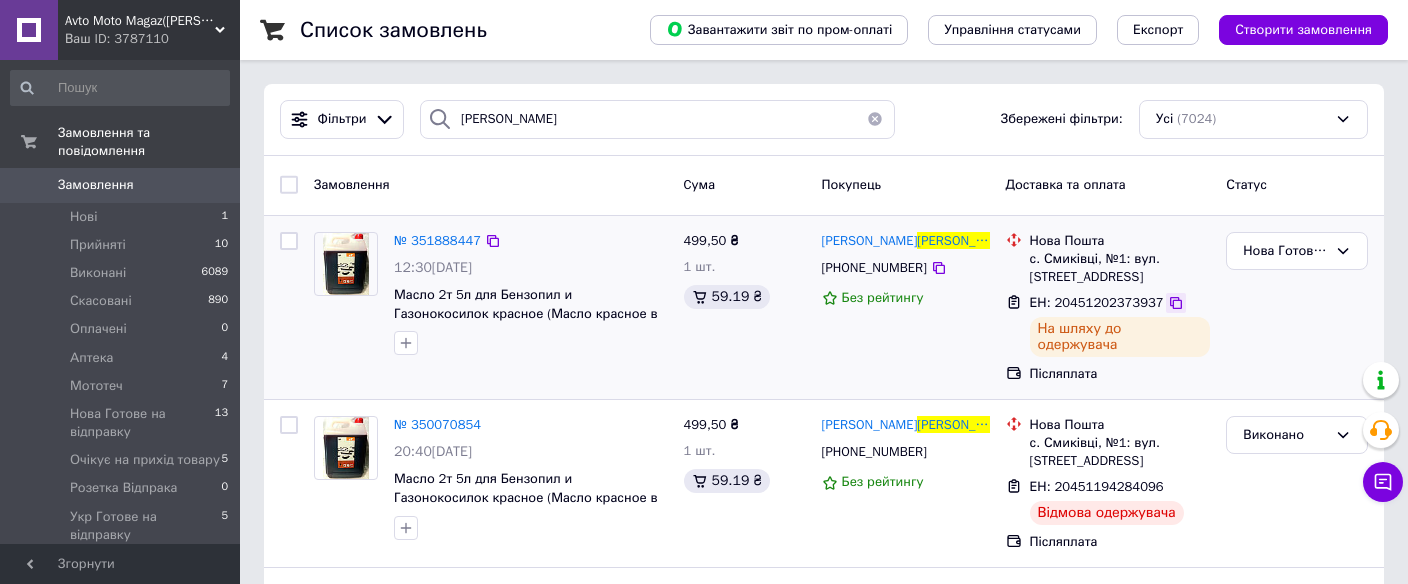 click 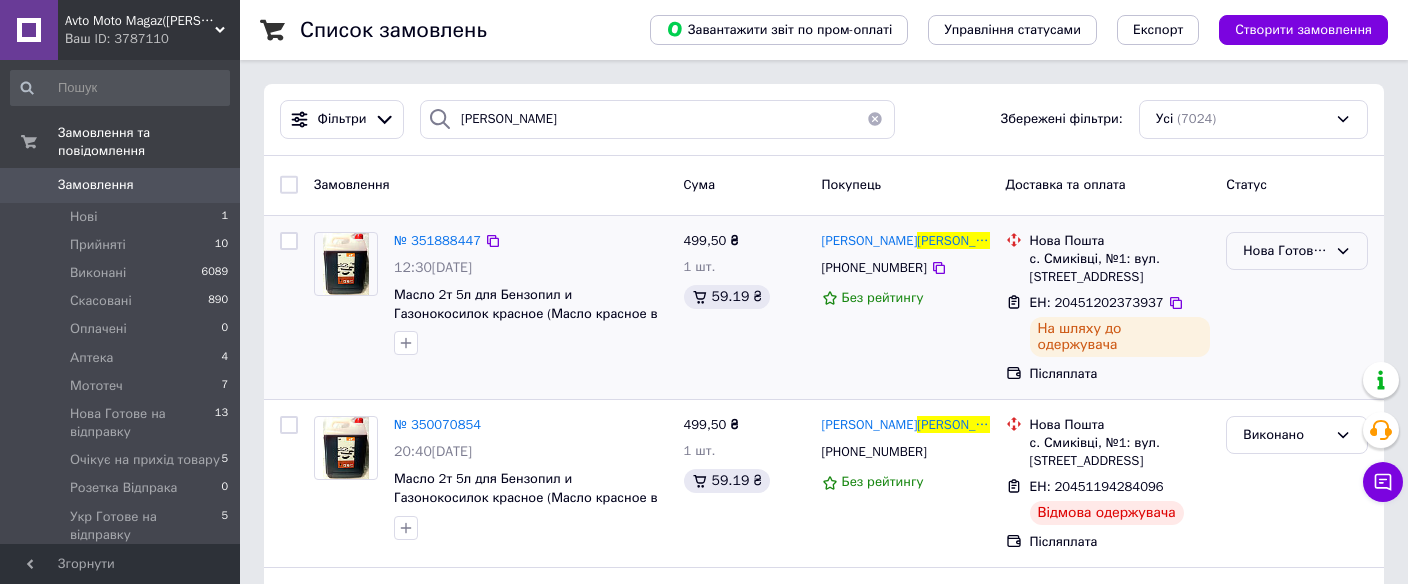click on "Нова Готове на відправку" at bounding box center (1285, 251) 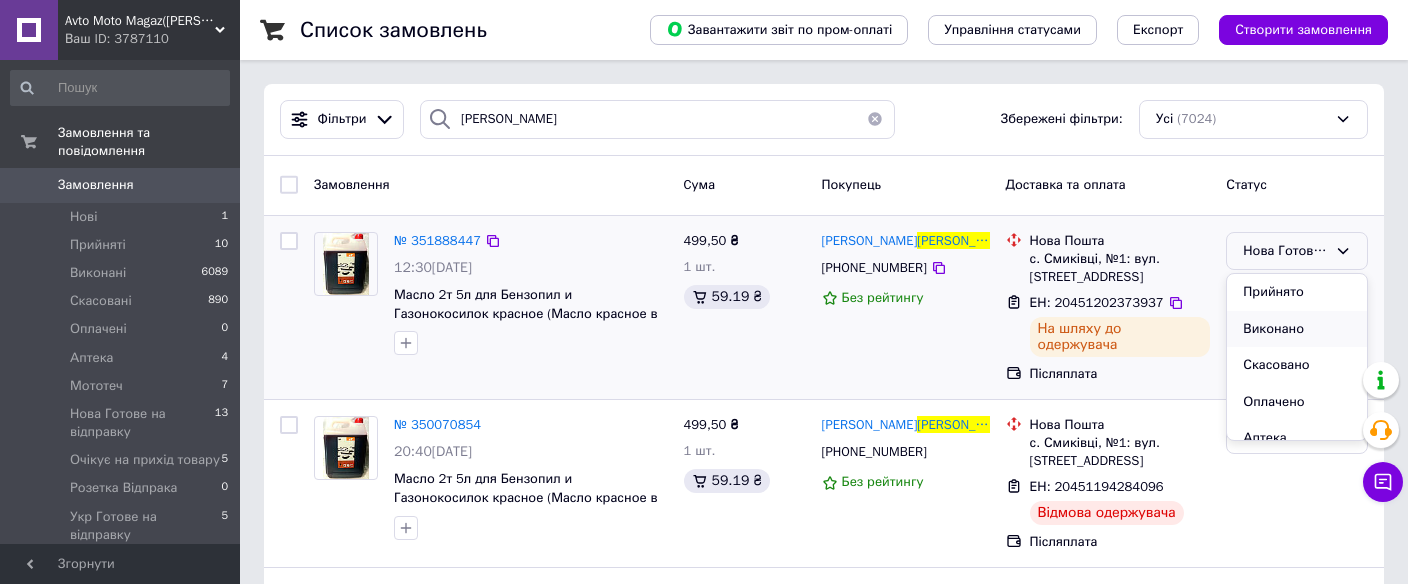 click on "Виконано" at bounding box center [1297, 329] 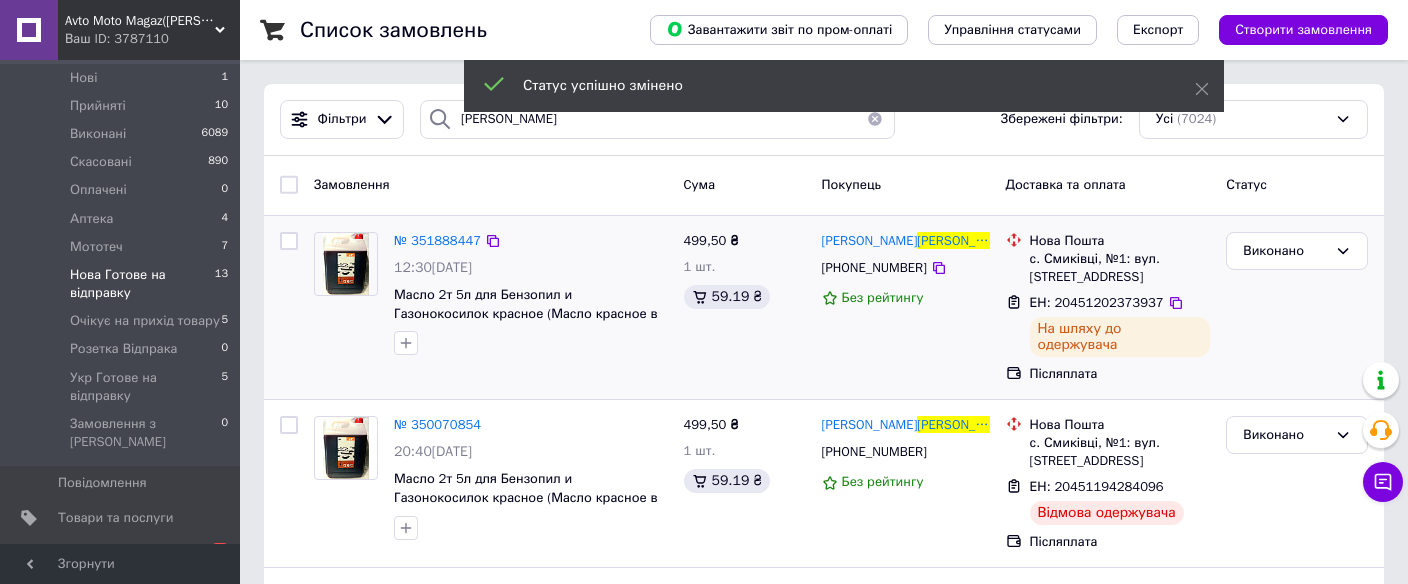 scroll, scrollTop: 236, scrollLeft: 0, axis: vertical 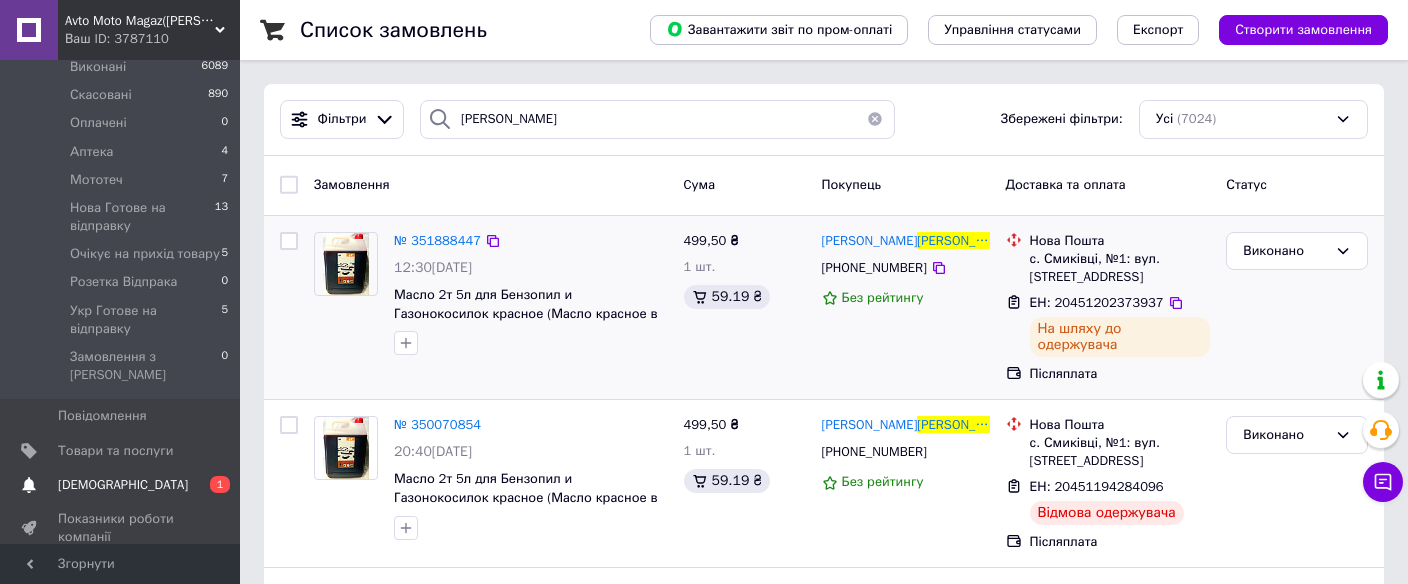 click on "Товари та послуги" at bounding box center (120, 451) 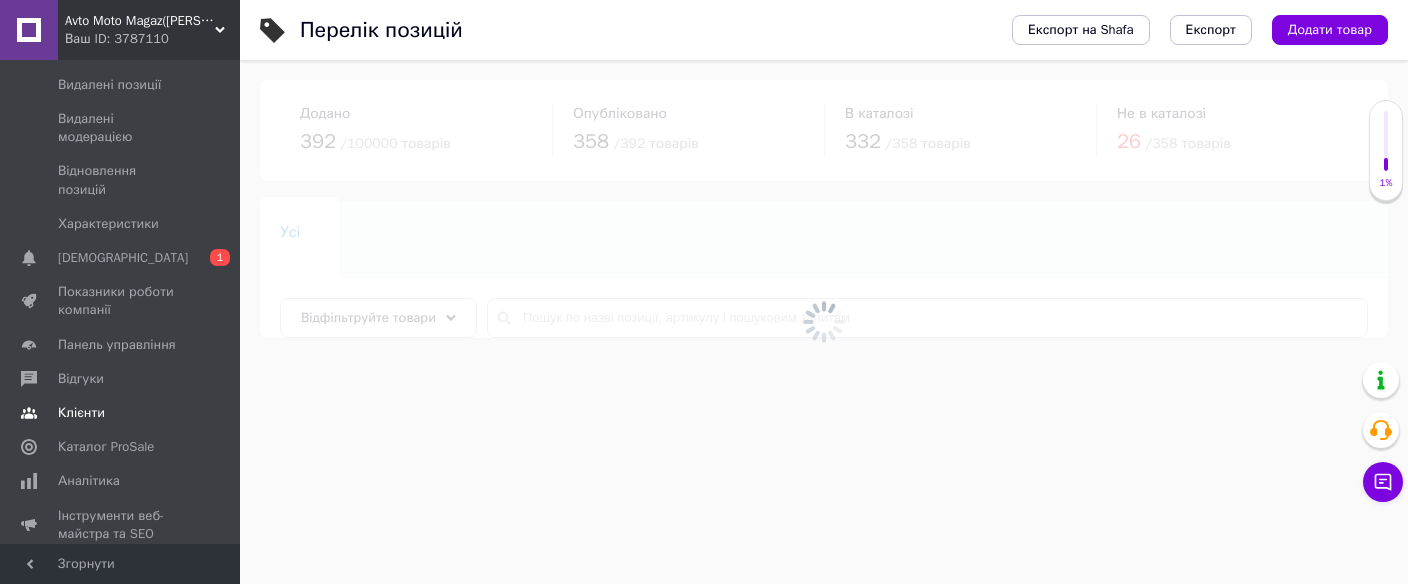 scroll, scrollTop: 442, scrollLeft: 0, axis: vertical 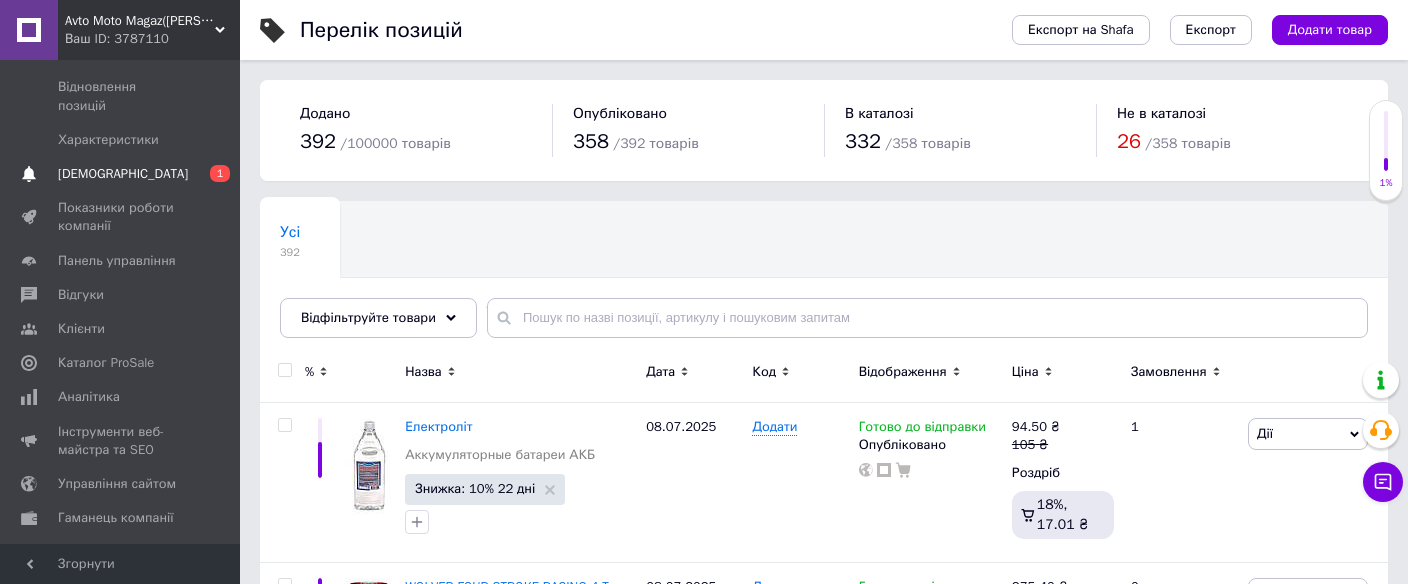 click on "[DEMOGRAPHIC_DATA]" at bounding box center [123, 174] 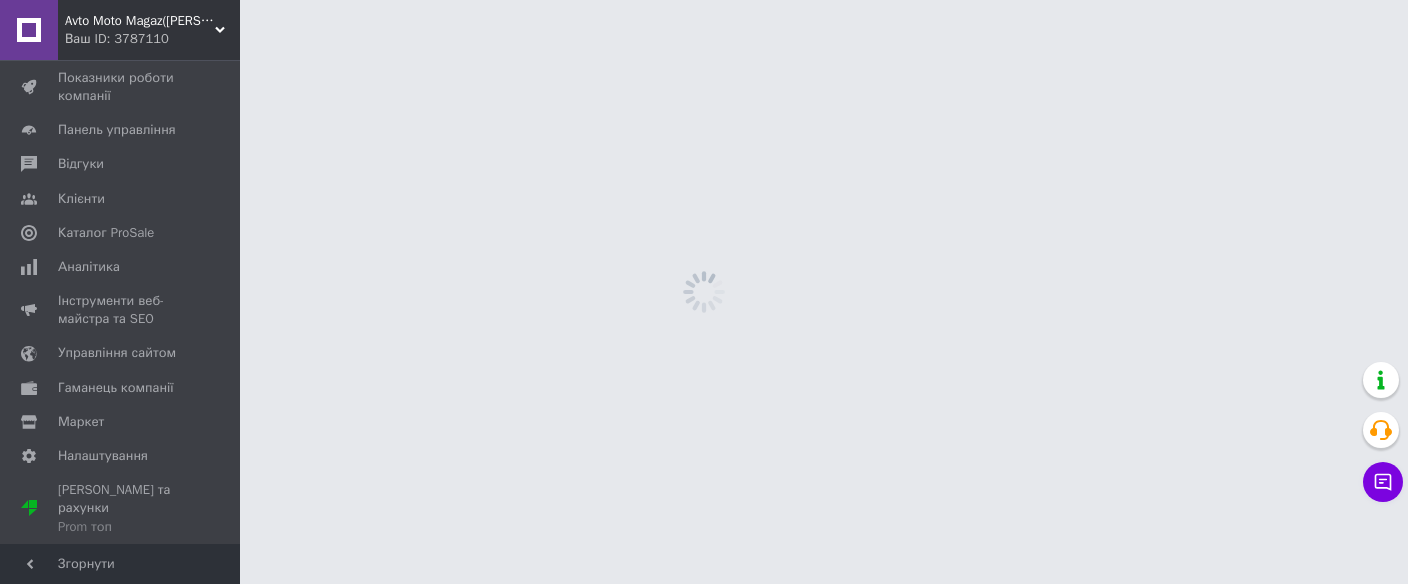 scroll, scrollTop: 158, scrollLeft: 0, axis: vertical 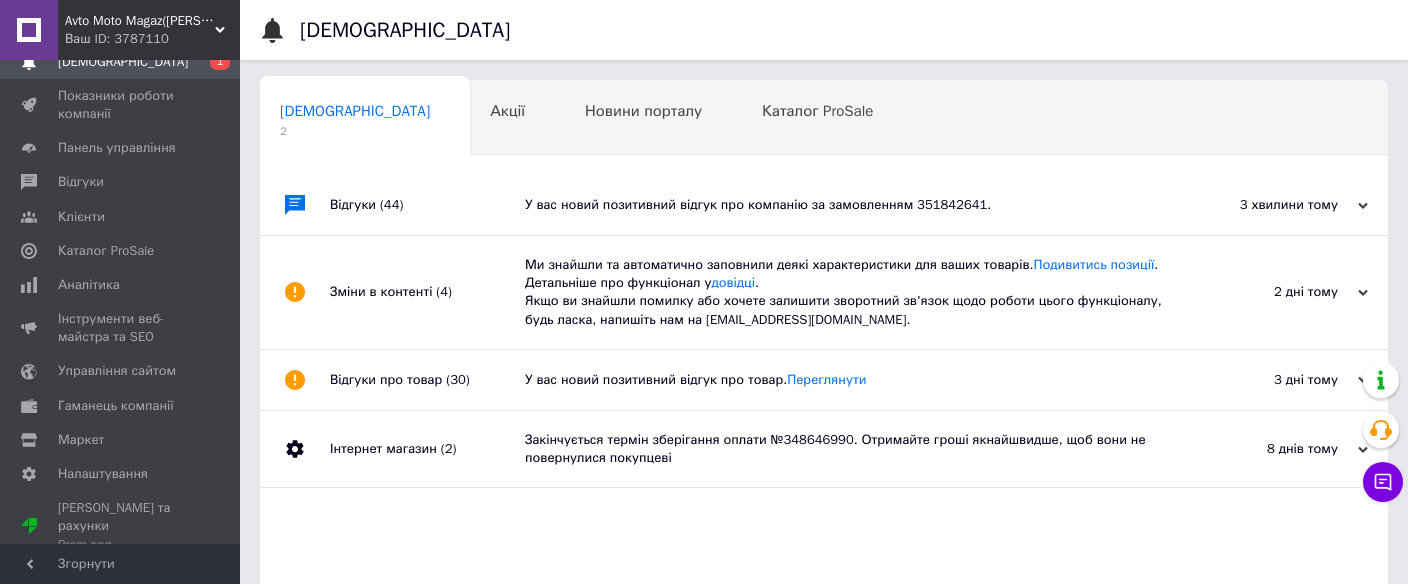 click on "Сповіщення 2 Акції 0 Новини порталу 0 Каталог ProSale 0 Навчання та заходи 0 Ok Відфільтровано...  Зберегти Нічого не знайдено Можливо, помилка у слові  або немає відповідностей за вашим запитом. Сповіщення 2 Акції 0 Новини порталу 0 Каталог ProSale 0 Навчання та заходи 0 :  Відгуки   (44) У вас новий позитивний відгук про компанію за замовленням 351842641. 3 хвилини тому 10.07.2025 Зміни в контенті   (4) Ми знайшли та автоматично заповнили деякі характеристики для ваших товарів.  Подивитись позиції . Детальніше про функціонал у  довідці . 2 дні тому 08.07.2025 Відгуки про товар   (30) 07.07.2025" at bounding box center [824, 432] 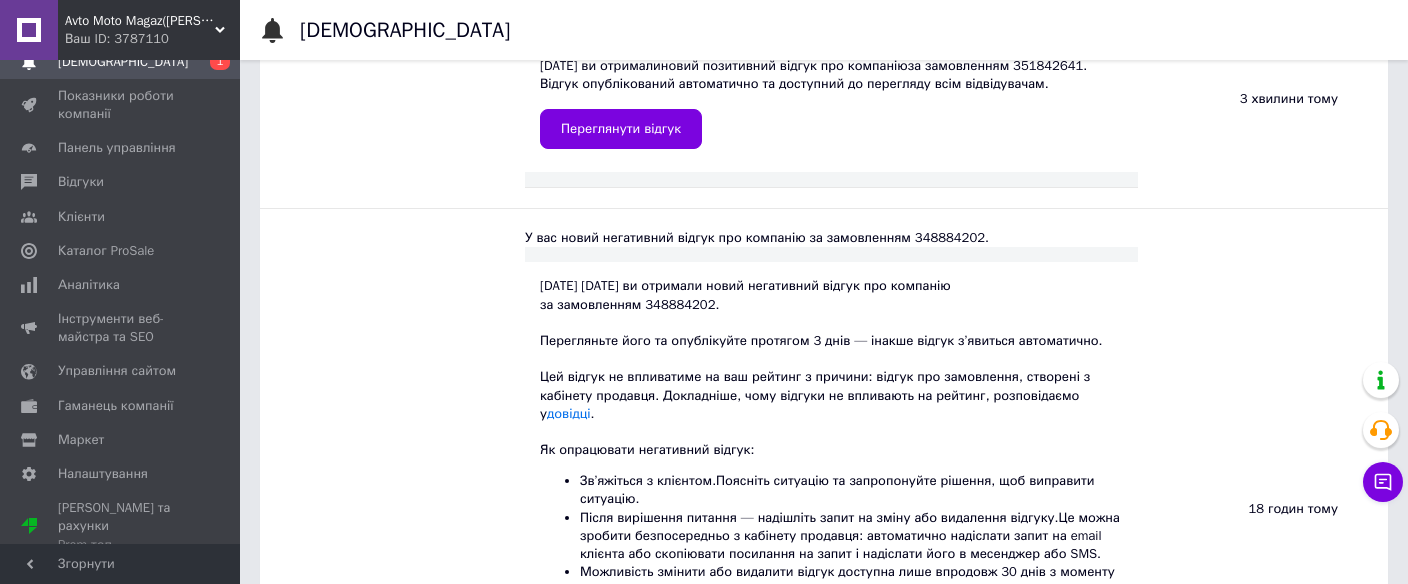 scroll, scrollTop: 0, scrollLeft: 0, axis: both 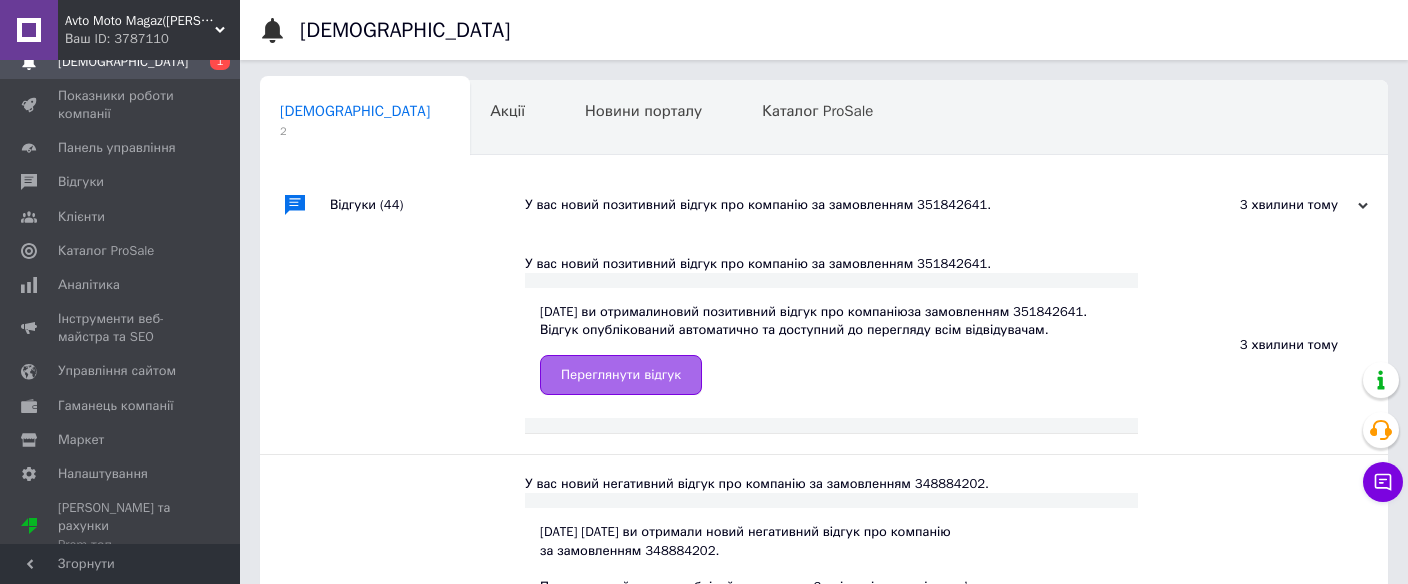 click on "Переглянути відгук" at bounding box center (621, 375) 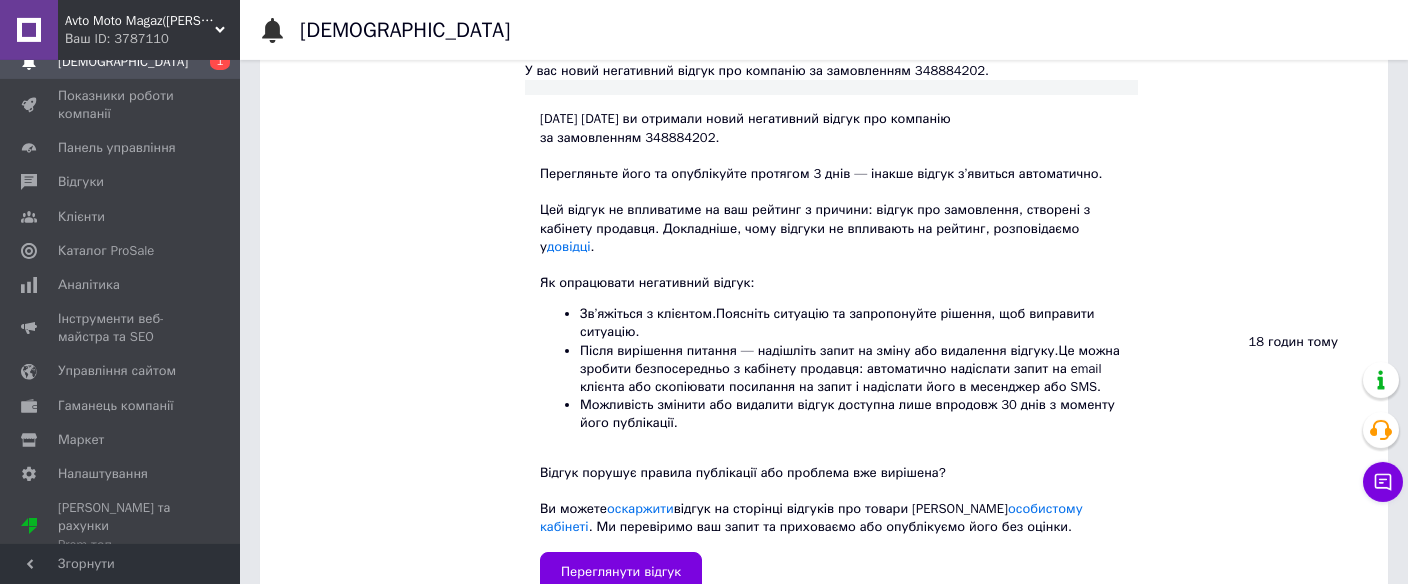 scroll, scrollTop: 492, scrollLeft: 0, axis: vertical 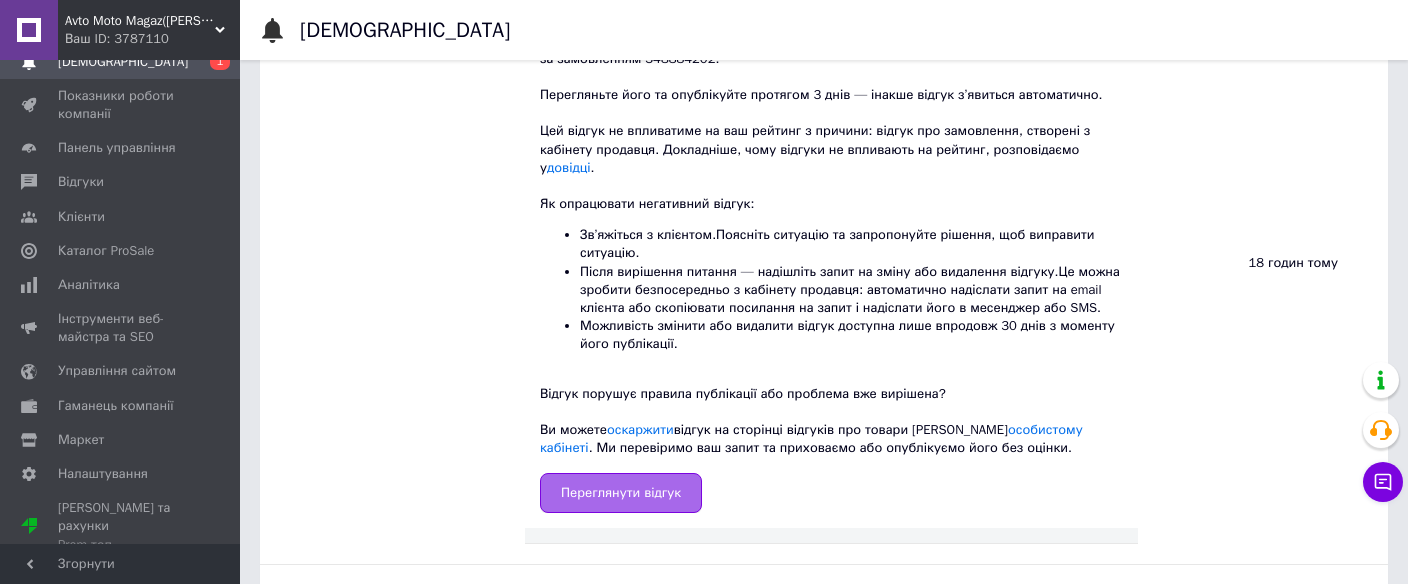 click on "Переглянути відгук" at bounding box center [621, 493] 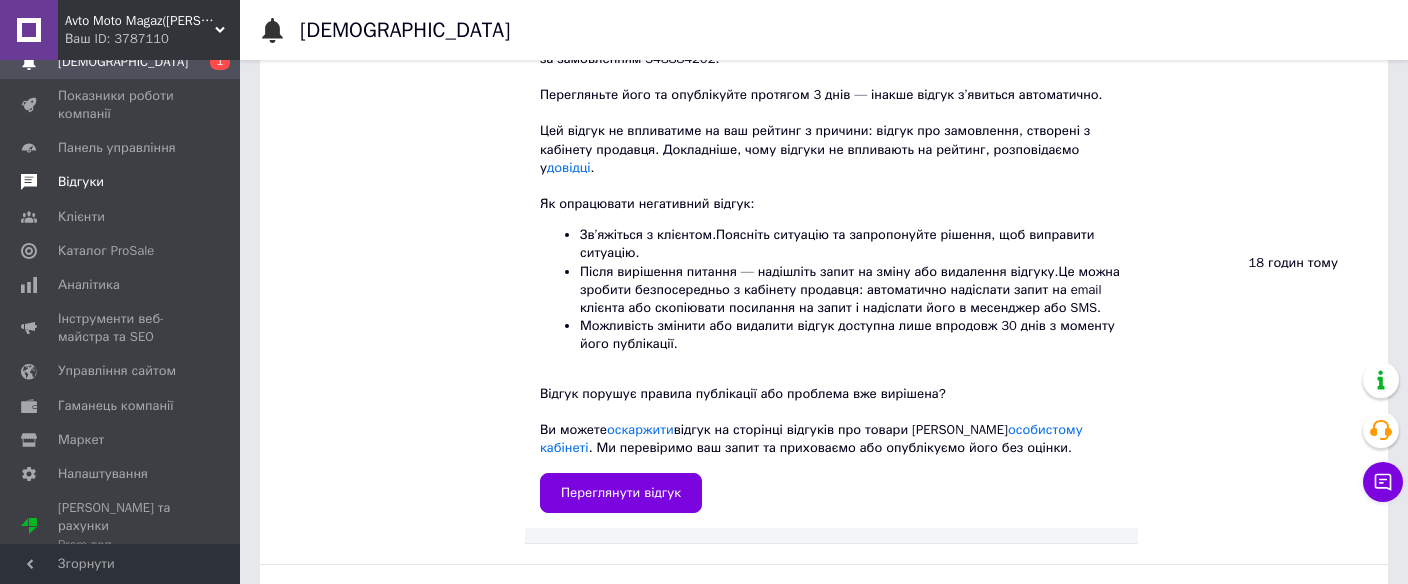 click on "Відгуки" at bounding box center (81, 182) 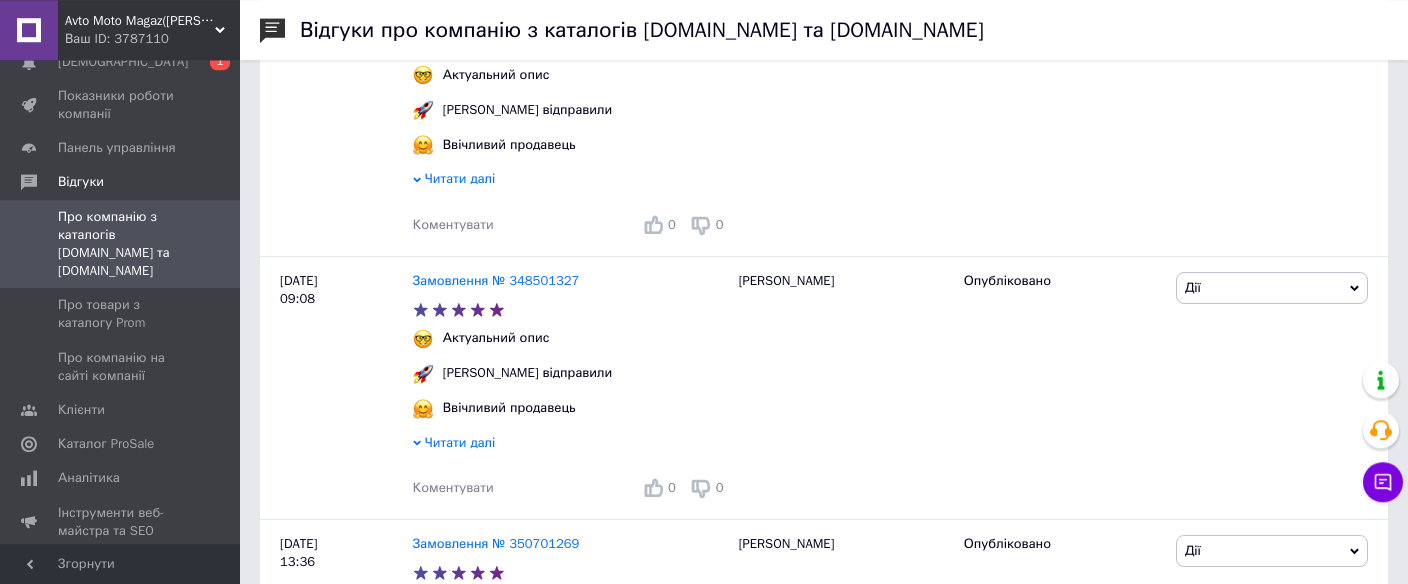 scroll, scrollTop: 1478, scrollLeft: 0, axis: vertical 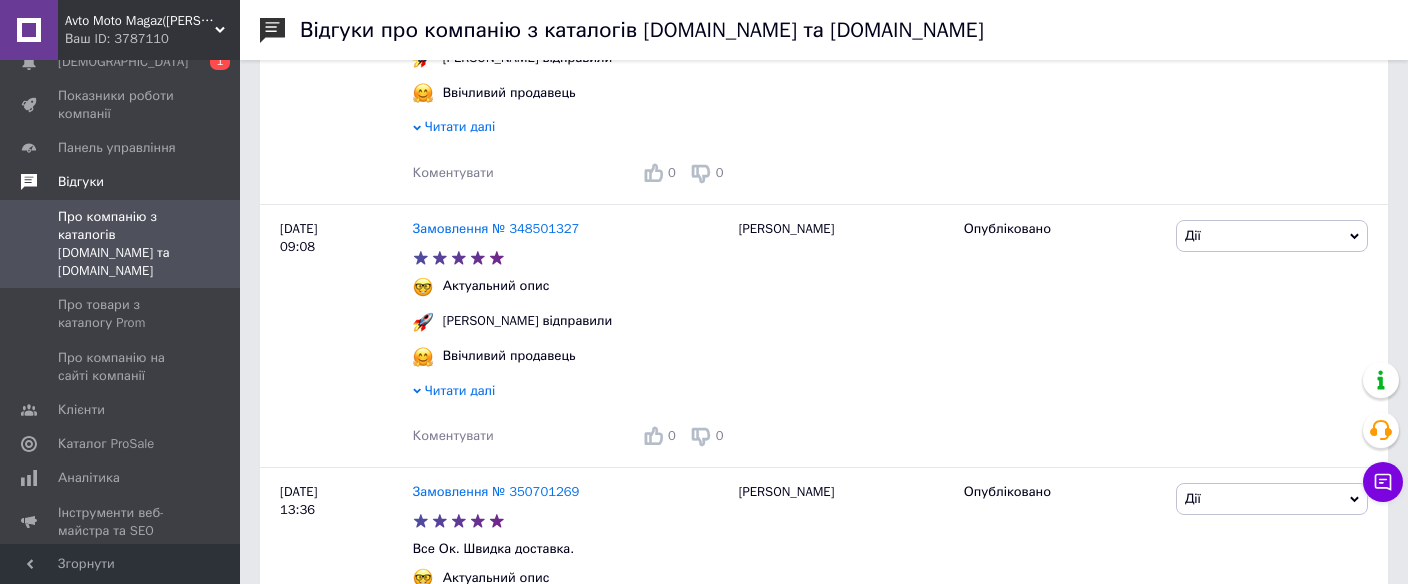 click on "Відгуки" at bounding box center [81, 182] 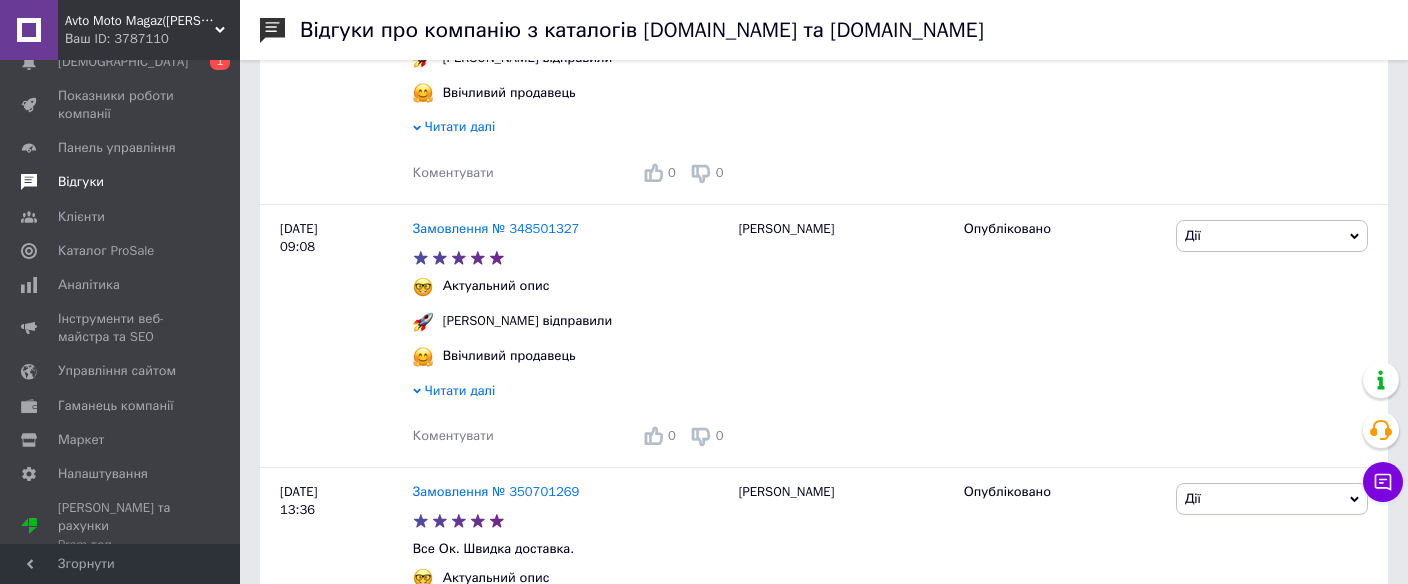 click on "Відгуки" at bounding box center [81, 182] 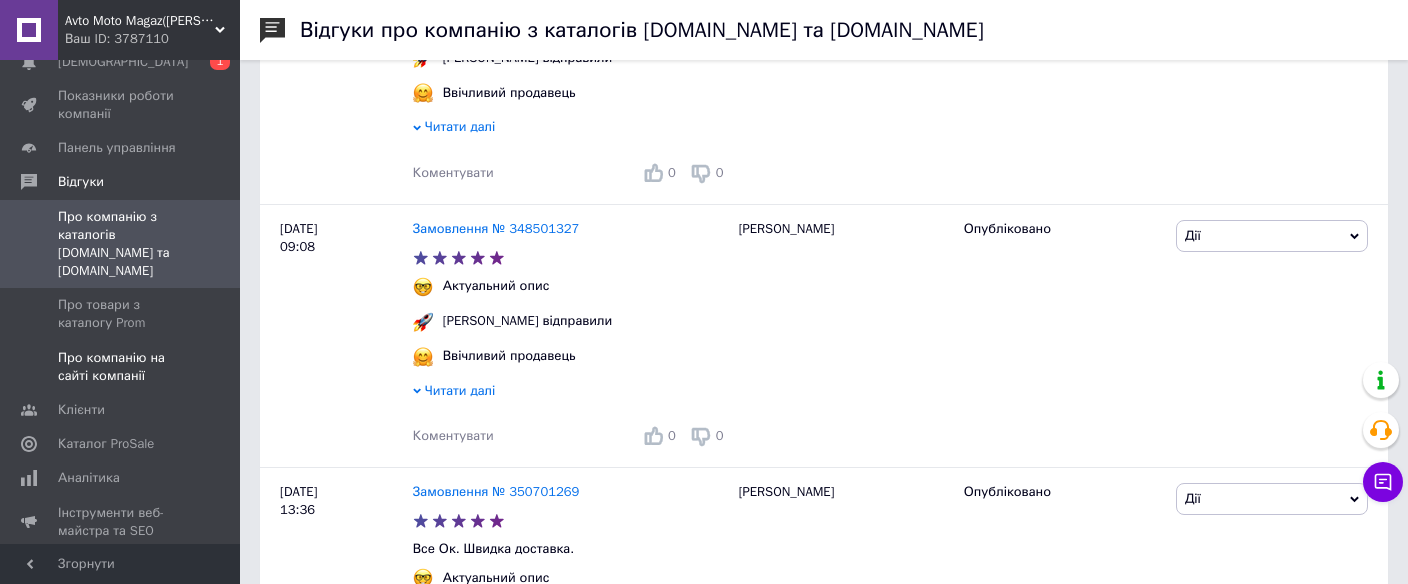 click on "Про компанію на сайті компанії" at bounding box center [121, 367] 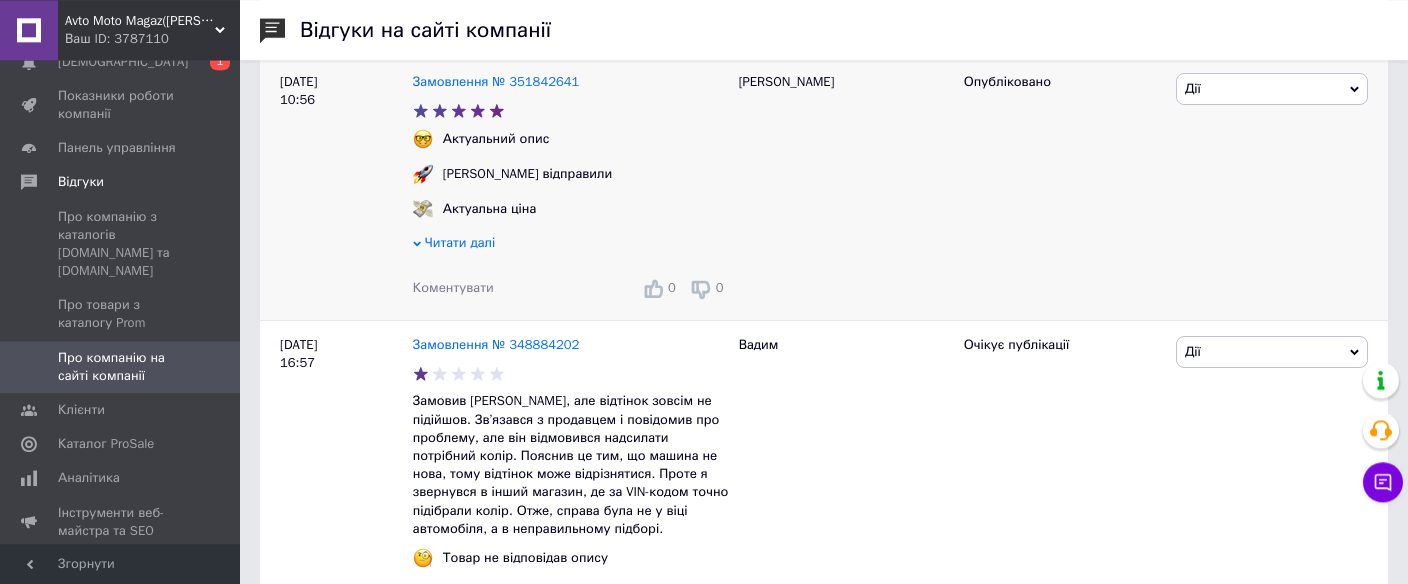 scroll, scrollTop: 492, scrollLeft: 0, axis: vertical 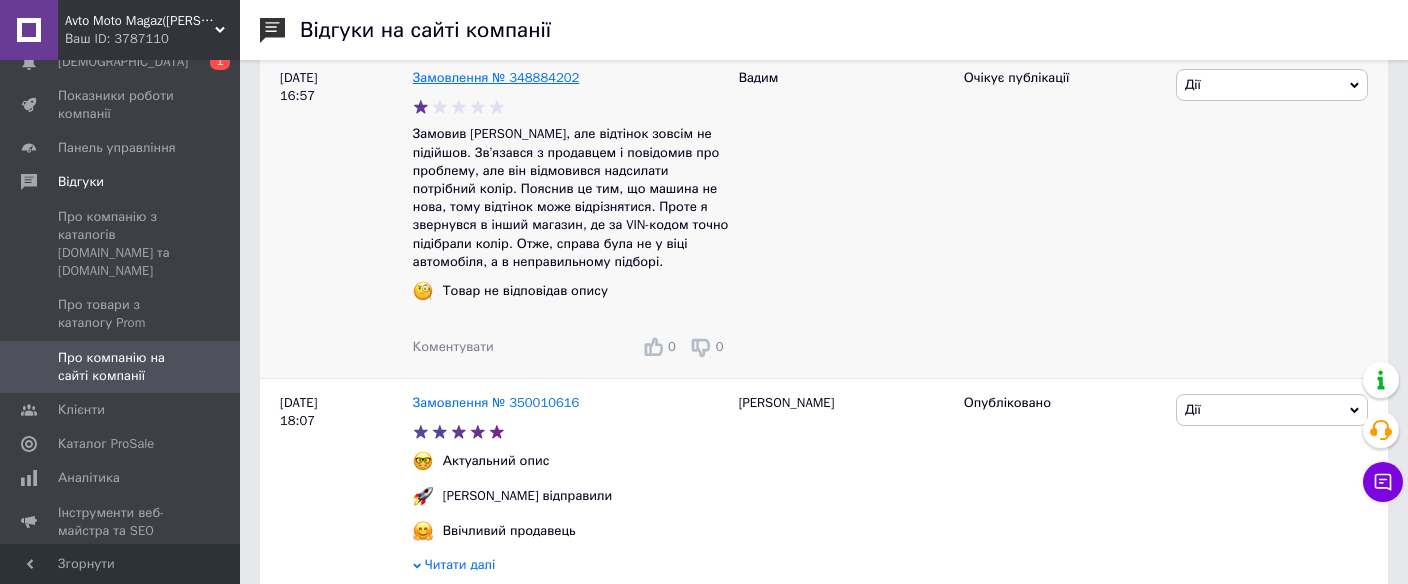 click on "Замовлення № 348884202" at bounding box center (496, 77) 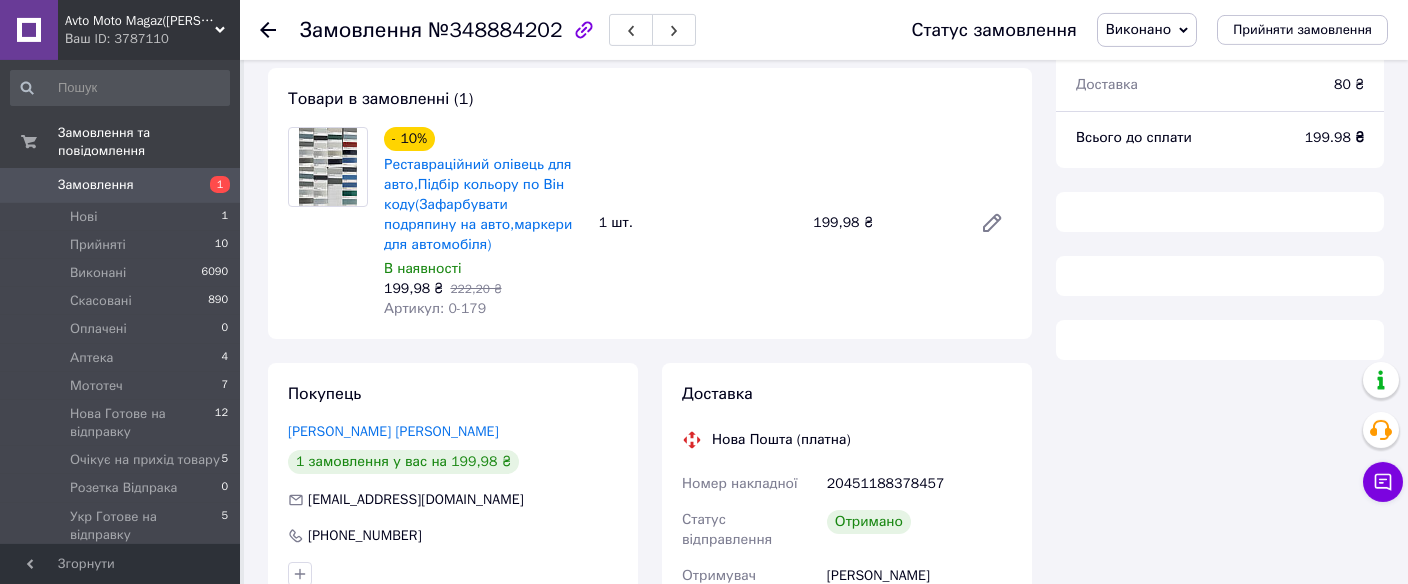 scroll, scrollTop: 65, scrollLeft: 0, axis: vertical 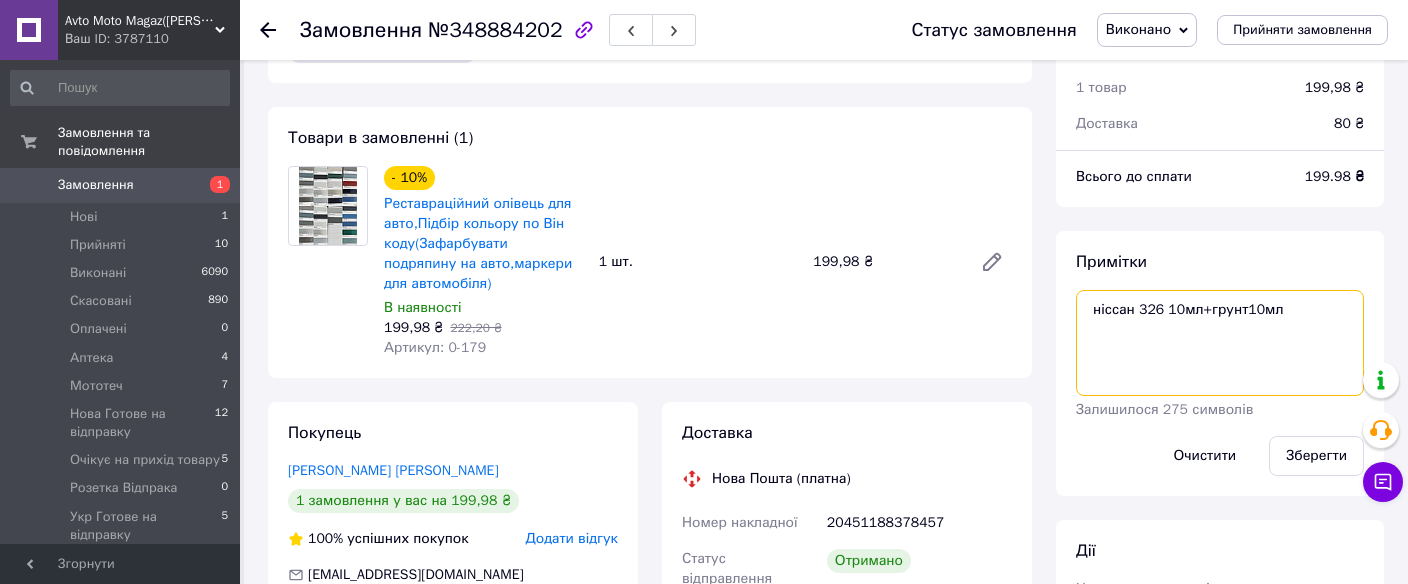 drag, startPoint x: 1094, startPoint y: 311, endPoint x: 1157, endPoint y: 309, distance: 63.03174 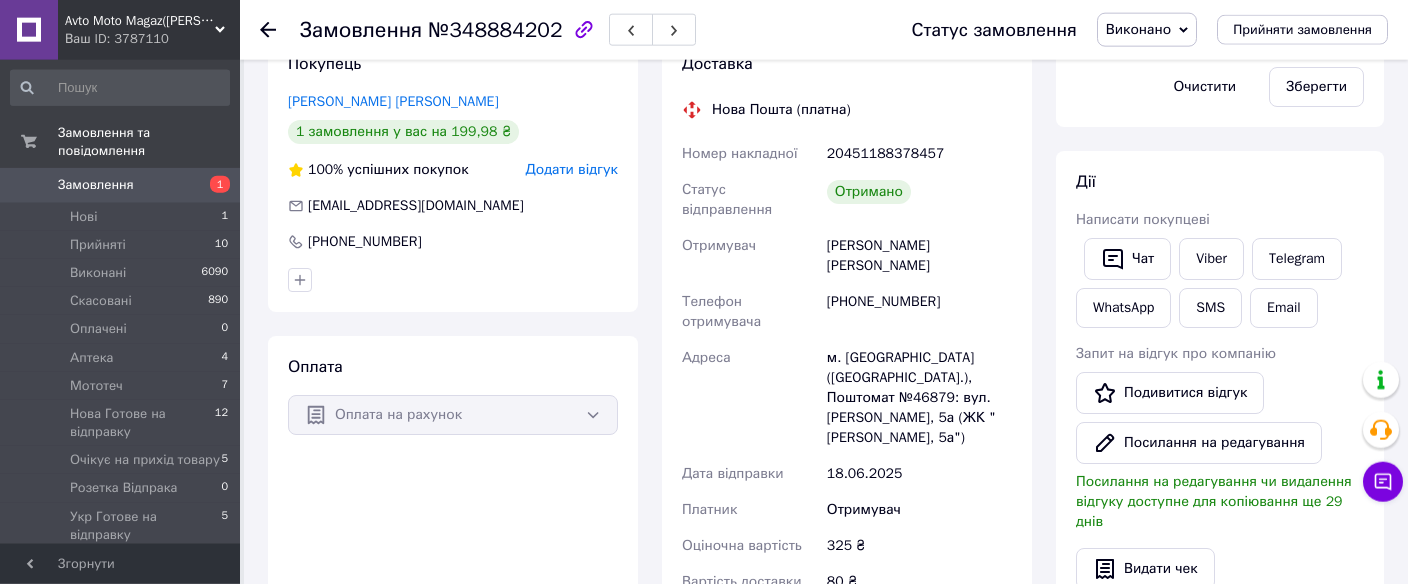 scroll, scrollTop: 558, scrollLeft: 0, axis: vertical 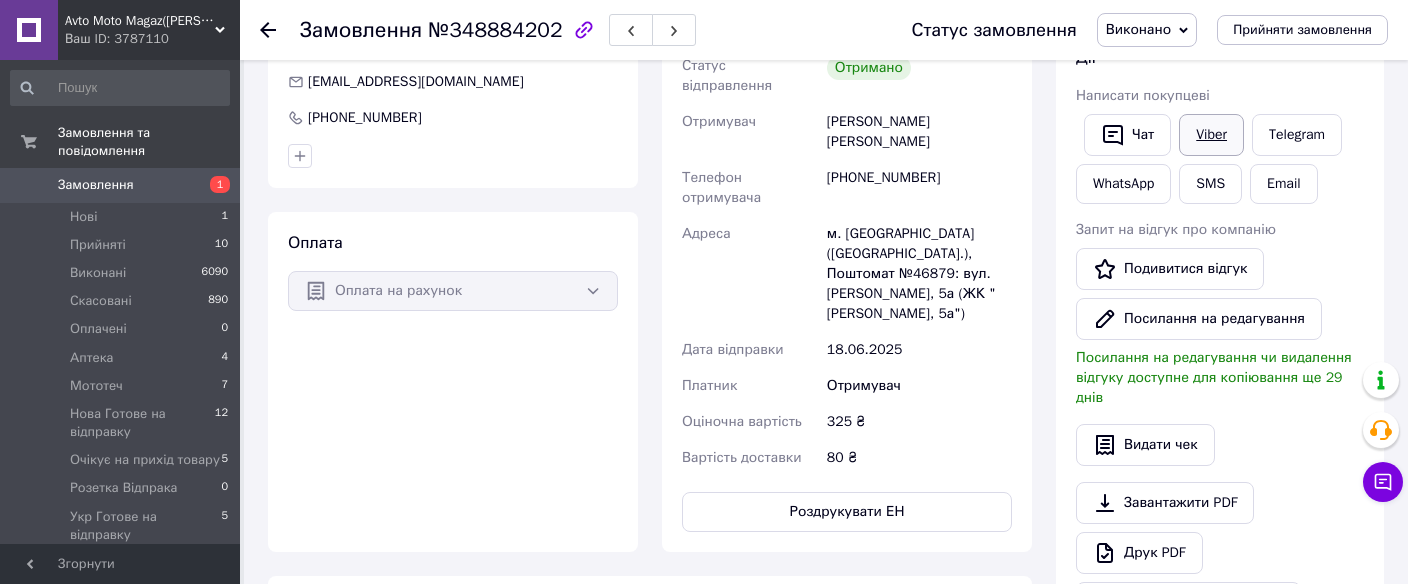 click on "Viber" at bounding box center [1211, 135] 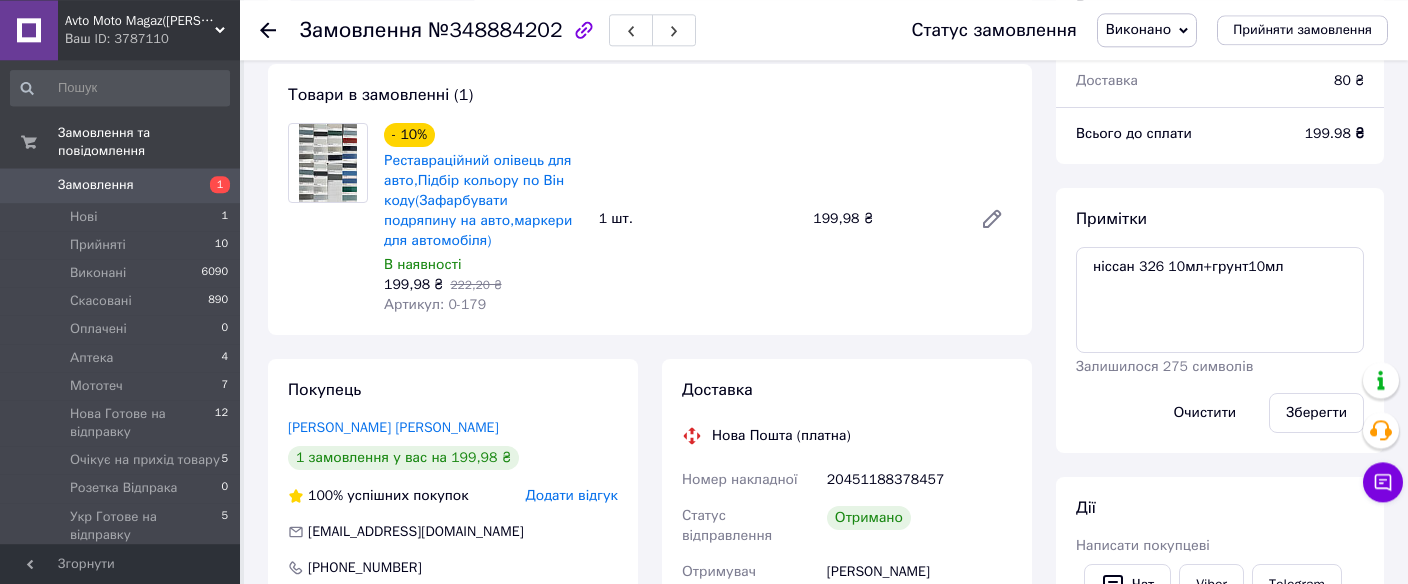scroll, scrollTop: 0, scrollLeft: 0, axis: both 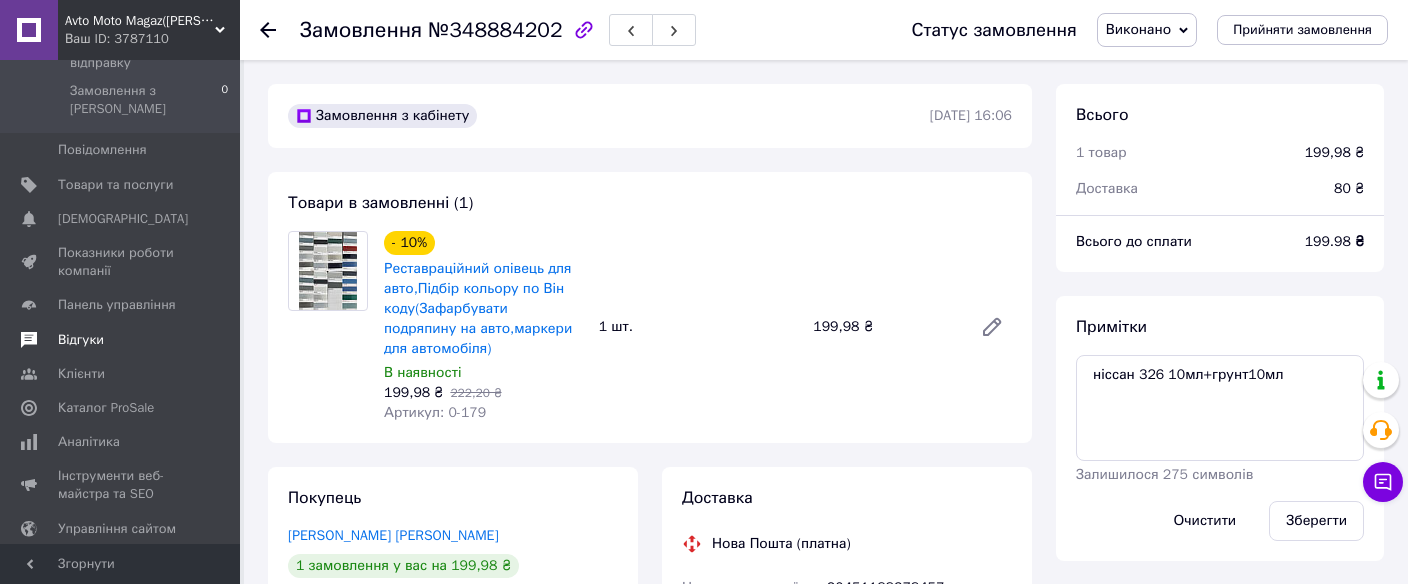 click on "Відгуки" at bounding box center [81, 340] 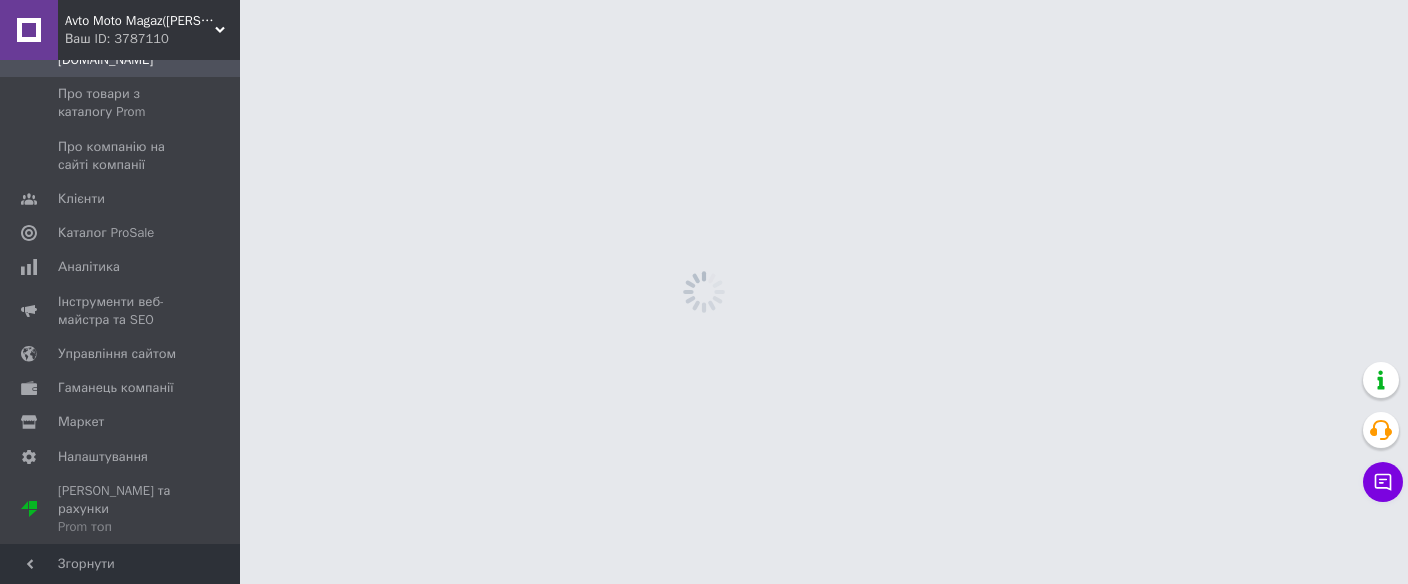scroll, scrollTop: 333, scrollLeft: 0, axis: vertical 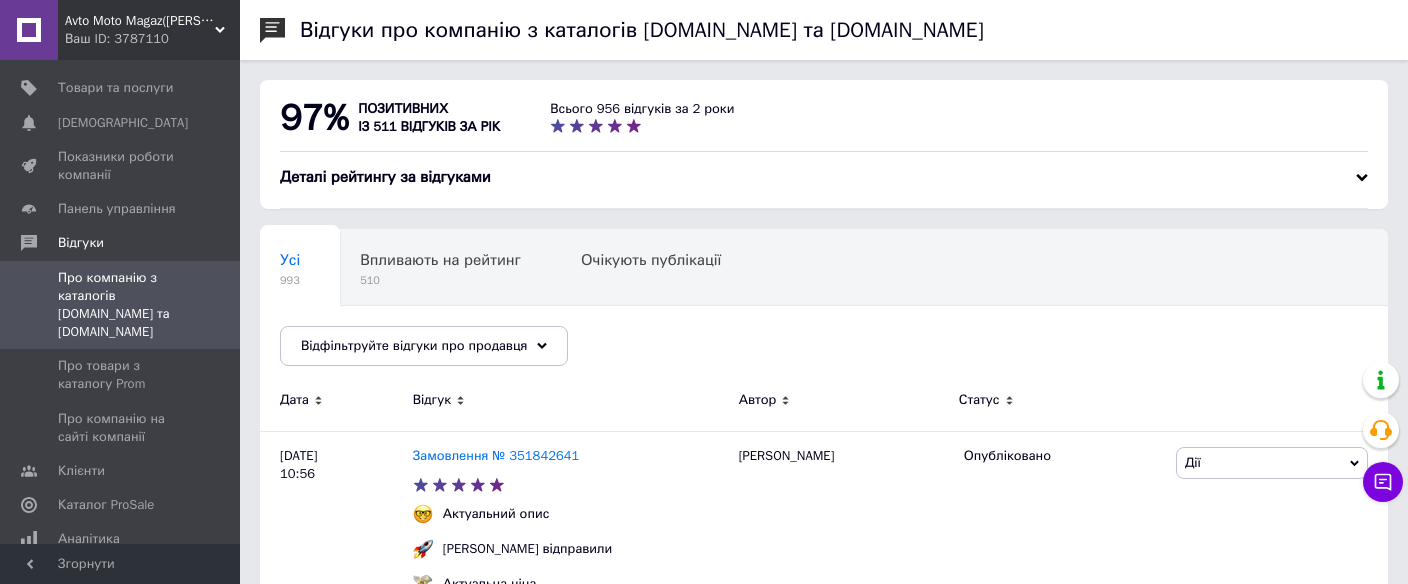 click on "Про компанію з каталогів Prom.ua та Bigl.ua" at bounding box center [121, 305] 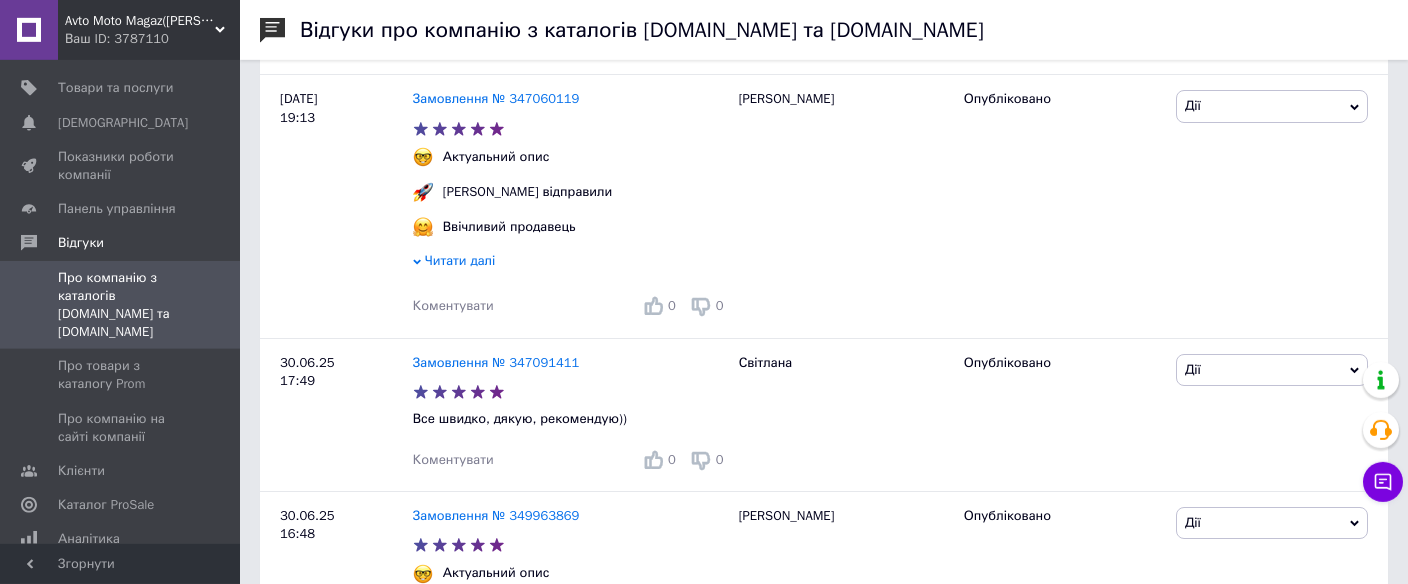 scroll, scrollTop: 2464, scrollLeft: 0, axis: vertical 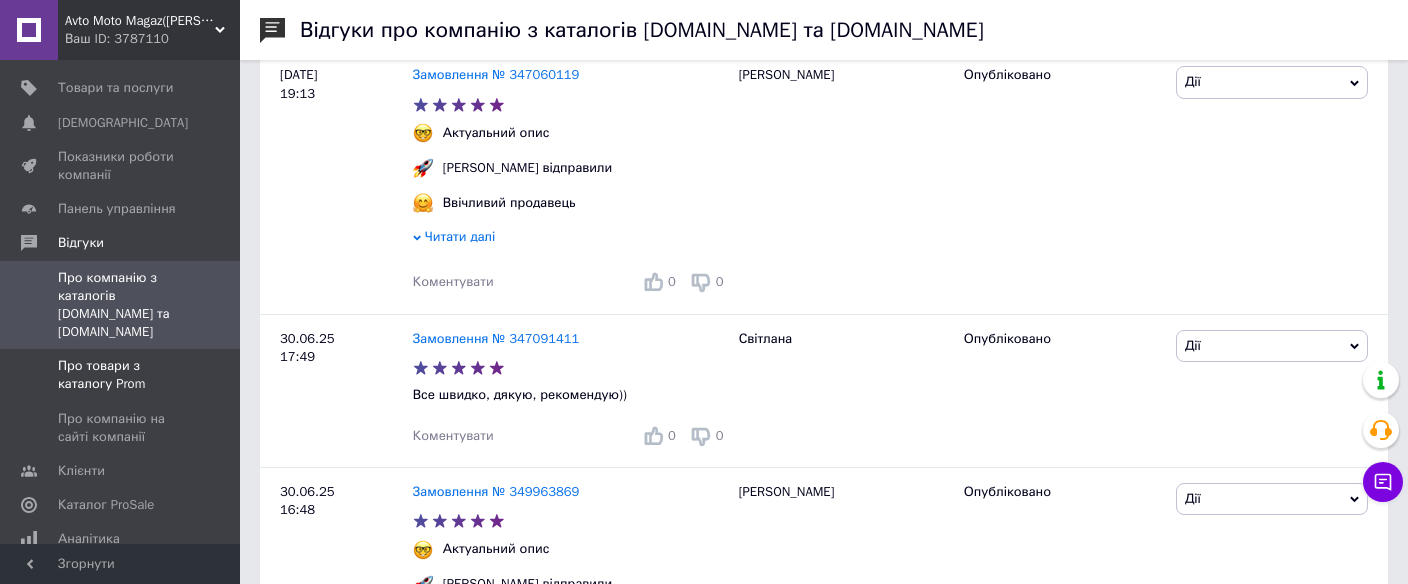 click on "Про товари з каталогу Prom" at bounding box center [121, 375] 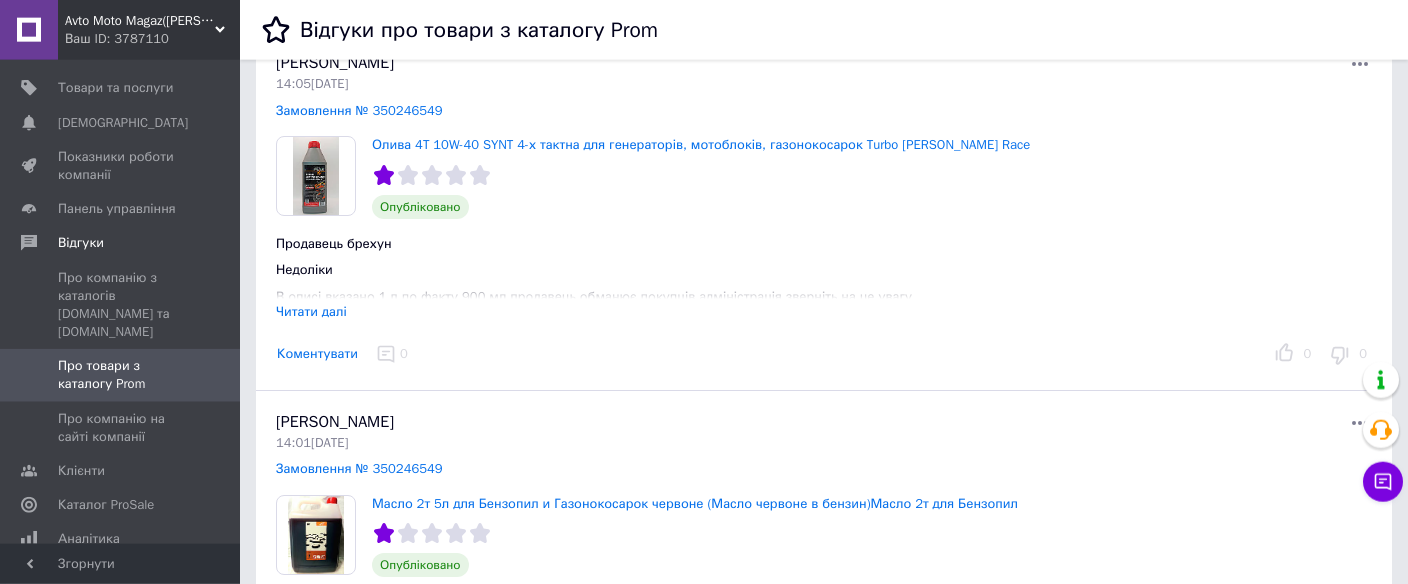 scroll, scrollTop: 985, scrollLeft: 0, axis: vertical 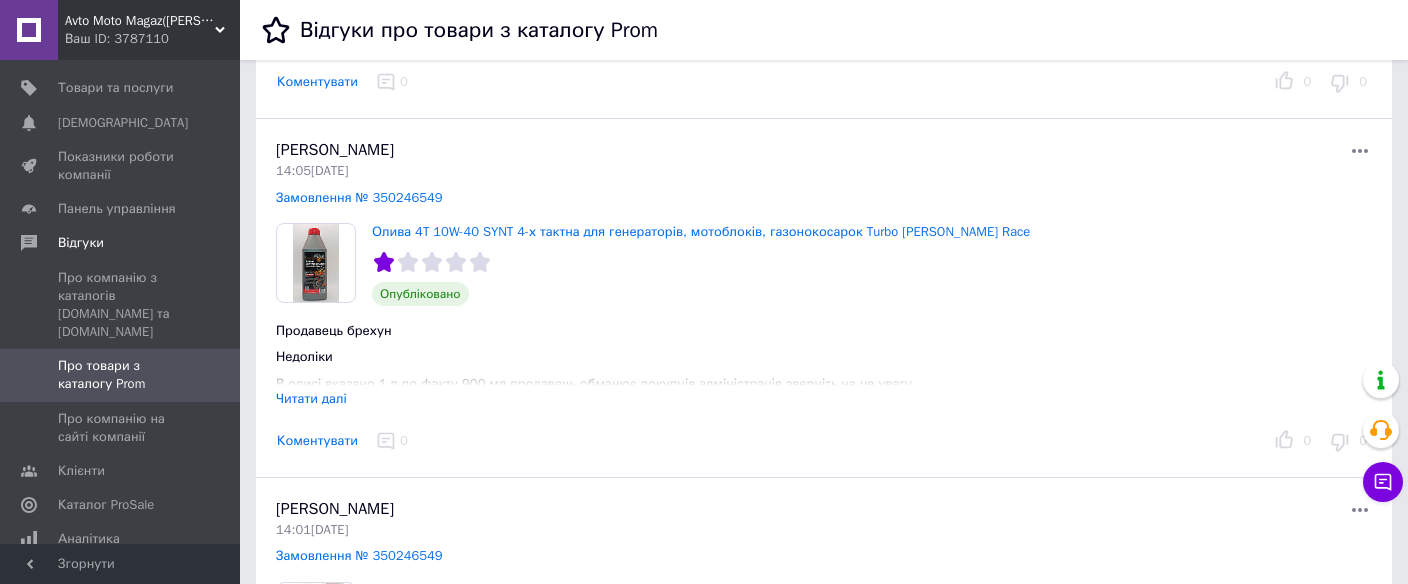 click on "Читати далі" at bounding box center [311, 398] 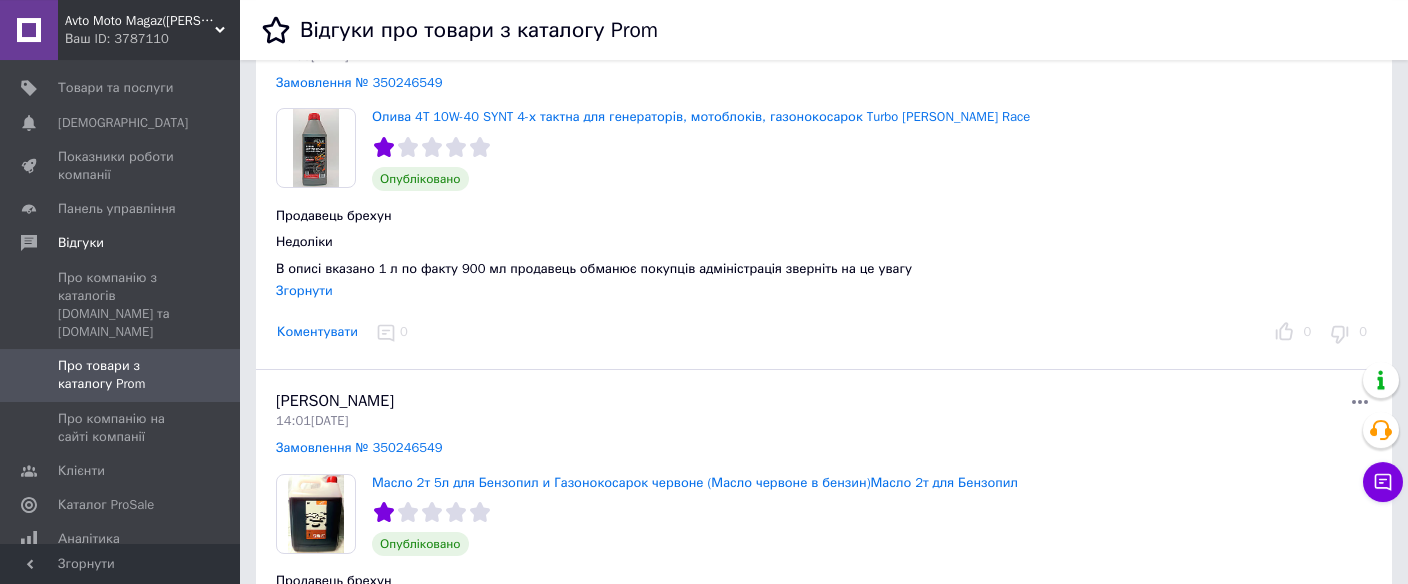 scroll, scrollTop: 985, scrollLeft: 0, axis: vertical 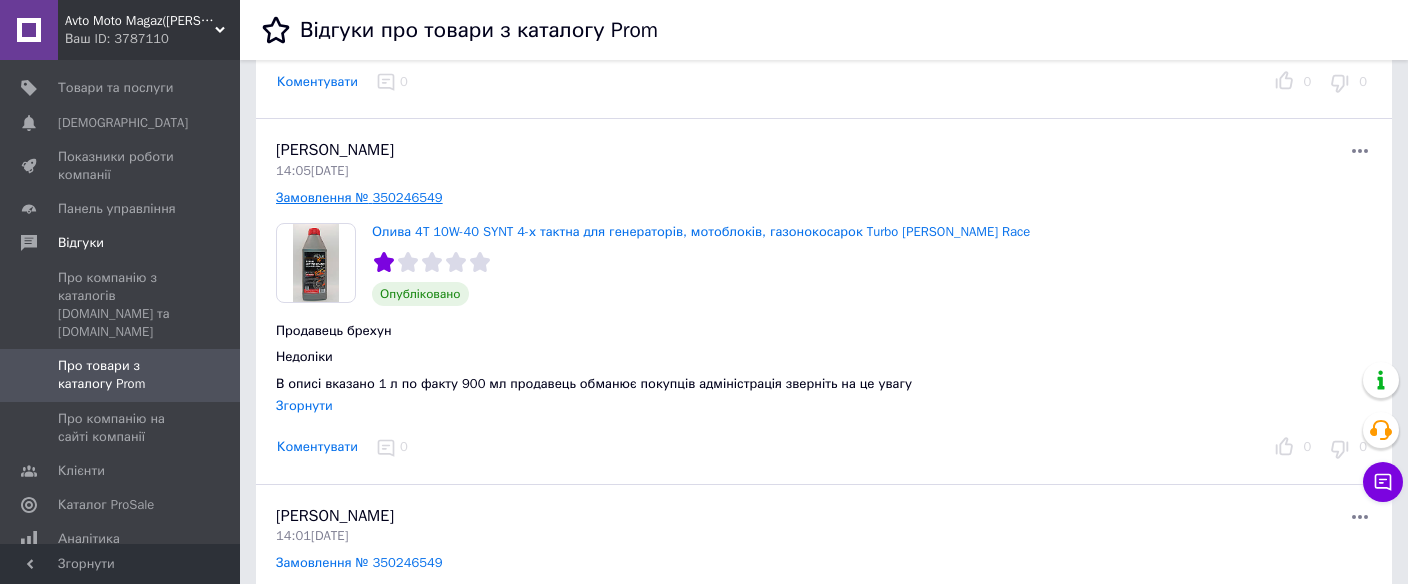 click on "Замовлення №   350246549" at bounding box center [359, 197] 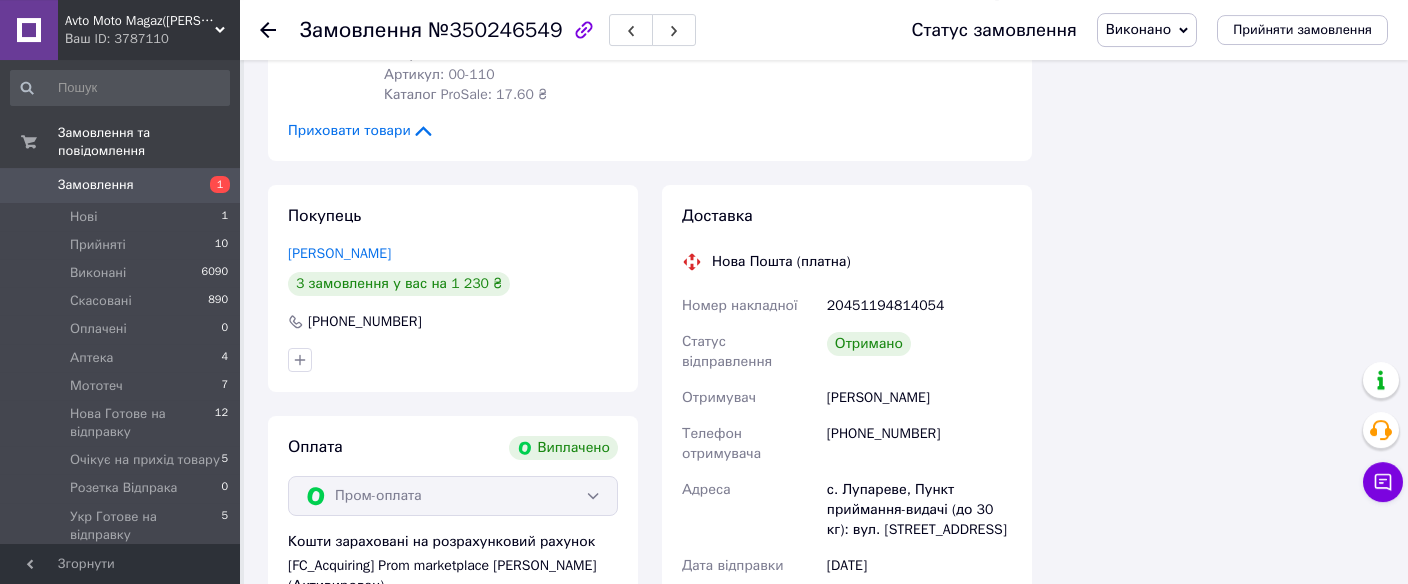 scroll, scrollTop: 739, scrollLeft: 0, axis: vertical 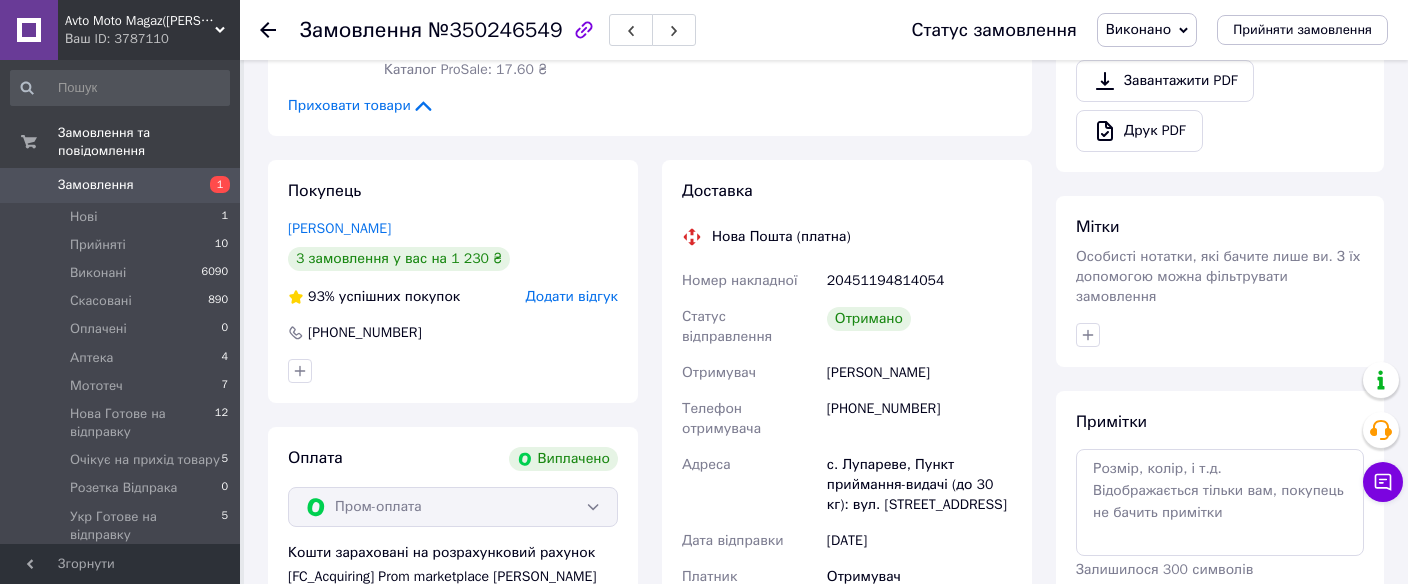 click on "Додати відгук" at bounding box center (572, 296) 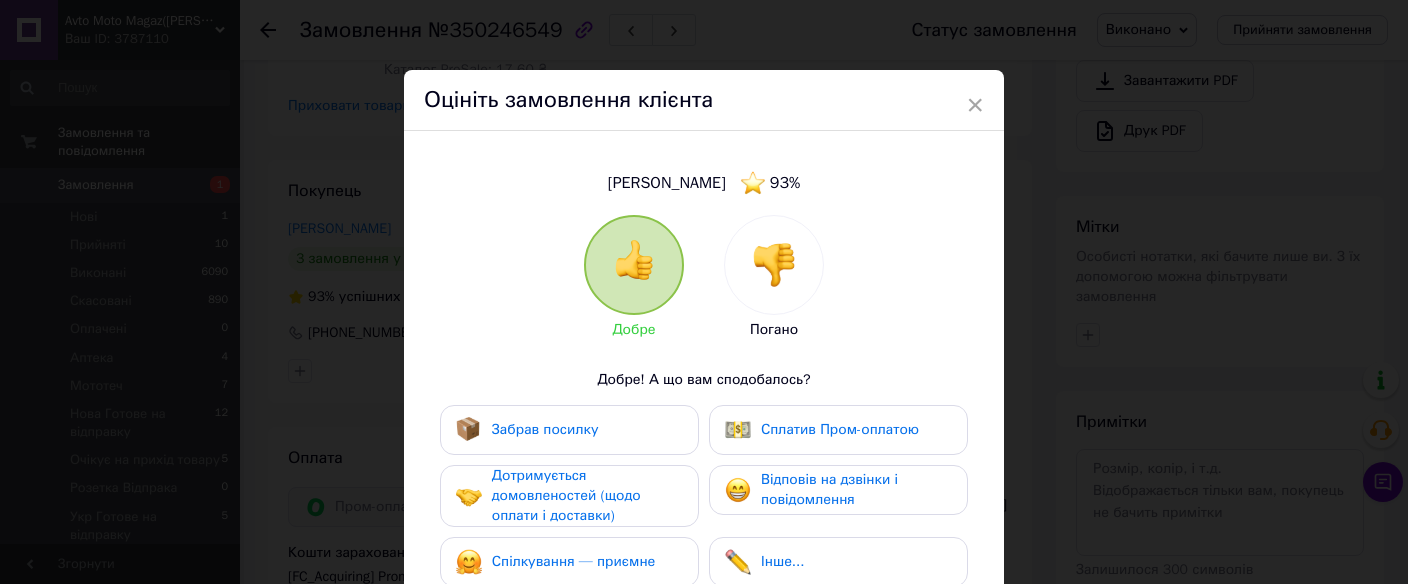 scroll, scrollTop: 267, scrollLeft: 0, axis: vertical 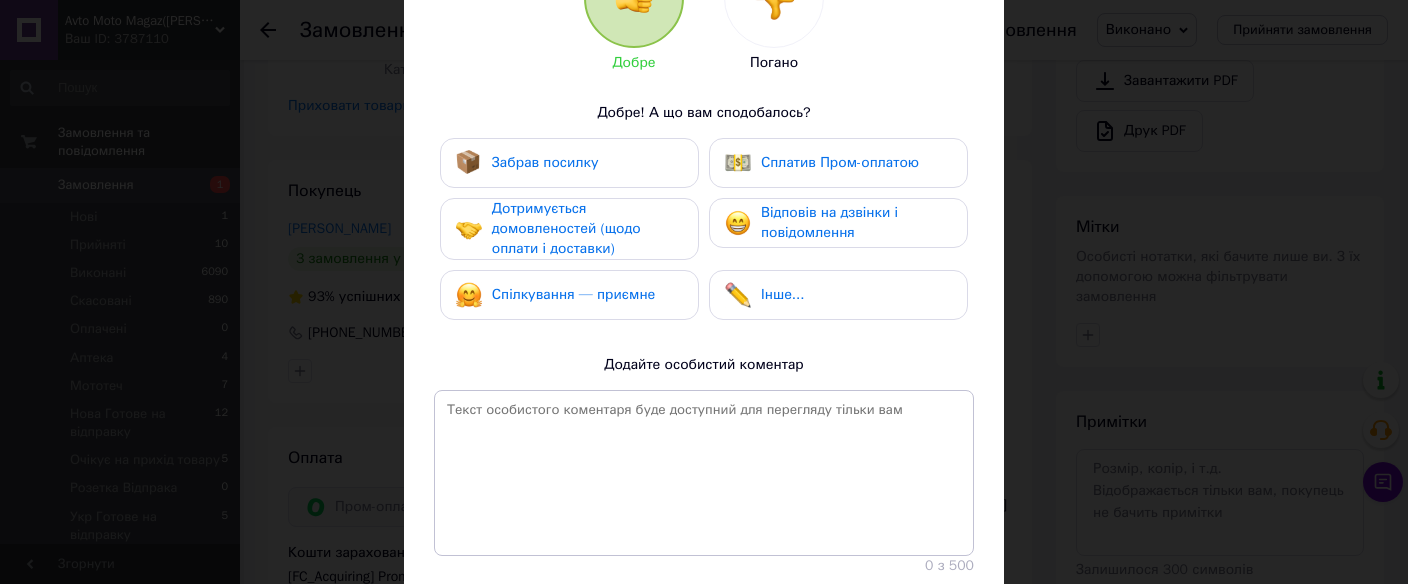 click at bounding box center (774, -2) 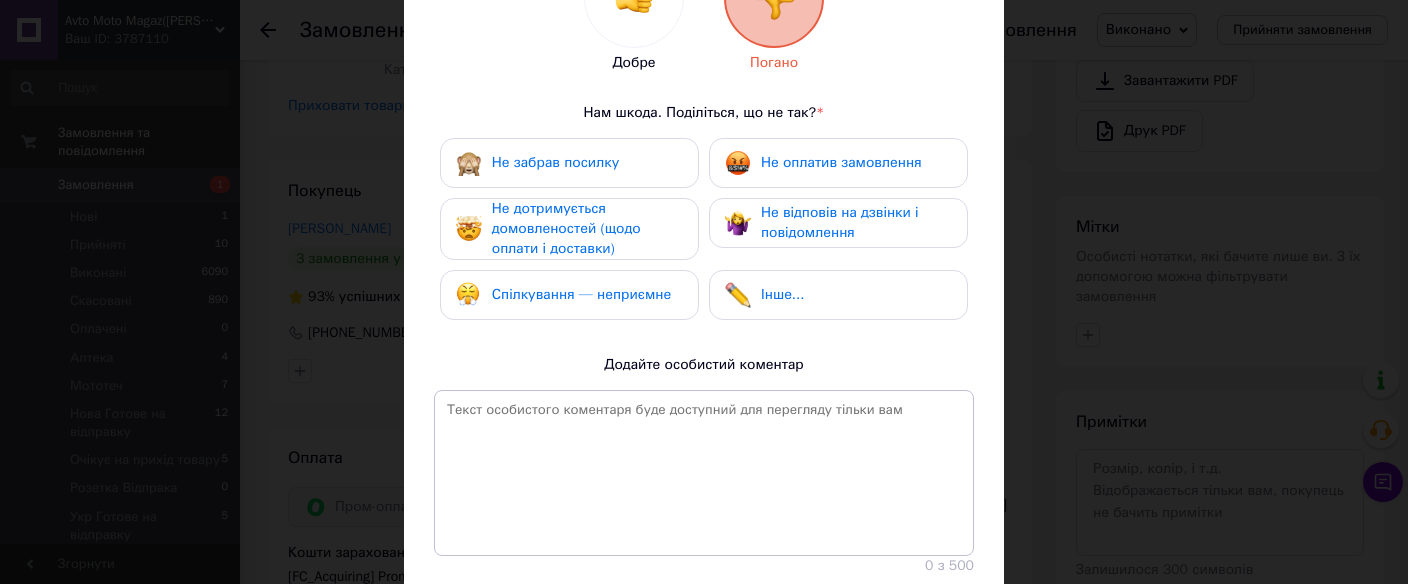 click on "Не дотримується домовленостей (щодо оплати і доставки)" at bounding box center (587, 229) 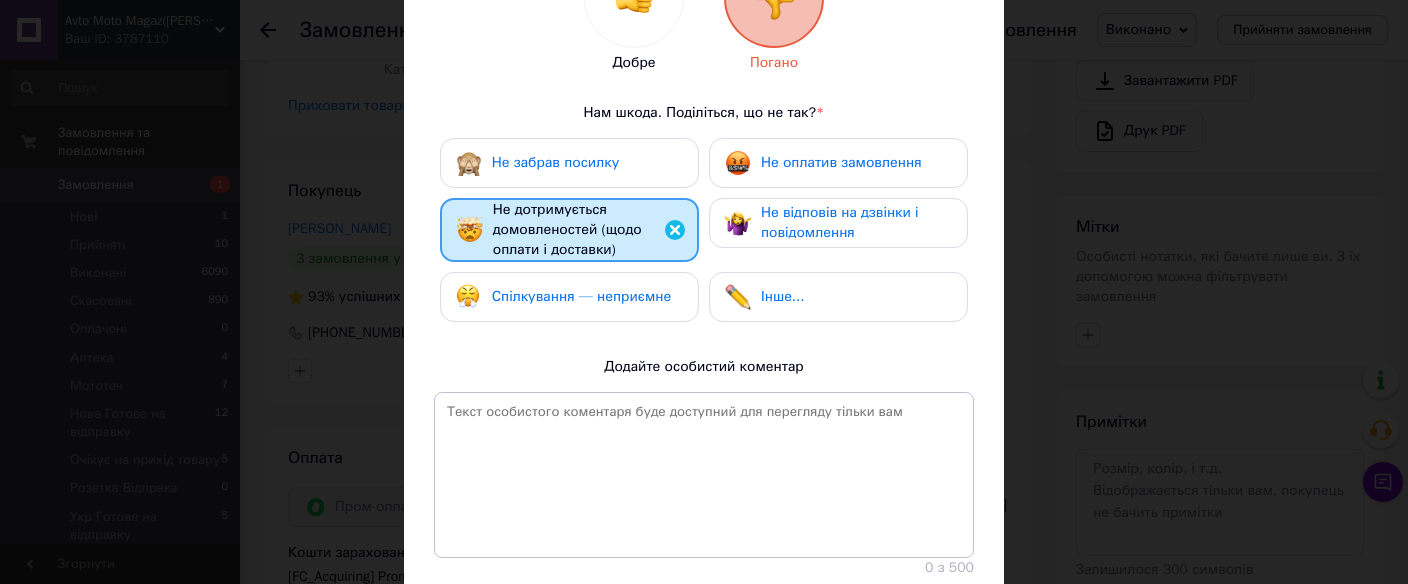 click on "Спілкування — неприємне" at bounding box center (581, 296) 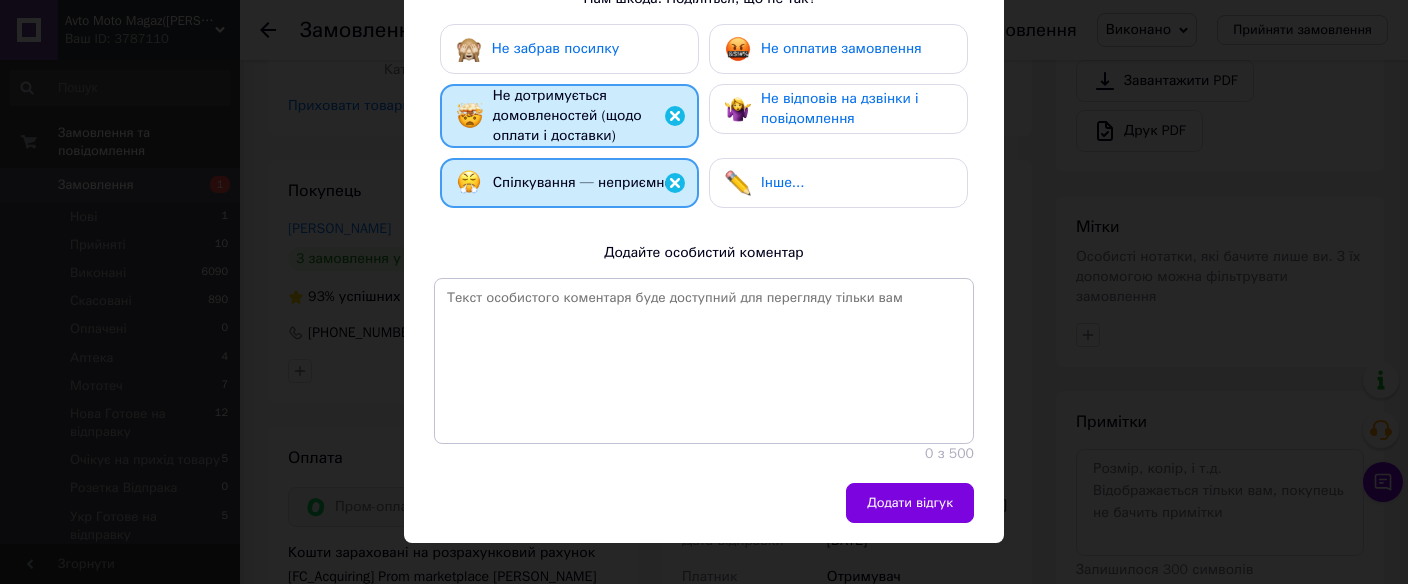 scroll, scrollTop: 434, scrollLeft: 0, axis: vertical 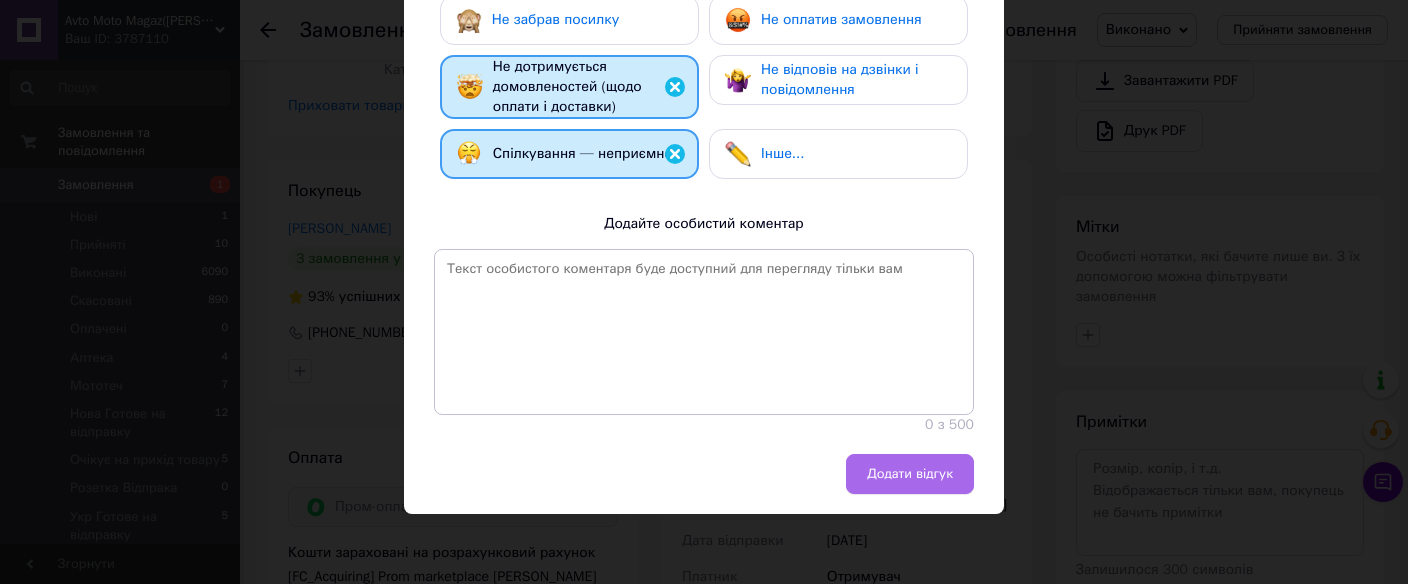click on "Додати відгук" at bounding box center [910, 474] 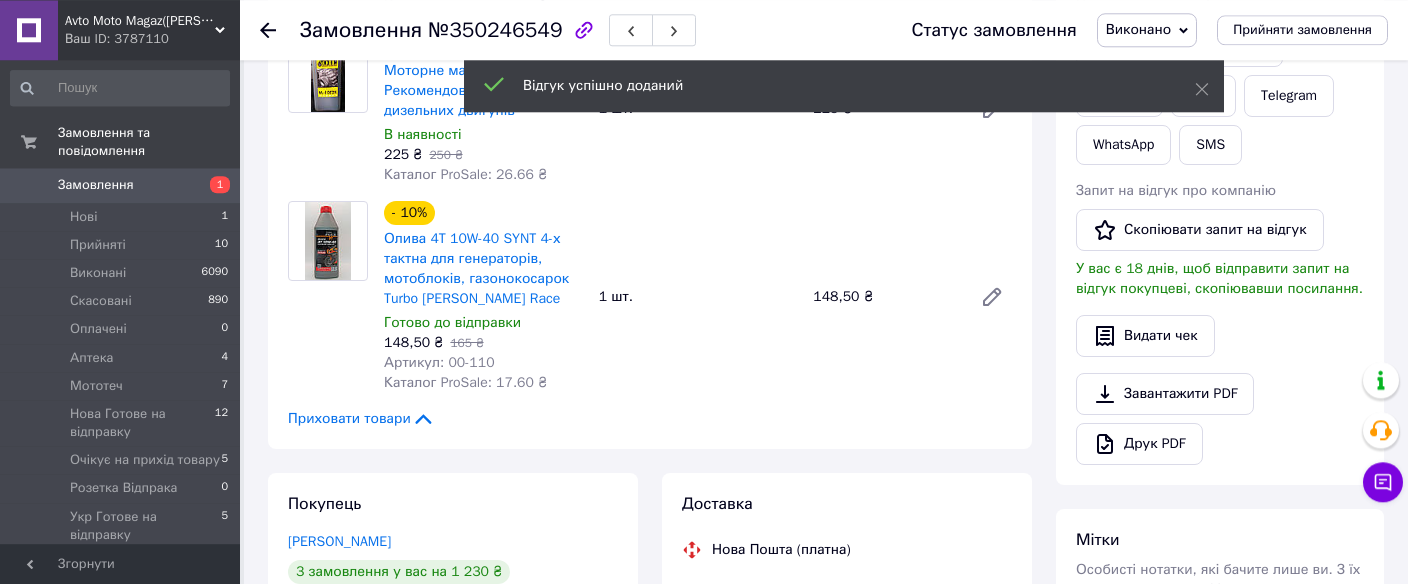 scroll, scrollTop: 0, scrollLeft: 0, axis: both 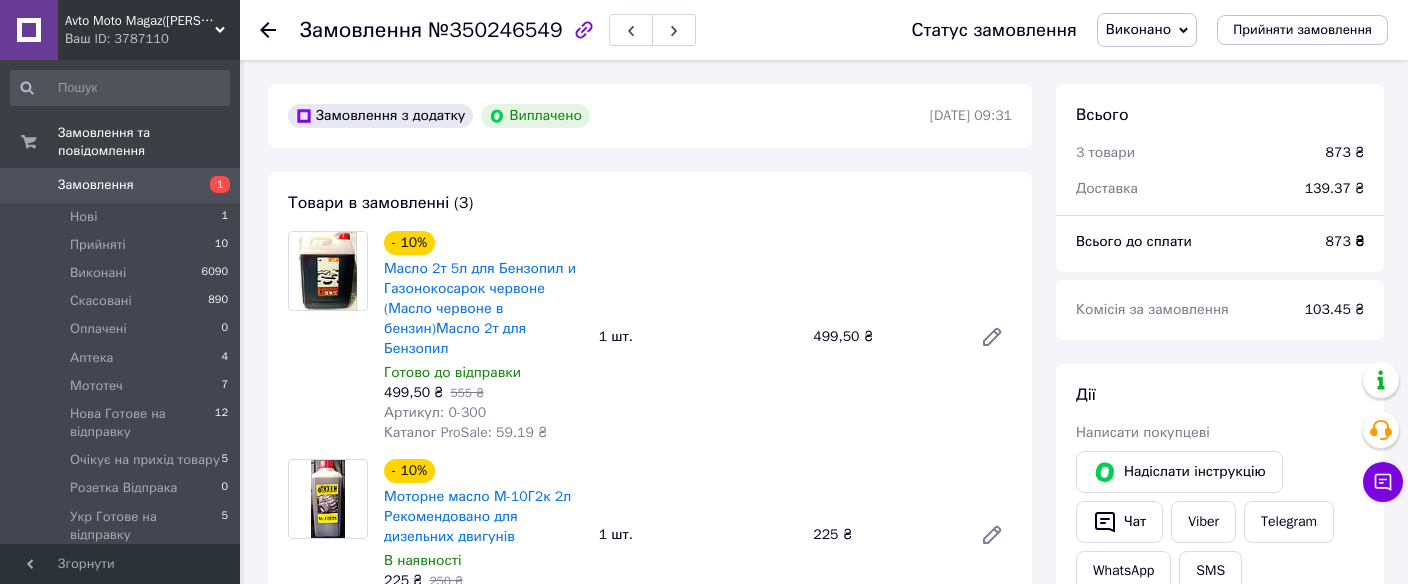 click 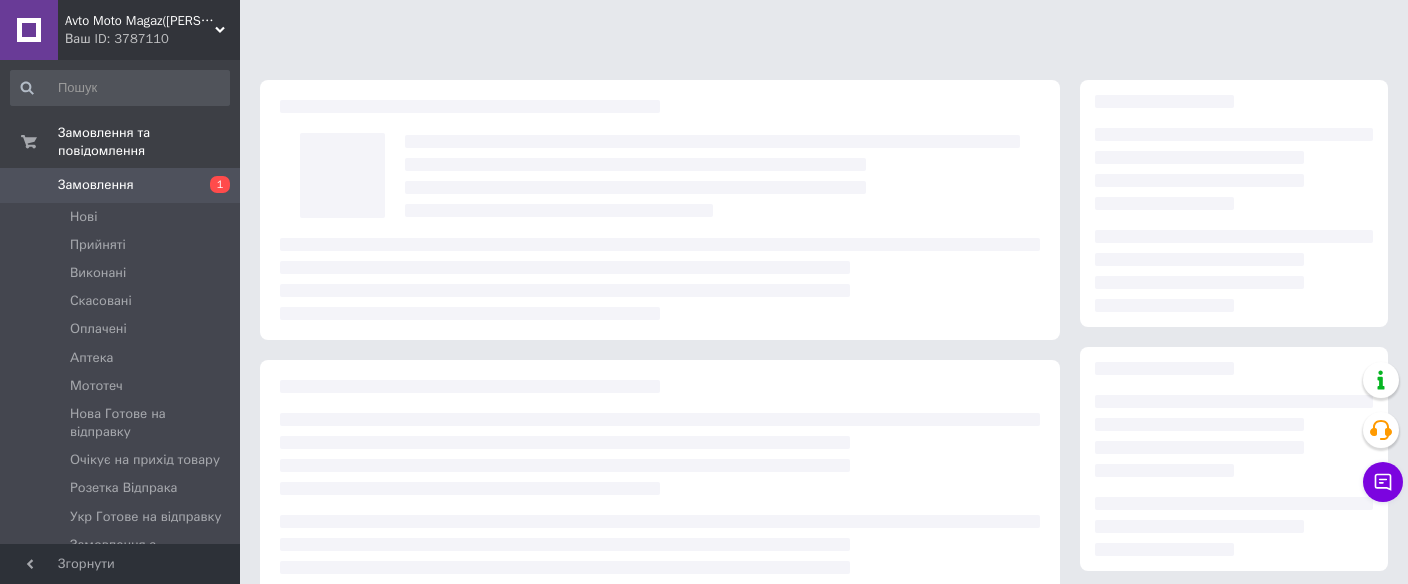 scroll, scrollTop: 0, scrollLeft: 0, axis: both 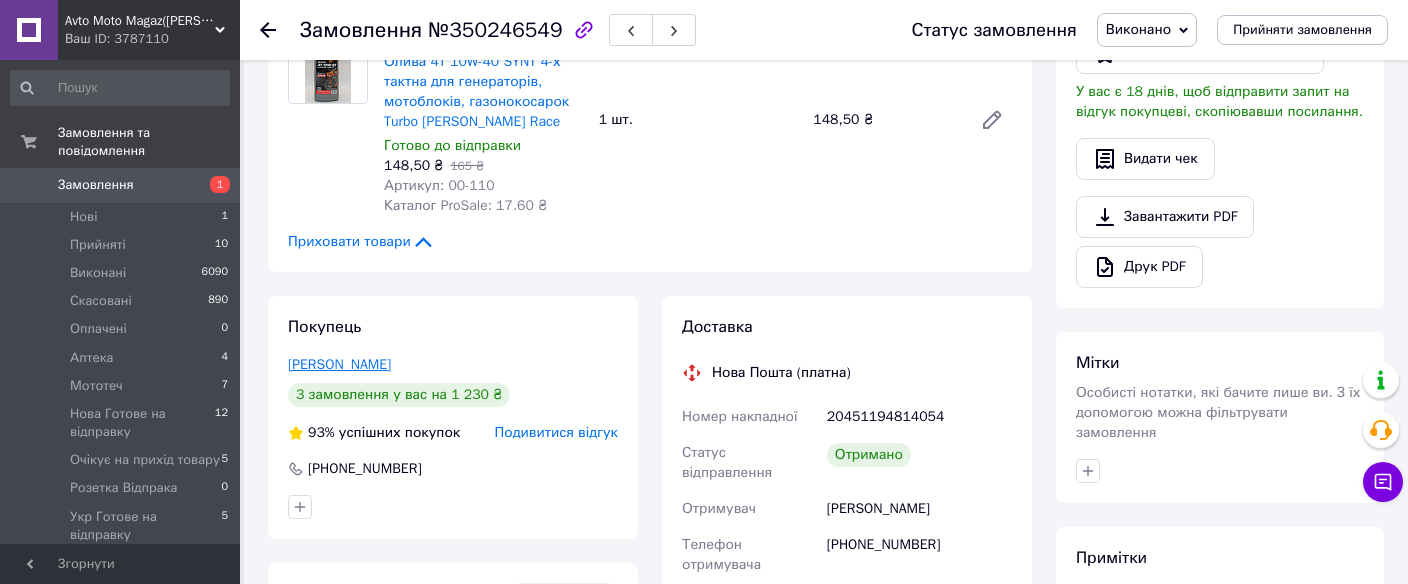 click on "[PERSON_NAME]" at bounding box center (339, 364) 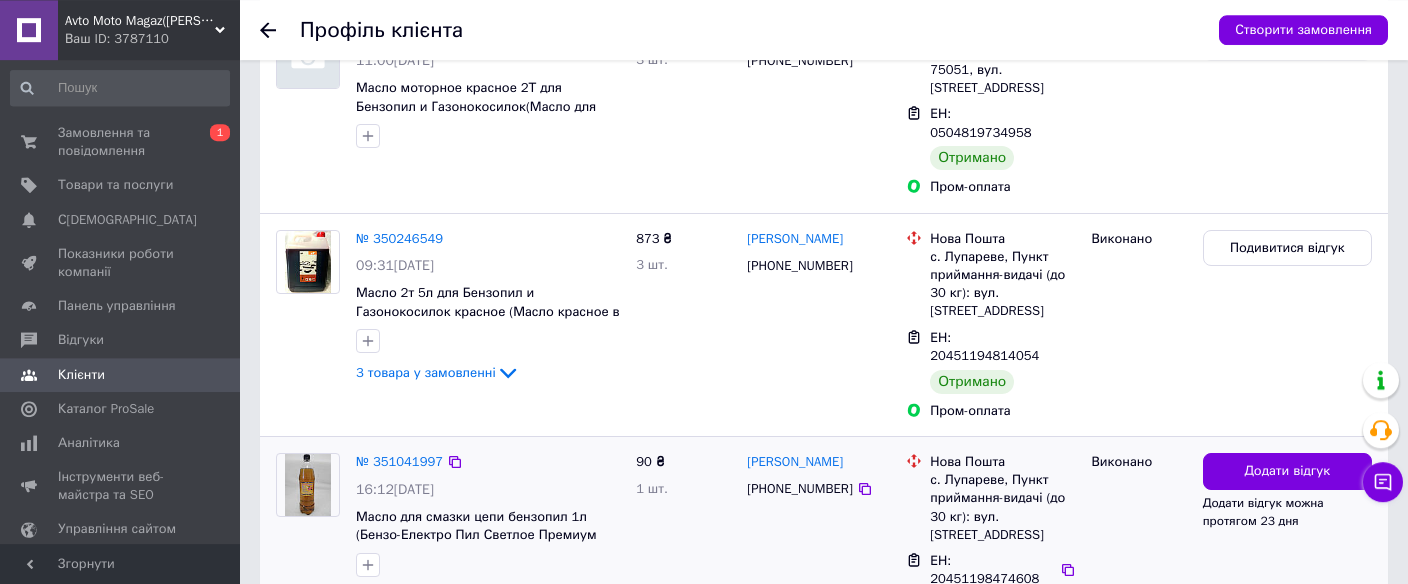 scroll, scrollTop: 703, scrollLeft: 0, axis: vertical 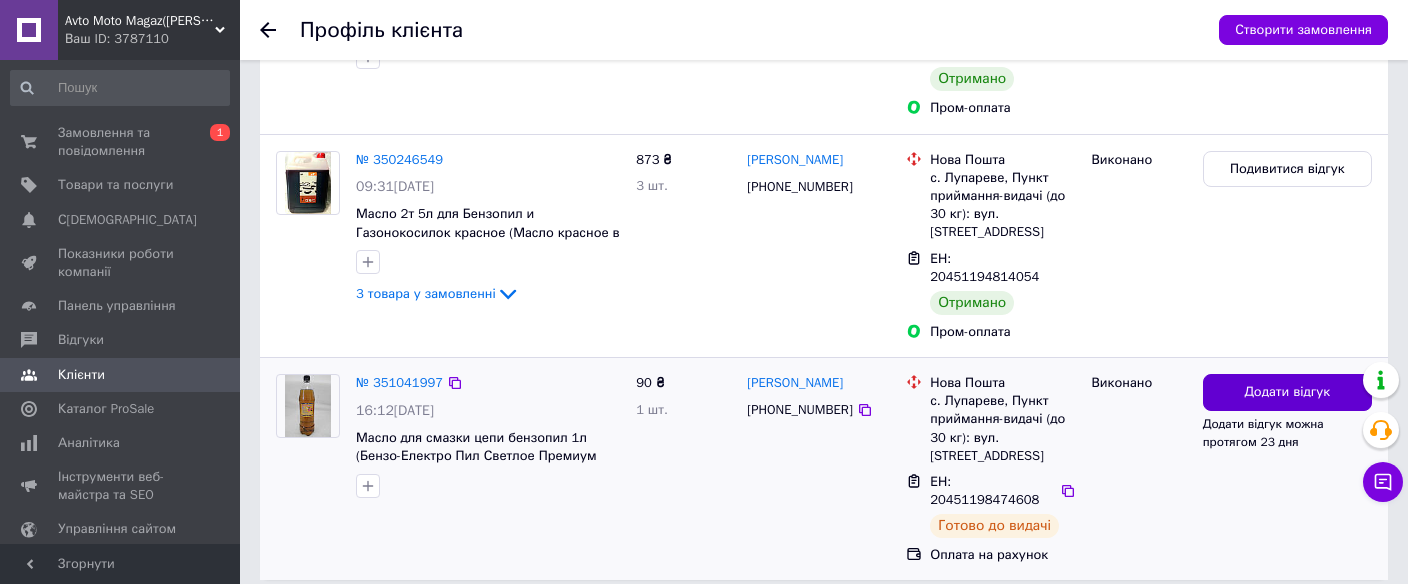 click on "Додати відгук" at bounding box center [1287, 392] 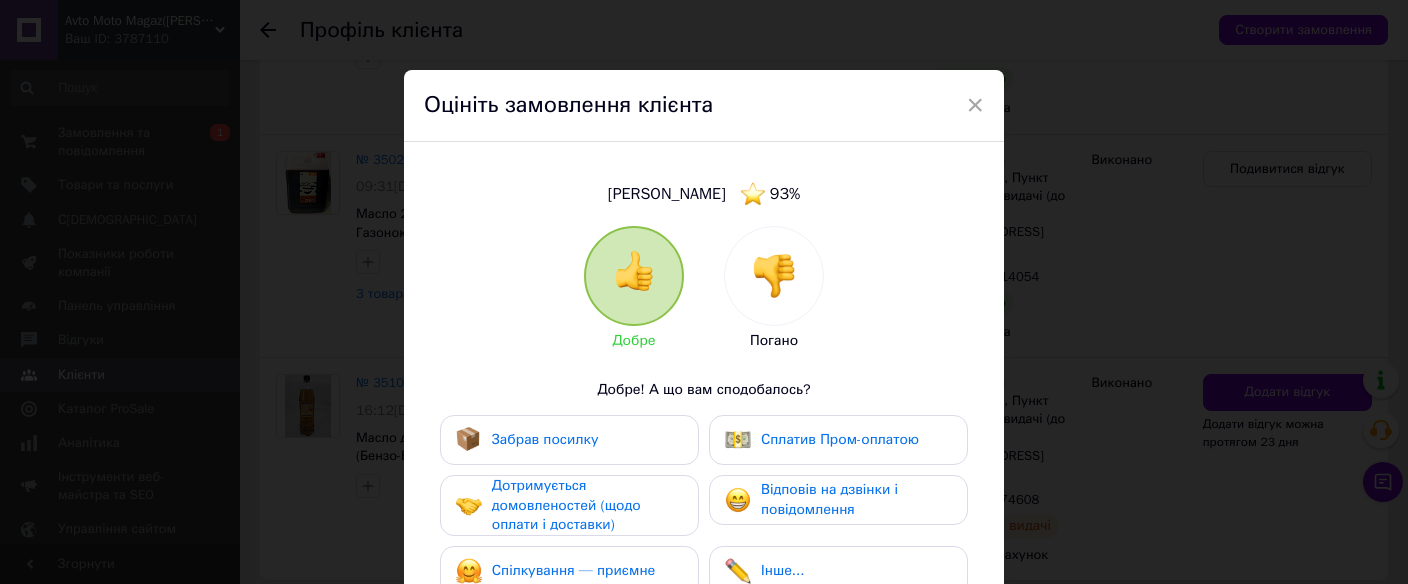 click at bounding box center [774, 276] 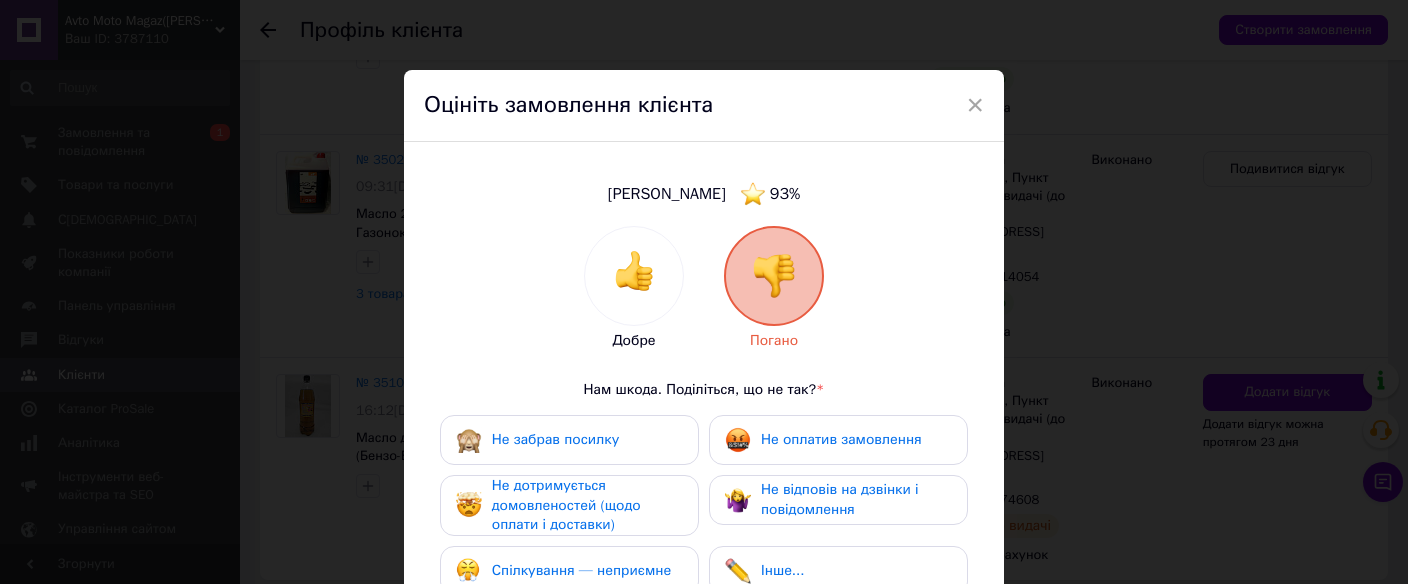 scroll, scrollTop: 267, scrollLeft: 0, axis: vertical 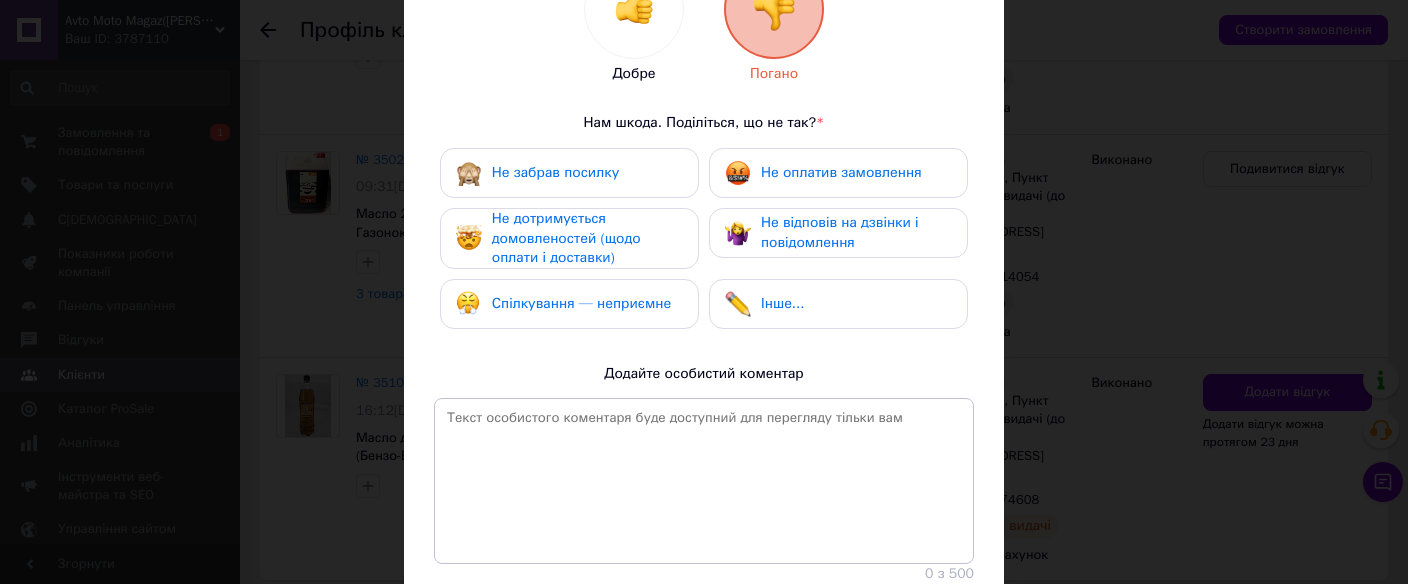 click on "Не дотримується домовленостей (щодо оплати і доставки)" at bounding box center [566, 238] 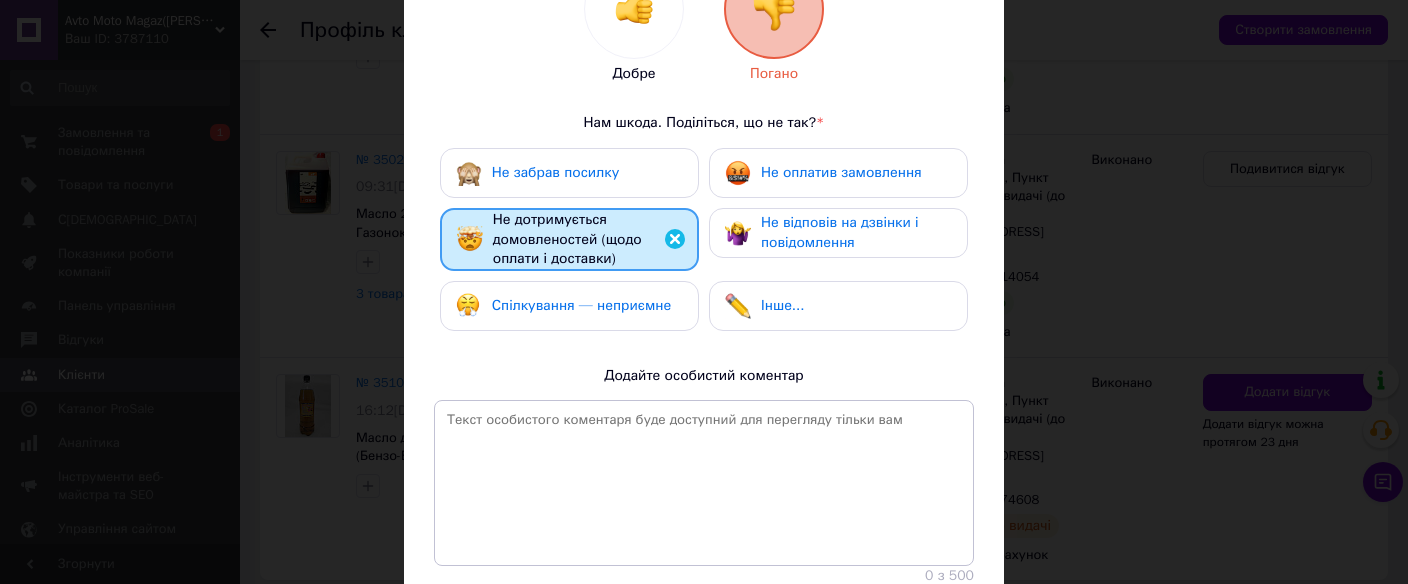 click on "Спілкування — неприємне" at bounding box center (569, 306) 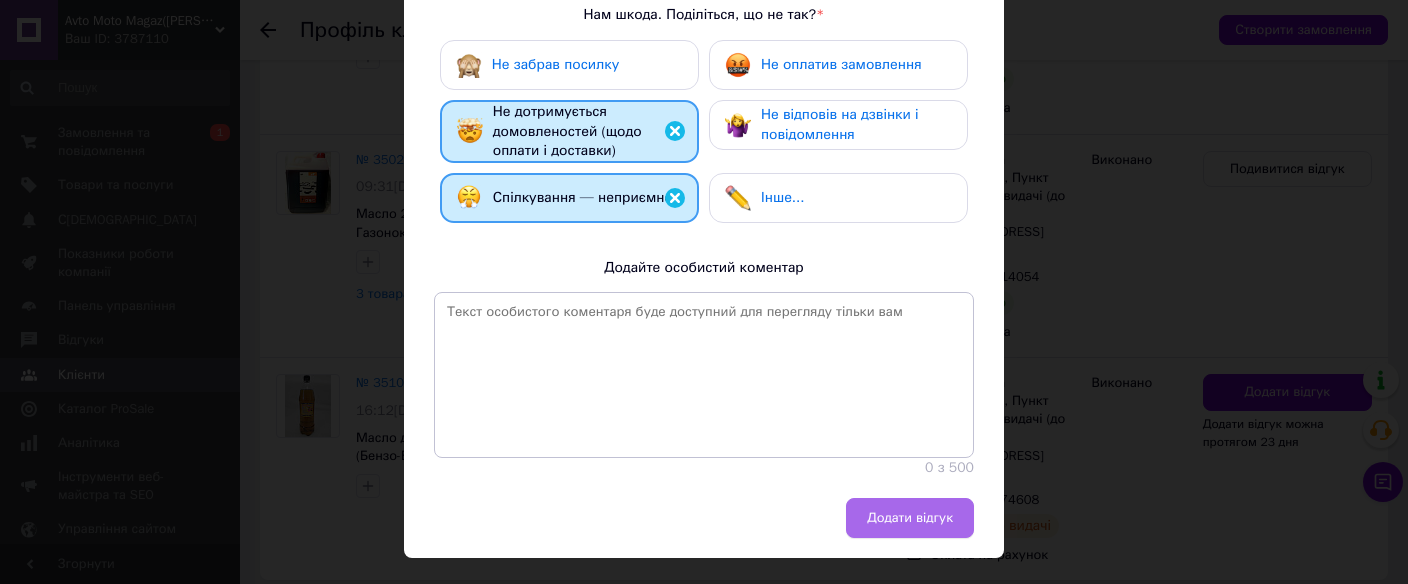 scroll, scrollTop: 443, scrollLeft: 0, axis: vertical 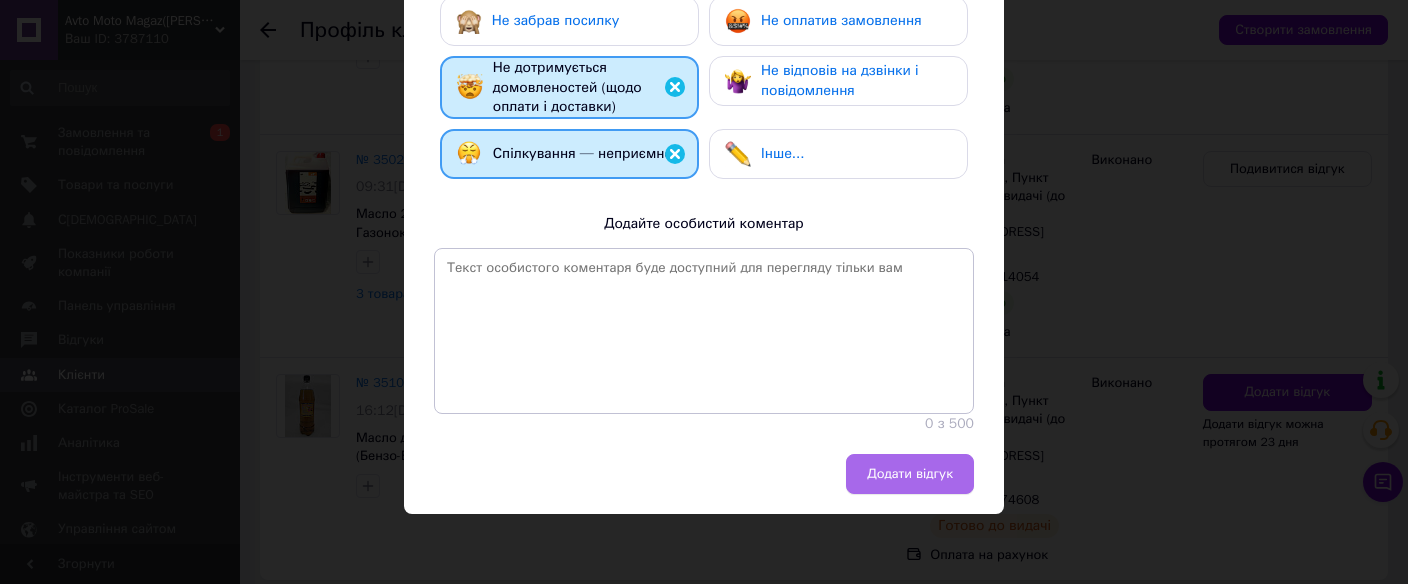 click on "Додати відгук" at bounding box center (910, 474) 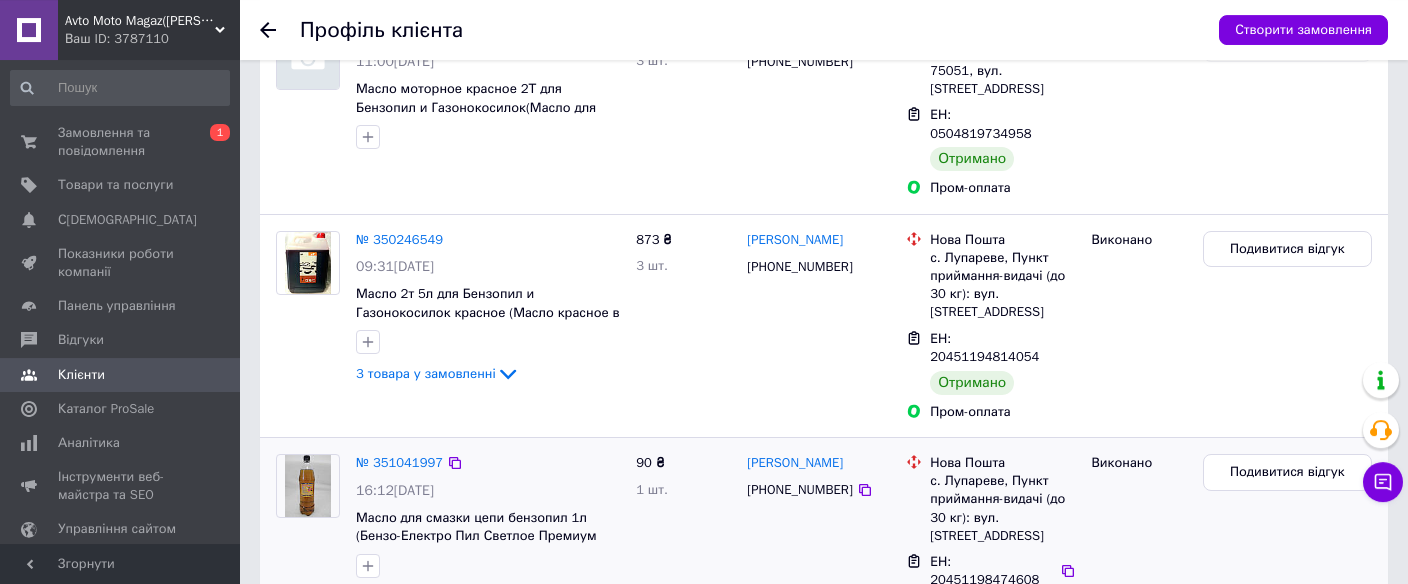scroll, scrollTop: 703, scrollLeft: 0, axis: vertical 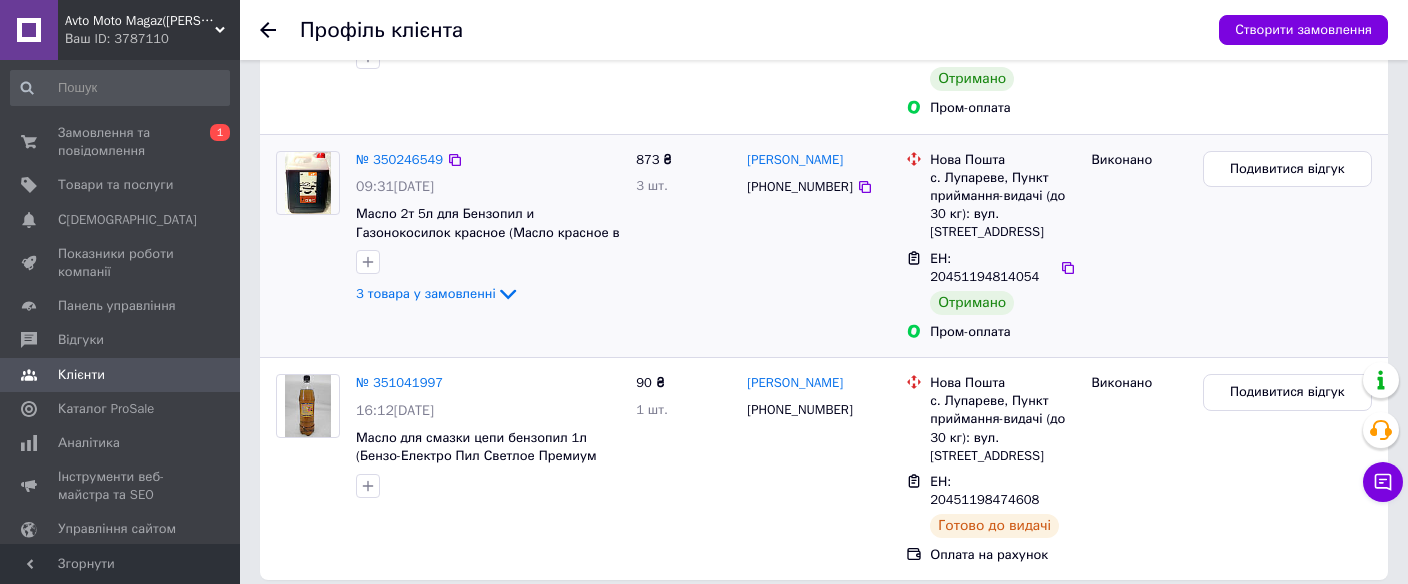 click on "3 товара у замовленні" 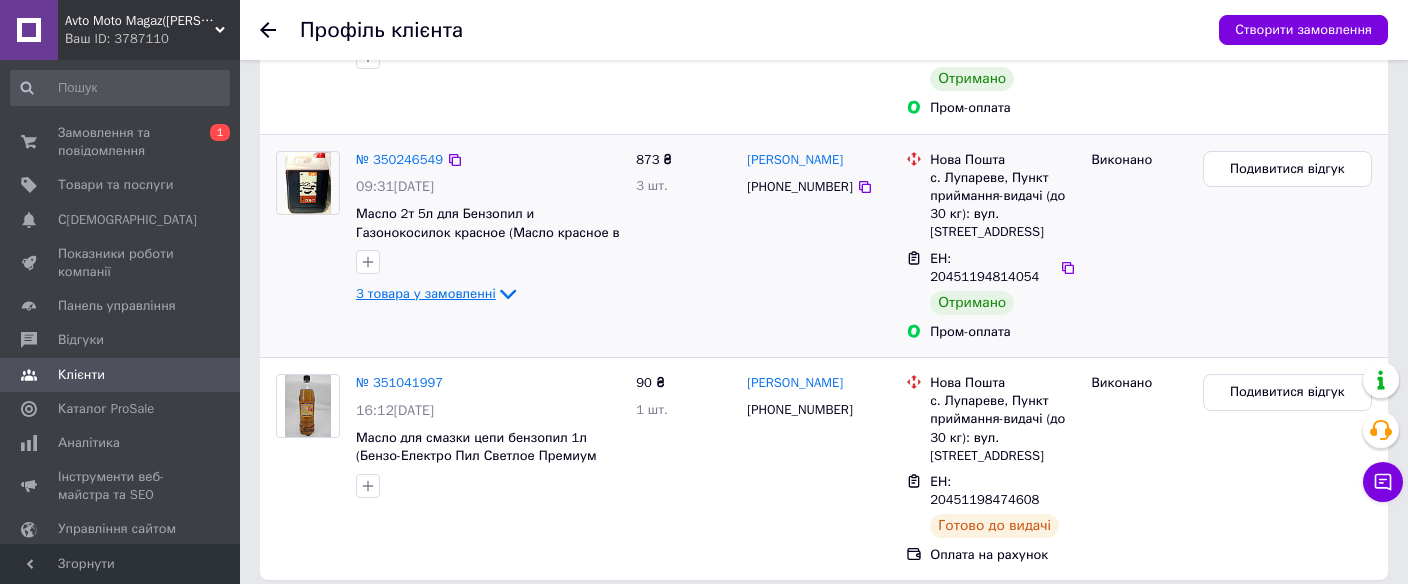 click on "3 товара у замовленні" at bounding box center (426, 293) 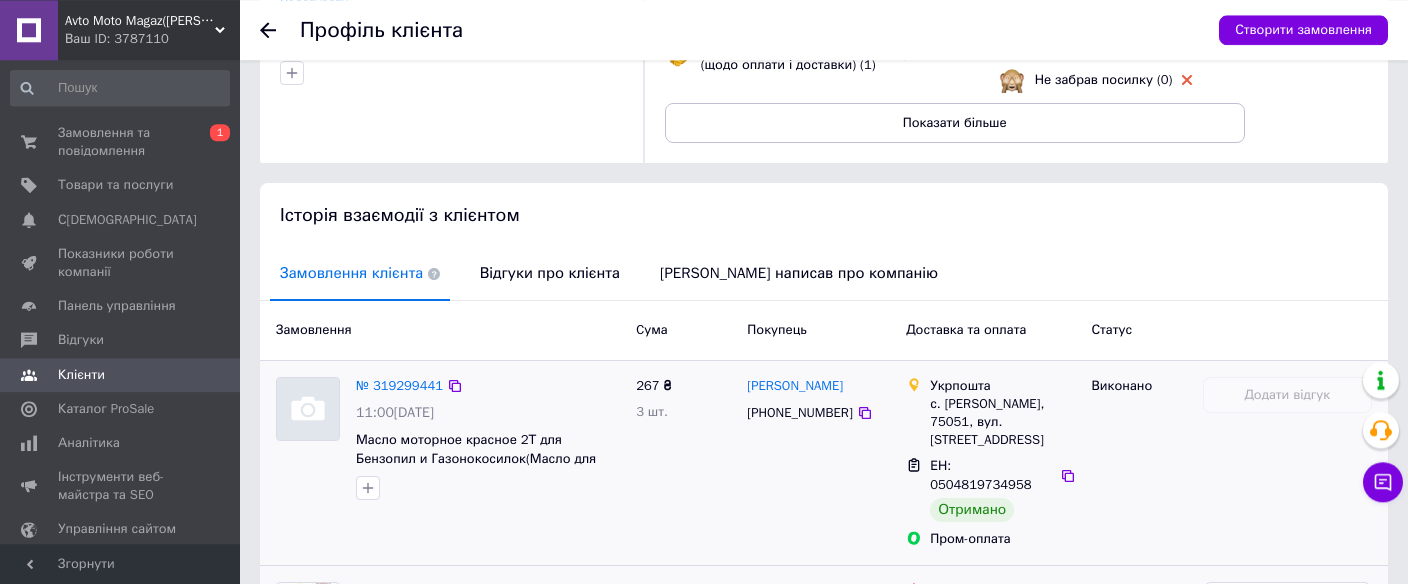 scroll, scrollTop: 0, scrollLeft: 0, axis: both 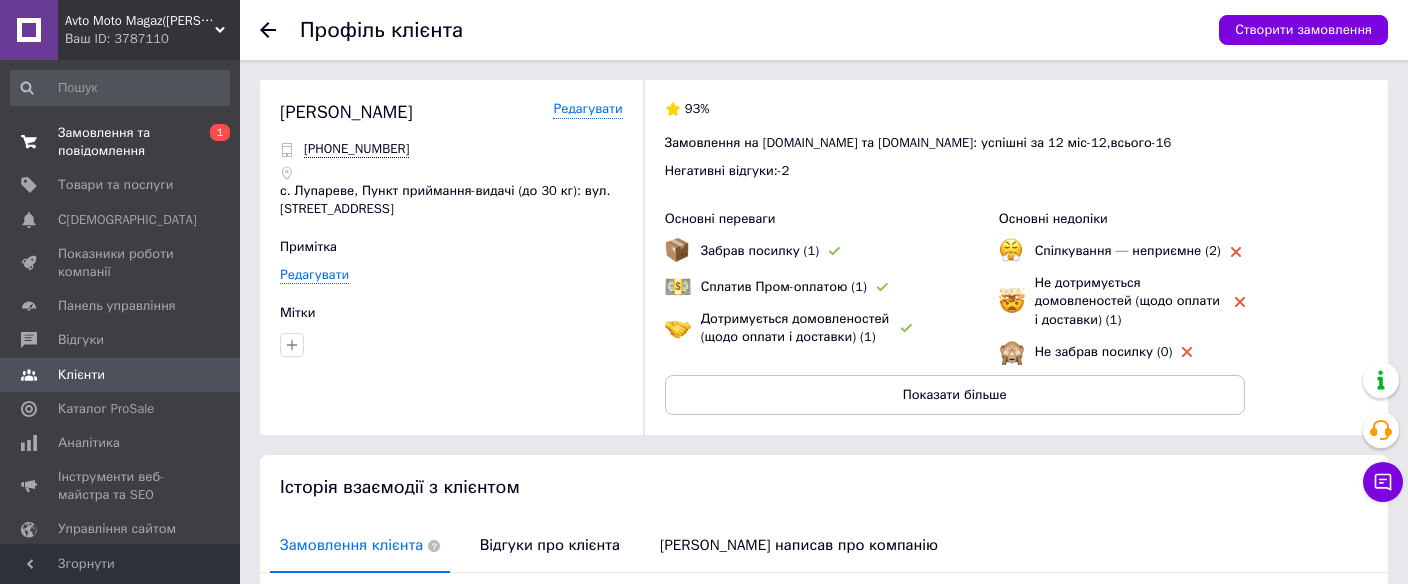 click on "Замовлення та повідомлення" at bounding box center (121, 142) 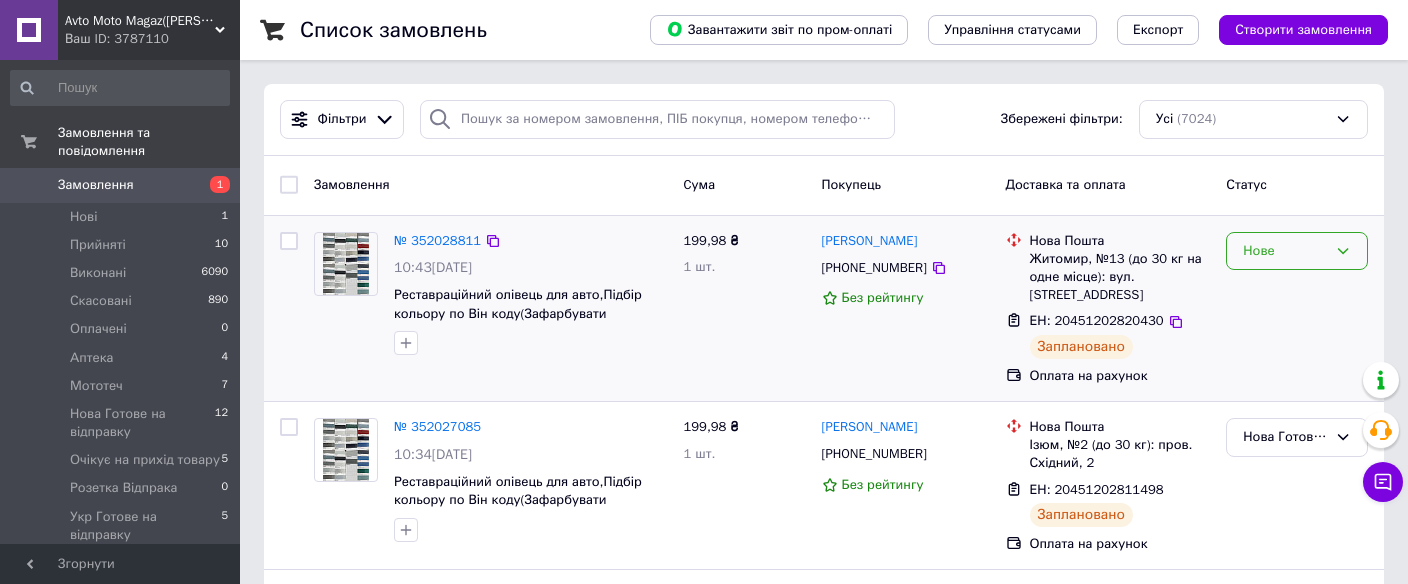 click on "Нове" at bounding box center (1285, 251) 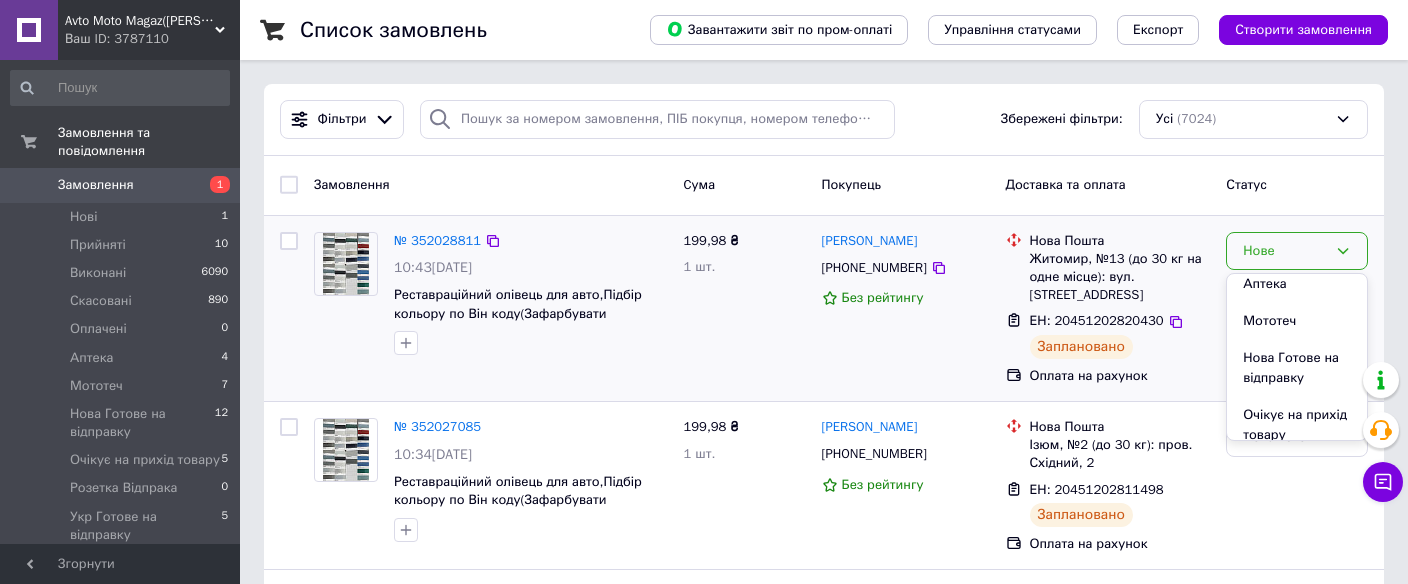 scroll, scrollTop: 170, scrollLeft: 0, axis: vertical 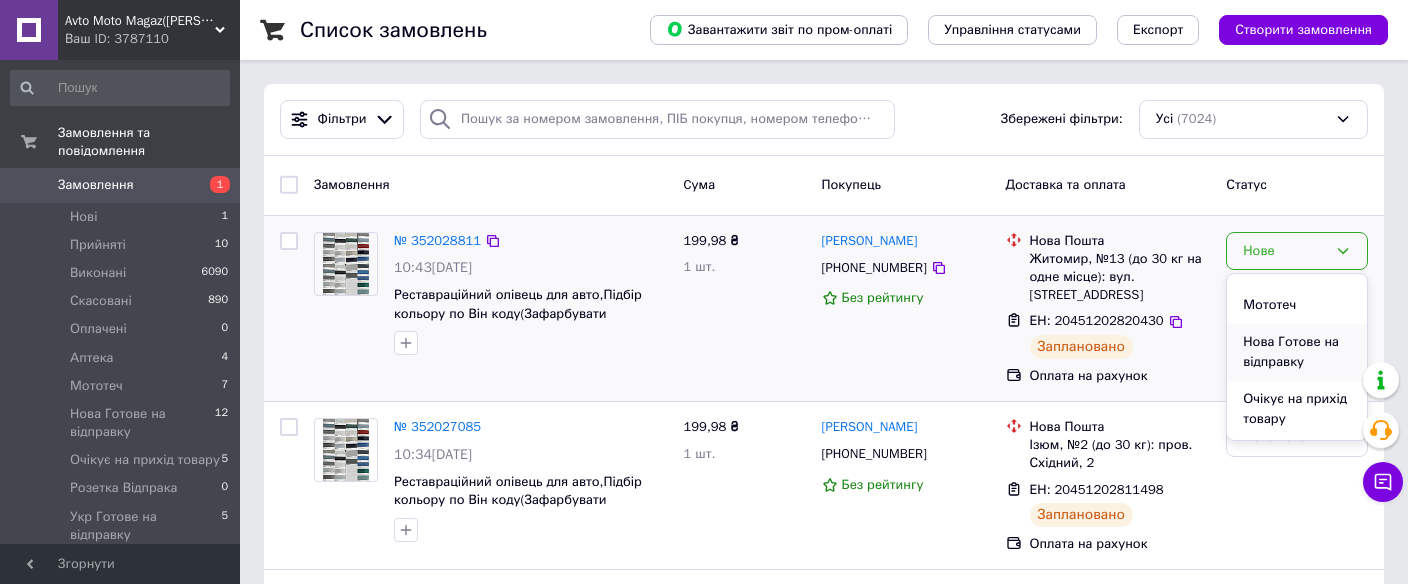 click on "Нова Готове на відправку" at bounding box center [1297, 352] 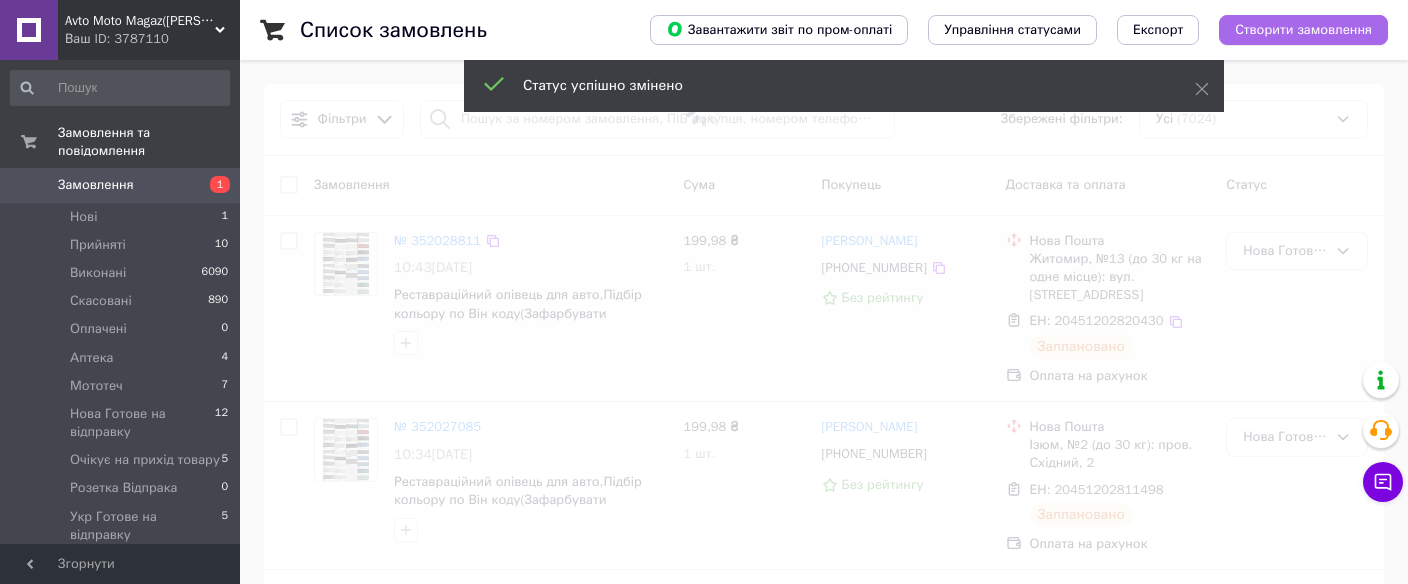 click on "Створити замовлення" at bounding box center (1303, 30) 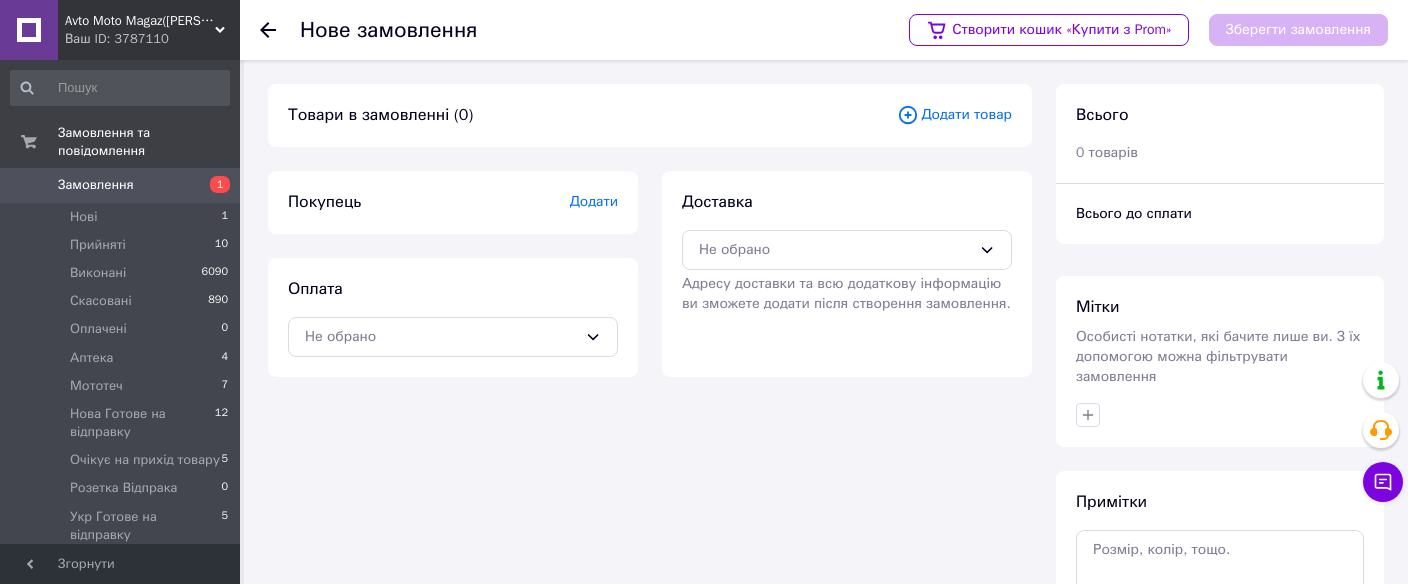 click on "Додати" at bounding box center (594, 201) 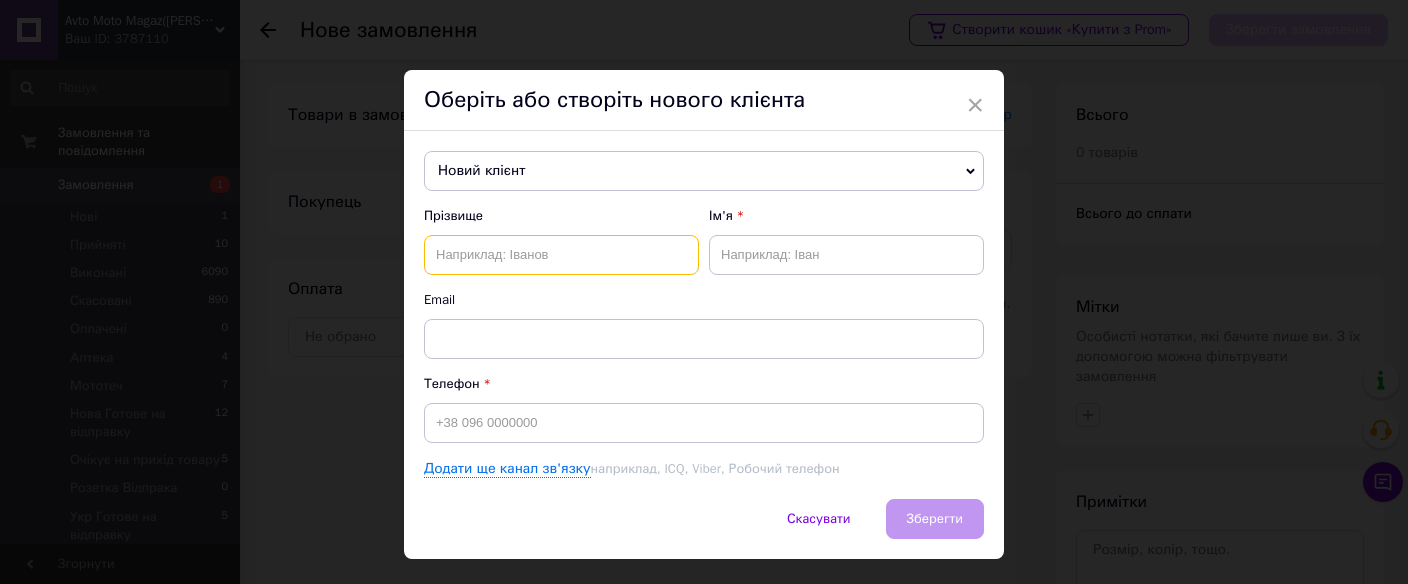 click at bounding box center [561, 255] 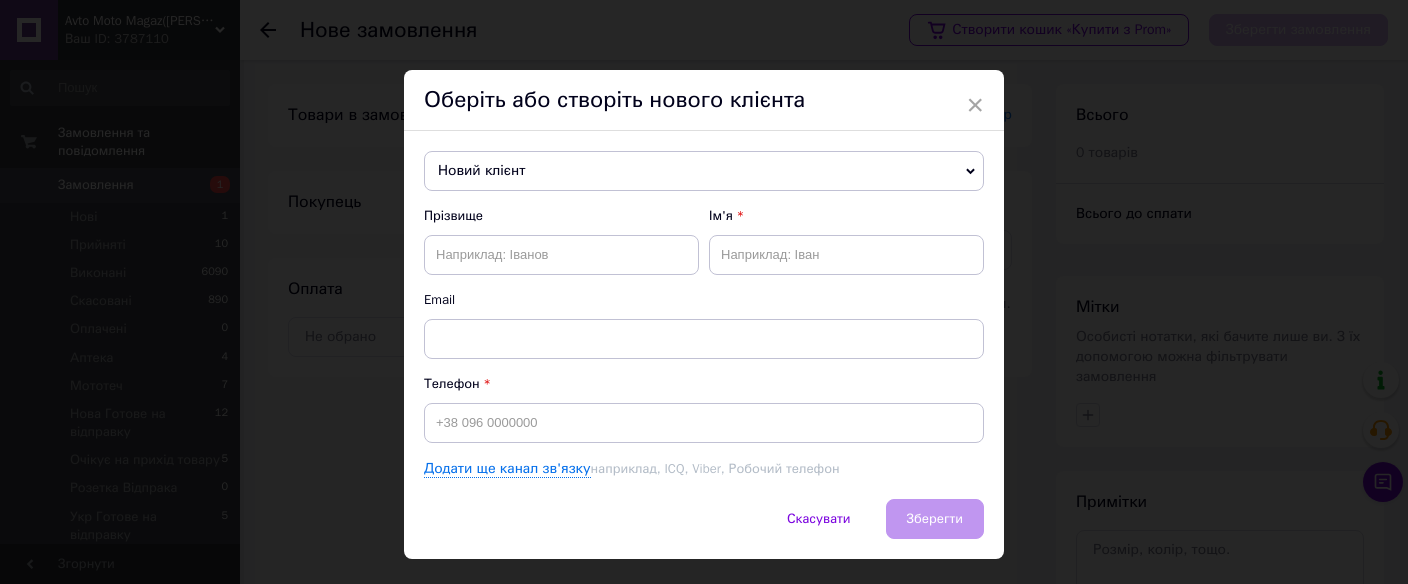 click on "×" at bounding box center (975, 105) 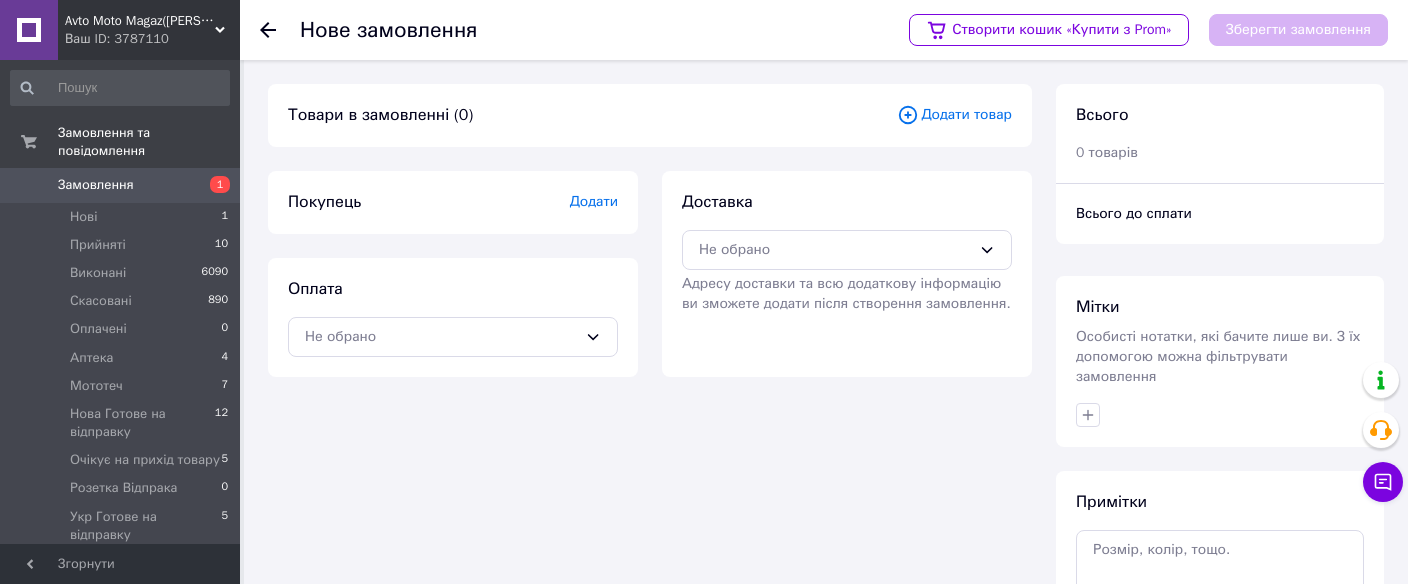 click on "Замовлення" at bounding box center [96, 185] 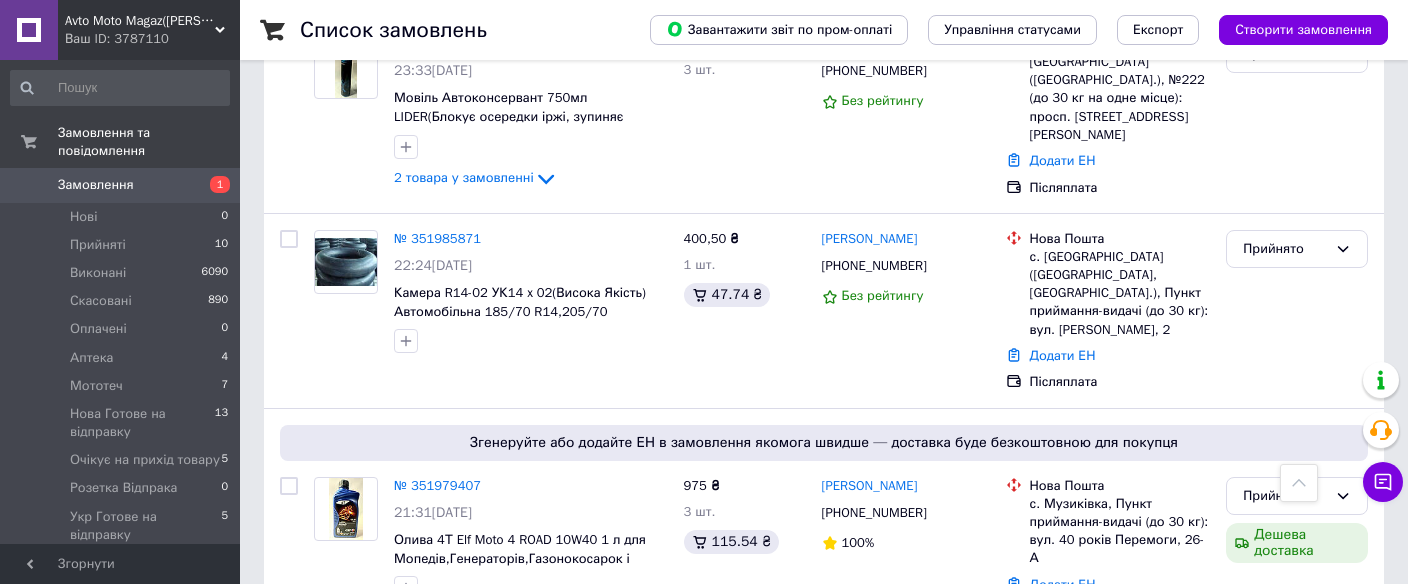 scroll, scrollTop: 0, scrollLeft: 0, axis: both 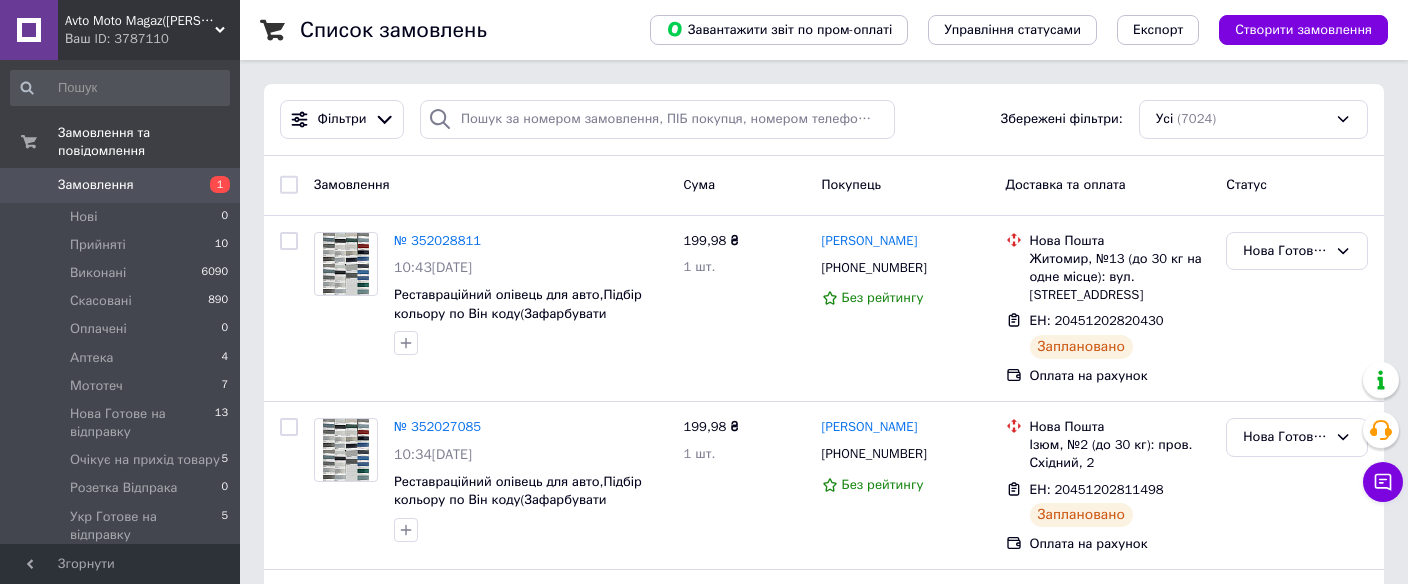 click on "Замовлення" at bounding box center (96, 185) 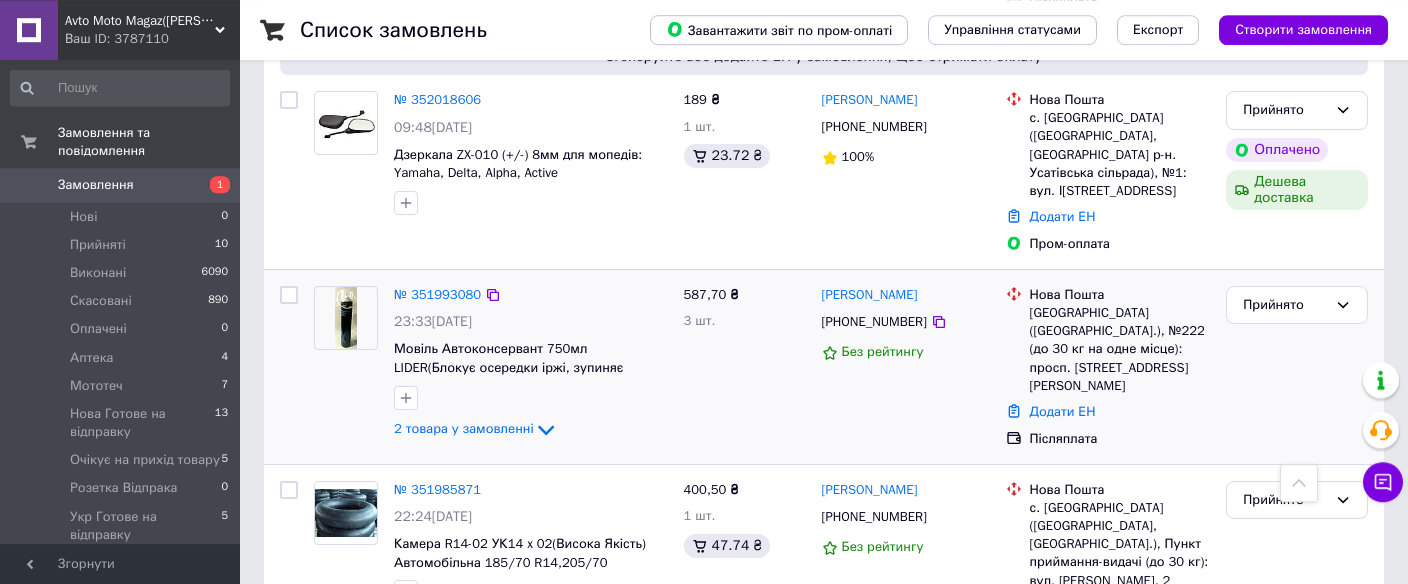 scroll, scrollTop: 739, scrollLeft: 0, axis: vertical 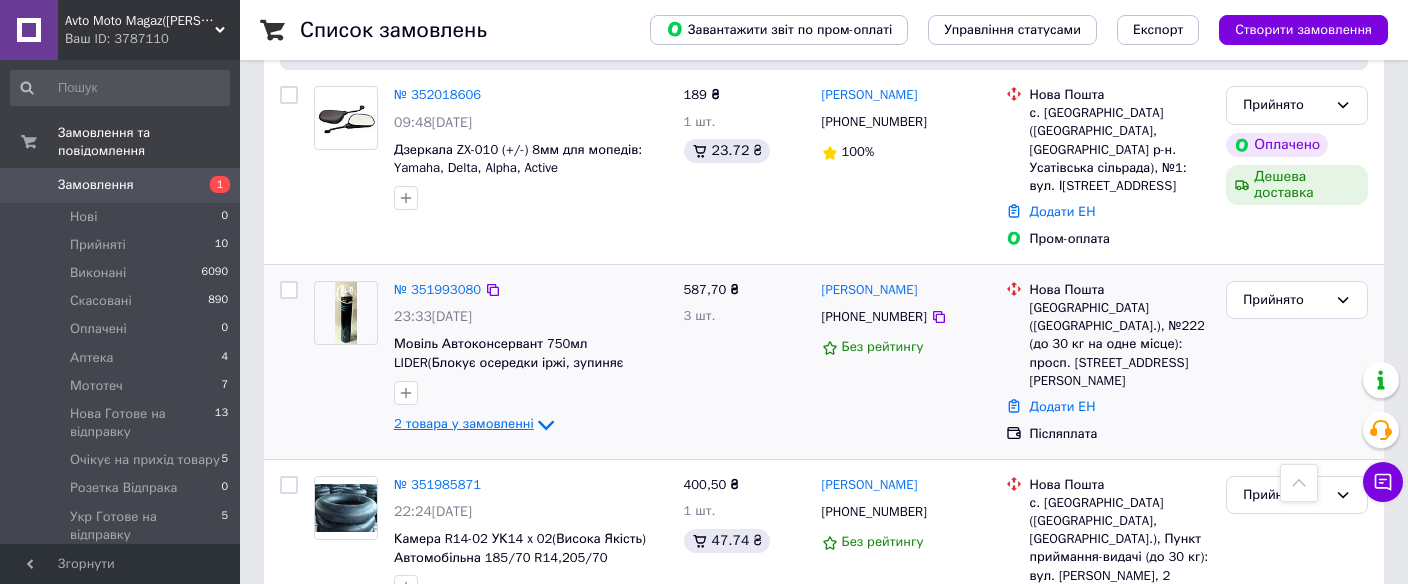 click on "2 товара у замовленні" at bounding box center [464, 423] 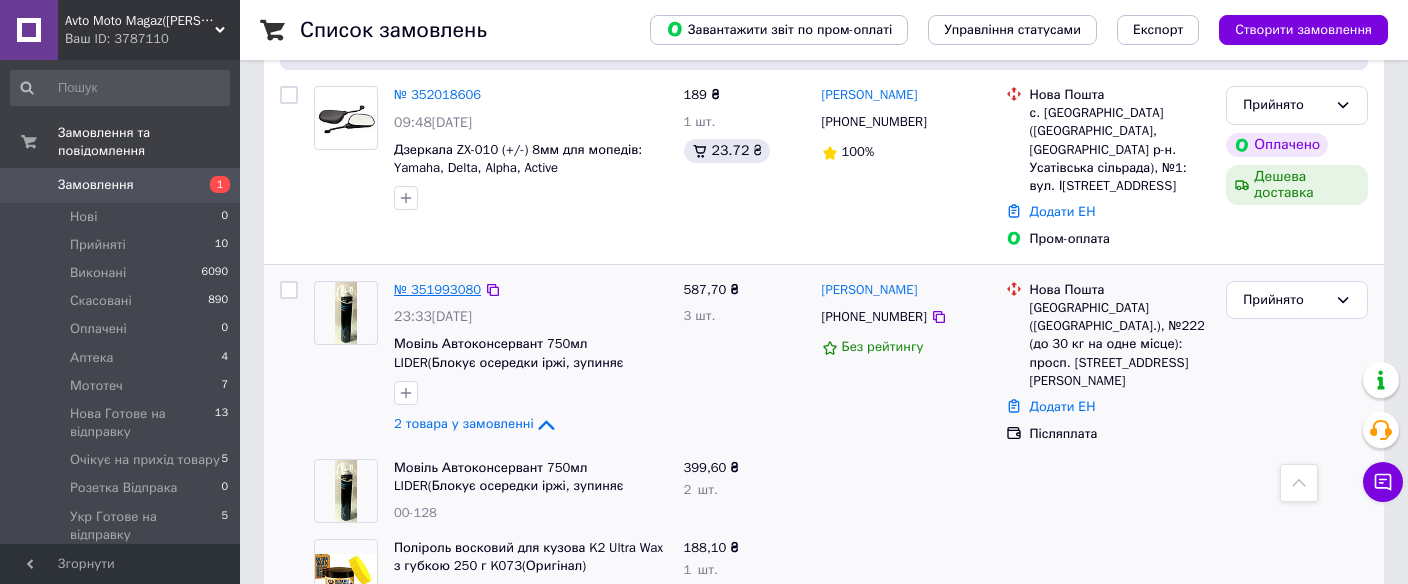 click on "№ 351993080" at bounding box center [437, 289] 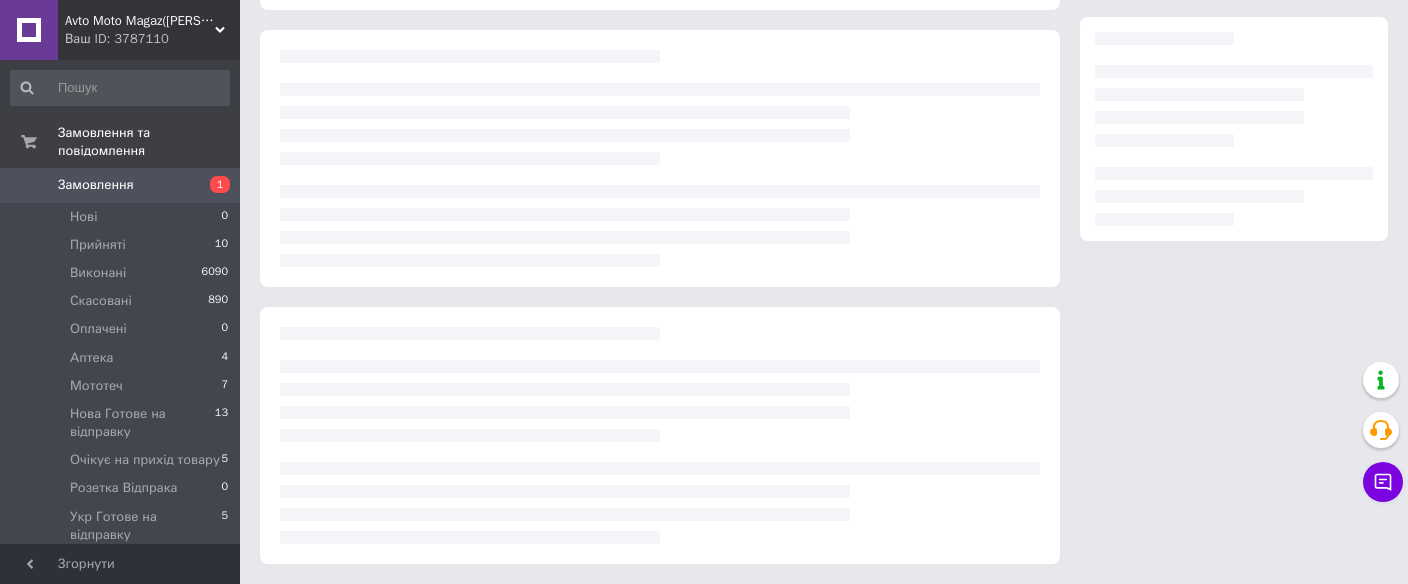 scroll, scrollTop: 329, scrollLeft: 0, axis: vertical 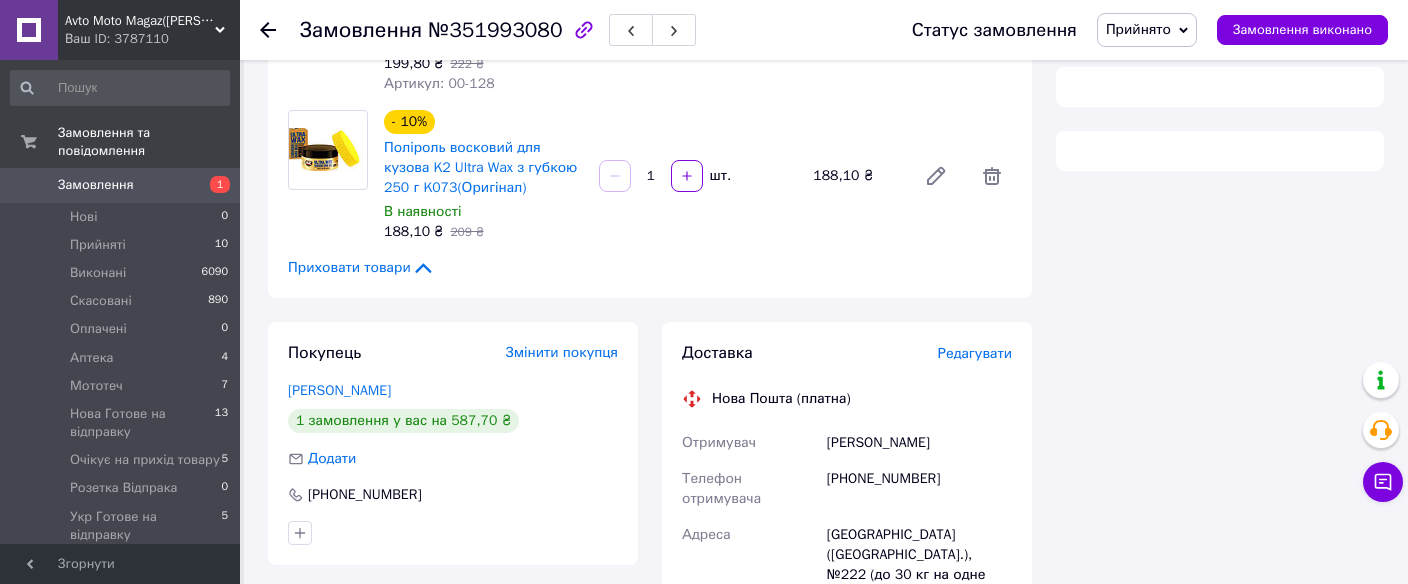 click on "Прийнято" at bounding box center [1138, 29] 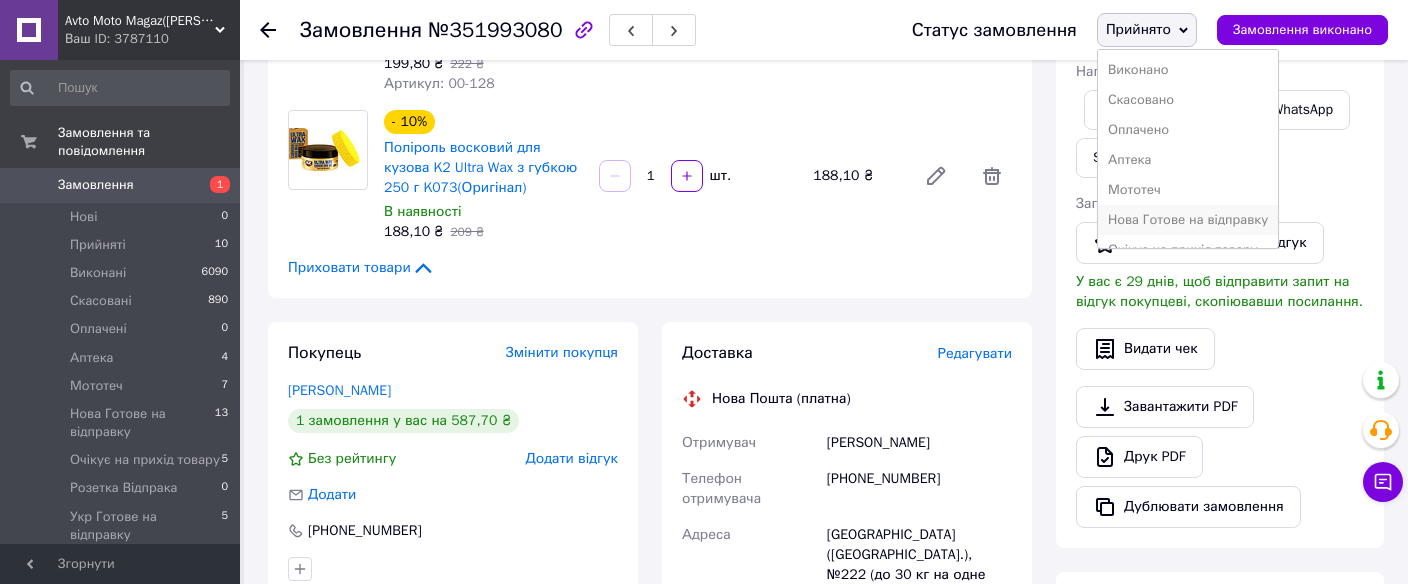 click on "Нова Готове на відправку" at bounding box center (1188, 220) 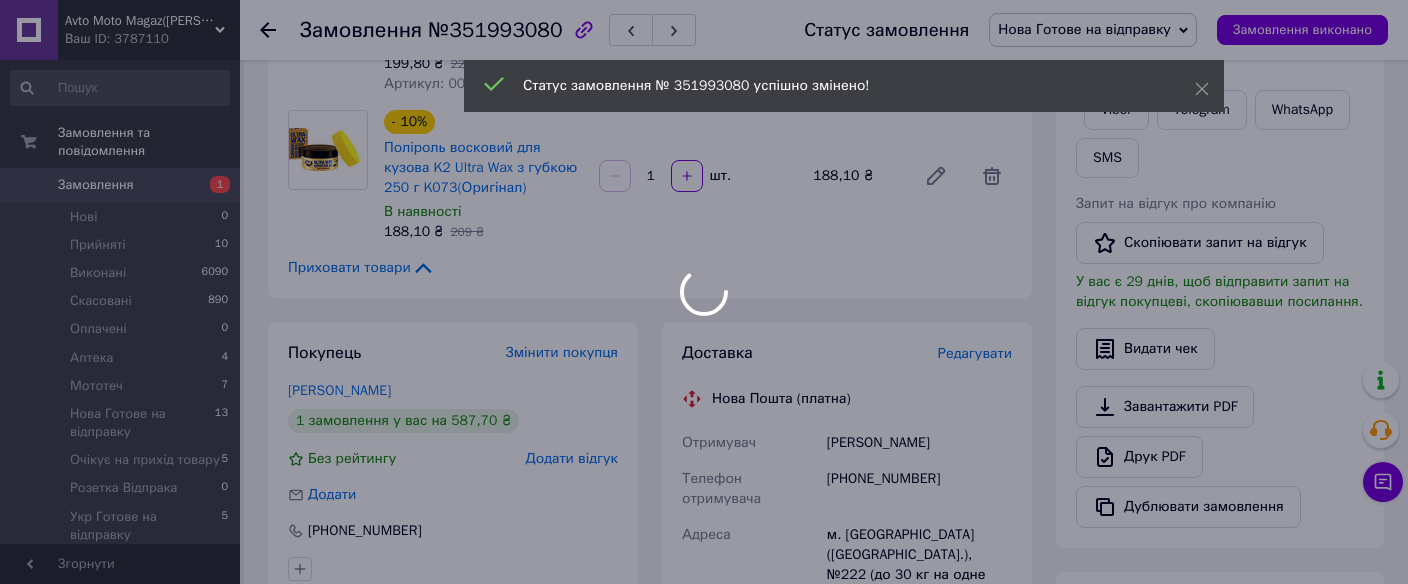 click on "Avto Moto Magaz(Авто Мото товари) Ваш ID: 3787110 Сайт Avto Moto Magaz(Авто Мото товари) Кабінет покупця Перевірити стан системи Сторінка на порталі Авто Мото Товари (Авто Мото товари оптом... Довідка Вийти Замовлення та повідомлення Замовлення 1 Нові 0 Прийняті 10 Виконані 6090 Скасовані 890 Оплачені 0 Аптека 4 Мототеч 7 Нова Готове на відправку 13 Очікує на прихід товару 5 Розетка Відпрака 0 Укр Готове на відправку 5 Замовлення з Розетки 0 Повідомлення 0 Товари та послуги Сповіщення 0 0 Показники роботи компанії Панель управління Prom топ" at bounding box center [704, 504] 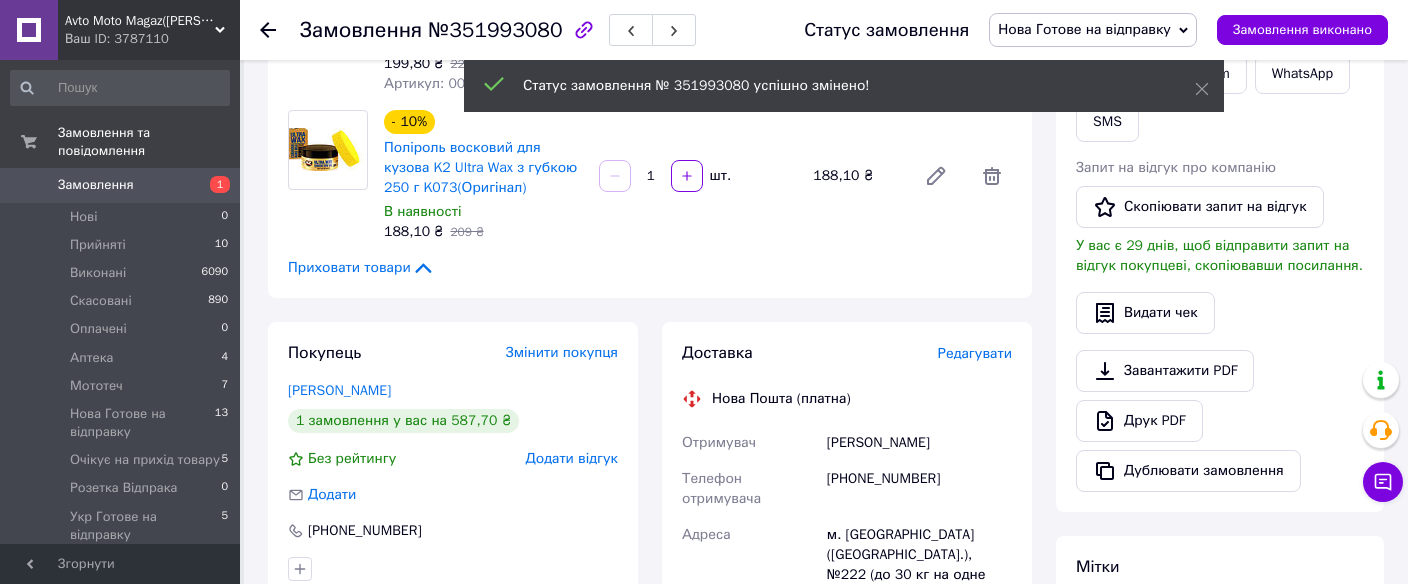 click on "Редагувати" at bounding box center (975, 353) 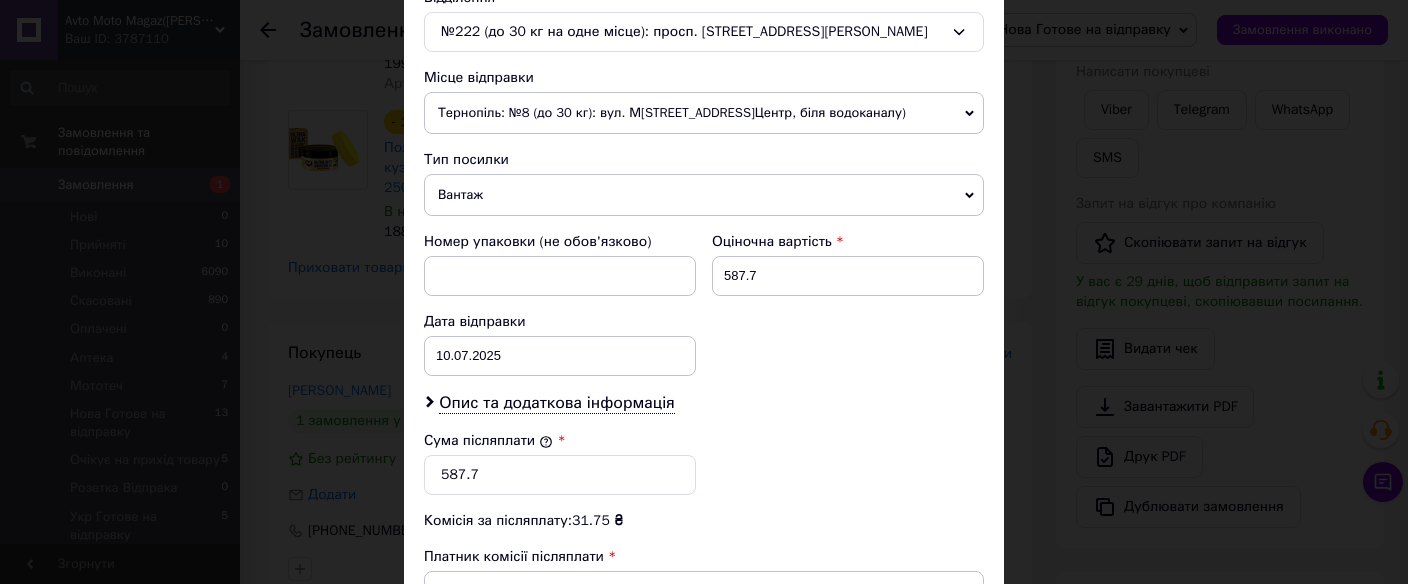 scroll, scrollTop: 801, scrollLeft: 0, axis: vertical 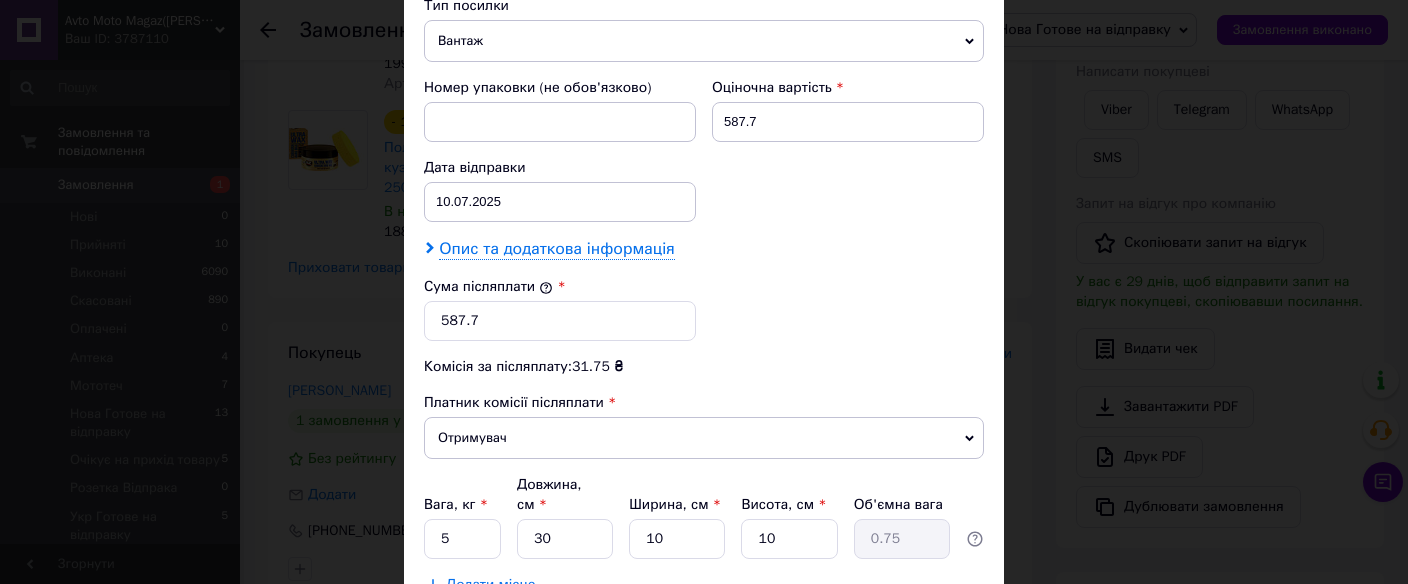click on "Опис та додаткова інформація" at bounding box center [556, 249] 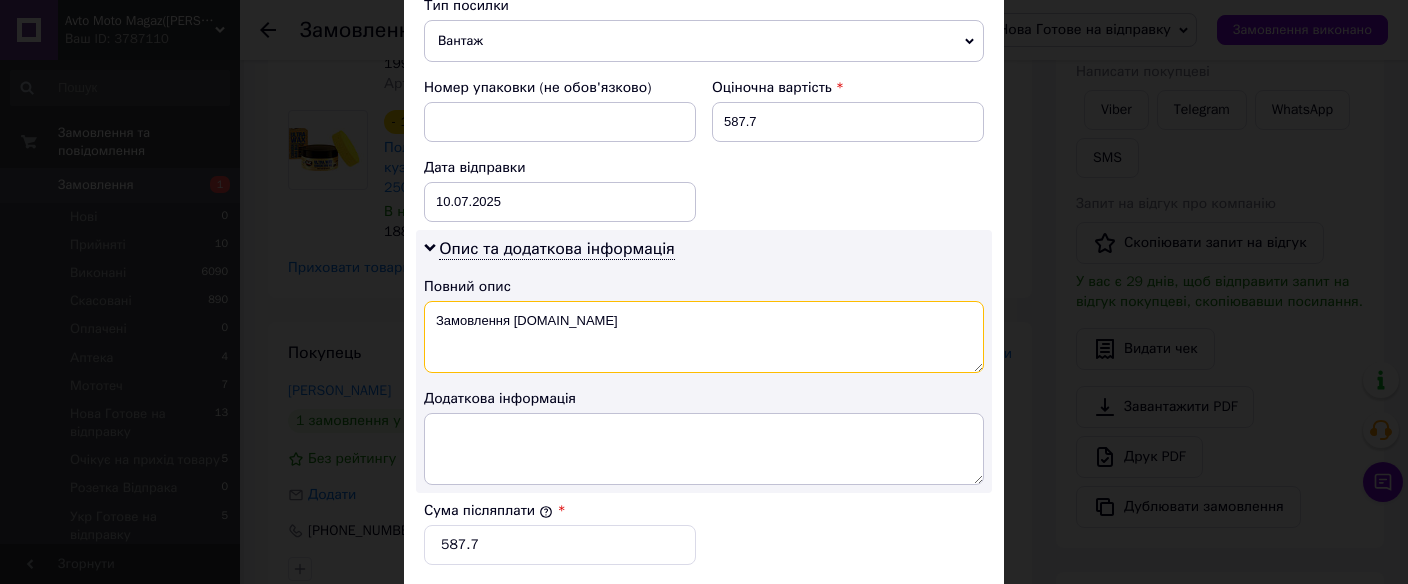 click on "Замовлення [DOMAIN_NAME]" at bounding box center (704, 337) 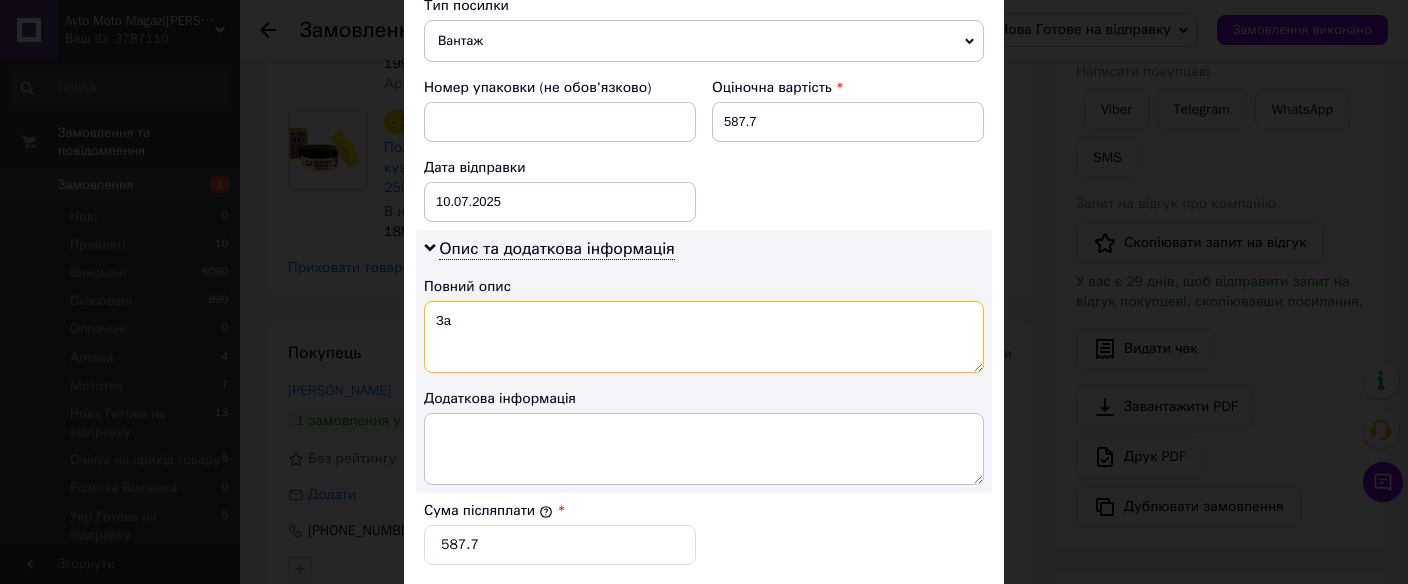 type on "З" 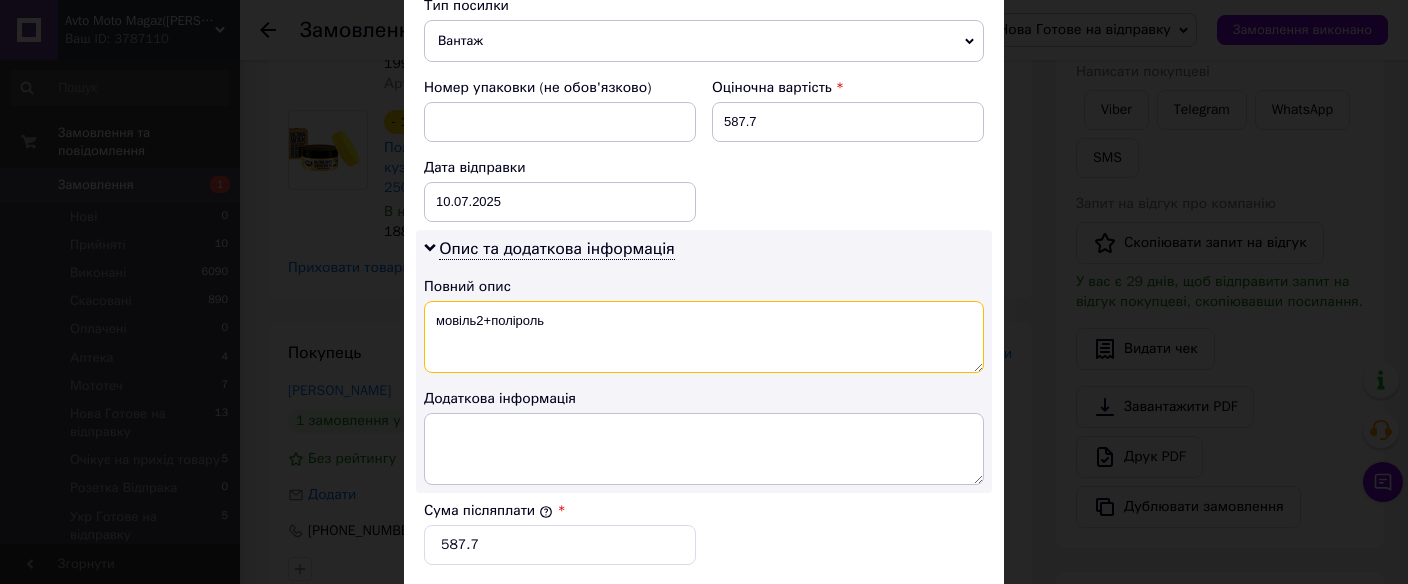 drag, startPoint x: 555, startPoint y: 313, endPoint x: 433, endPoint y: 319, distance: 122.14745 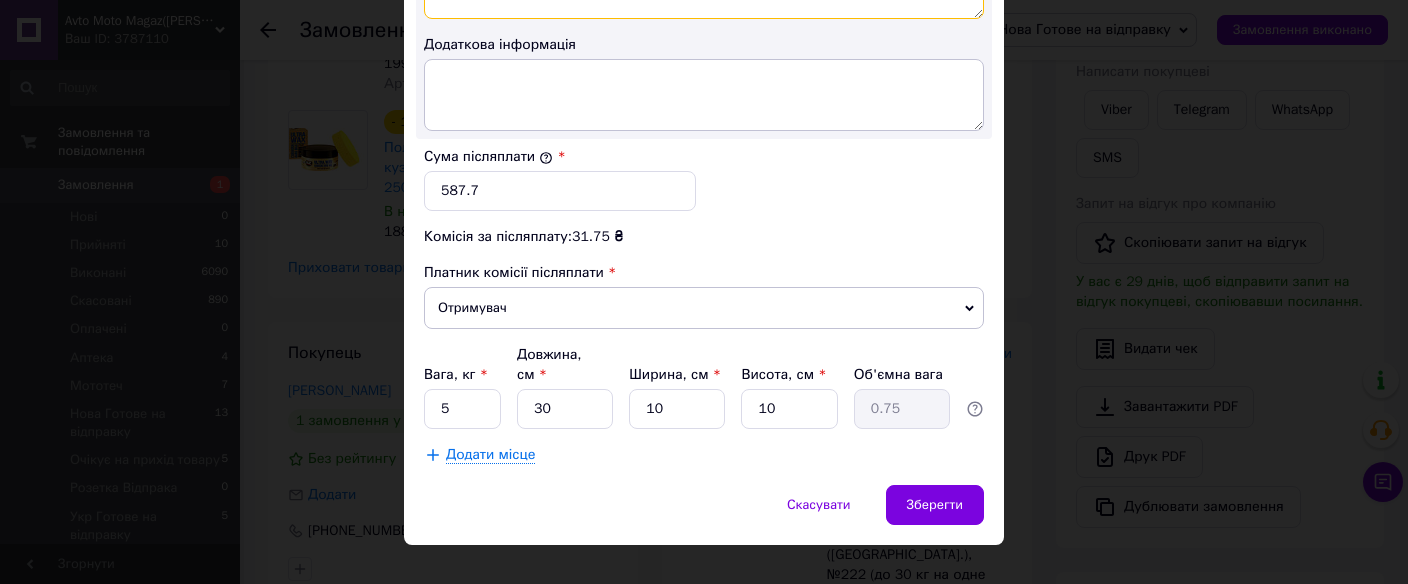 scroll, scrollTop: 1156, scrollLeft: 0, axis: vertical 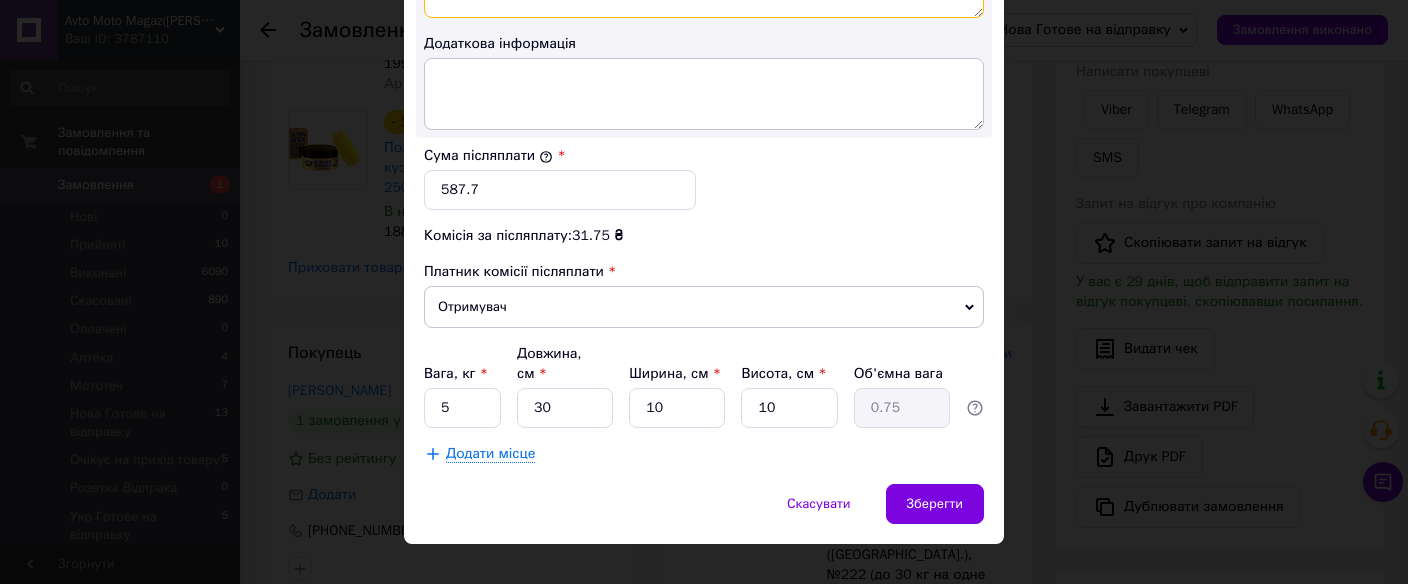 type on "мовіль2+поліроль" 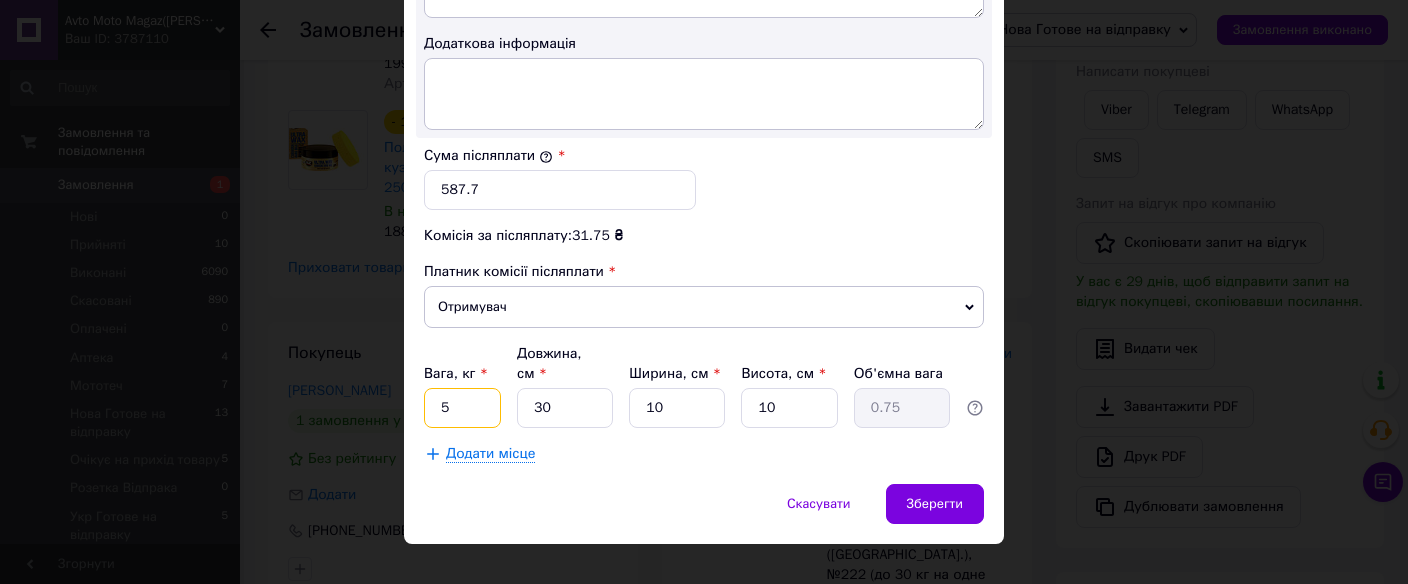 click on "5" at bounding box center (462, 408) 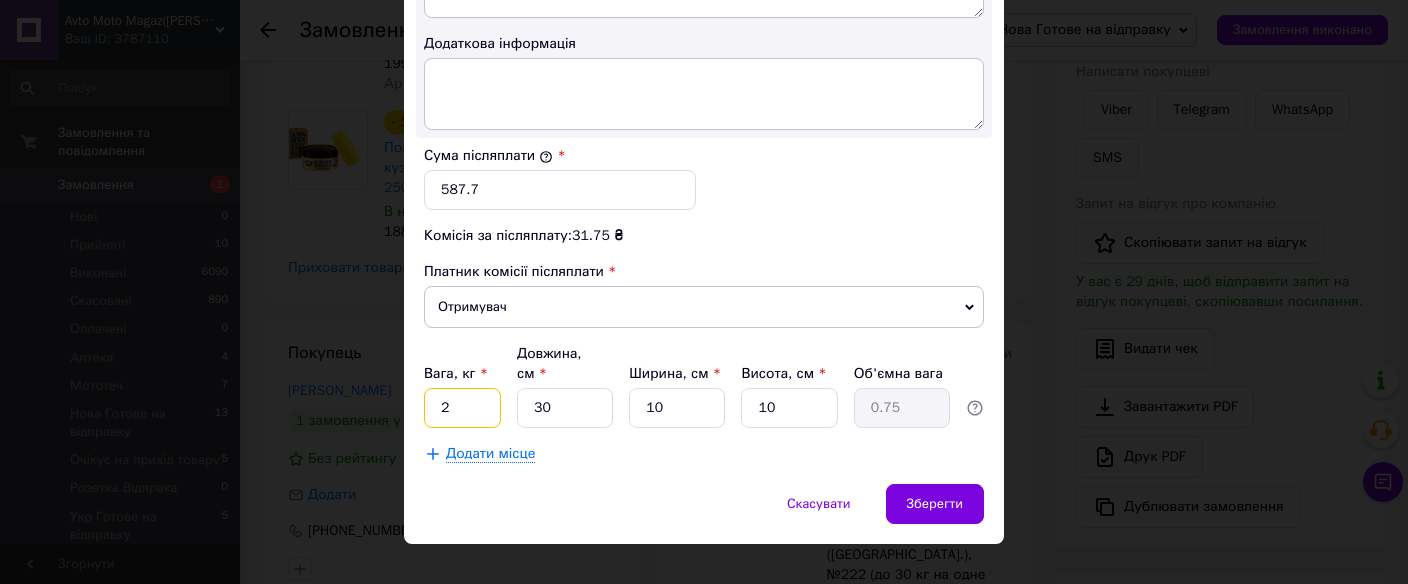 type on "2" 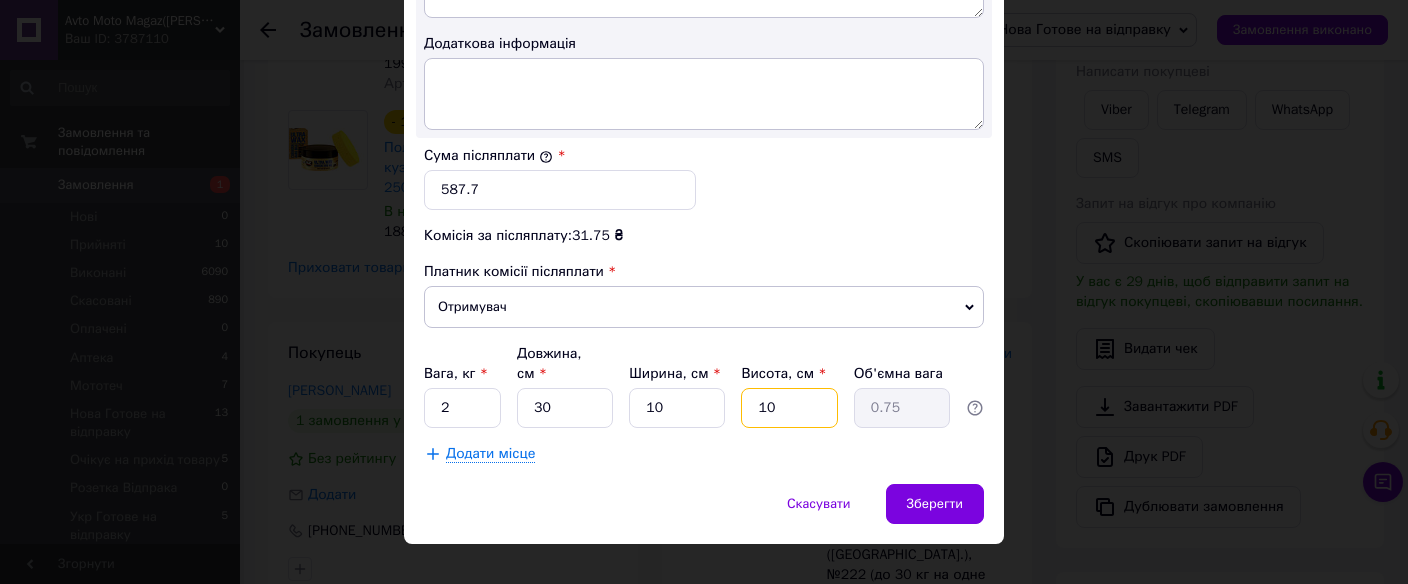 click on "10" at bounding box center (789, 408) 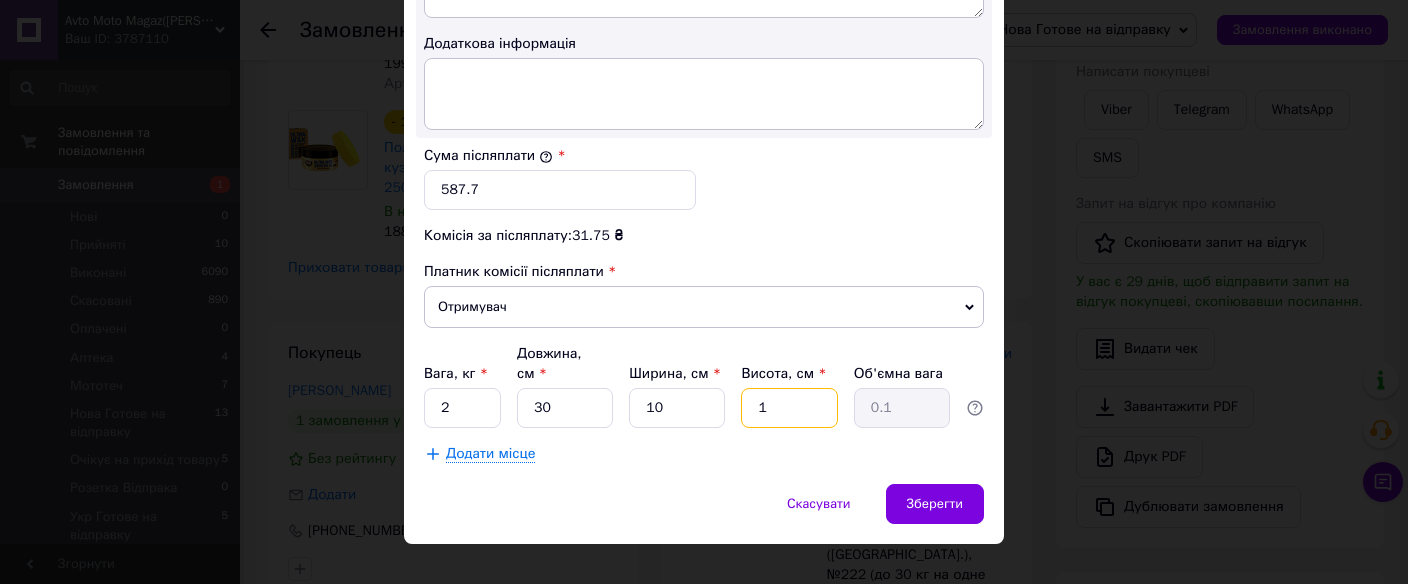 type 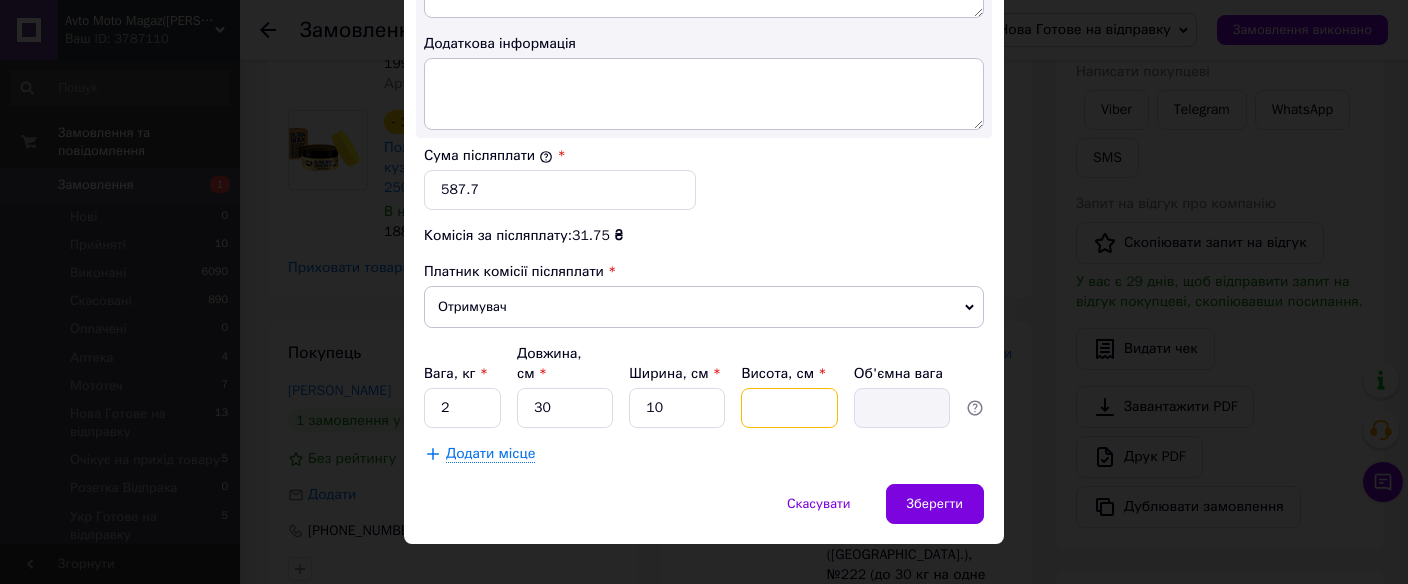 type on "2" 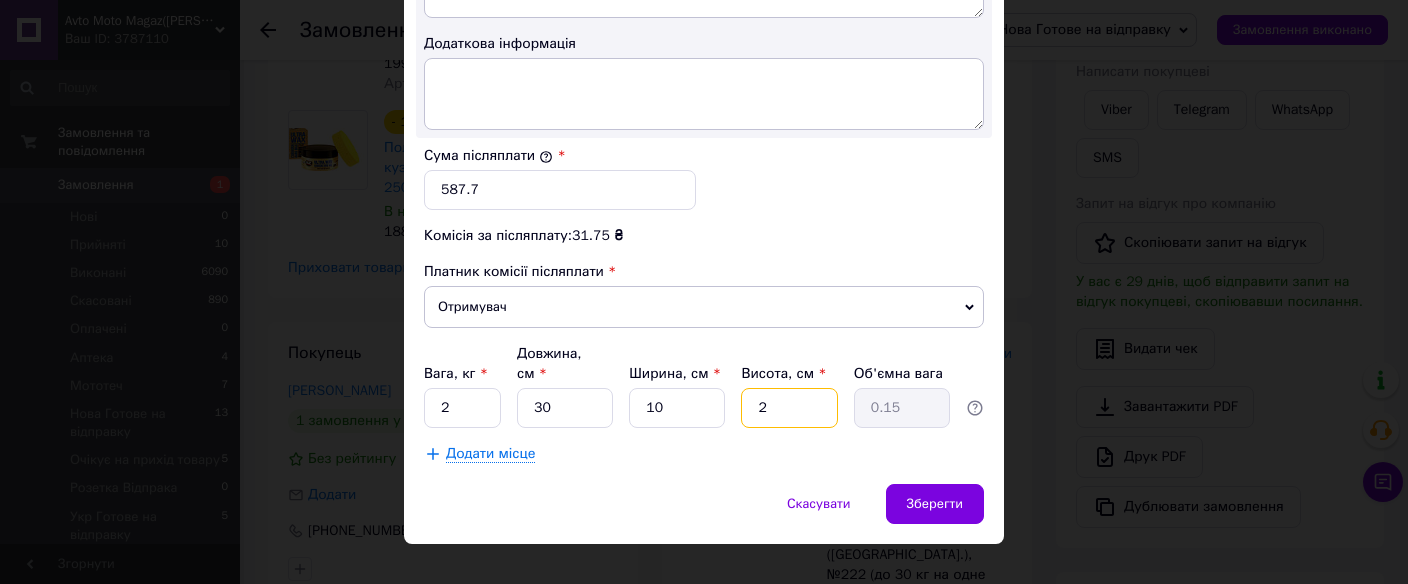 type on "25" 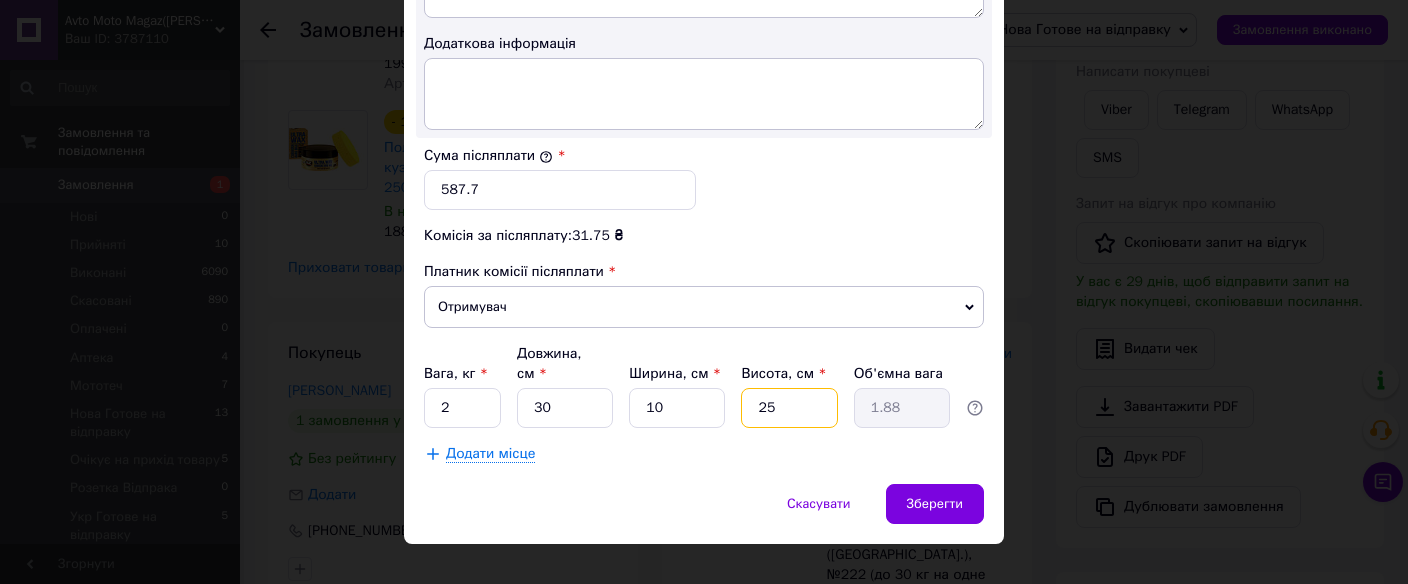 type on "2" 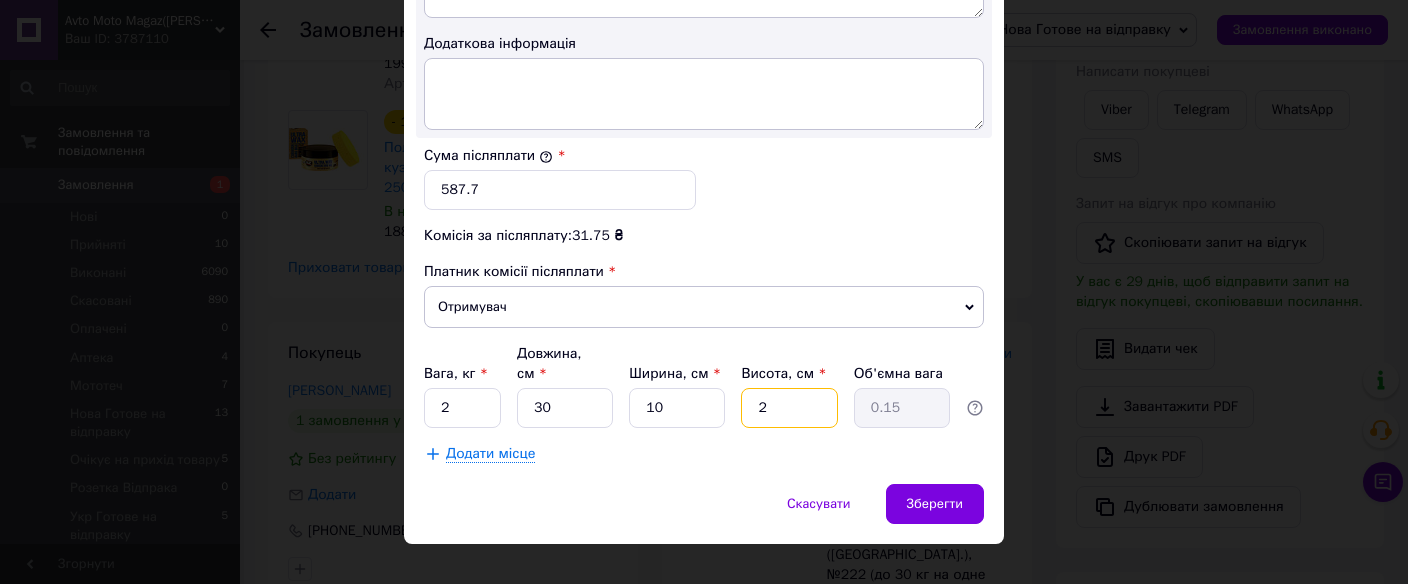 type on "21" 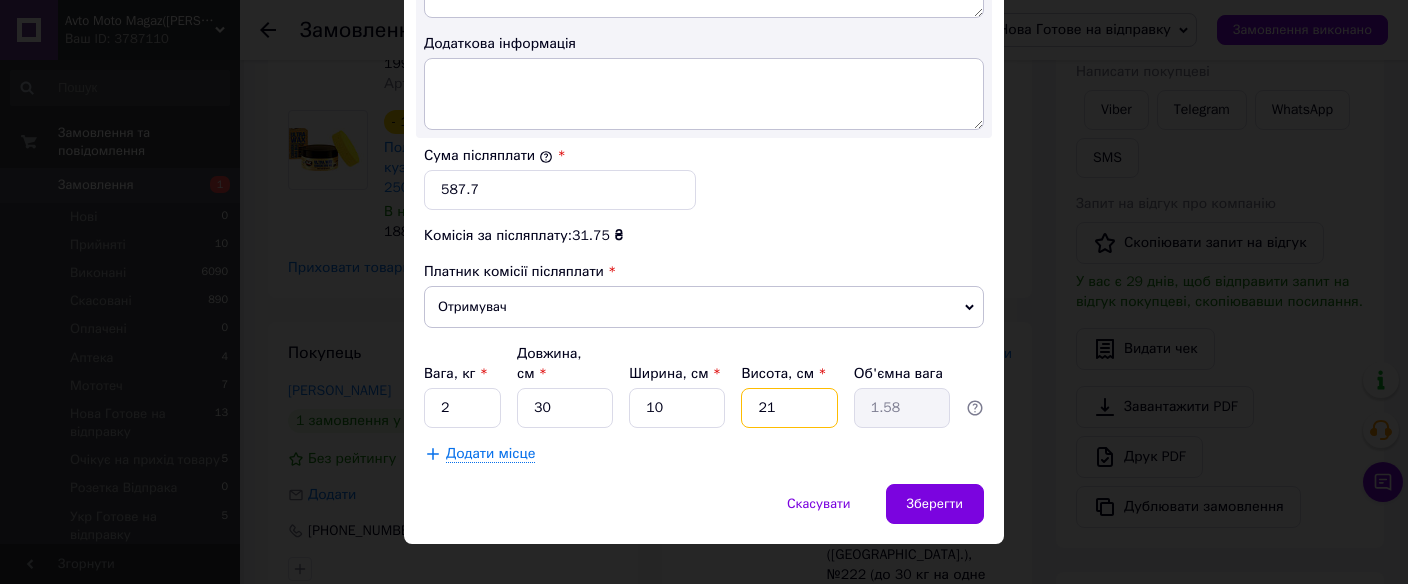 type on "215" 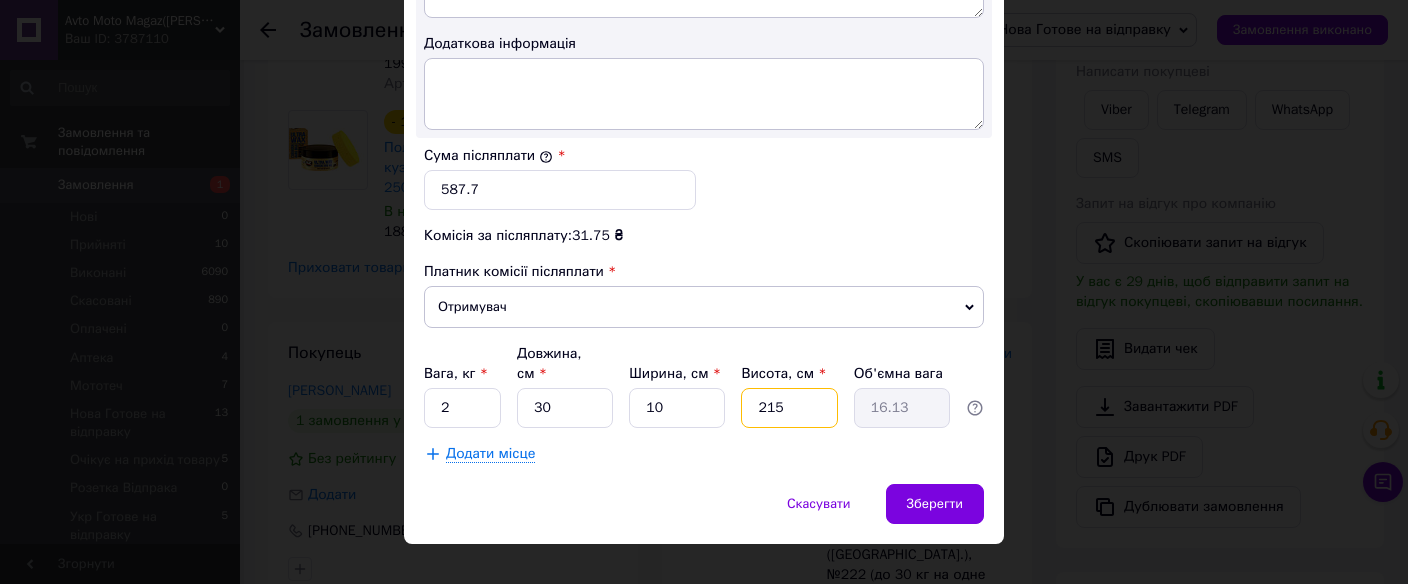 click on "215" at bounding box center (789, 408) 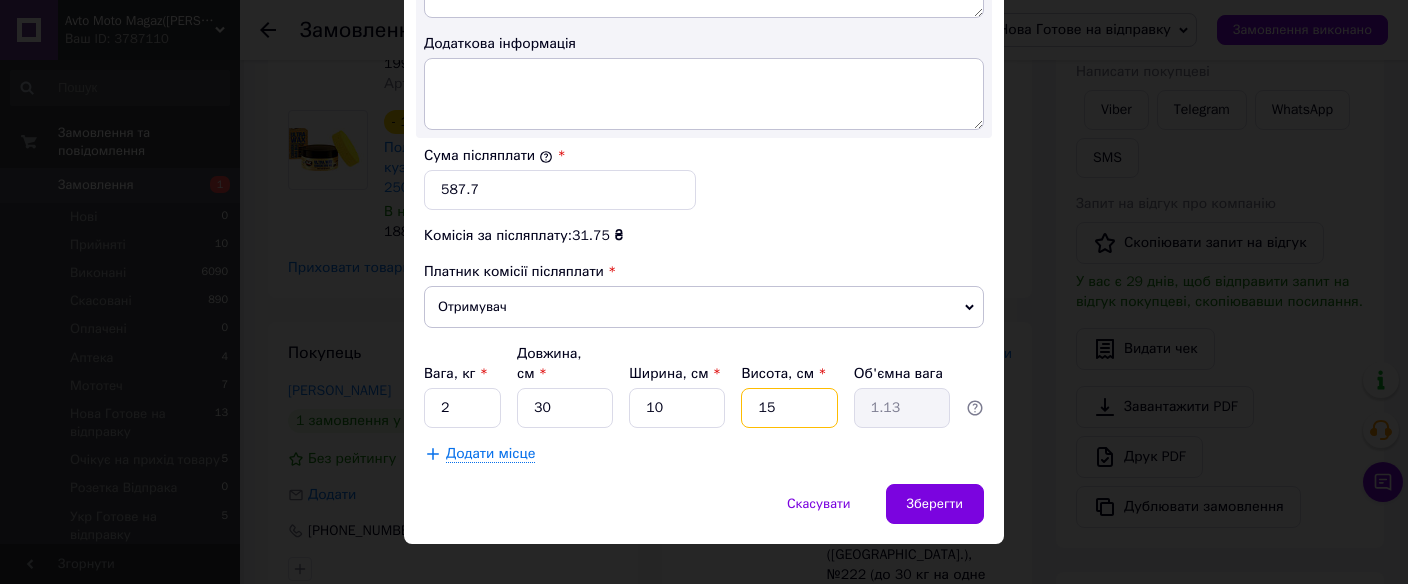 type on "15" 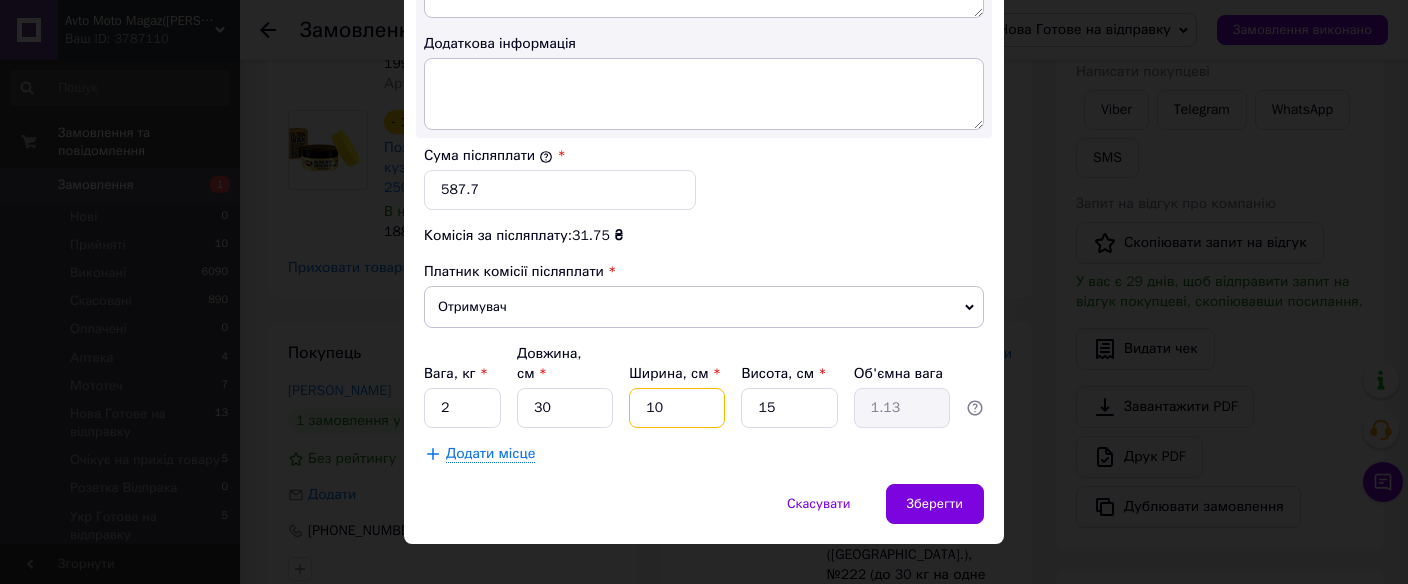 click on "10" at bounding box center (677, 408) 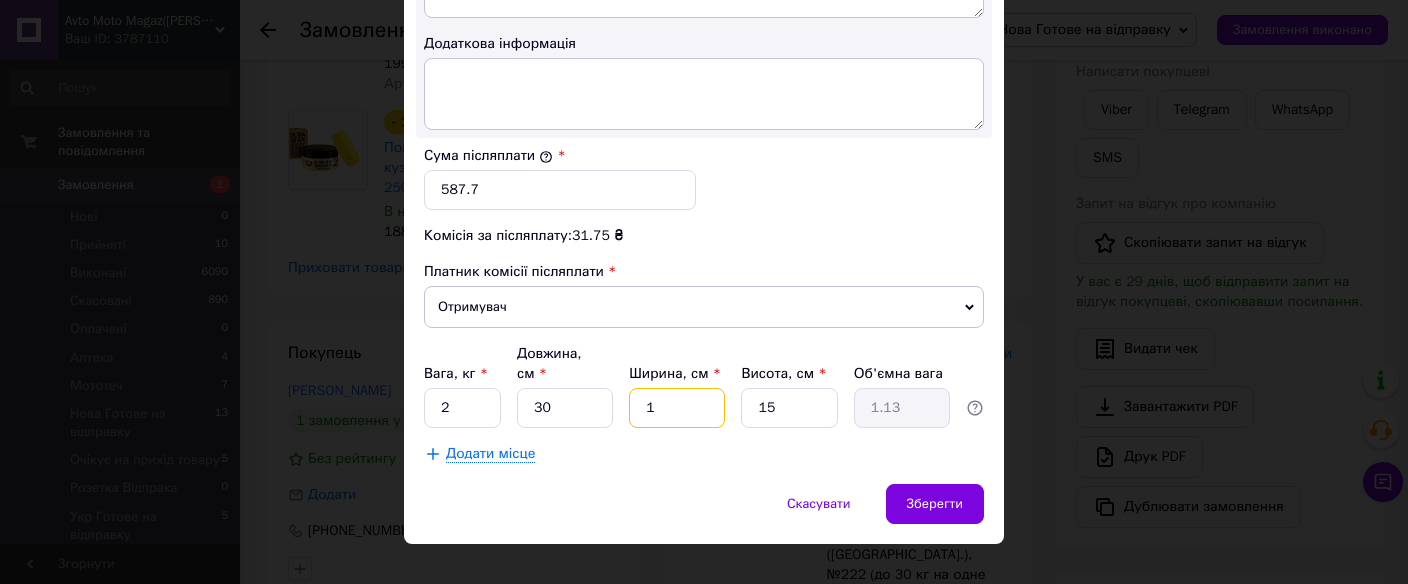 type on "1" 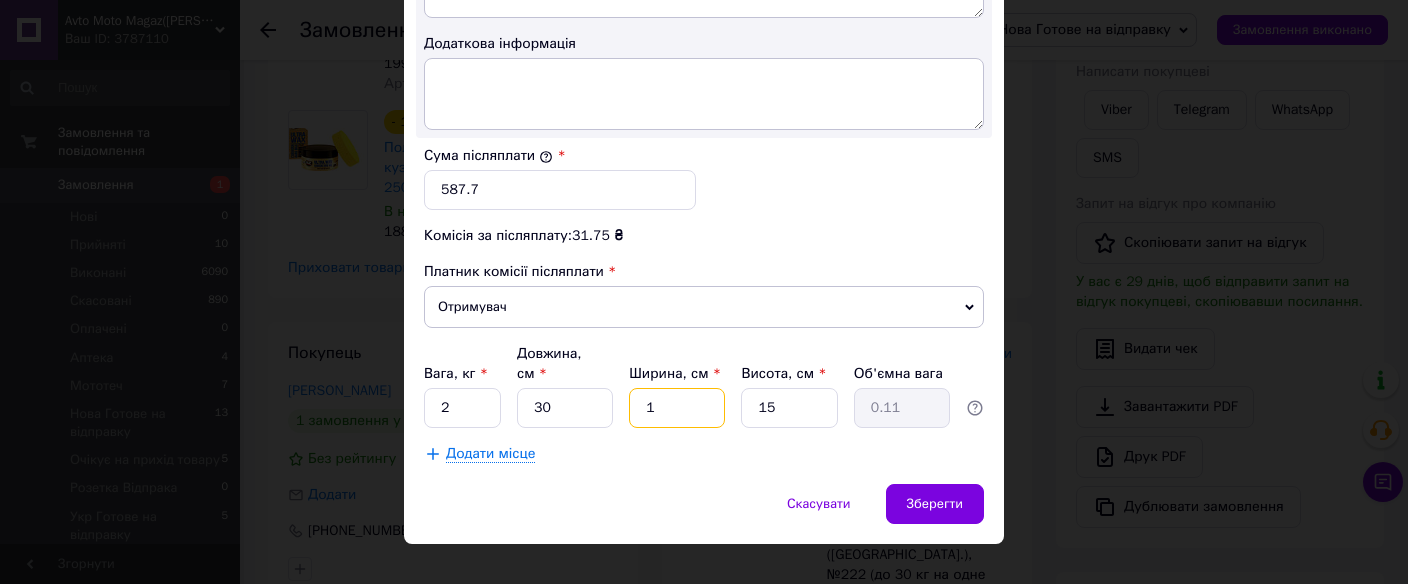 type on "15" 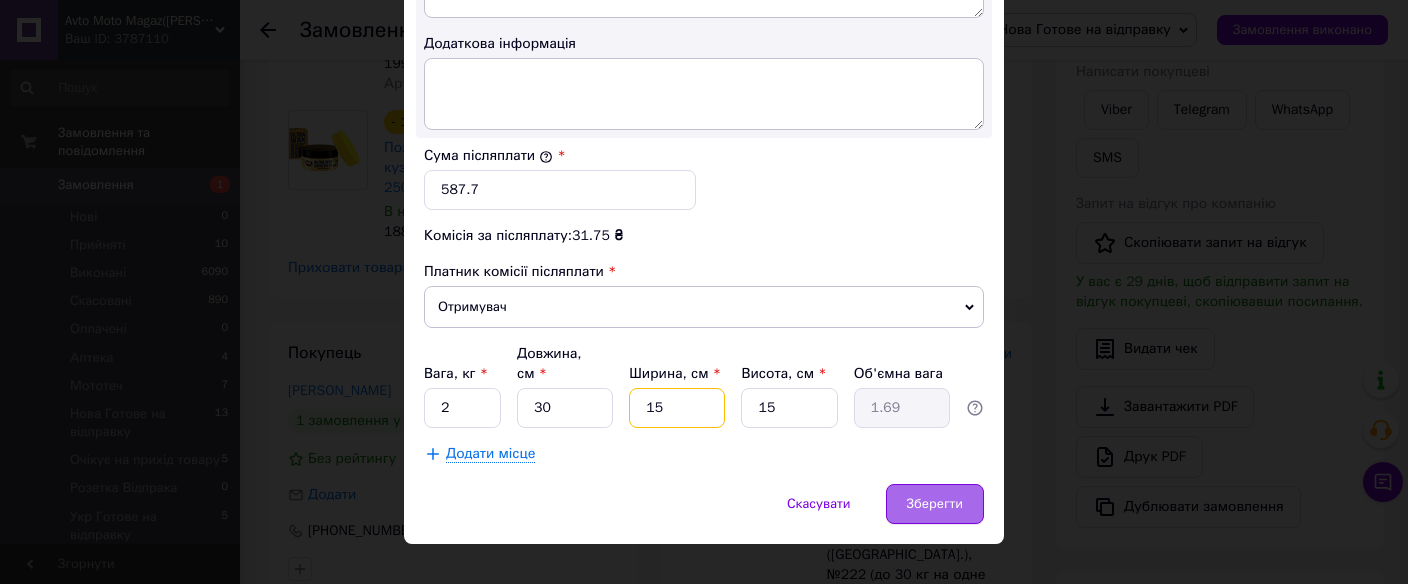 type on "15" 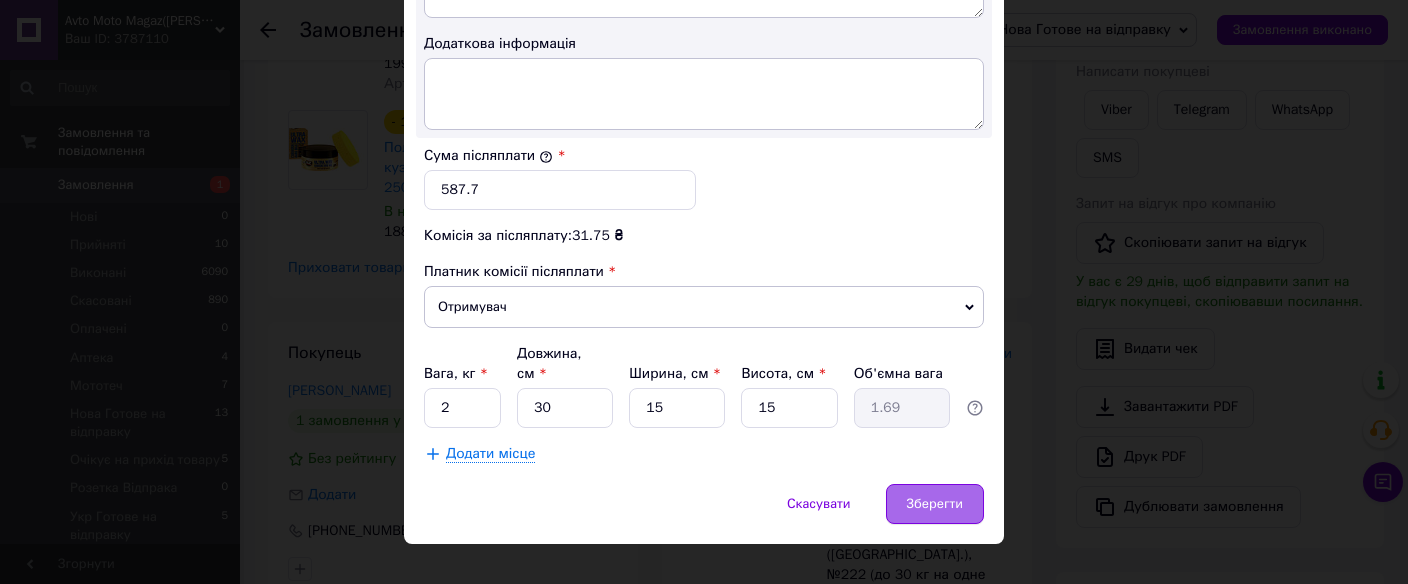 click on "Зберегти" at bounding box center (935, 504) 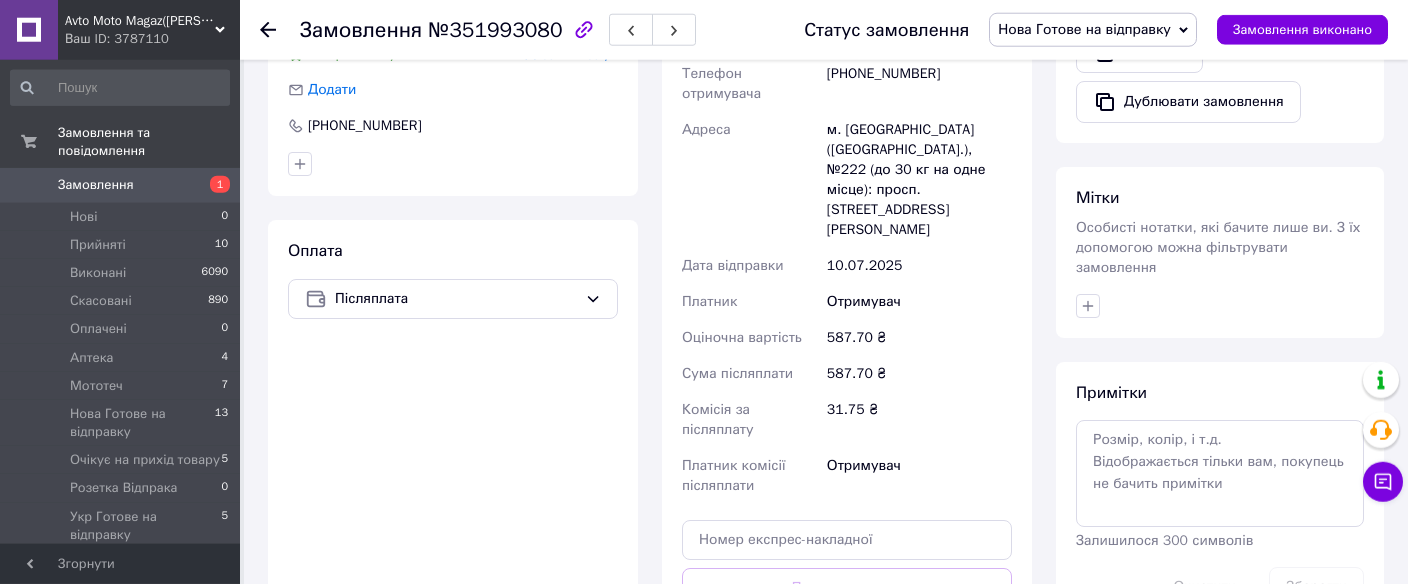 scroll, scrollTop: 822, scrollLeft: 0, axis: vertical 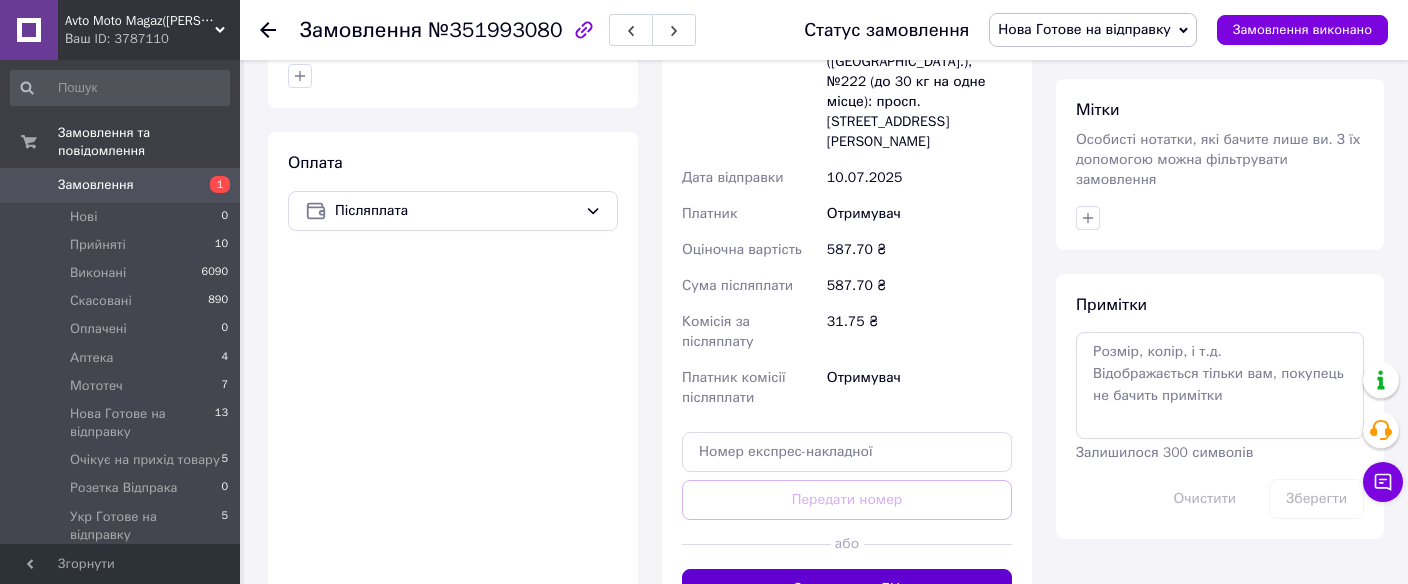 click on "Згенерувати ЕН" at bounding box center (847, 589) 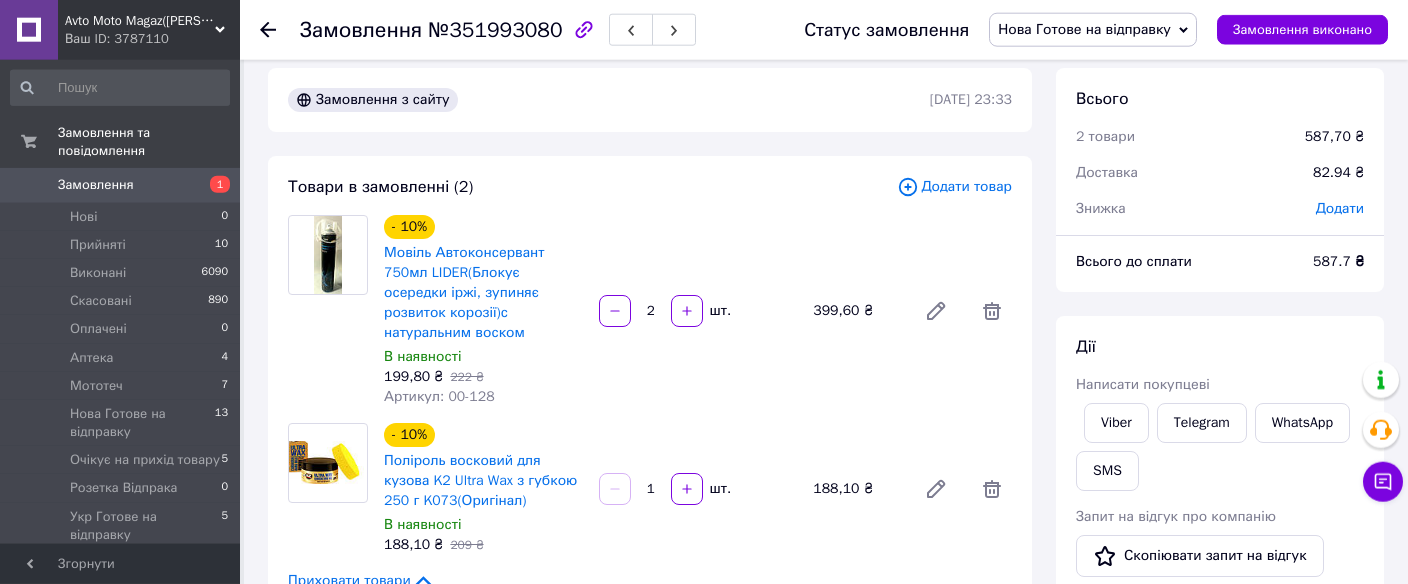 scroll, scrollTop: 0, scrollLeft: 0, axis: both 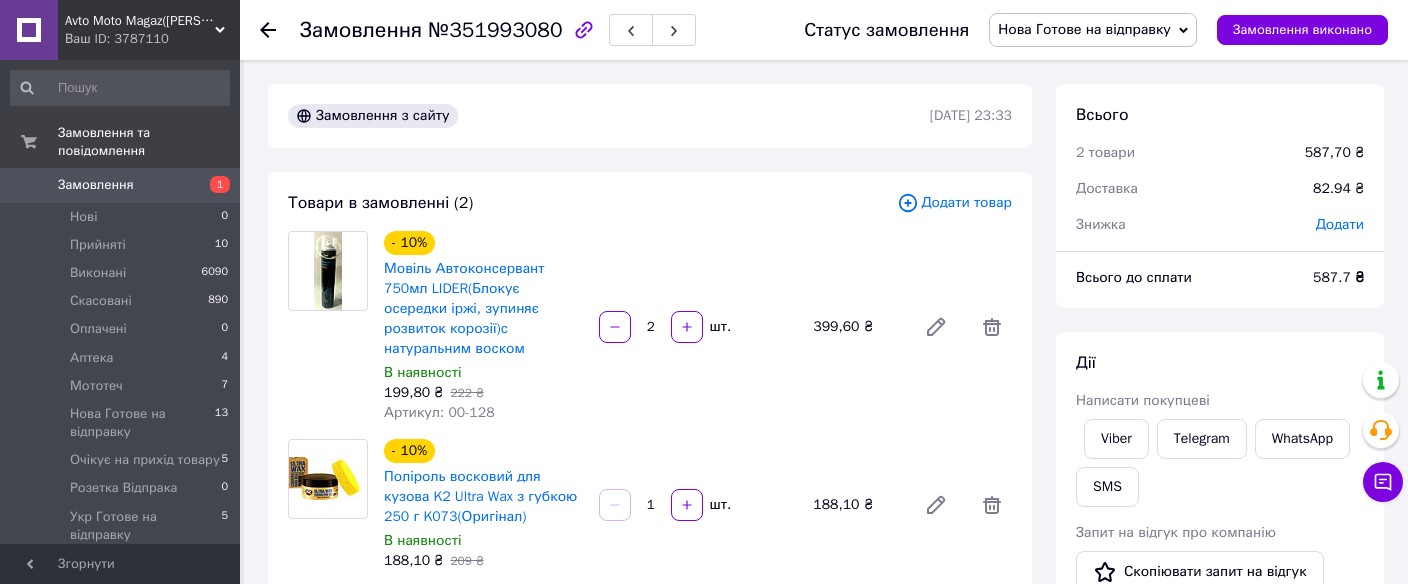 click on "Замовлення" at bounding box center [96, 185] 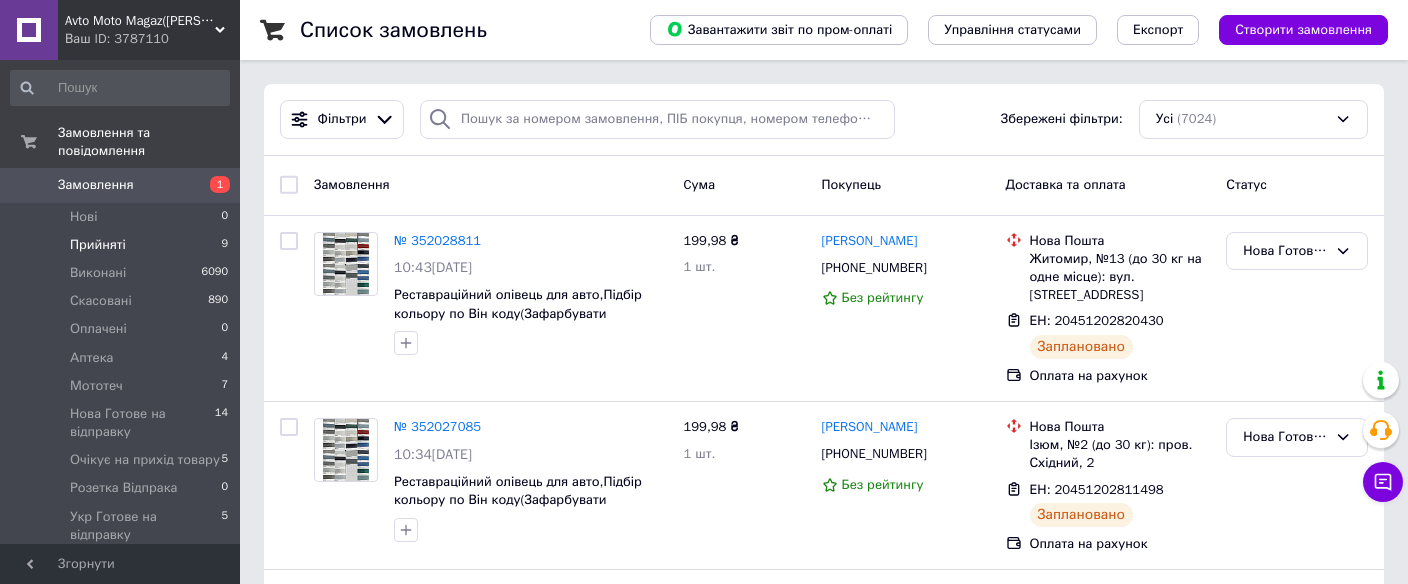 click on "Прийняті" at bounding box center (98, 245) 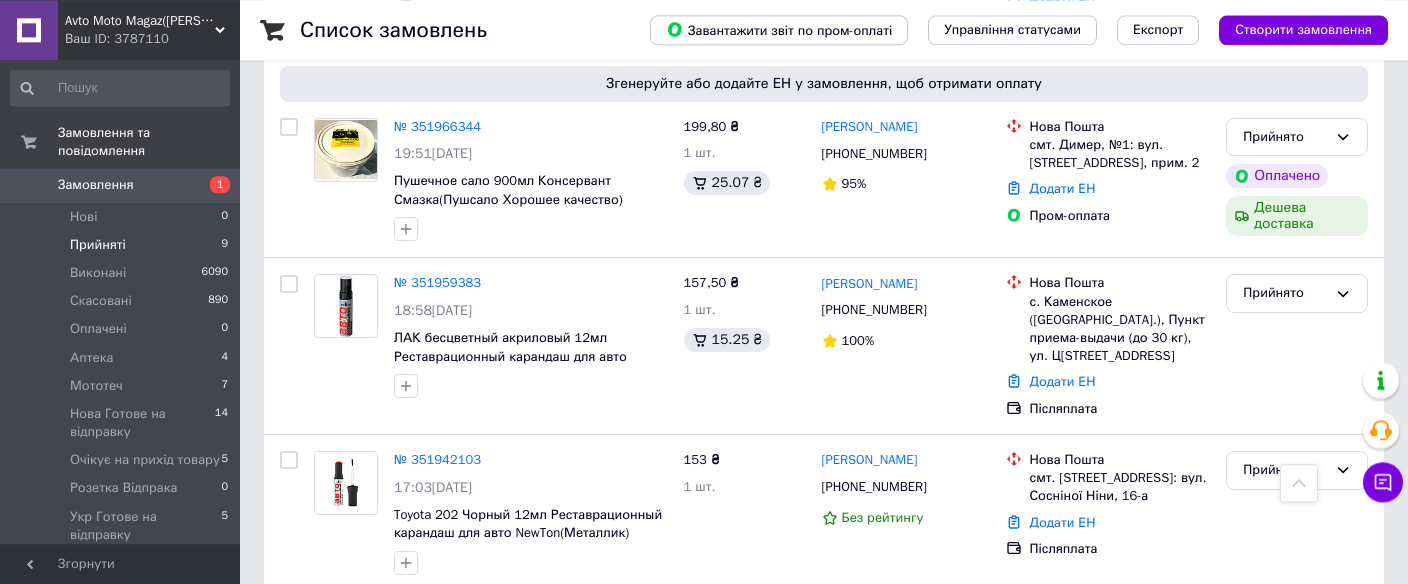 scroll, scrollTop: 907, scrollLeft: 0, axis: vertical 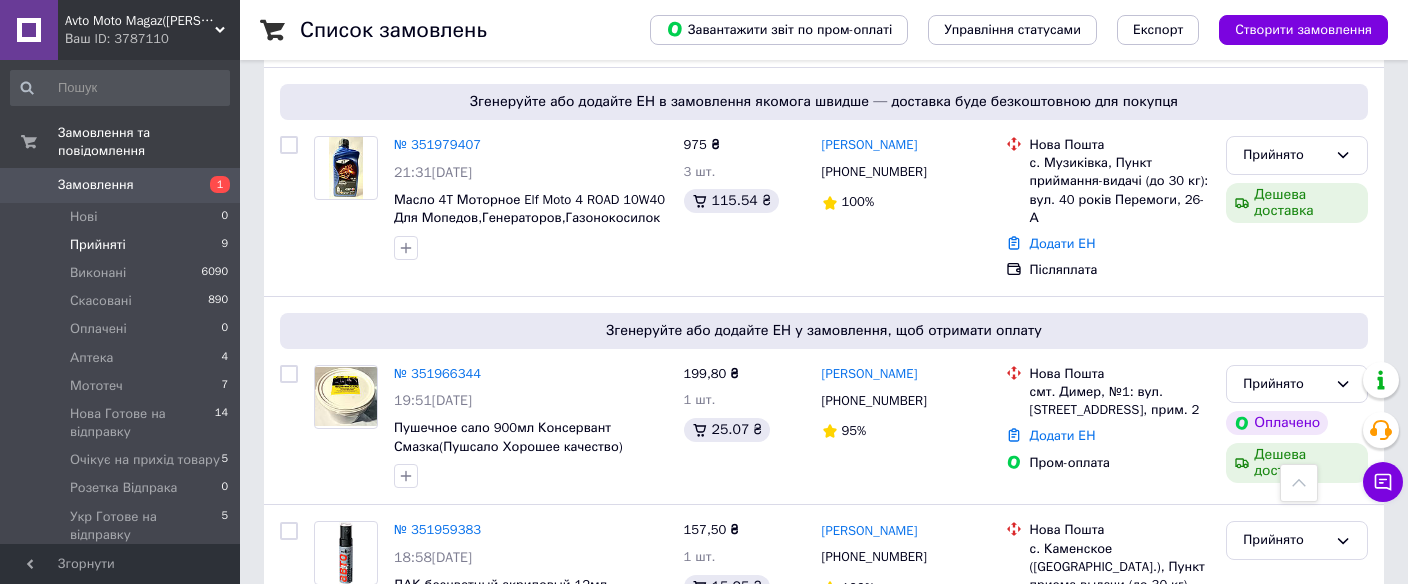 click on "Замовлення" at bounding box center (96, 185) 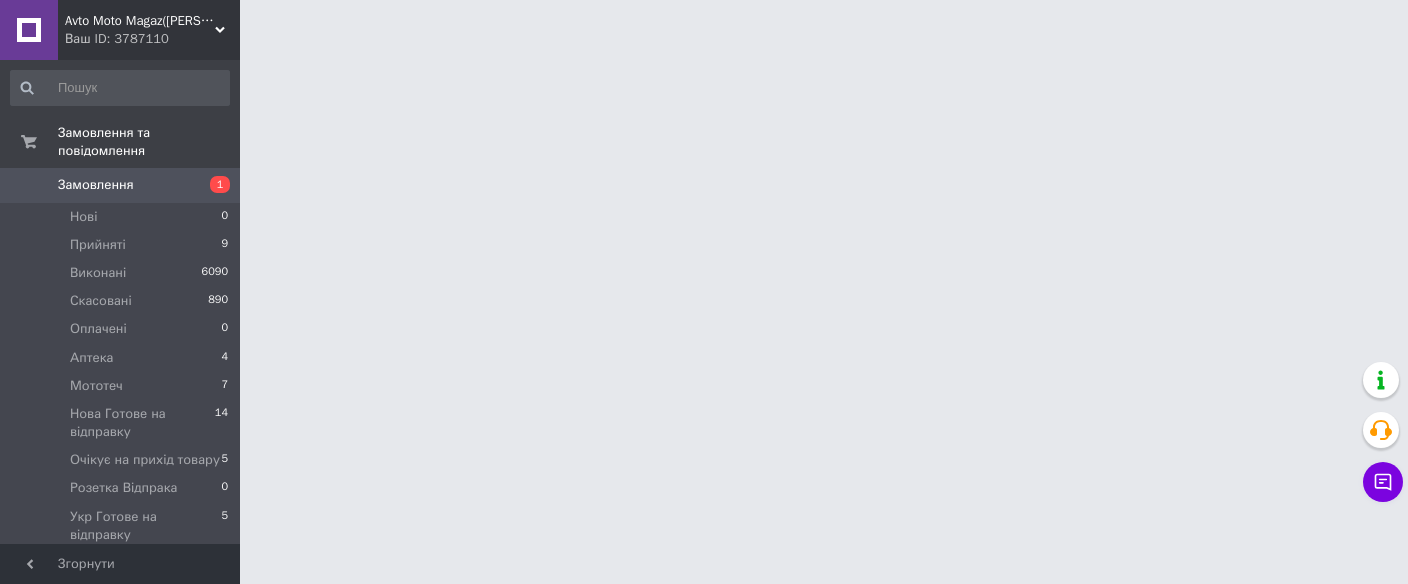 scroll, scrollTop: 0, scrollLeft: 0, axis: both 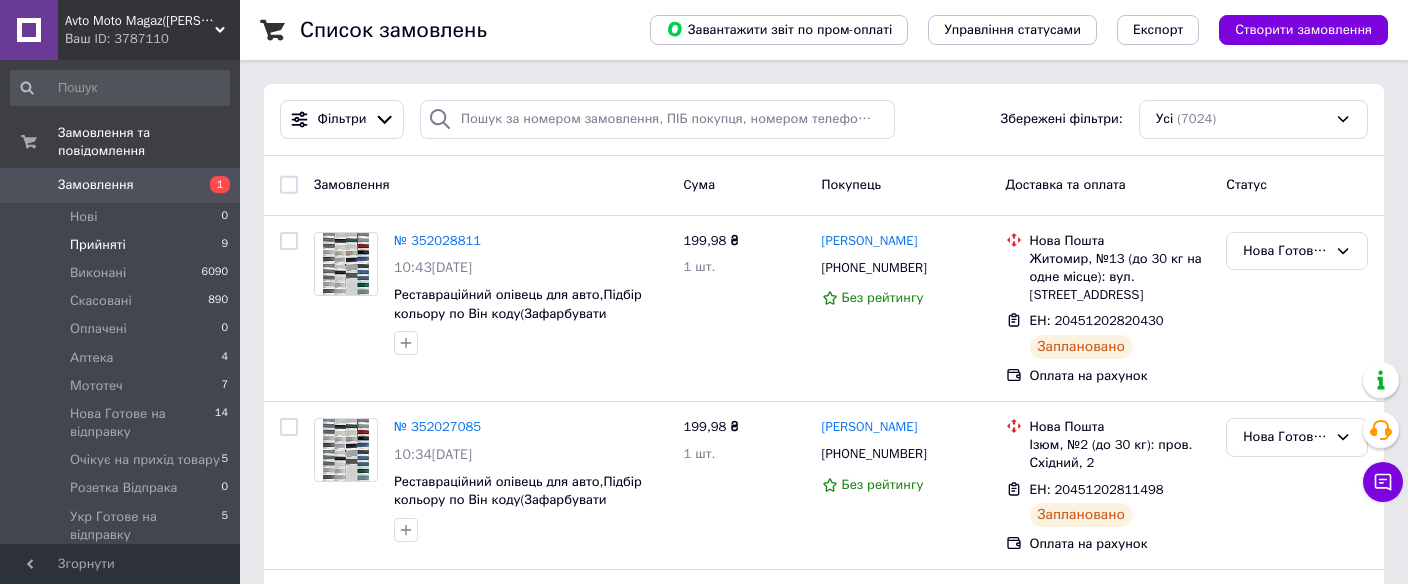 click on "Прийняті" at bounding box center (98, 245) 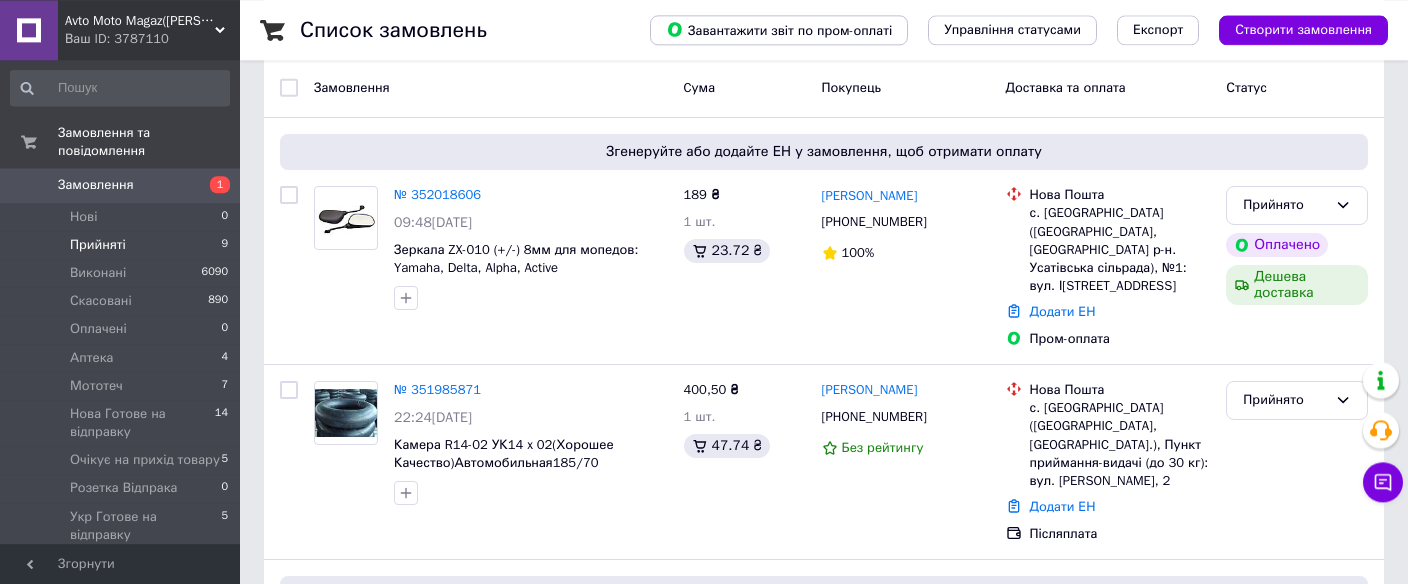 scroll, scrollTop: 246, scrollLeft: 0, axis: vertical 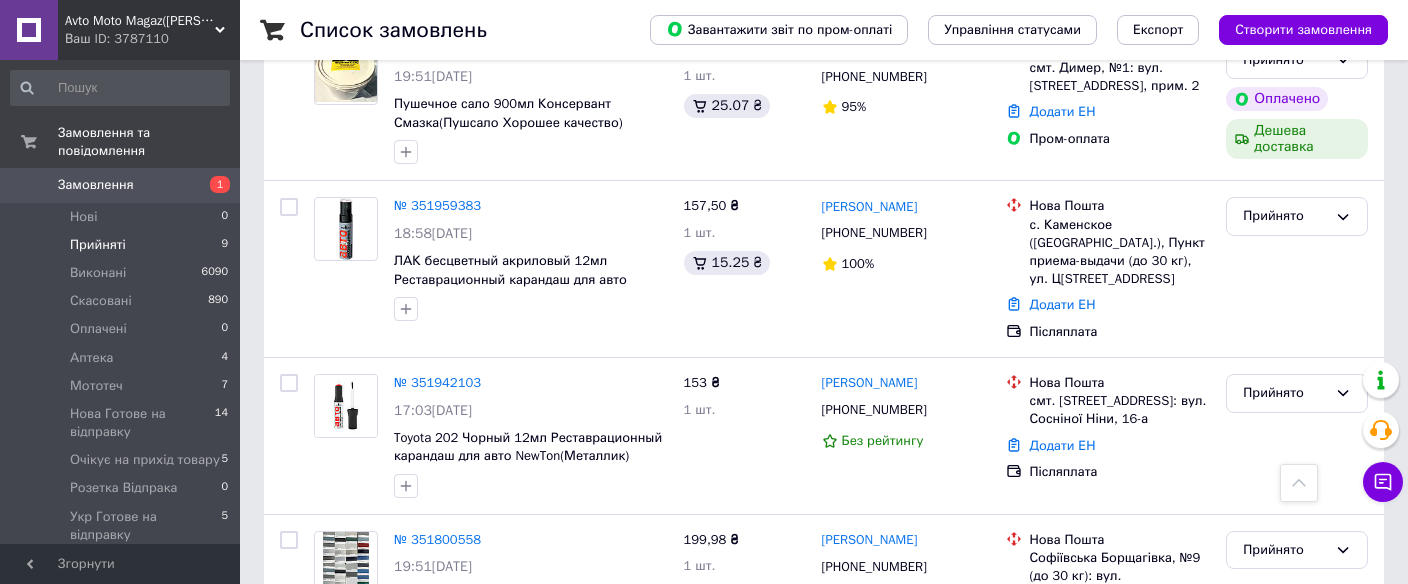 click on "Замовлення 1" at bounding box center [120, 185] 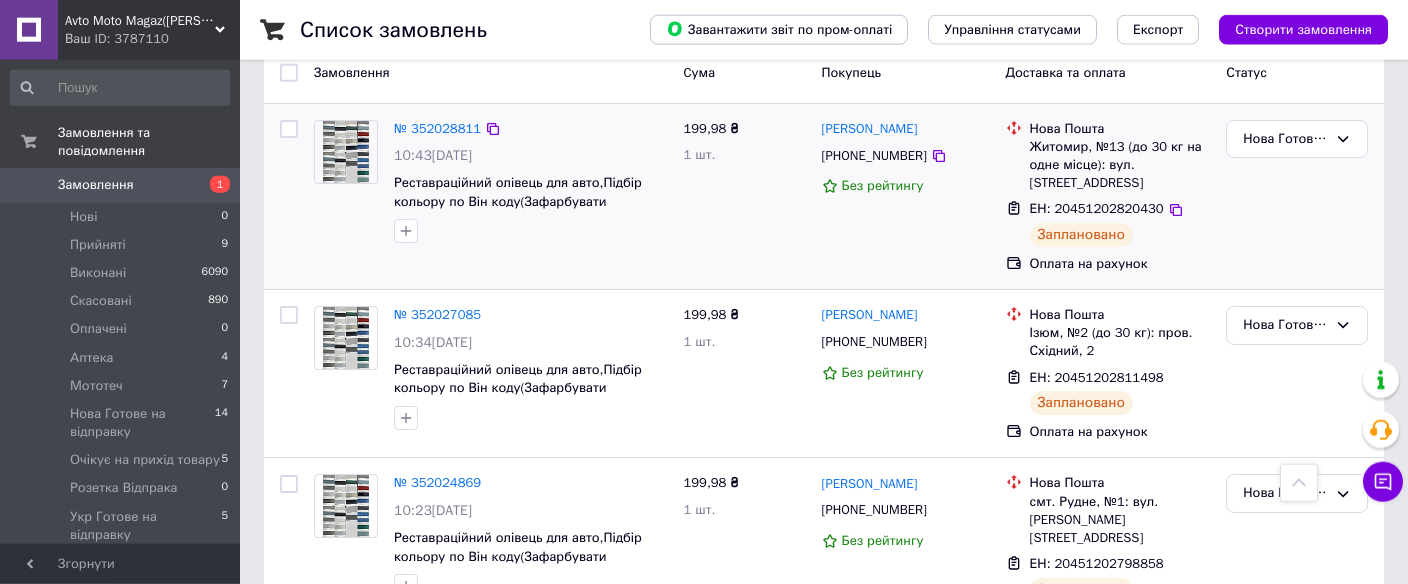 scroll, scrollTop: 0, scrollLeft: 0, axis: both 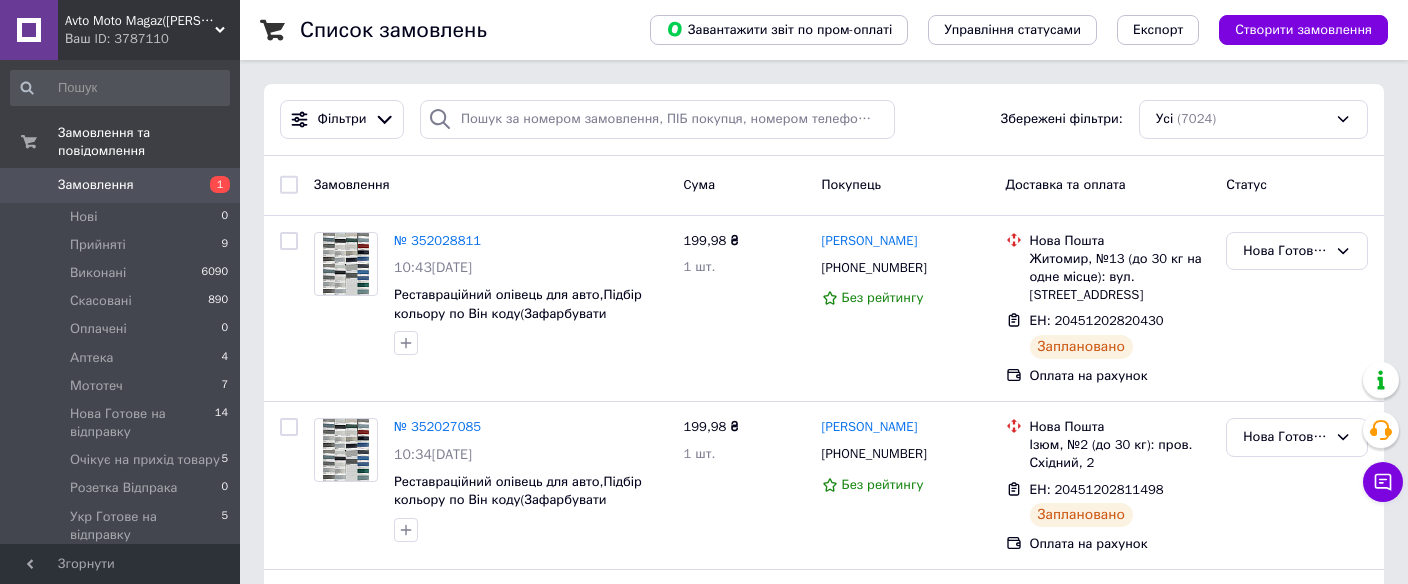 click on "Замовлення" at bounding box center (96, 185) 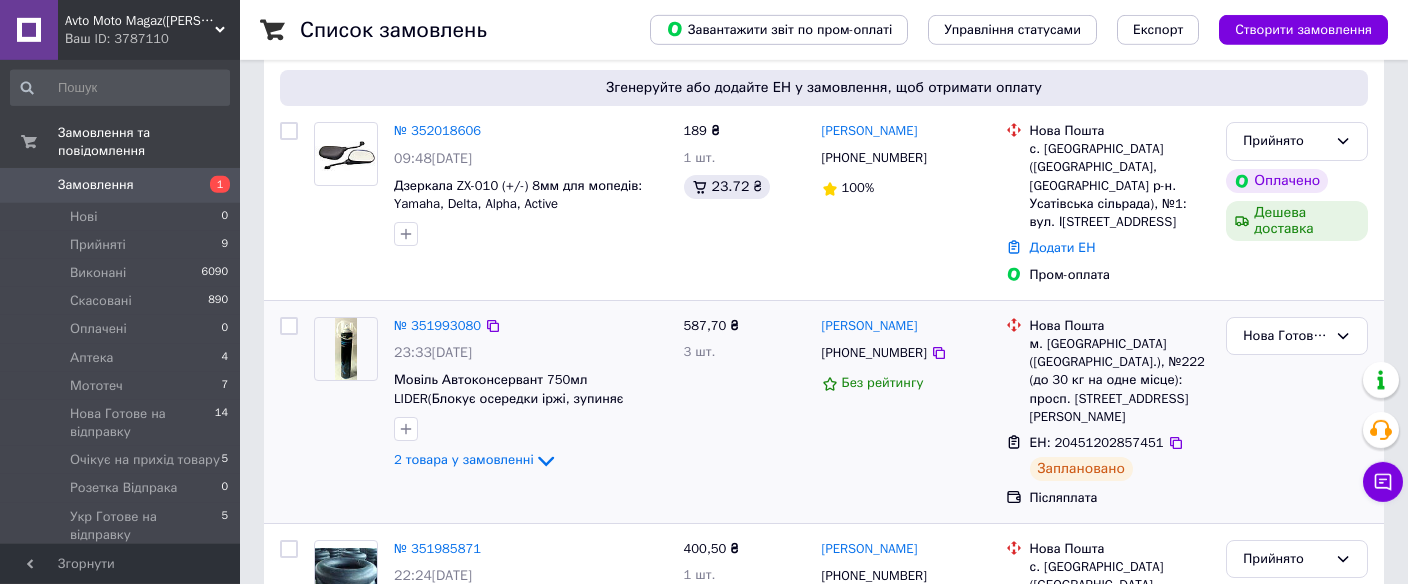 scroll, scrollTop: 739, scrollLeft: 0, axis: vertical 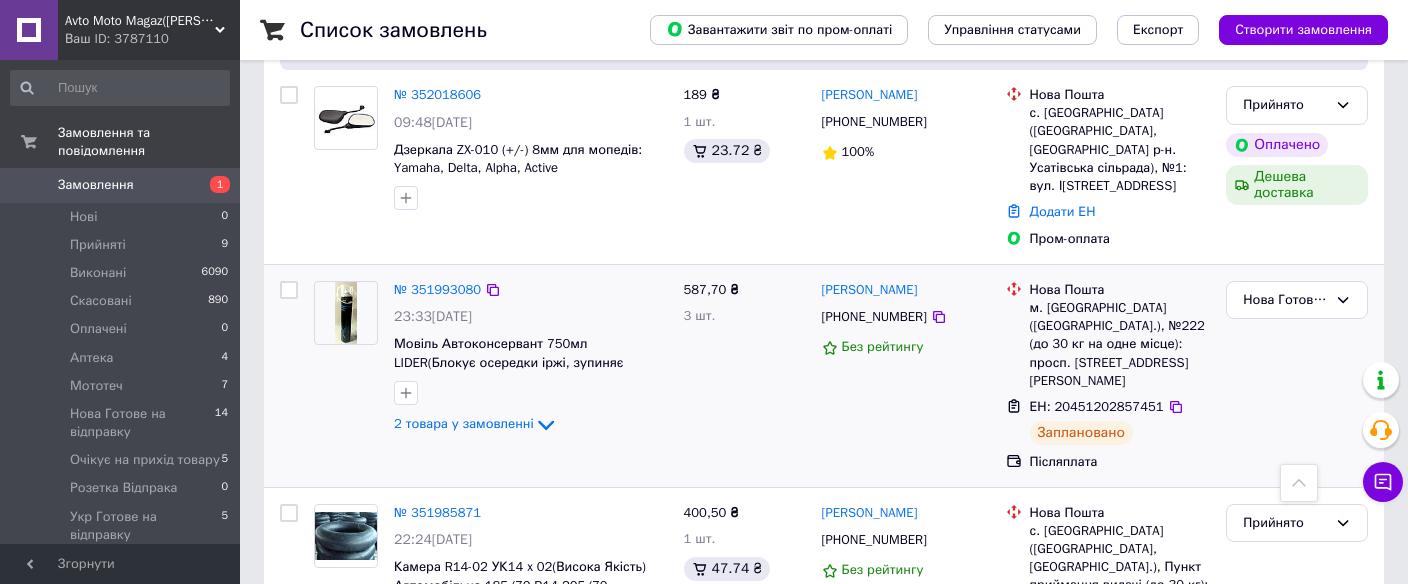 click on "2 товара у замовленні" 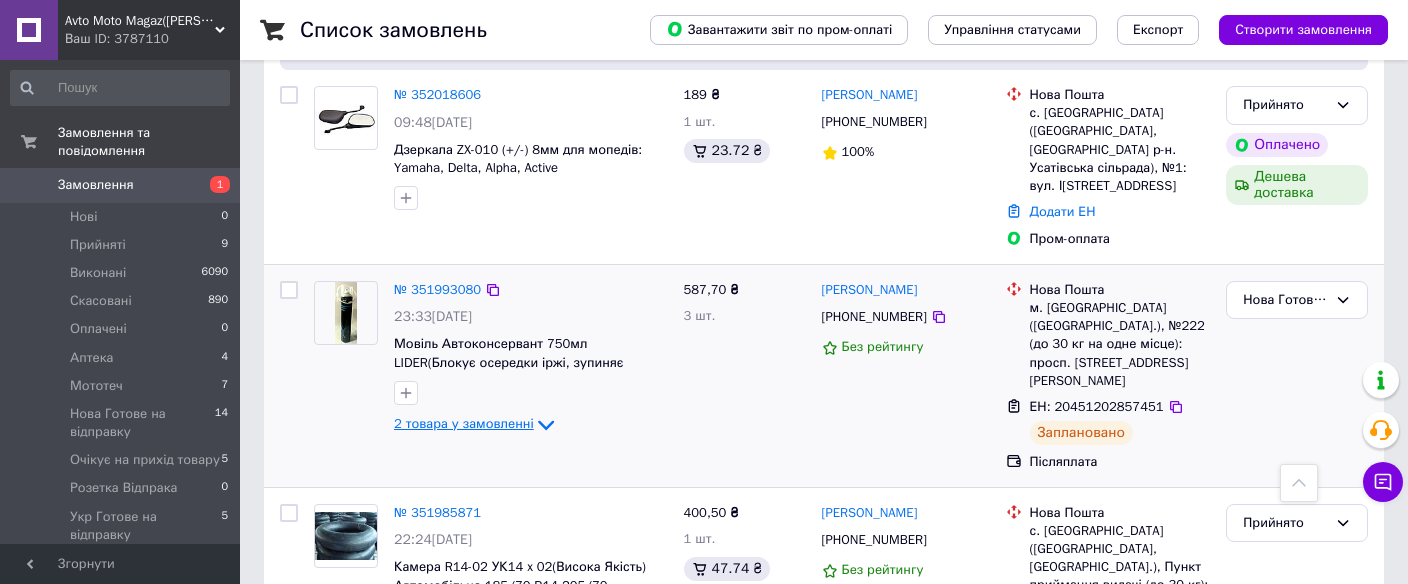 click on "2 товара у замовленні" at bounding box center [464, 423] 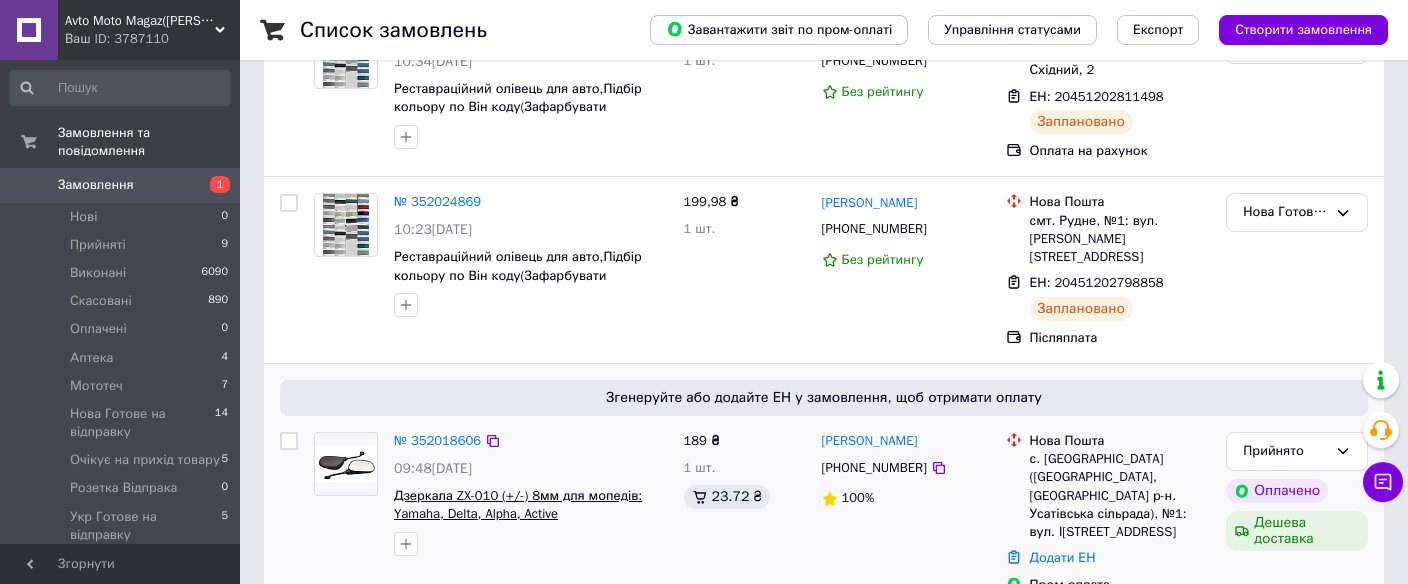 scroll, scrollTop: 492, scrollLeft: 0, axis: vertical 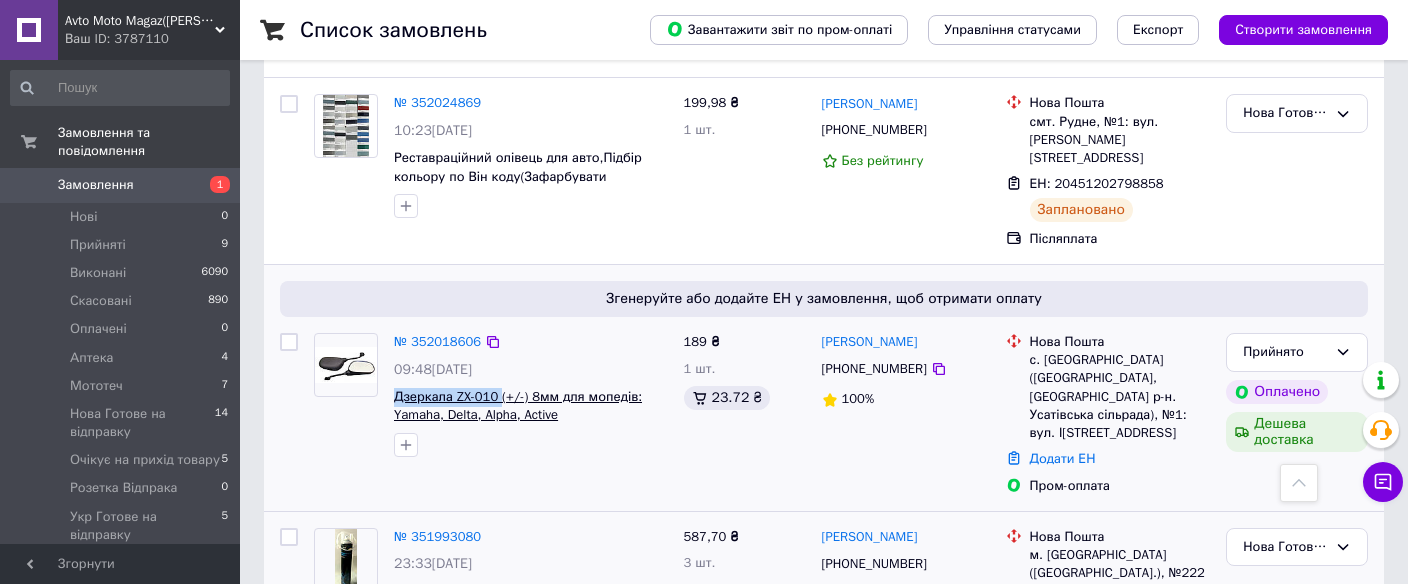 drag, startPoint x: 392, startPoint y: 353, endPoint x: 488, endPoint y: 353, distance: 96 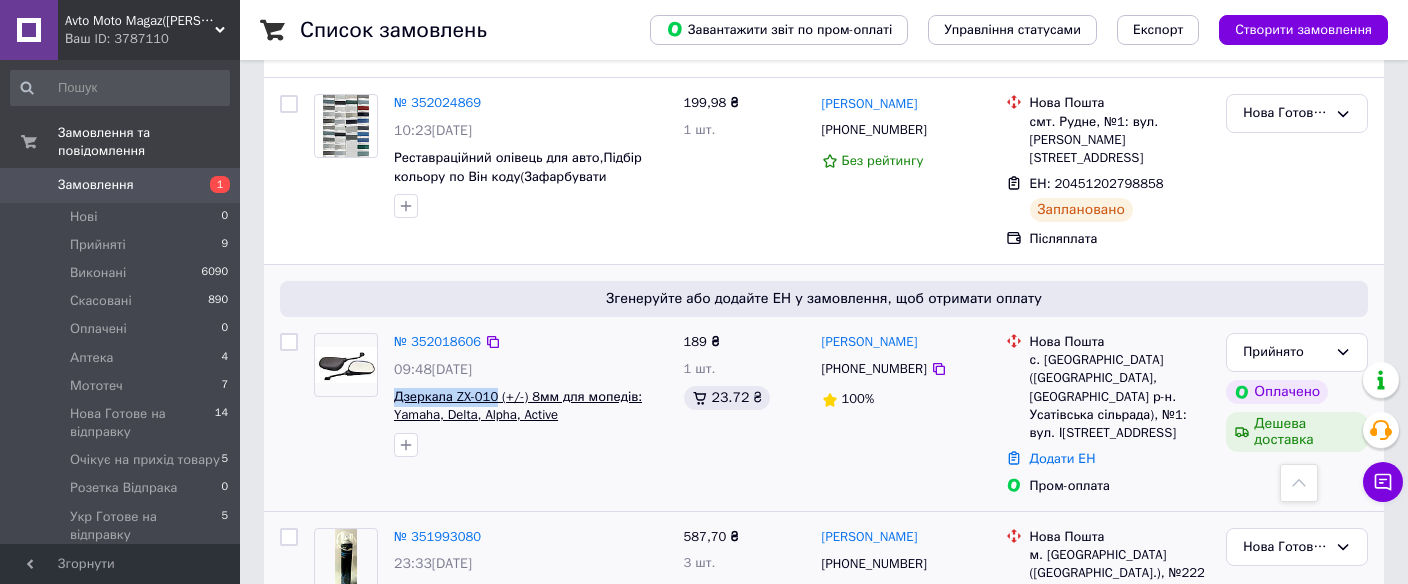 copy on "Дзеркала ZX-010" 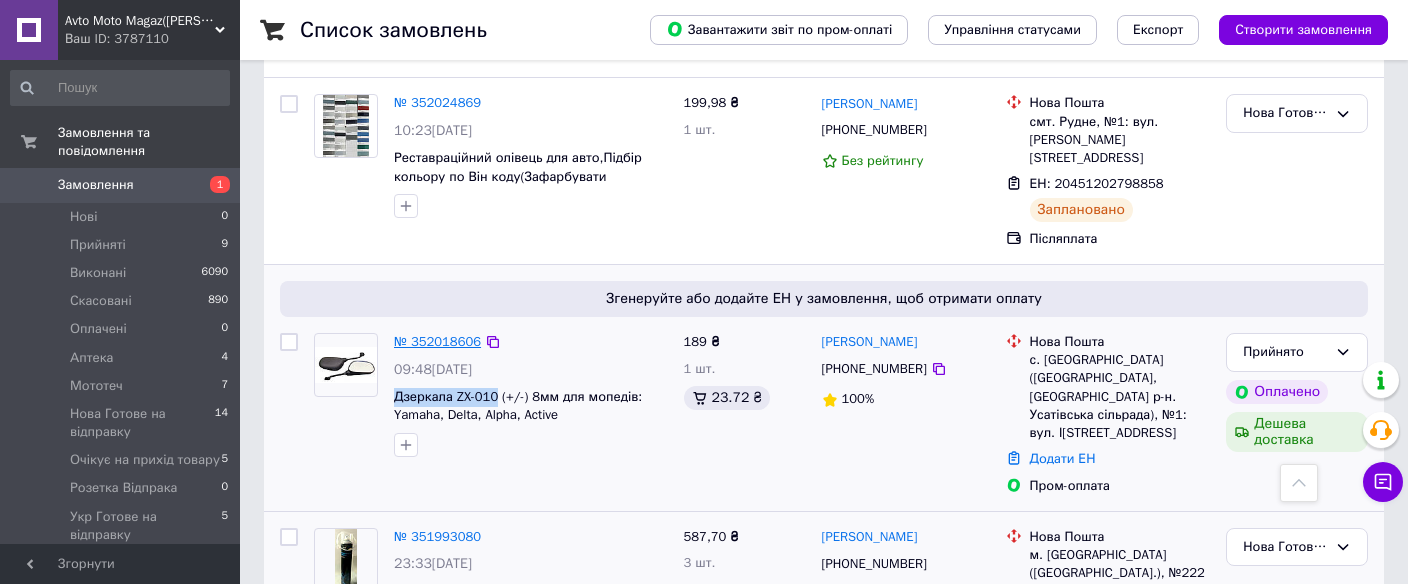 click on "№ 352018606" at bounding box center [437, 341] 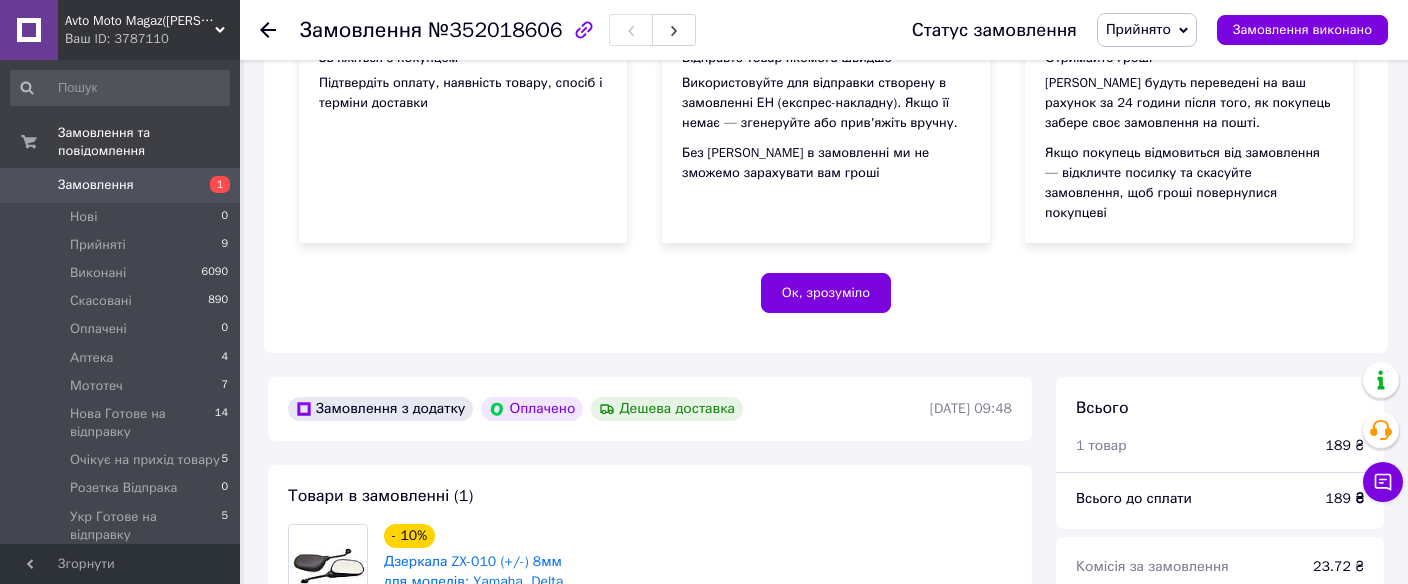 scroll, scrollTop: 284, scrollLeft: 0, axis: vertical 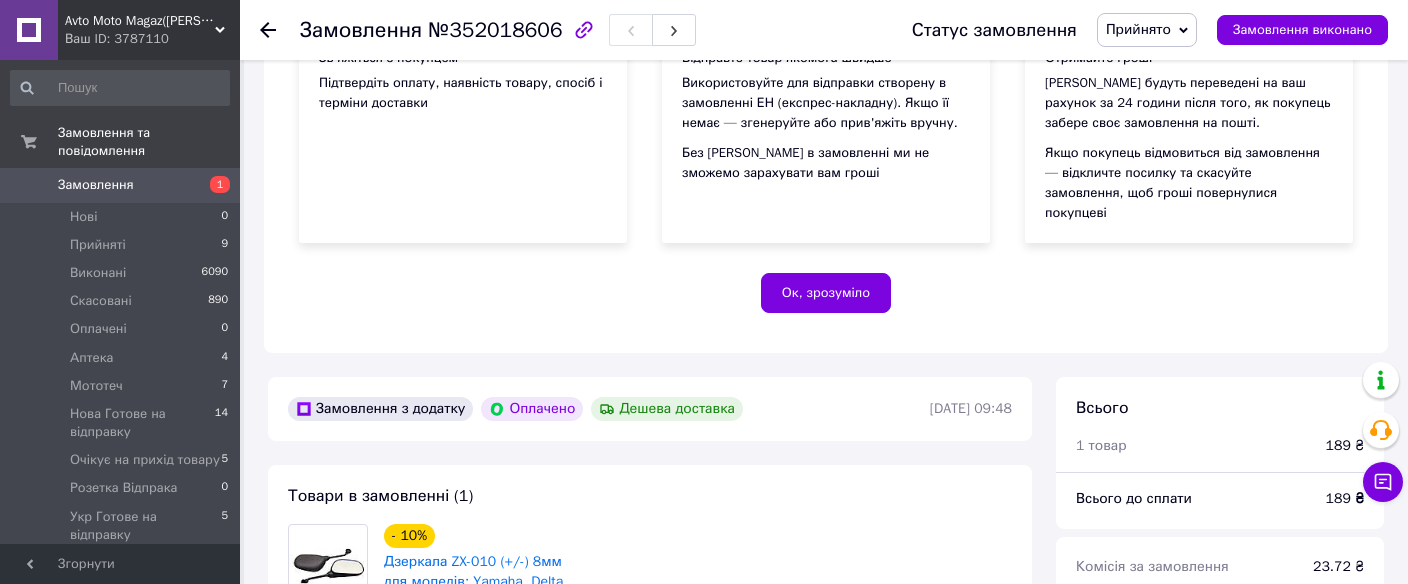 click on "Прийнято" at bounding box center [1138, 29] 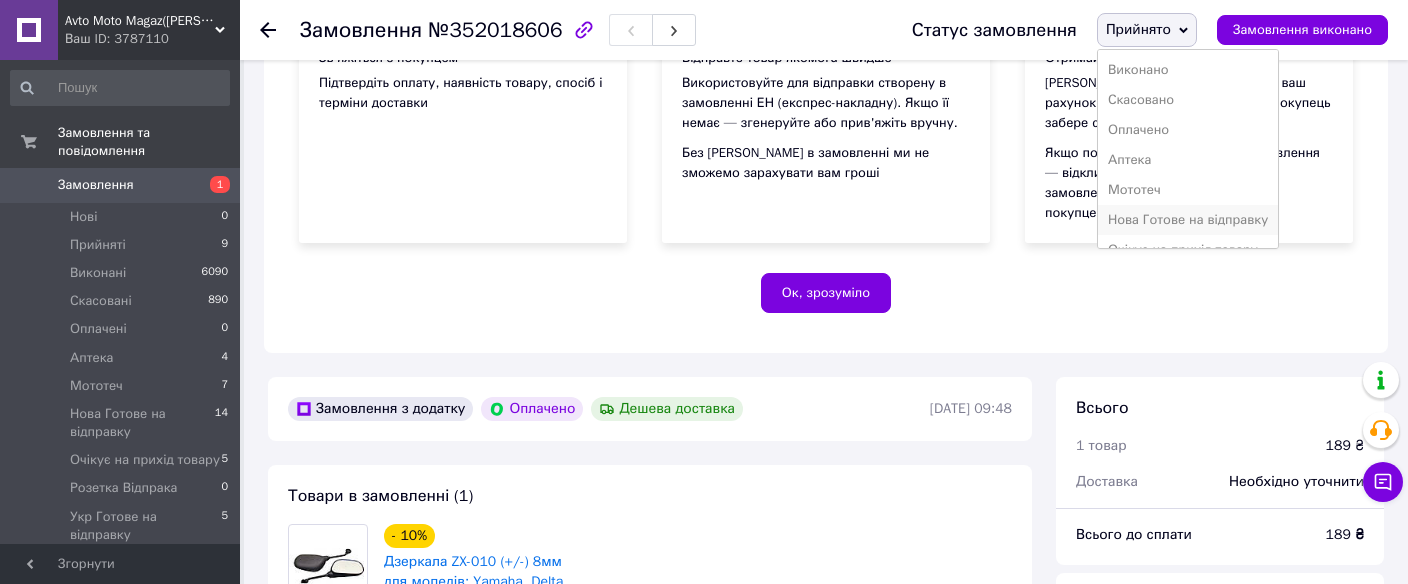 click on "Нова Готове на відправку" at bounding box center [1188, 220] 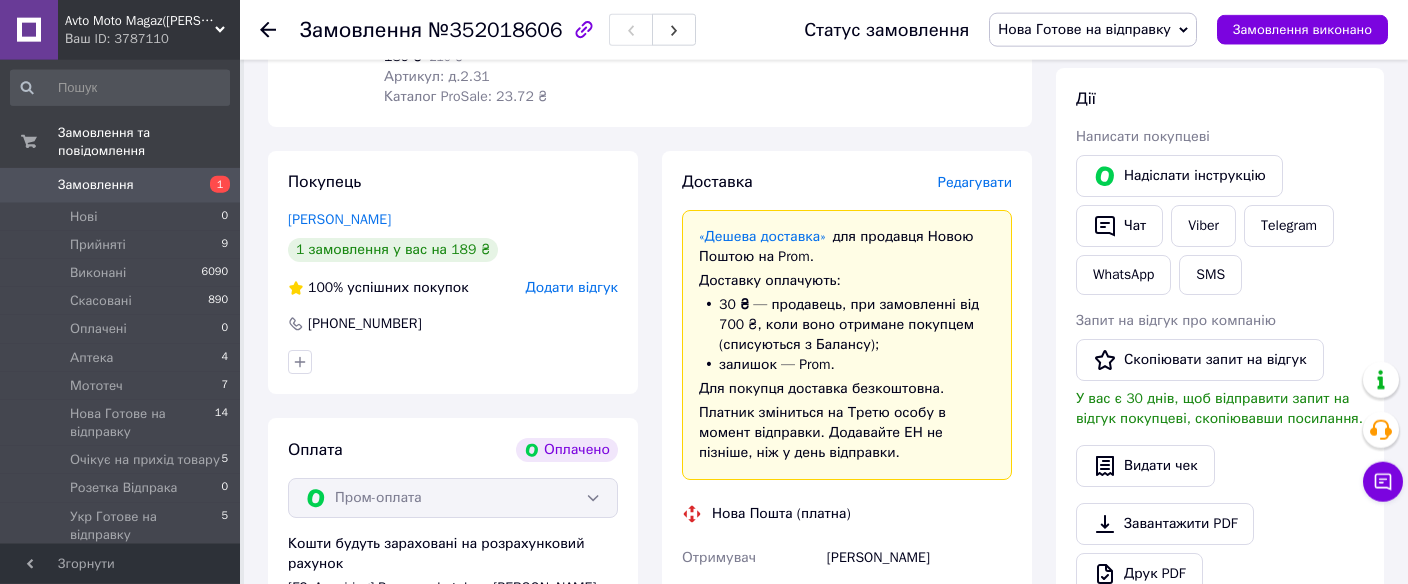 scroll, scrollTop: 777, scrollLeft: 0, axis: vertical 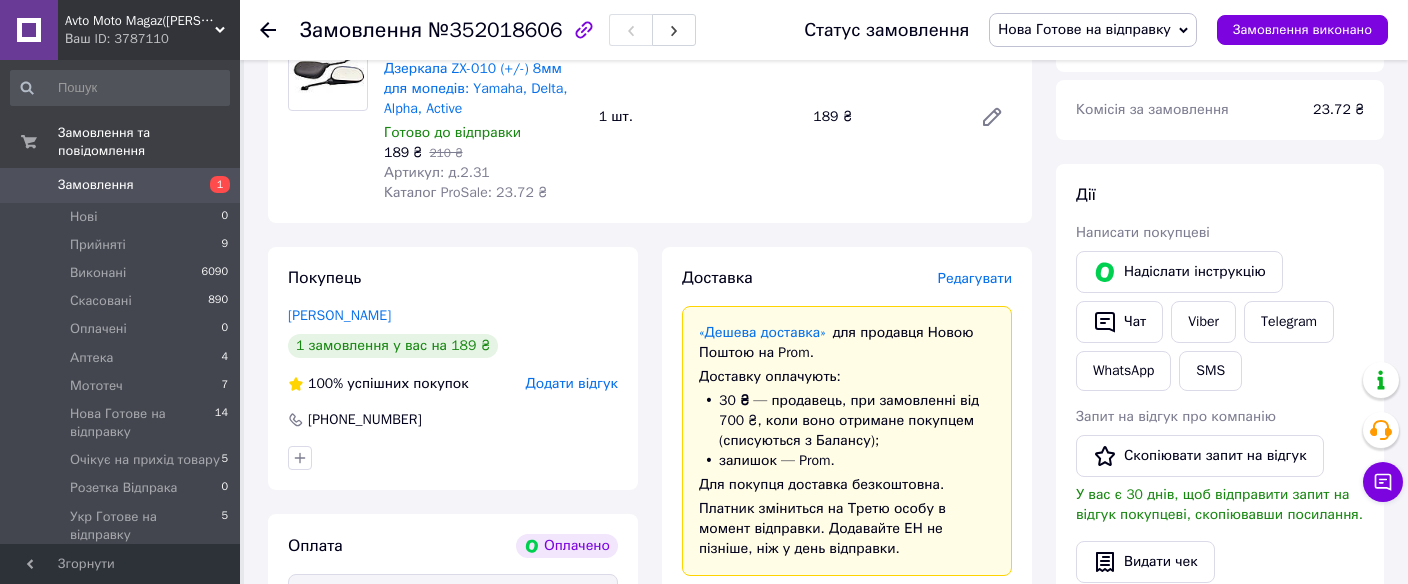 click on "Редагувати" at bounding box center [975, 278] 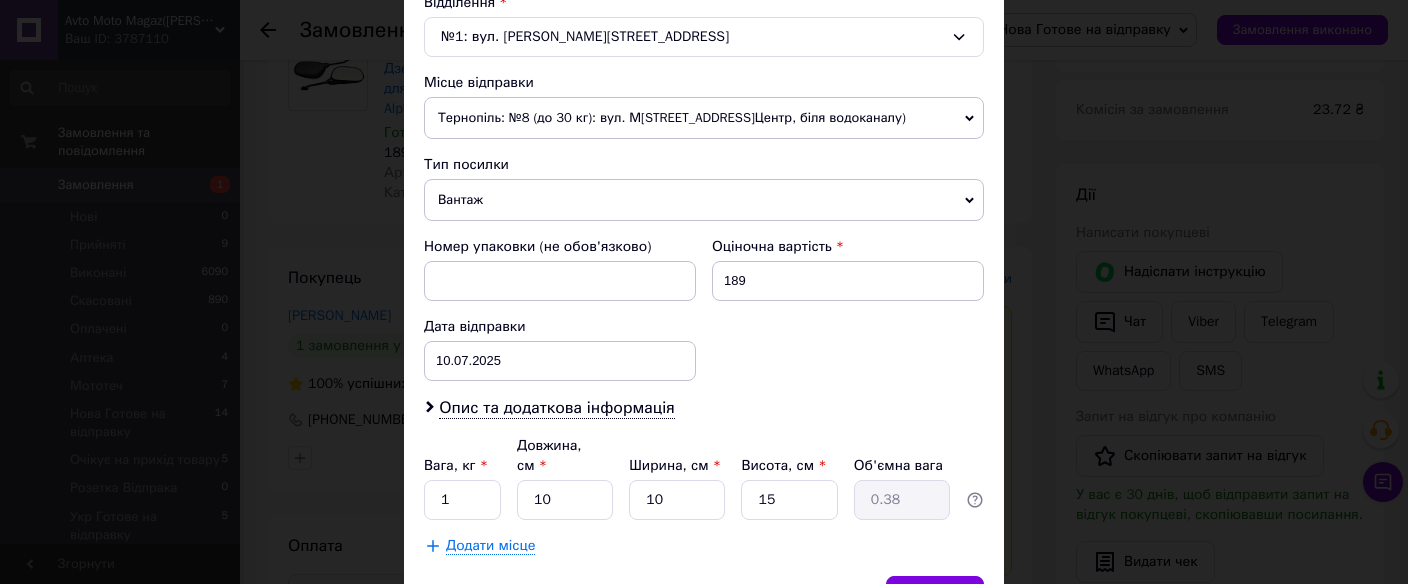 scroll, scrollTop: 736, scrollLeft: 0, axis: vertical 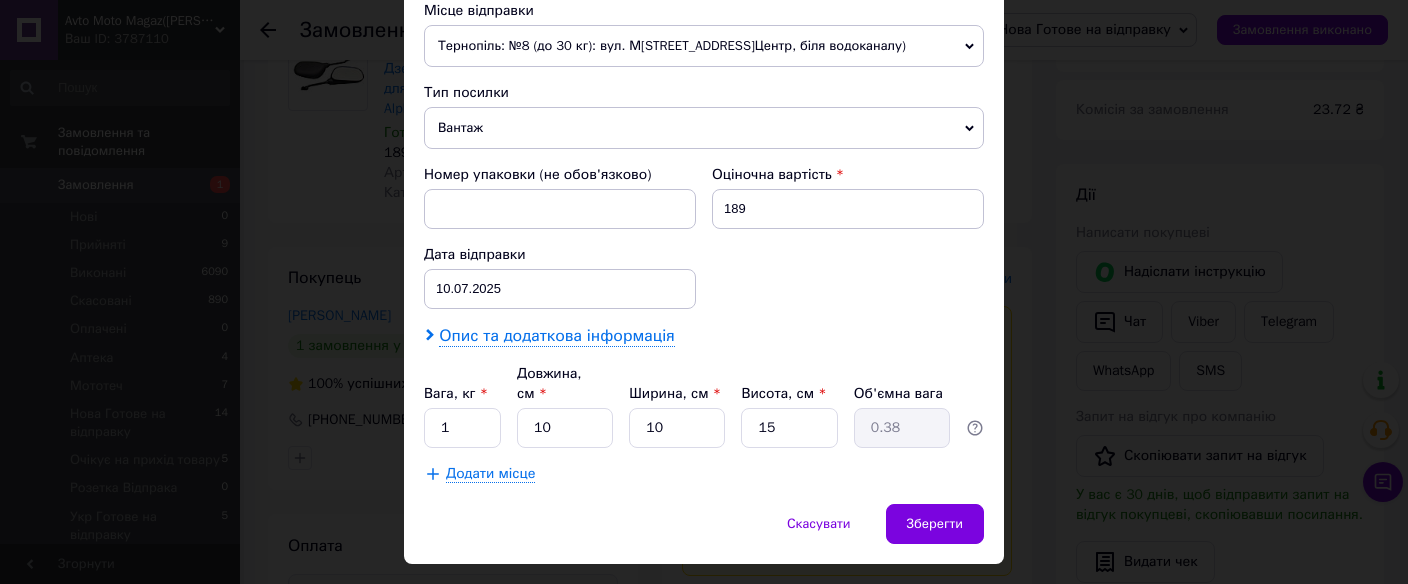 click on "Опис та додаткова інформація" at bounding box center [556, 336] 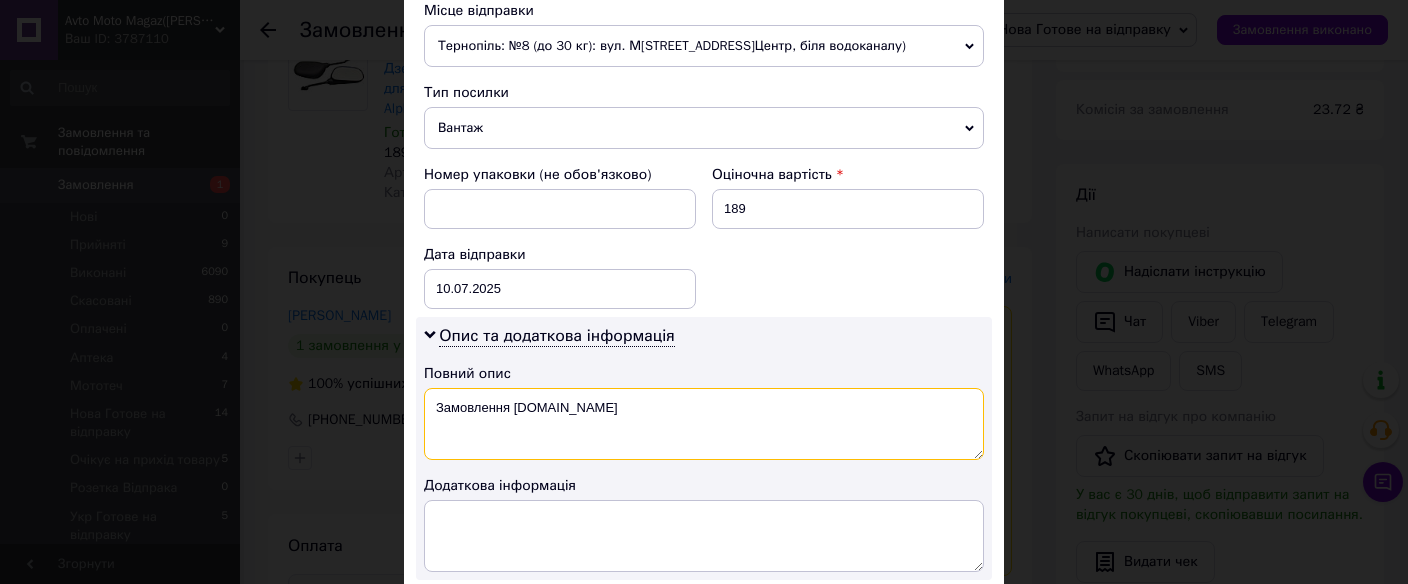 drag, startPoint x: 583, startPoint y: 377, endPoint x: 431, endPoint y: 380, distance: 152.0296 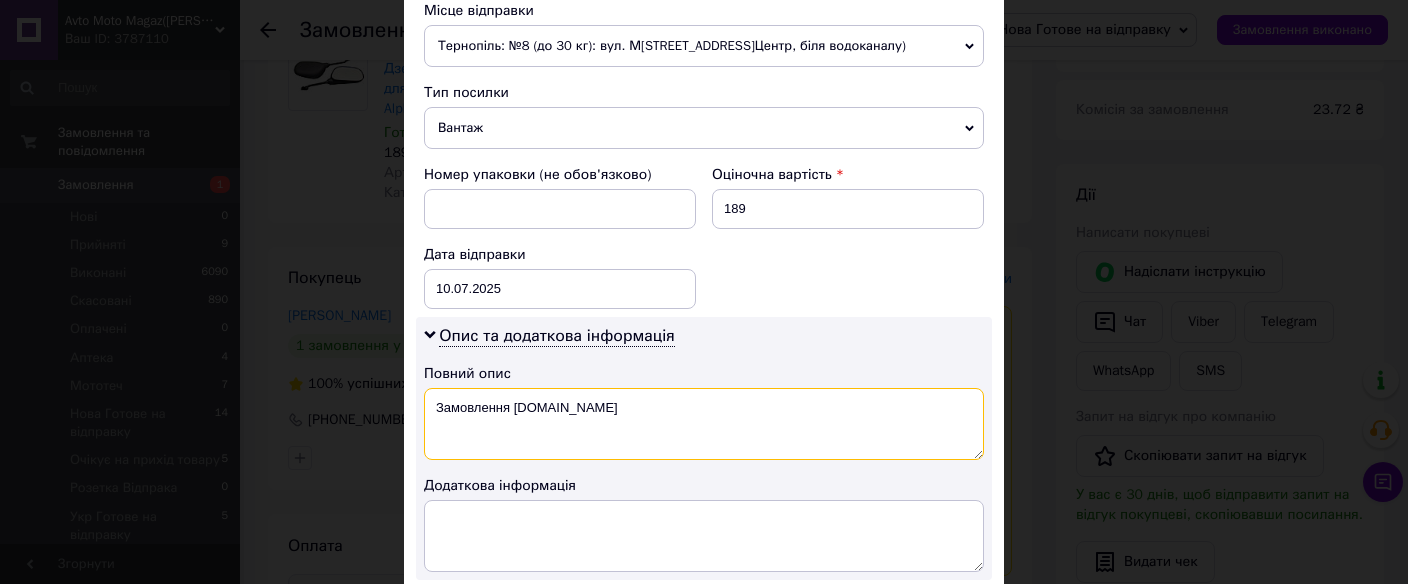 paste on "зеркала ZX-010" 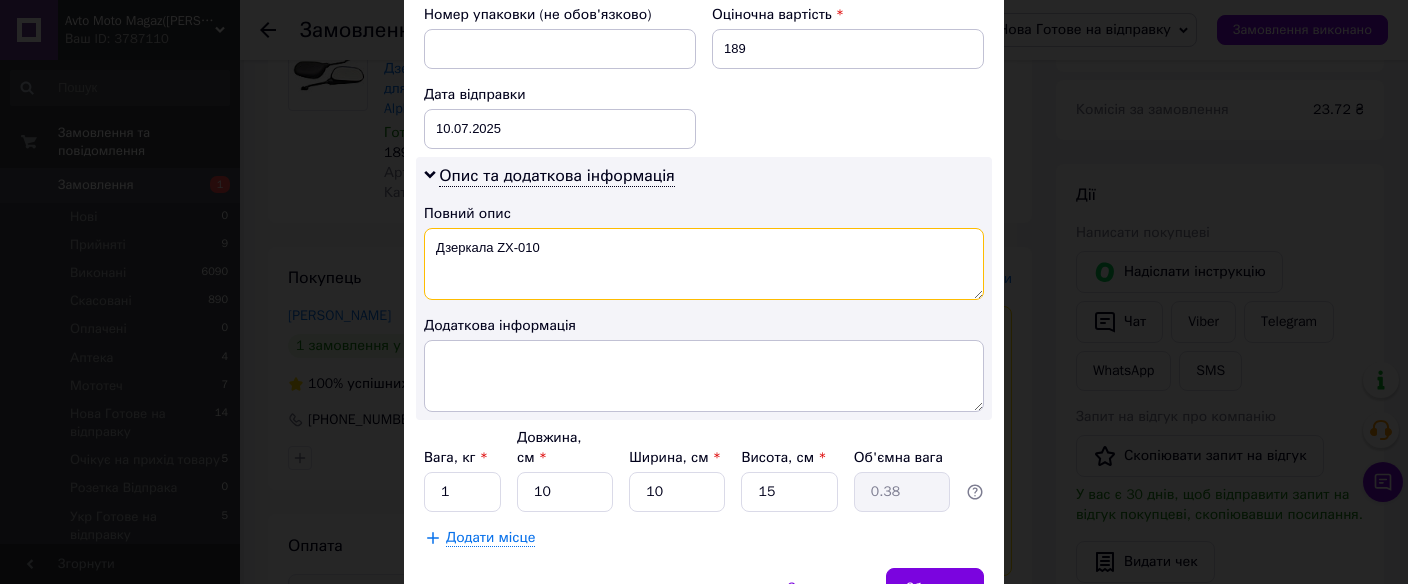 scroll, scrollTop: 959, scrollLeft: 0, axis: vertical 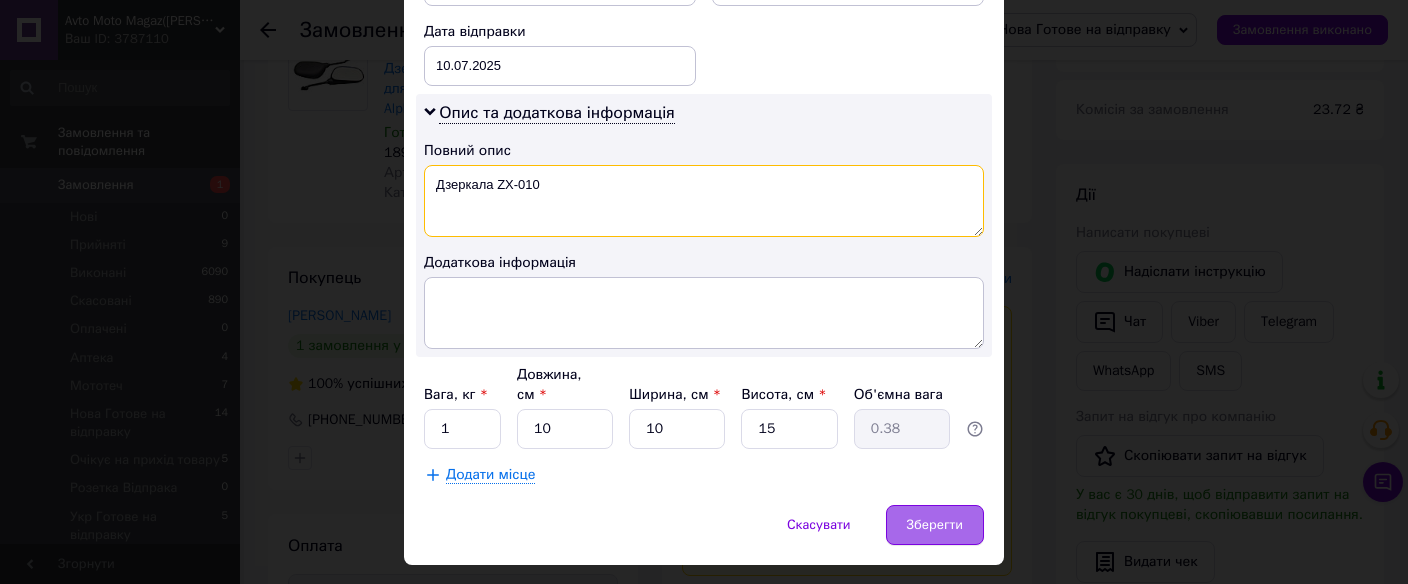 type on "Дзеркала ZX-010" 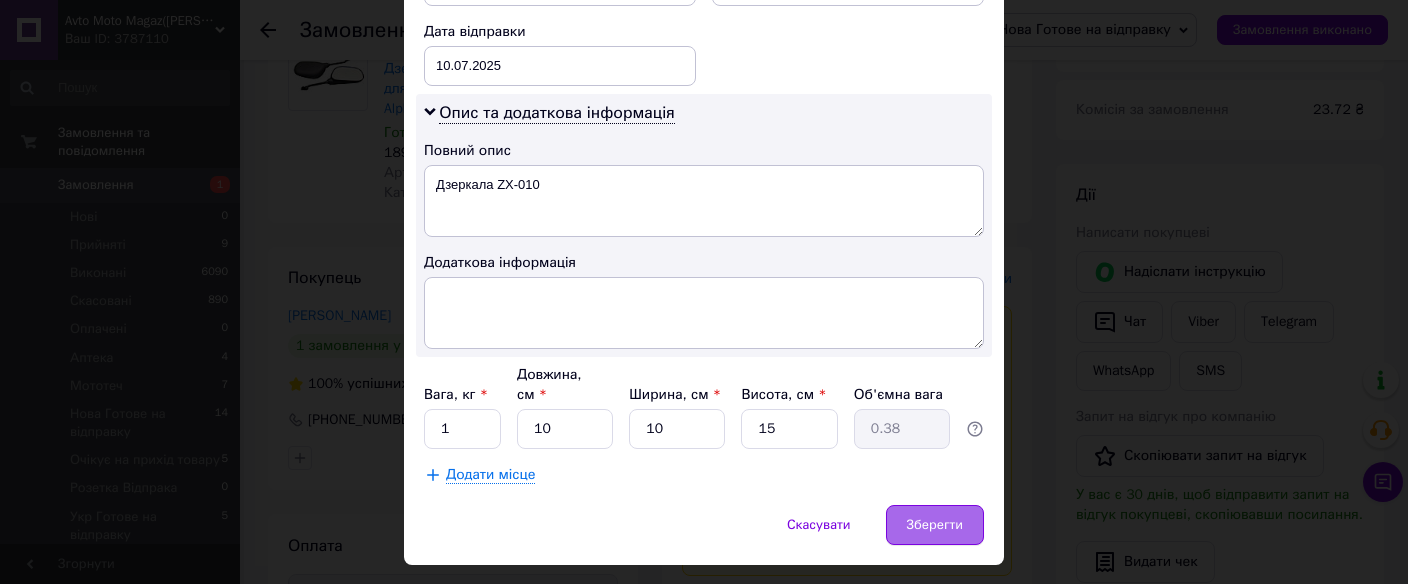 click on "Зберегти" at bounding box center (935, 525) 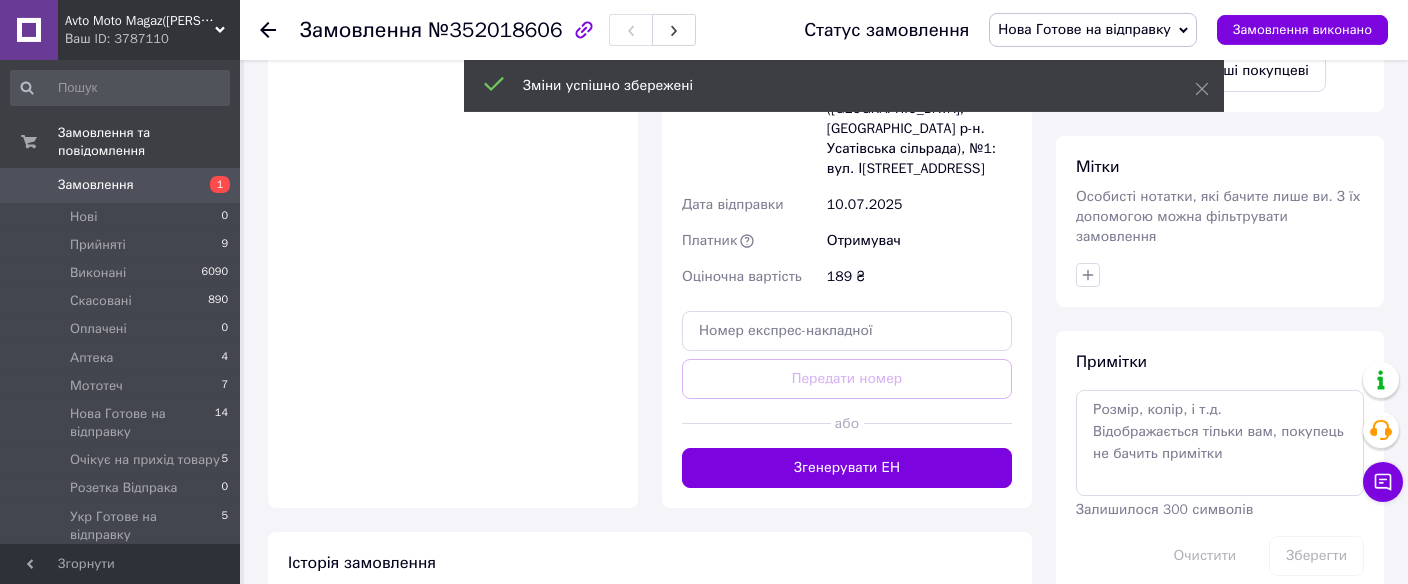 scroll, scrollTop: 1516, scrollLeft: 0, axis: vertical 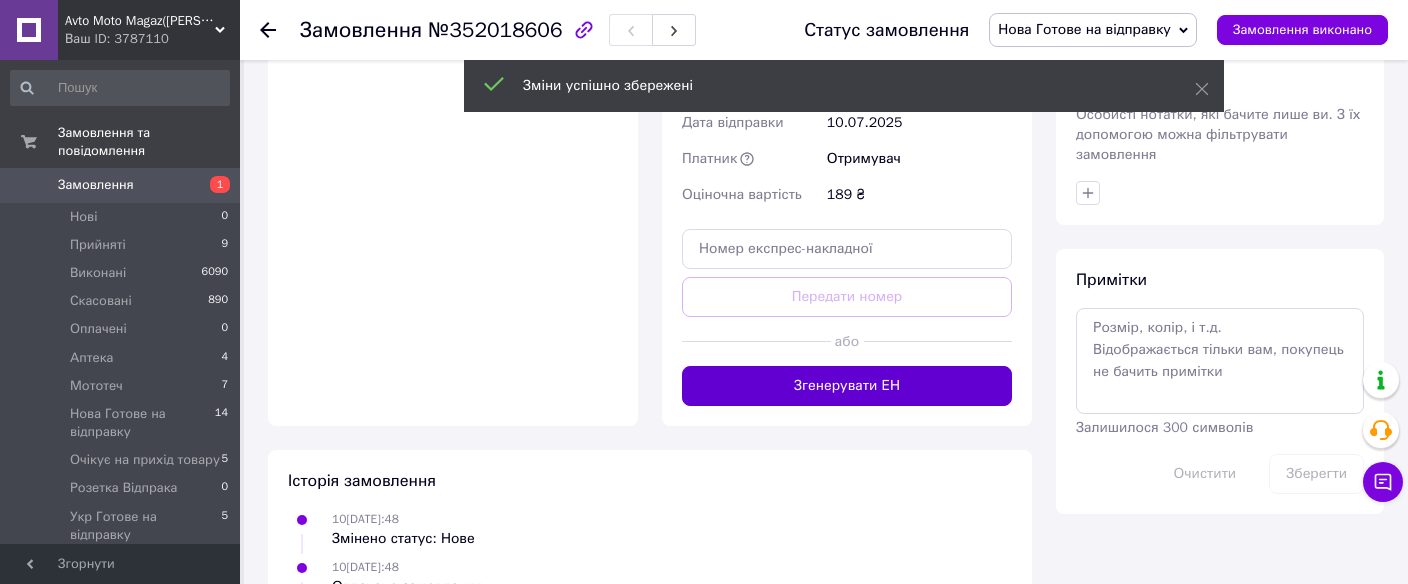 click on "Згенерувати ЕН" at bounding box center (847, 386) 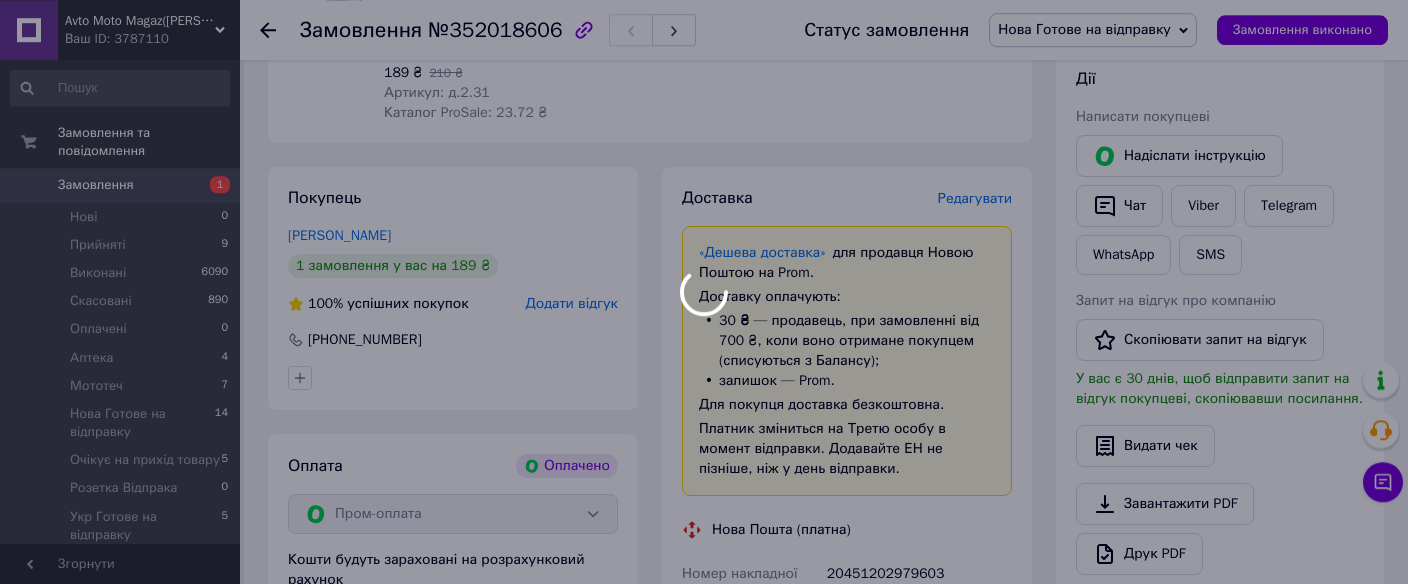 scroll, scrollTop: 777, scrollLeft: 0, axis: vertical 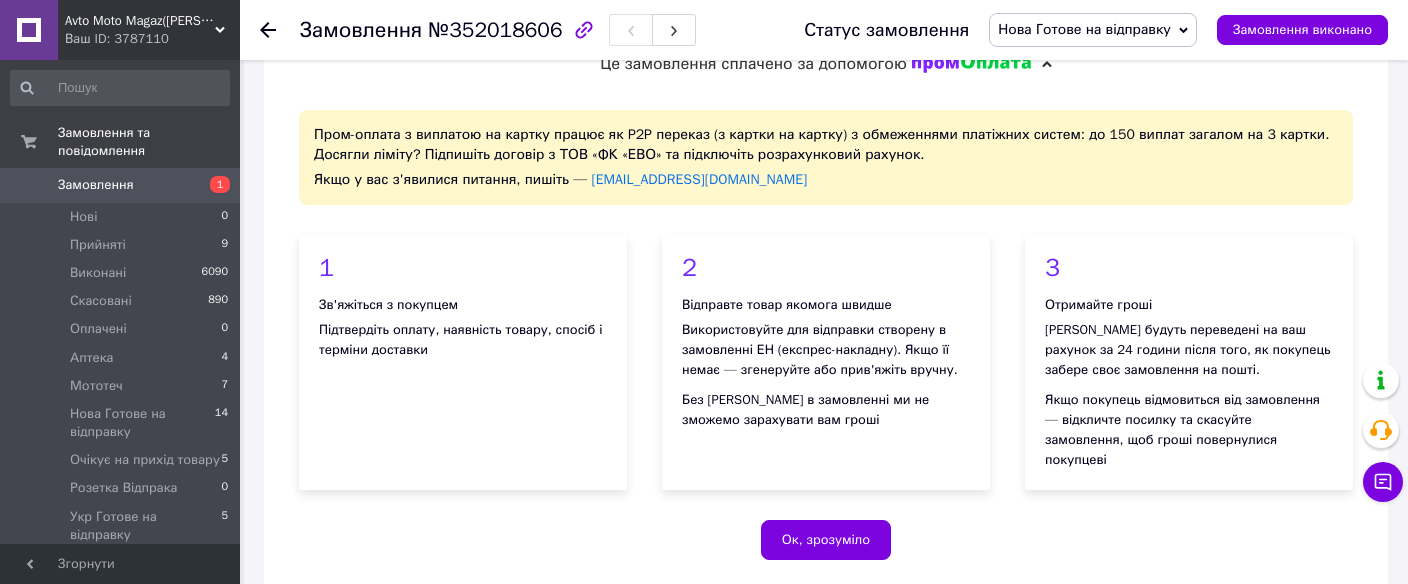 click on "Нова Готове на відправку" at bounding box center (1093, 30) 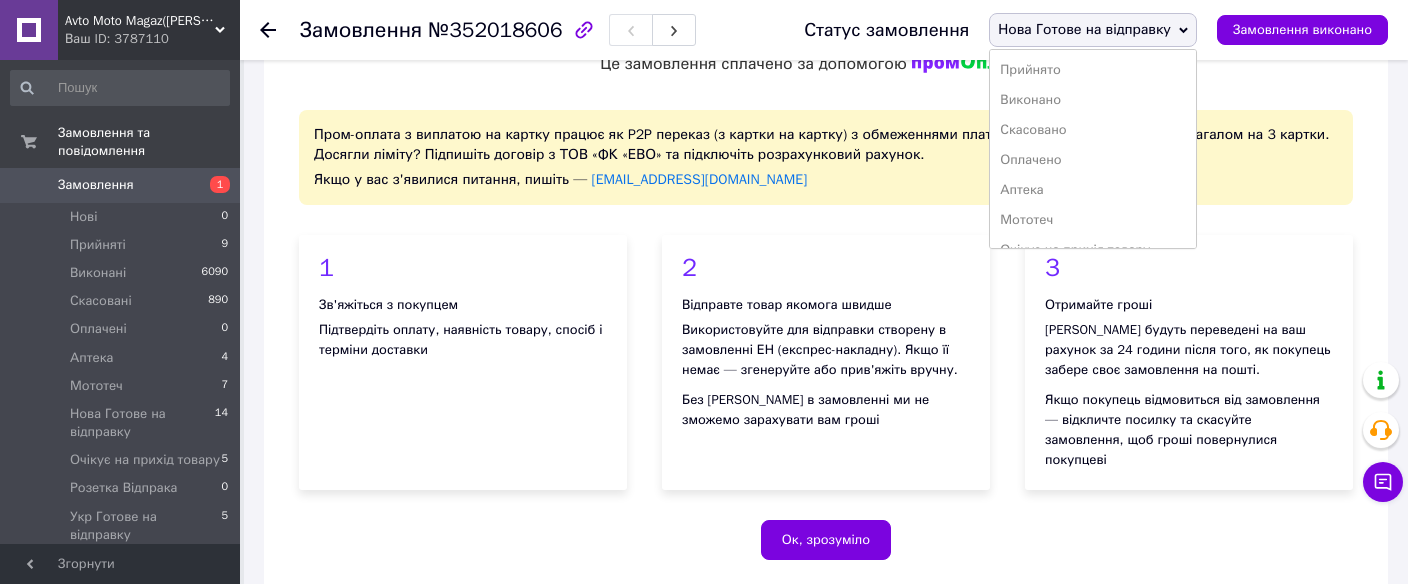 scroll, scrollTop: 51, scrollLeft: 0, axis: vertical 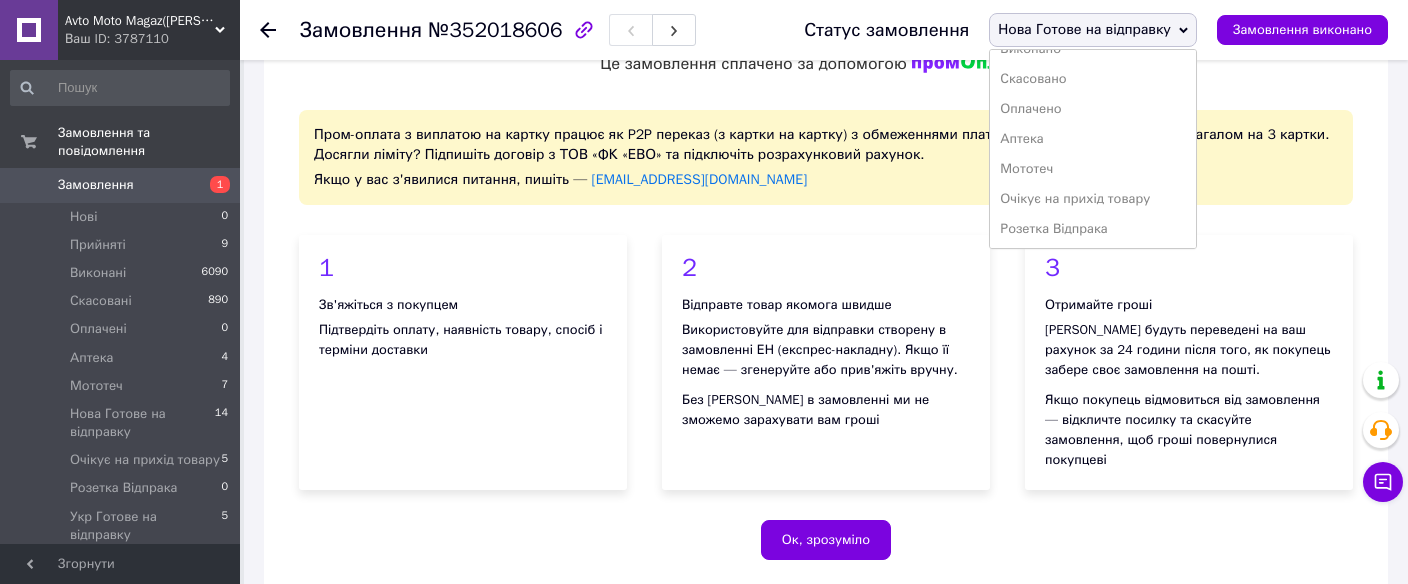 drag, startPoint x: 1073, startPoint y: 167, endPoint x: 827, endPoint y: 144, distance: 247.07286 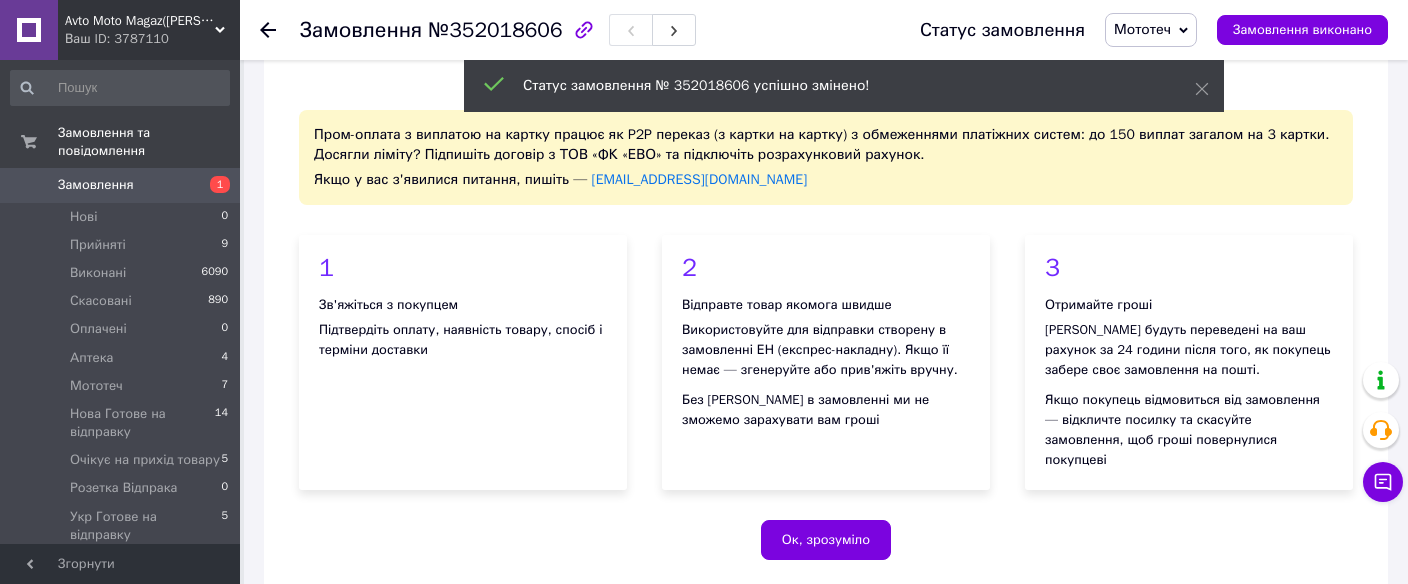 click 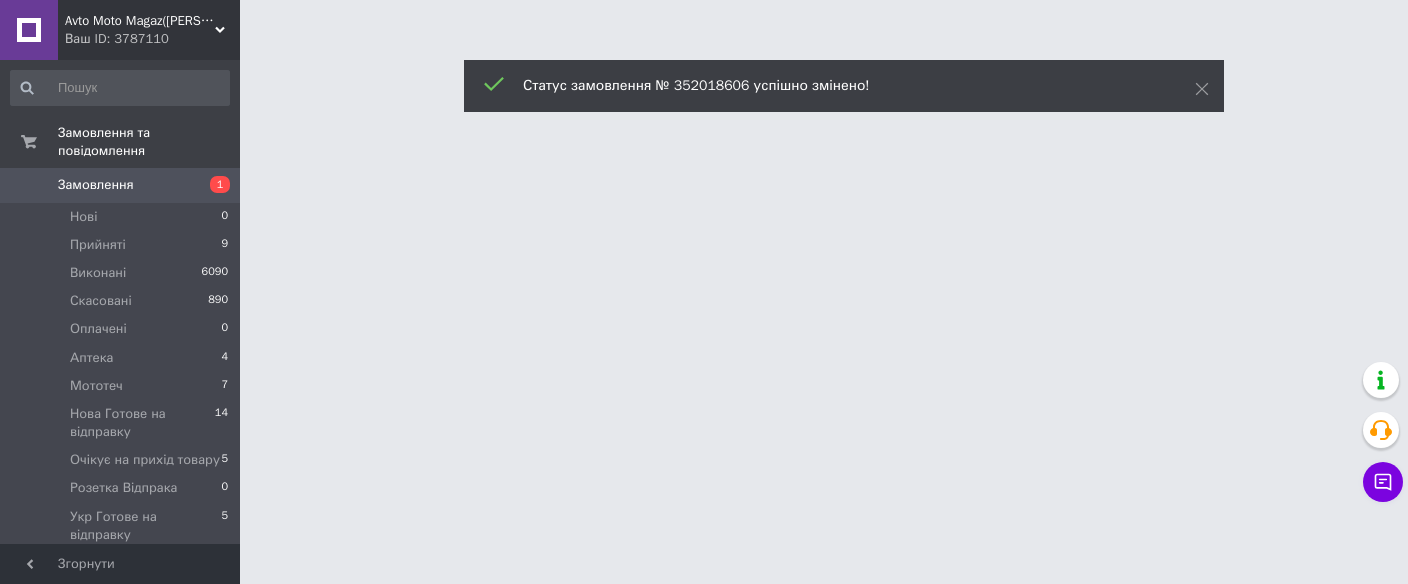 scroll, scrollTop: 0, scrollLeft: 0, axis: both 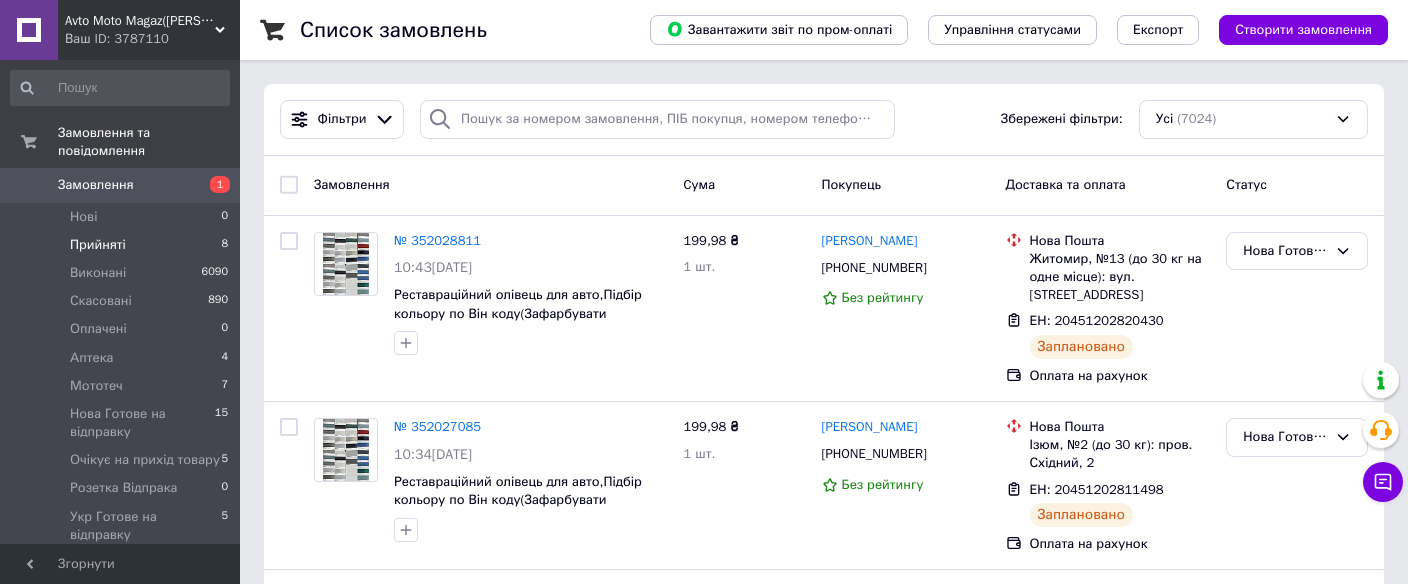 click on "Прийняті" at bounding box center (98, 245) 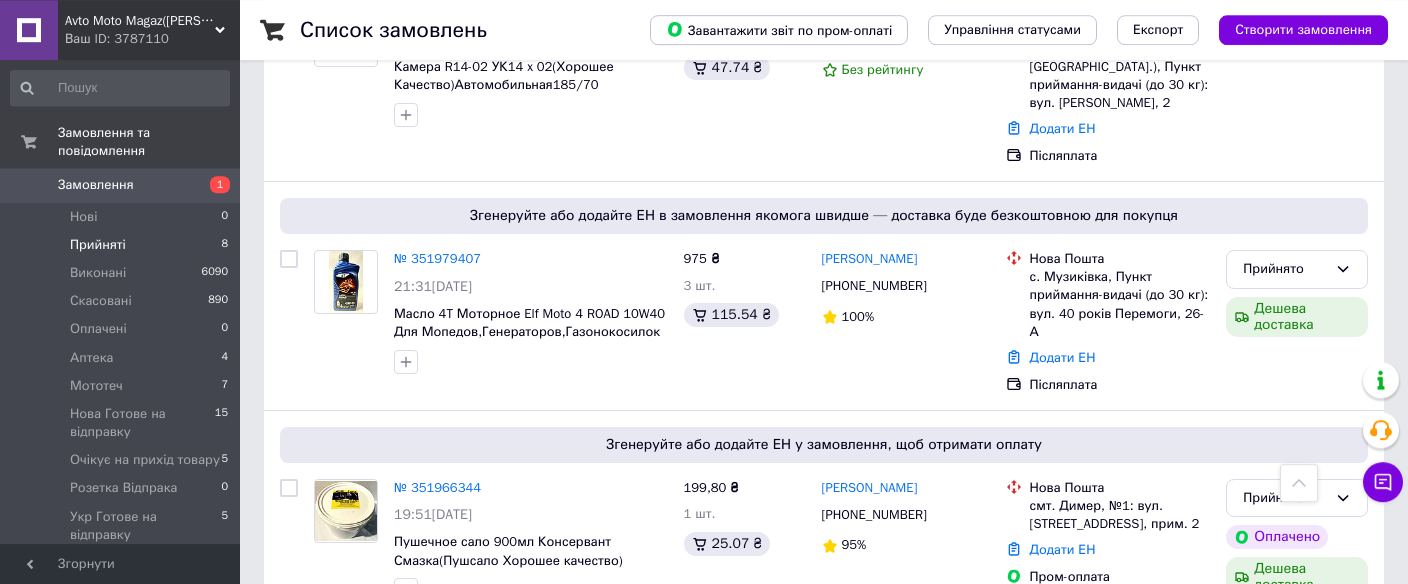 scroll, scrollTop: 186, scrollLeft: 0, axis: vertical 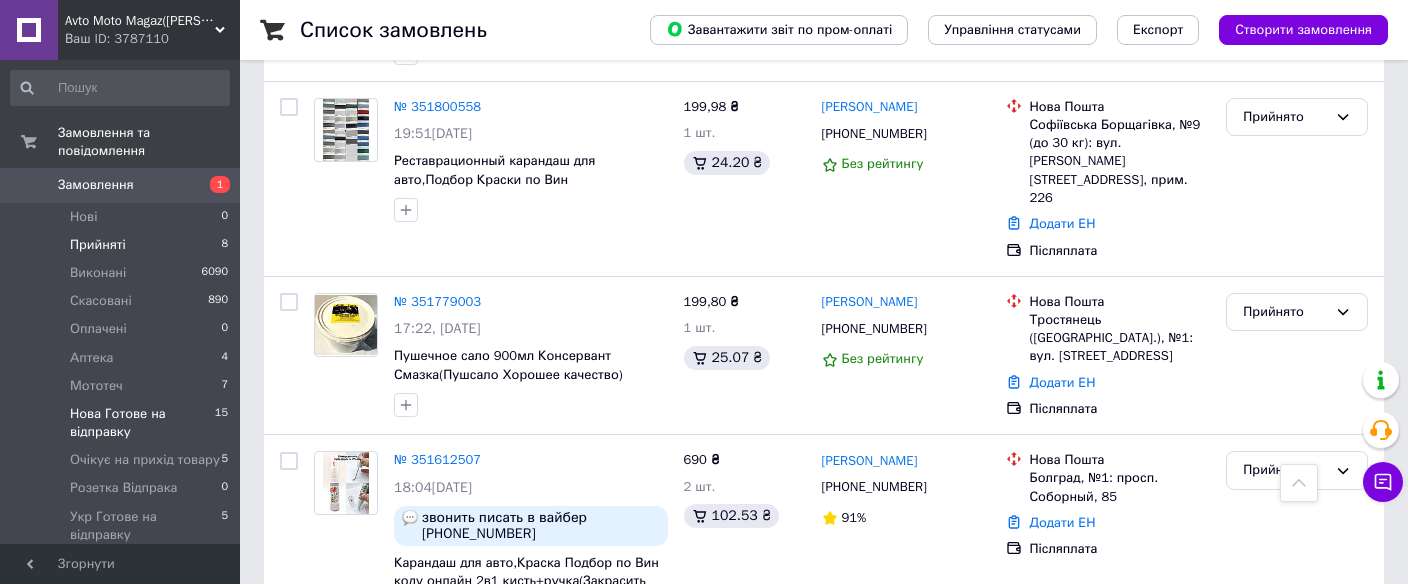 click on "Нова Готове на відправку" at bounding box center (142, 423) 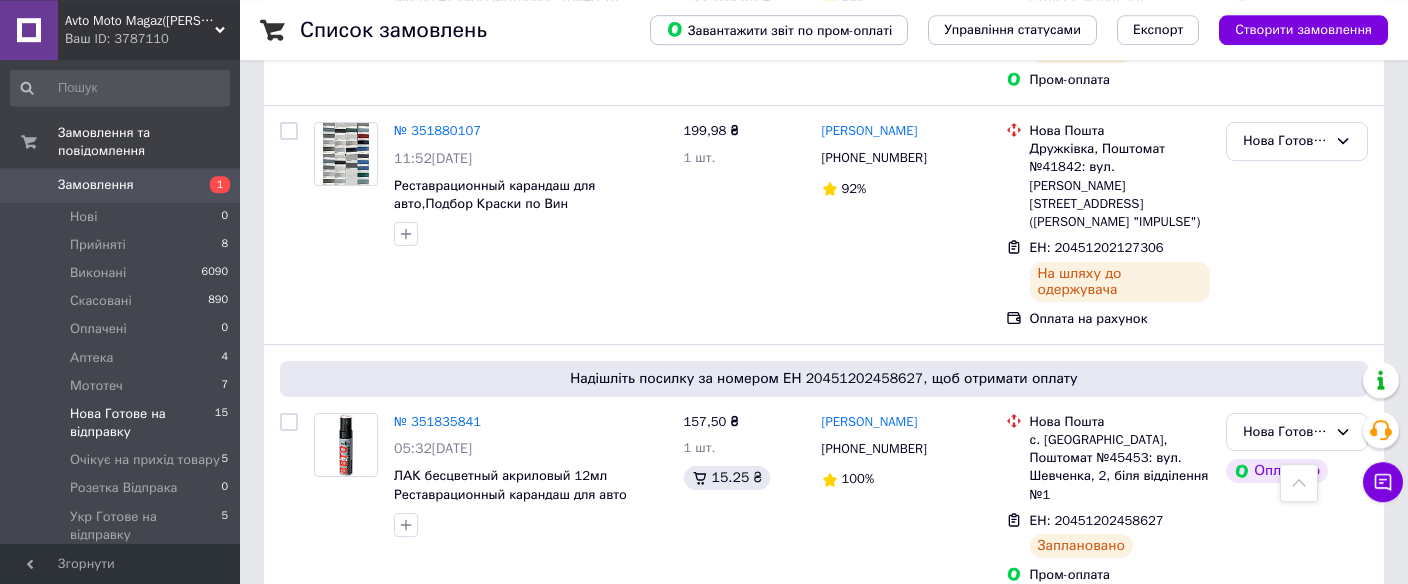 scroll, scrollTop: 1971, scrollLeft: 0, axis: vertical 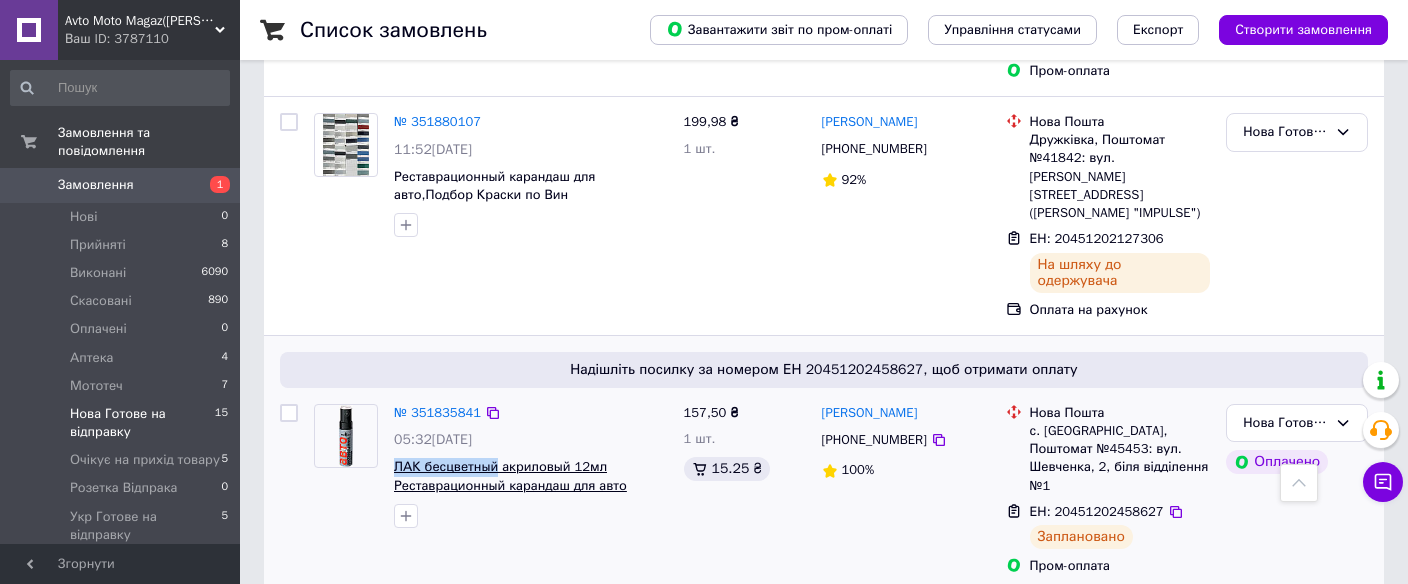 drag, startPoint x: 389, startPoint y: 303, endPoint x: 493, endPoint y: 310, distance: 104.23531 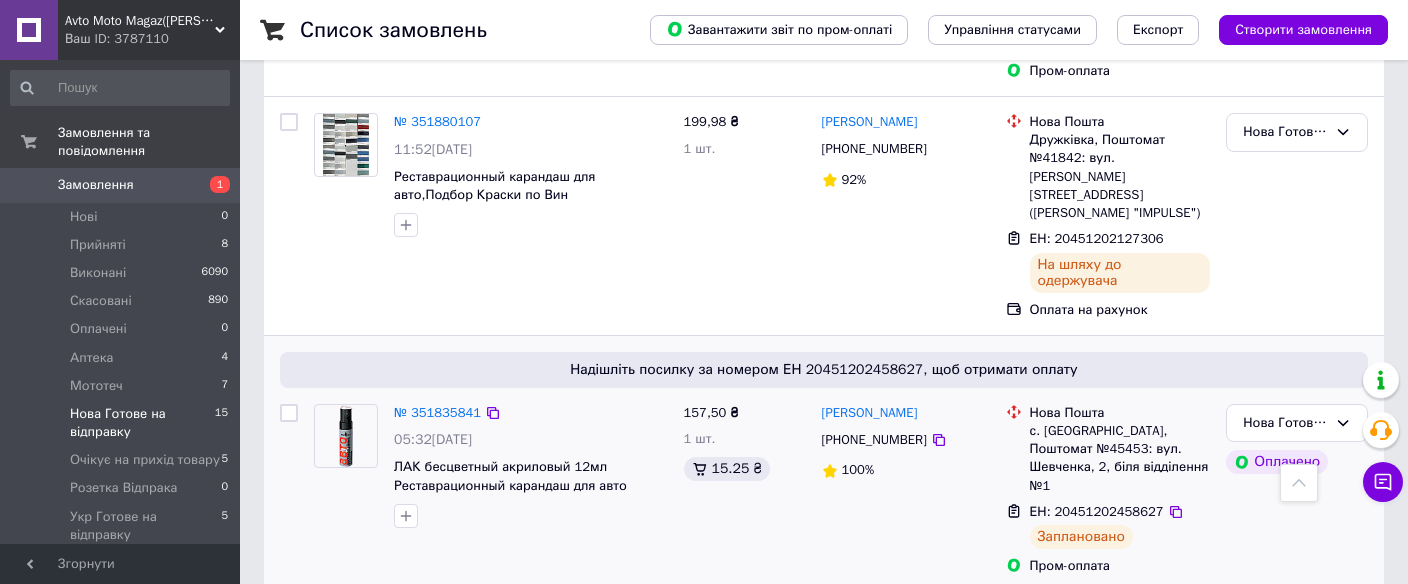 click at bounding box center (346, 466) 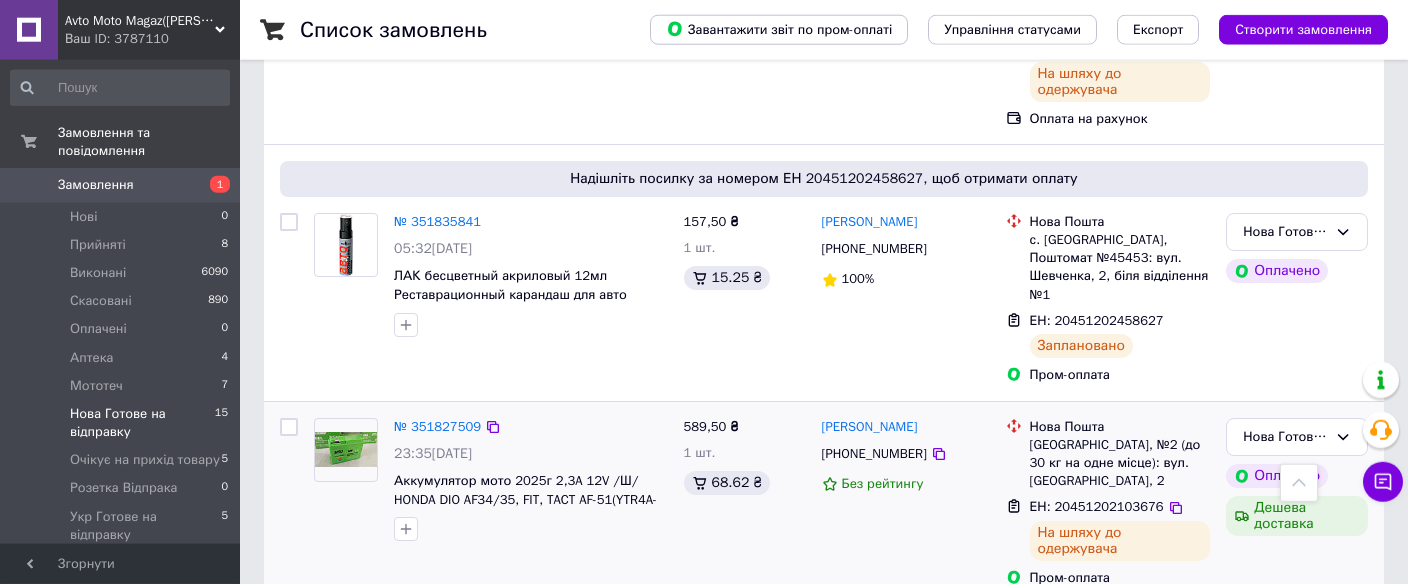 scroll, scrollTop: 2217, scrollLeft: 0, axis: vertical 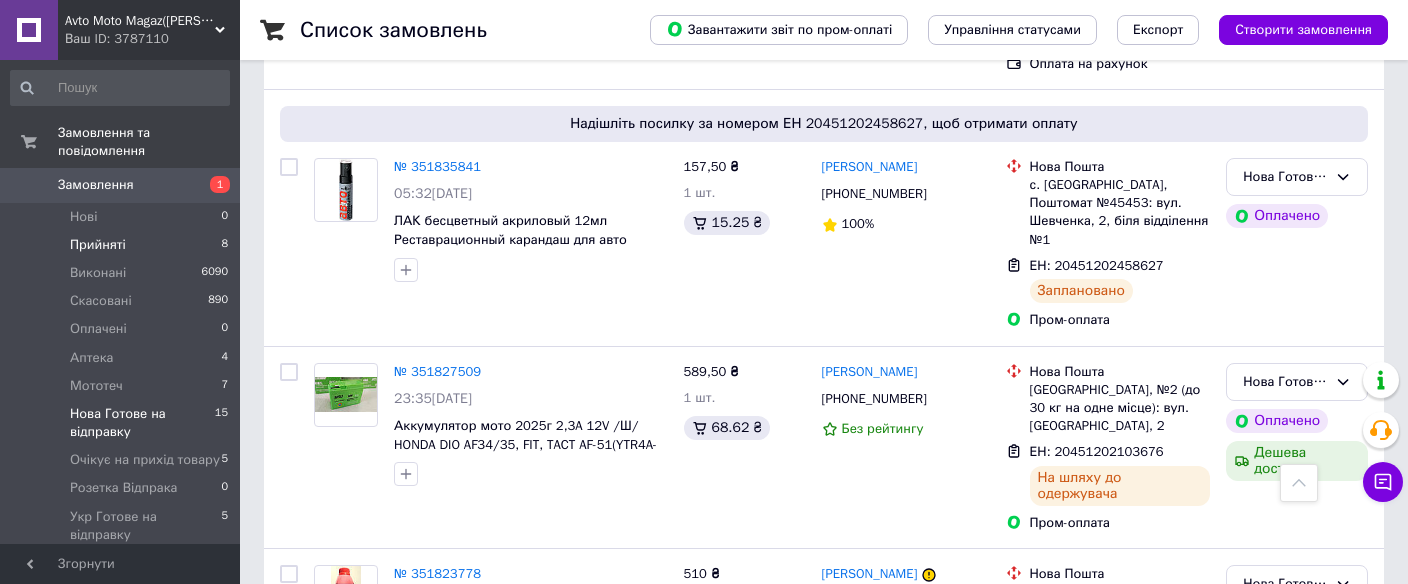click on "Прийняті" at bounding box center (98, 245) 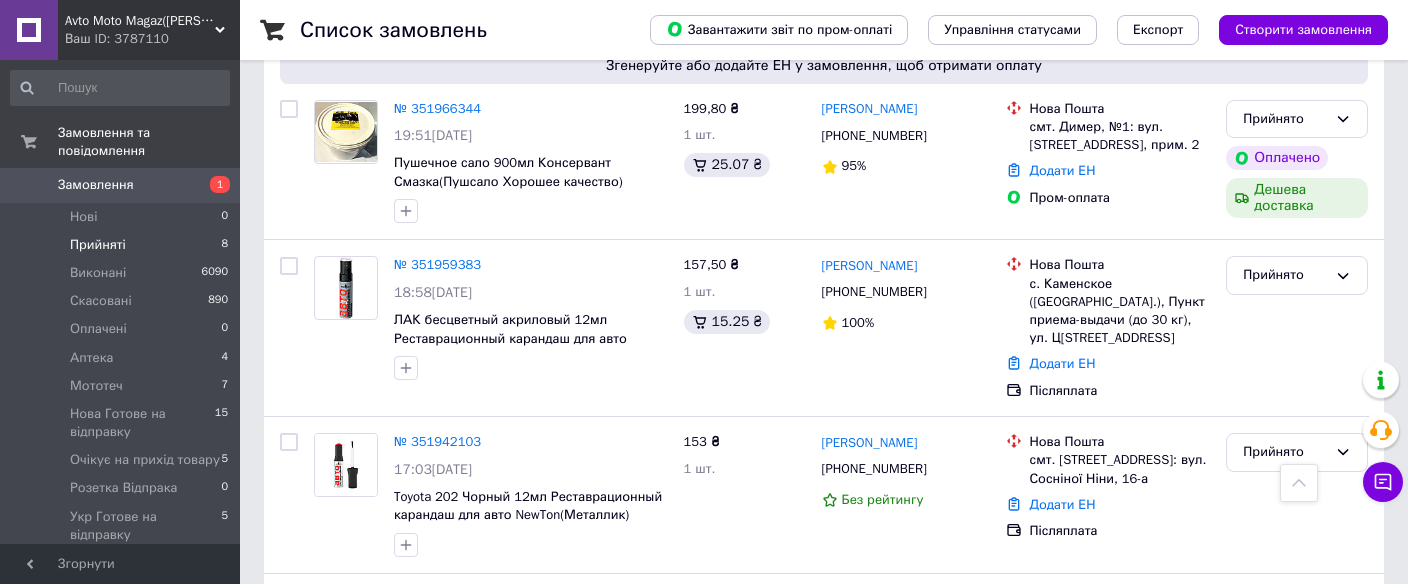 scroll, scrollTop: 1171, scrollLeft: 0, axis: vertical 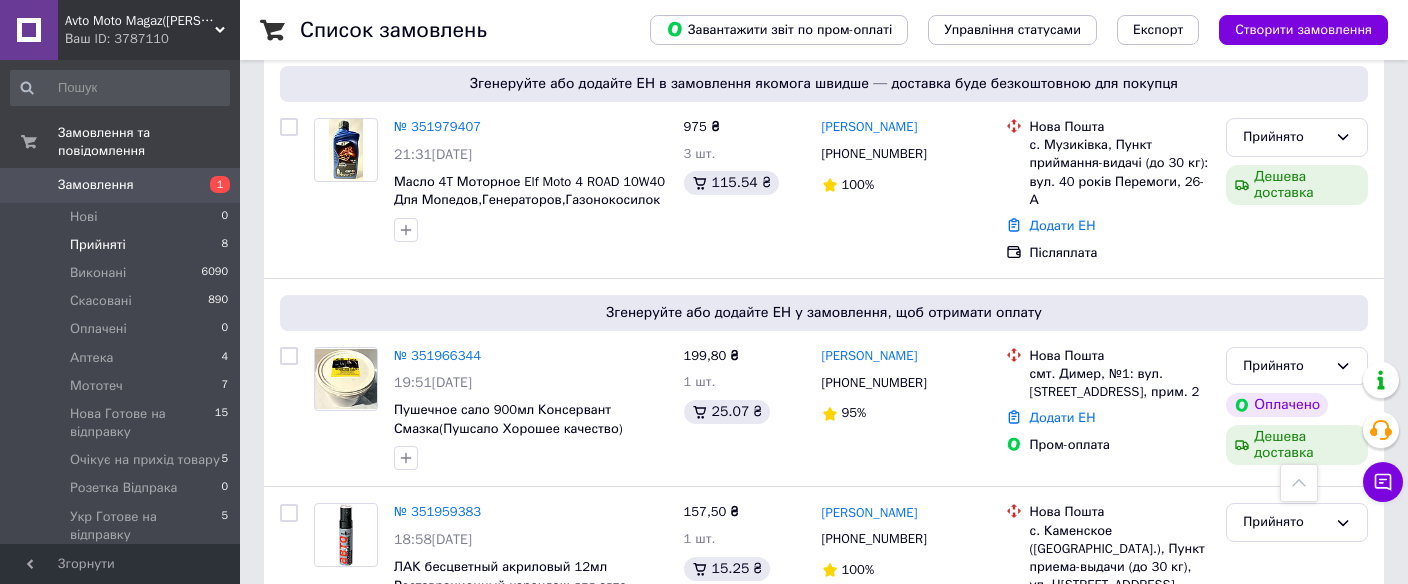 click on "Замовлення" at bounding box center [96, 185] 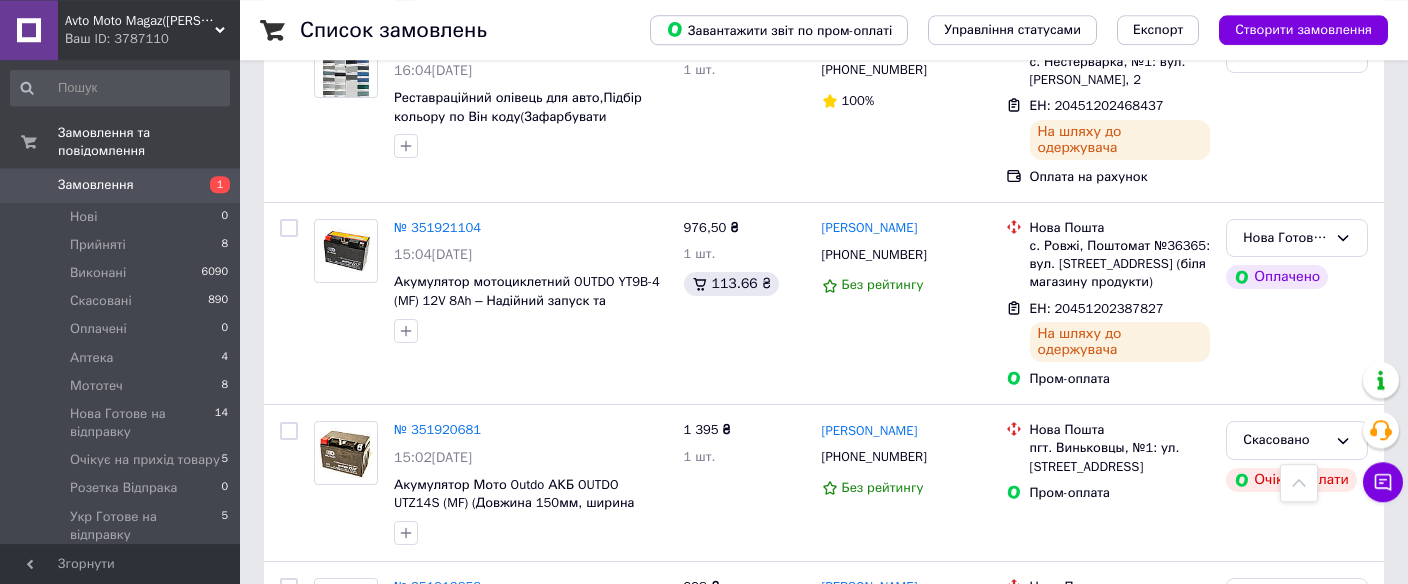 scroll, scrollTop: 2217, scrollLeft: 0, axis: vertical 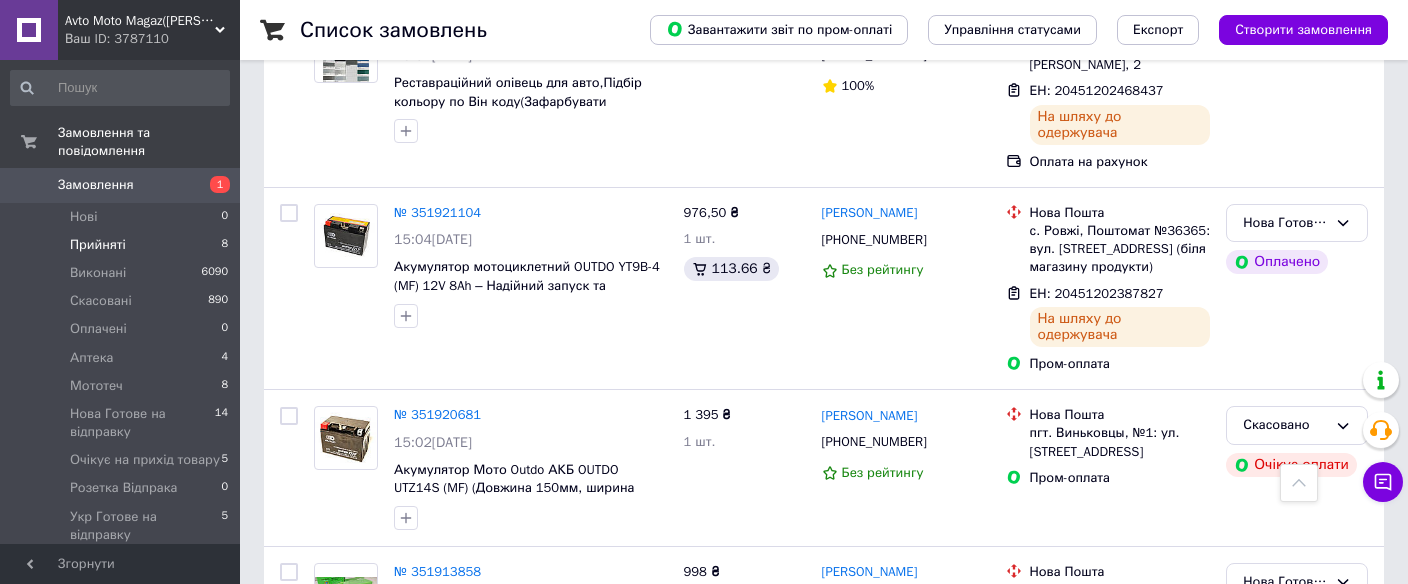 click on "Прийняті" at bounding box center (98, 245) 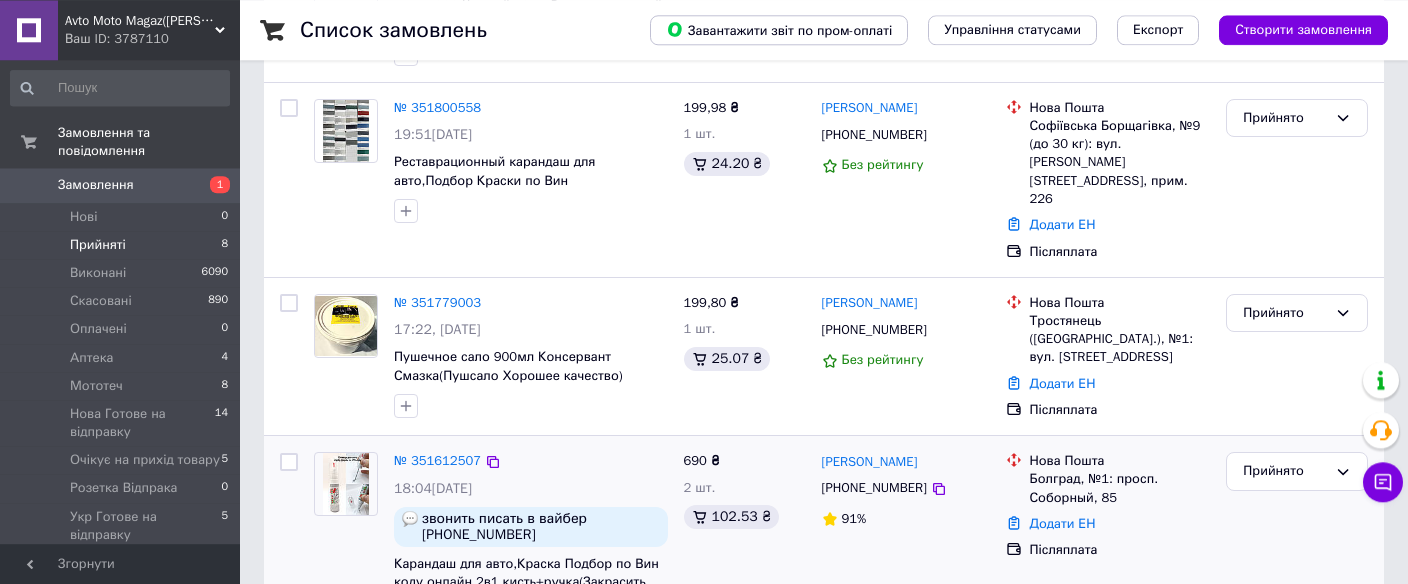 scroll, scrollTop: 1171, scrollLeft: 0, axis: vertical 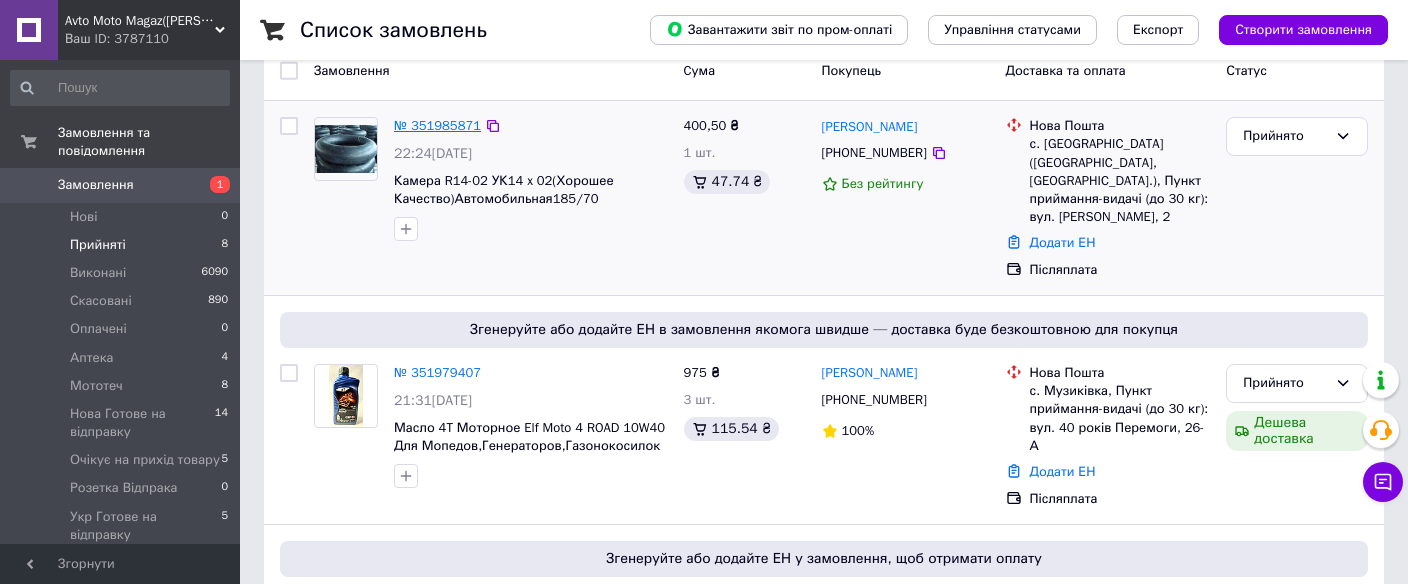 click on "№ 351985871" at bounding box center (437, 125) 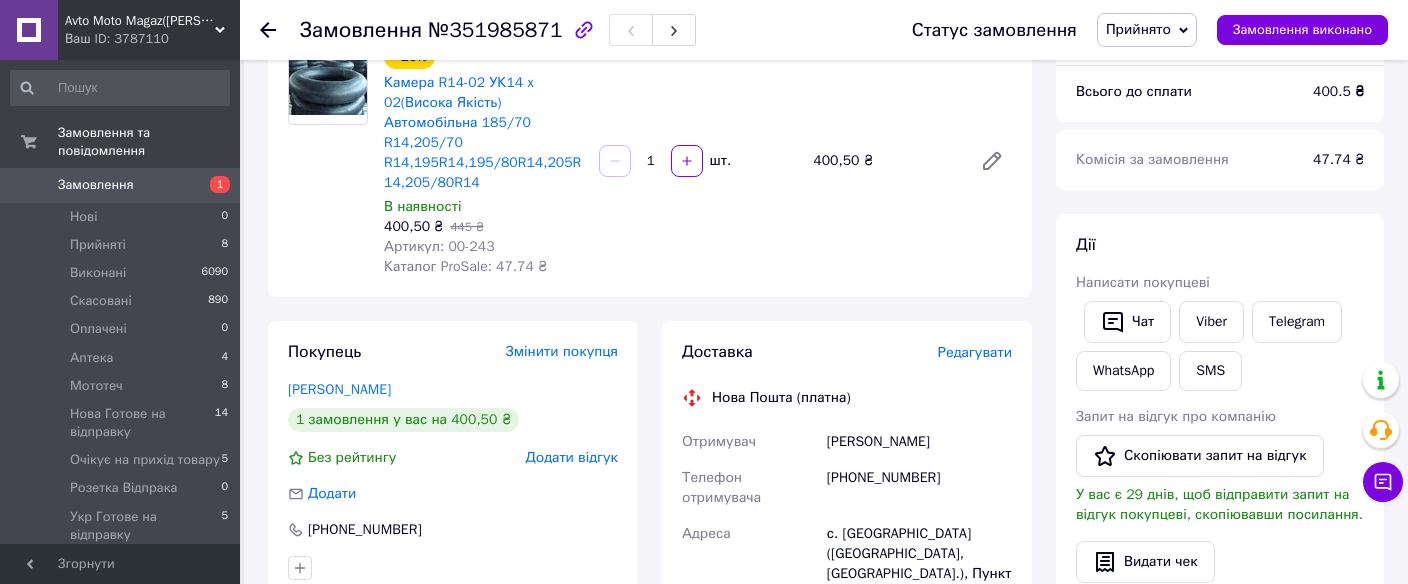click on "Прийнято" at bounding box center (1138, 29) 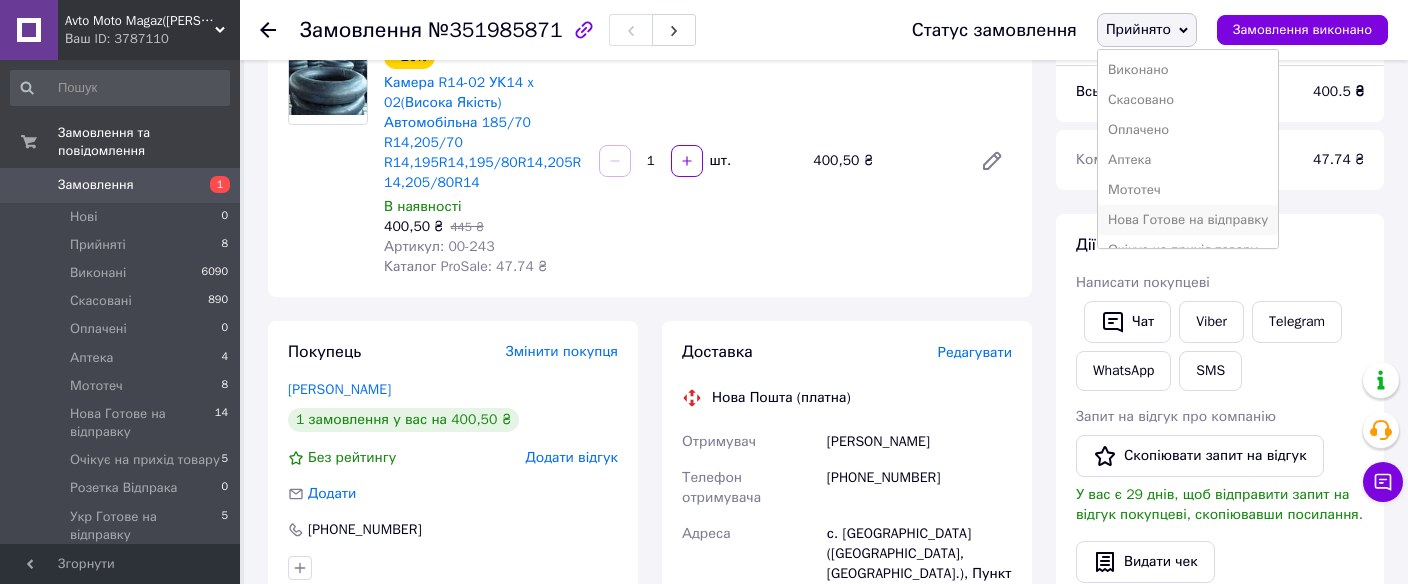 click on "Нова Готове на відправку" at bounding box center [1188, 220] 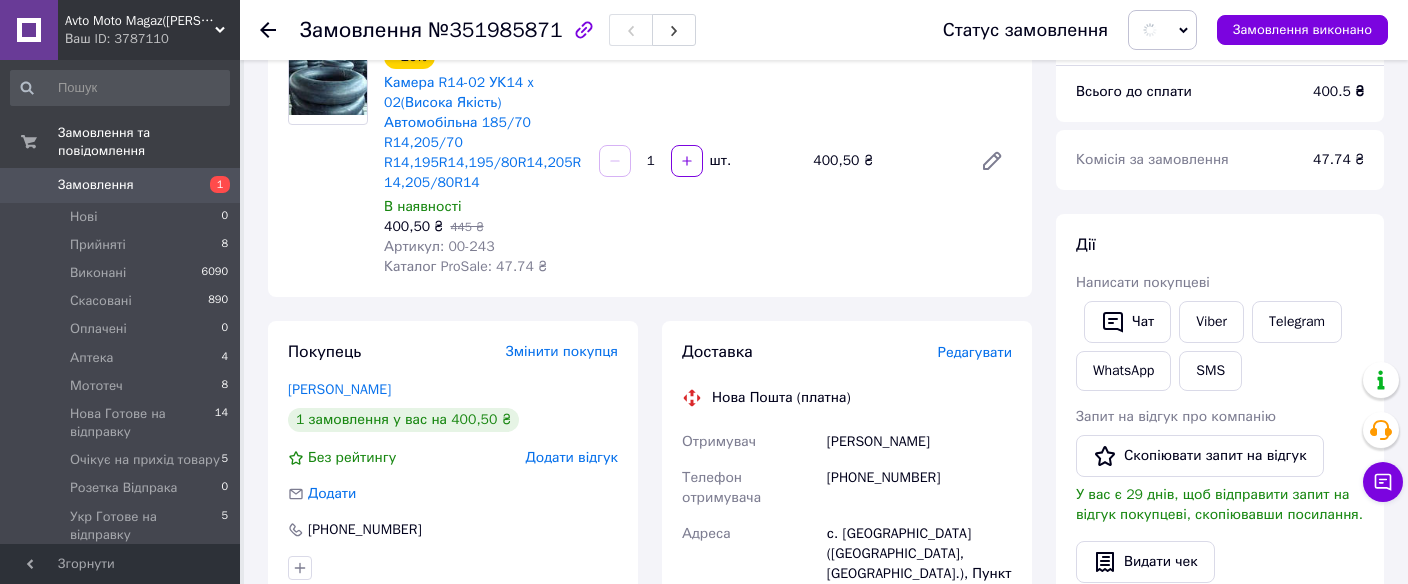 scroll, scrollTop: 432, scrollLeft: 0, axis: vertical 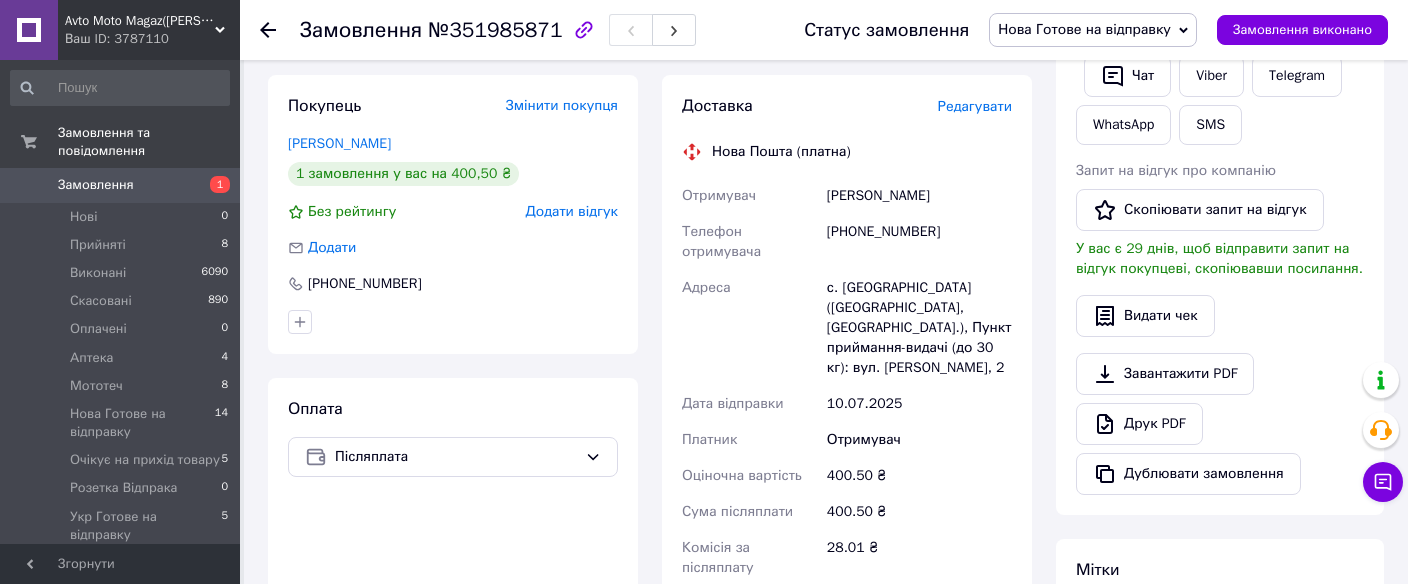 click on "Редагувати" at bounding box center (975, 106) 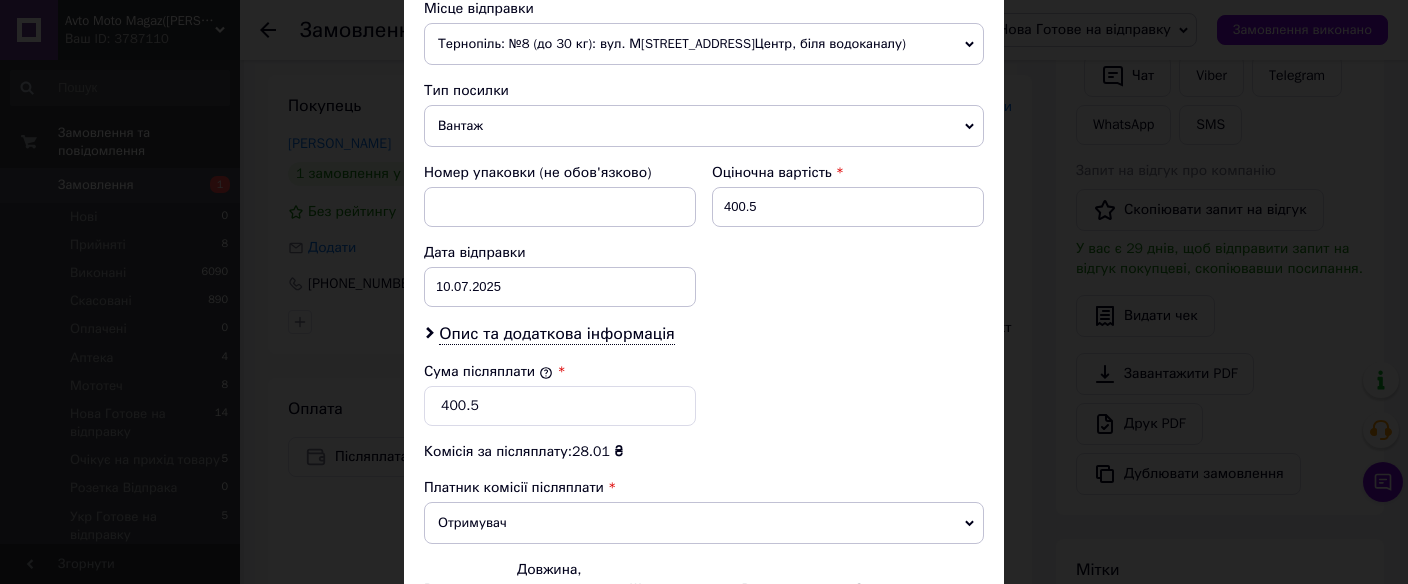 scroll, scrollTop: 933, scrollLeft: 0, axis: vertical 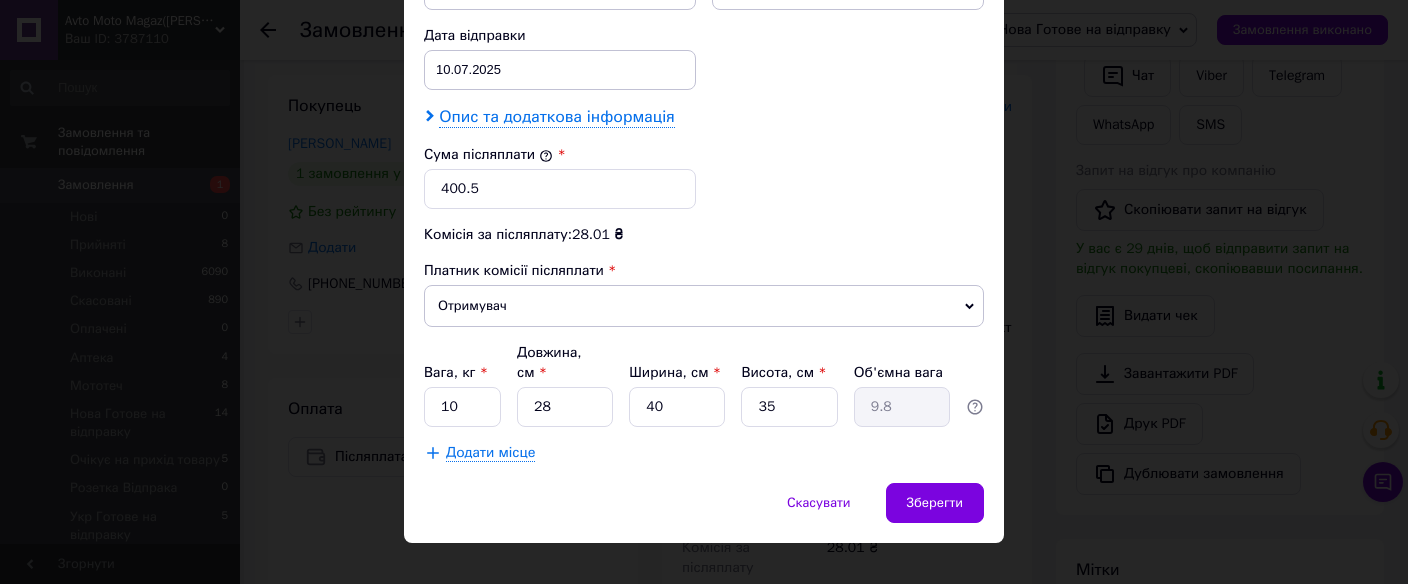 click on "Опис та додаткова інформація" at bounding box center [556, 117] 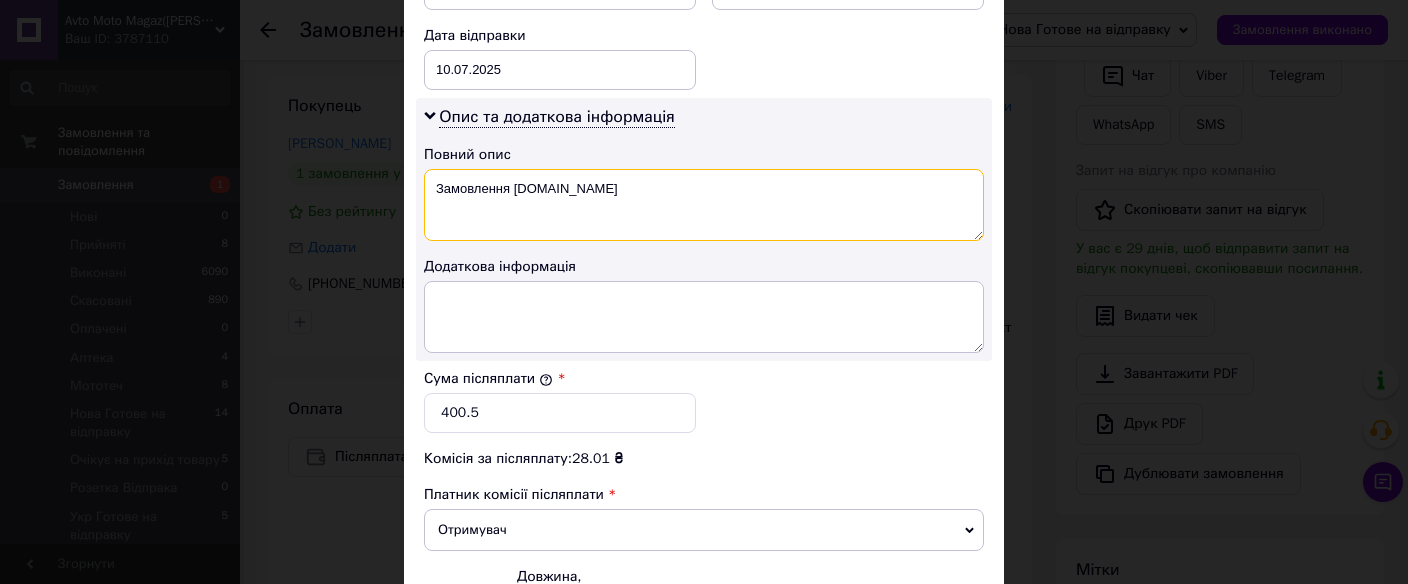 click on "Замовлення Bigl.ua" at bounding box center (704, 205) 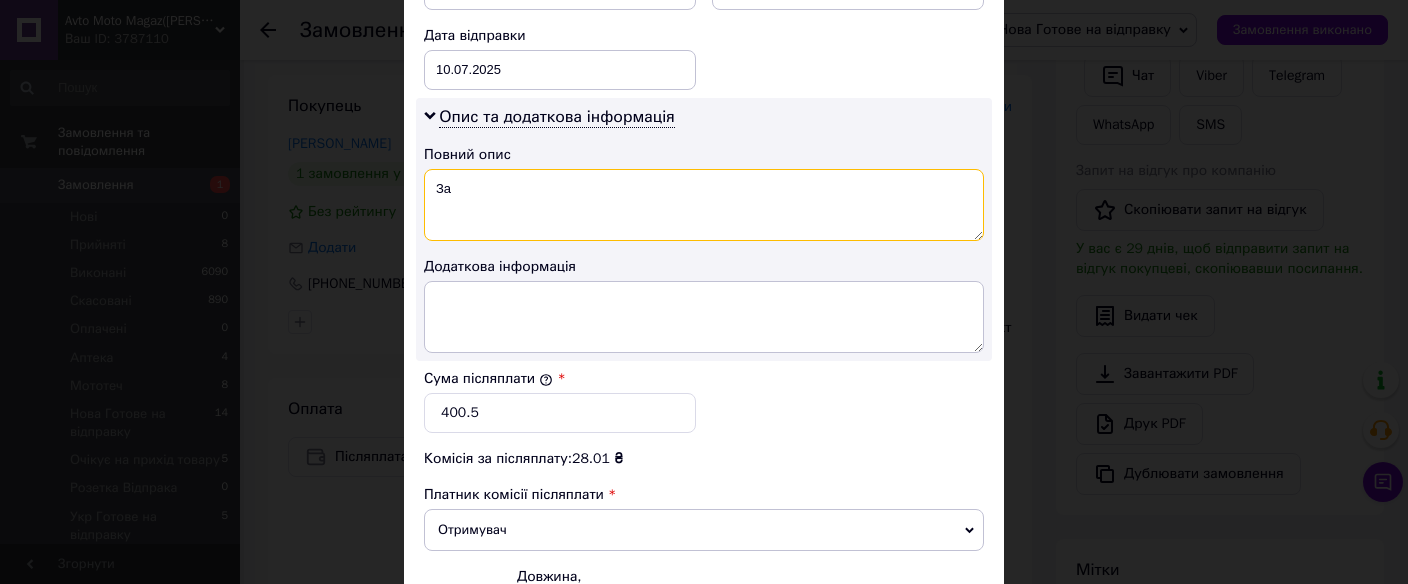 type on "З" 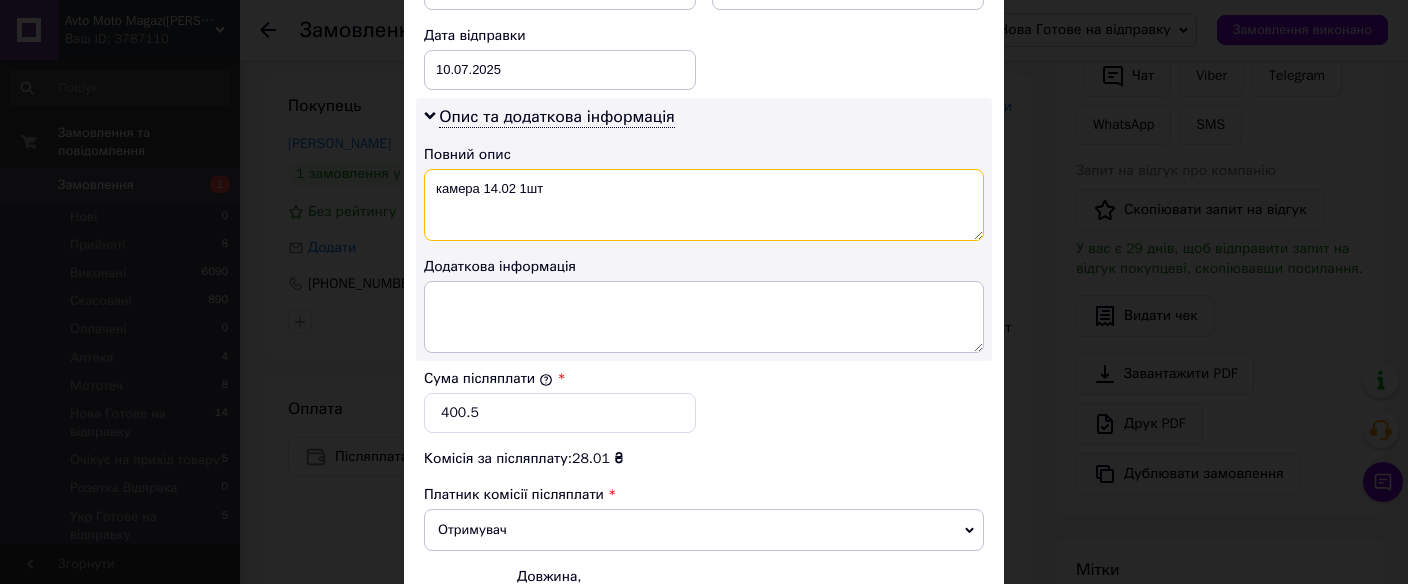 drag, startPoint x: 495, startPoint y: 188, endPoint x: 414, endPoint y: 197, distance: 81.49847 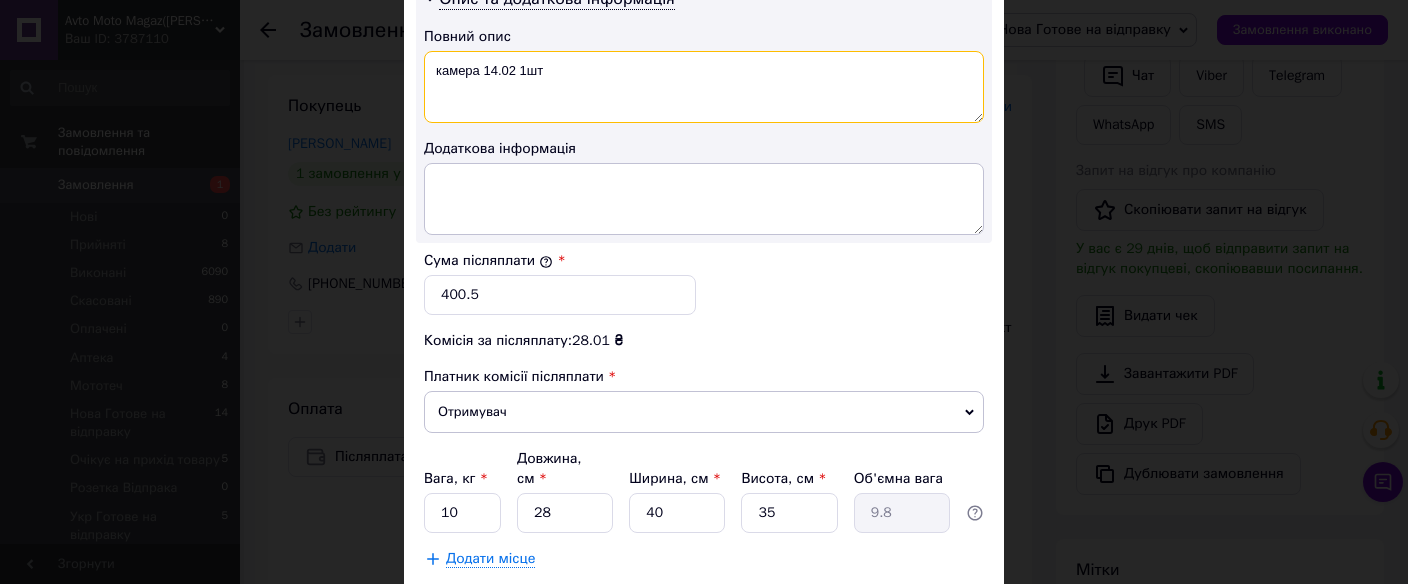 scroll, scrollTop: 1156, scrollLeft: 0, axis: vertical 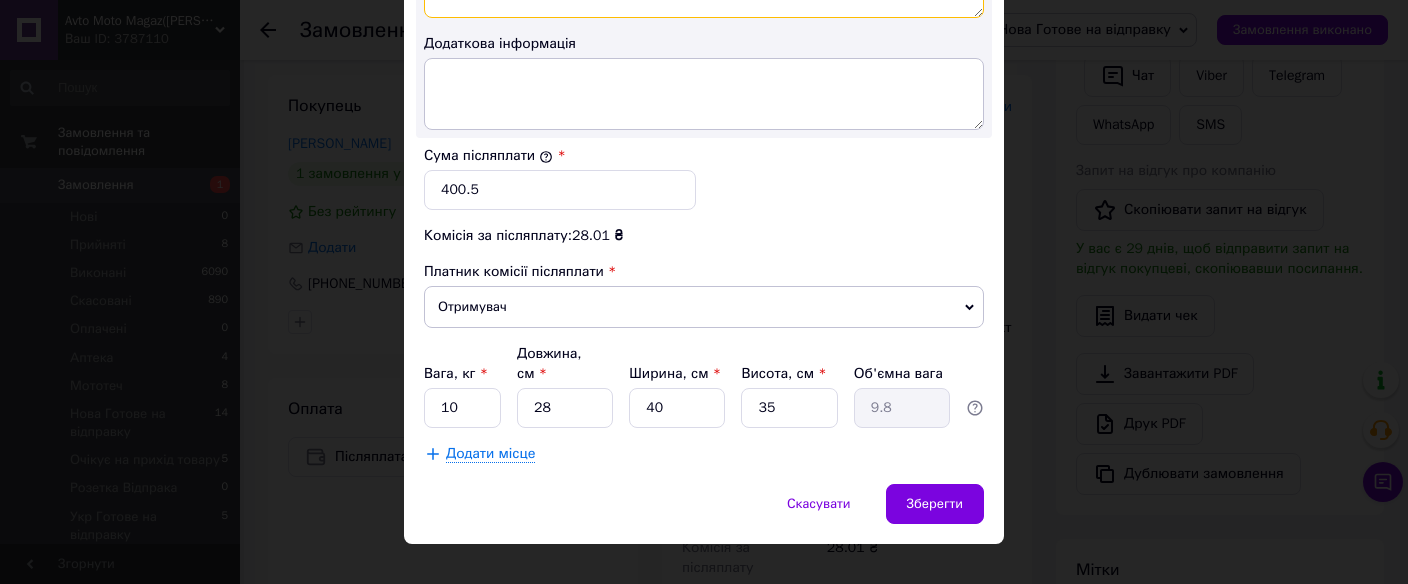 type on "камера 14.02 1шт" 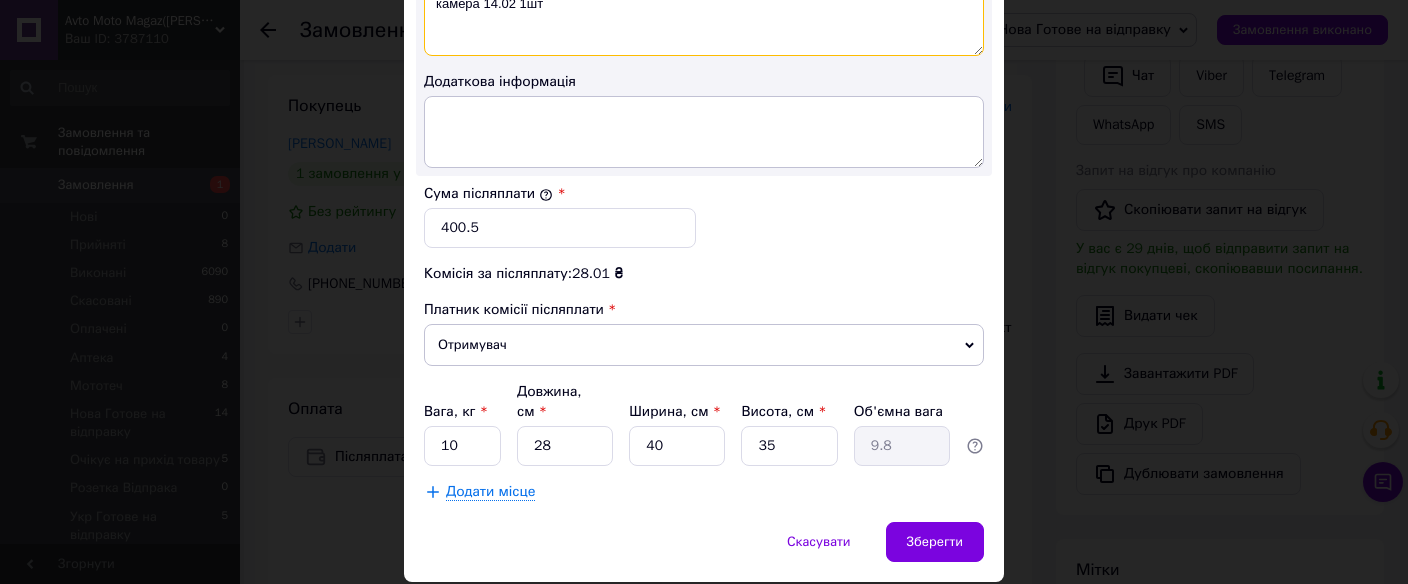 scroll, scrollTop: 1156, scrollLeft: 0, axis: vertical 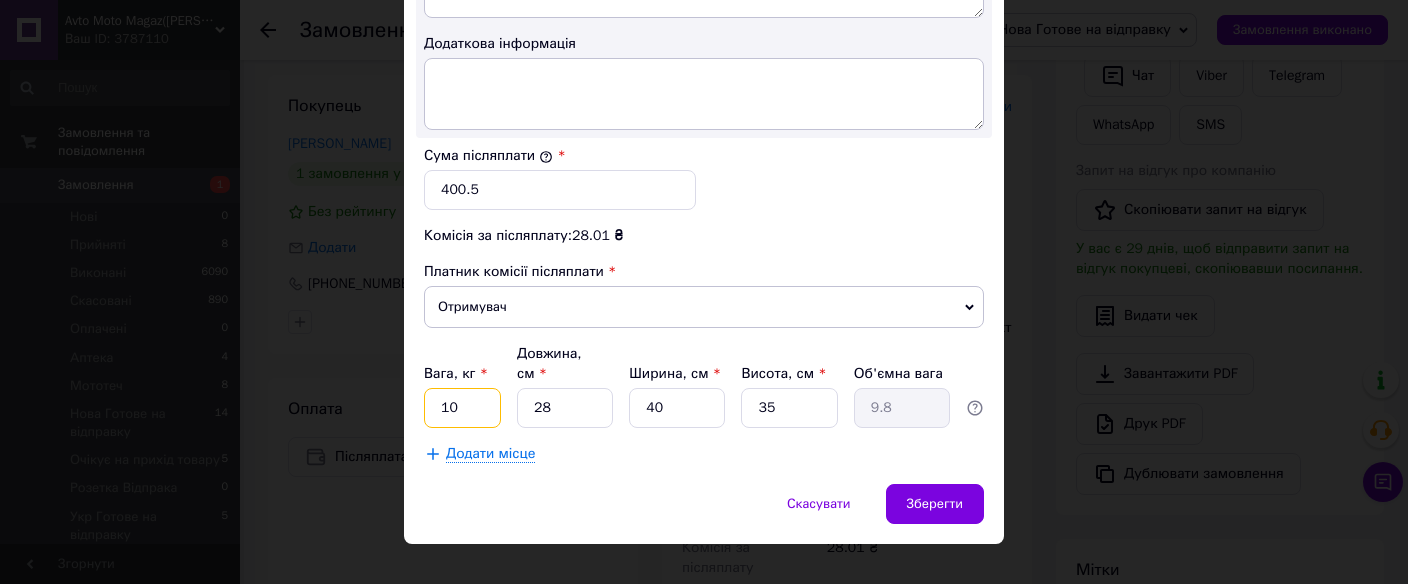click on "10" at bounding box center (462, 408) 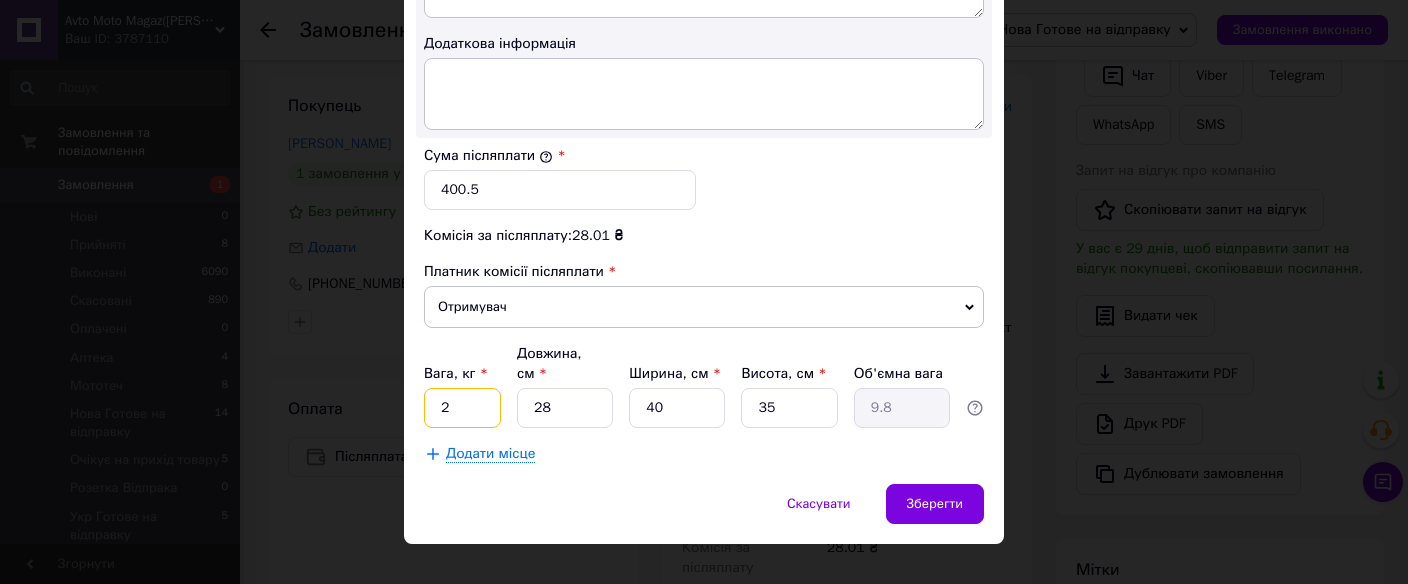 type on "2" 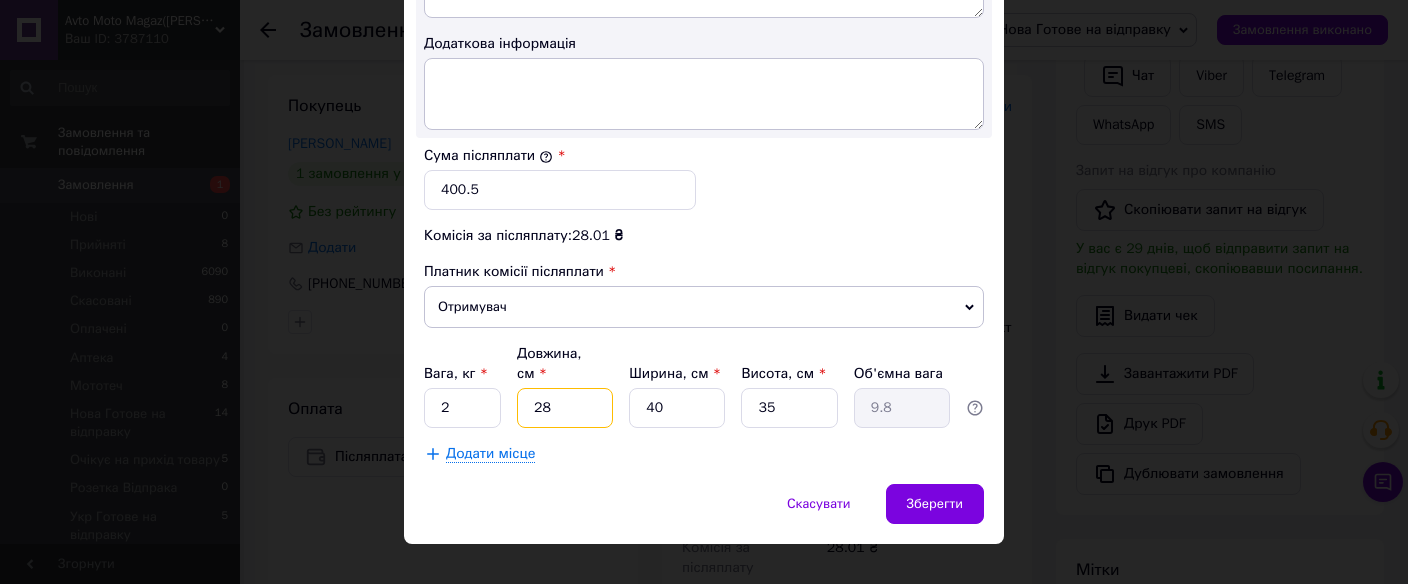 click on "28" at bounding box center [565, 408] 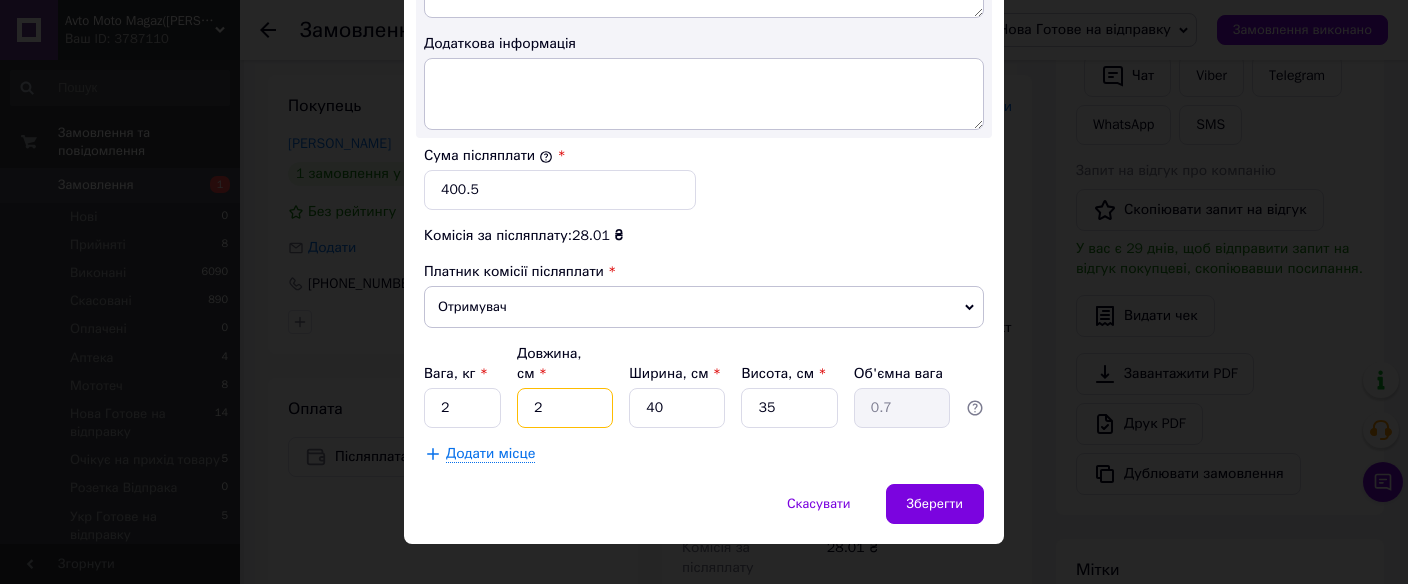 type on "20" 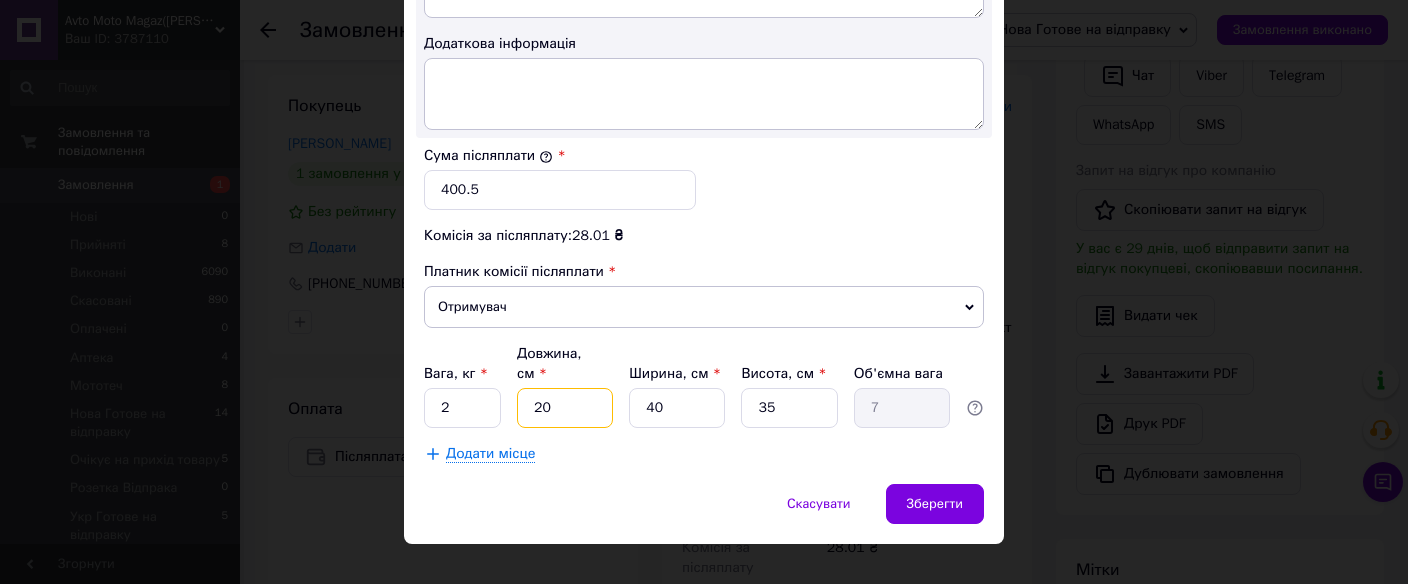 type on "20" 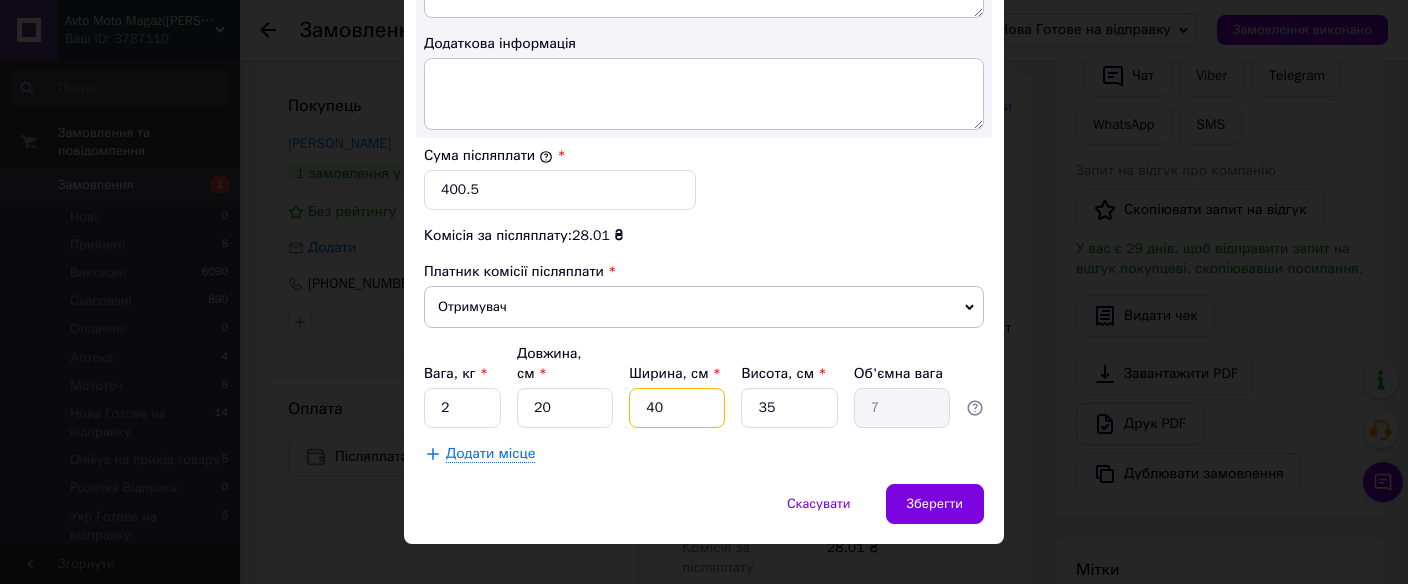 click on "40" at bounding box center [677, 408] 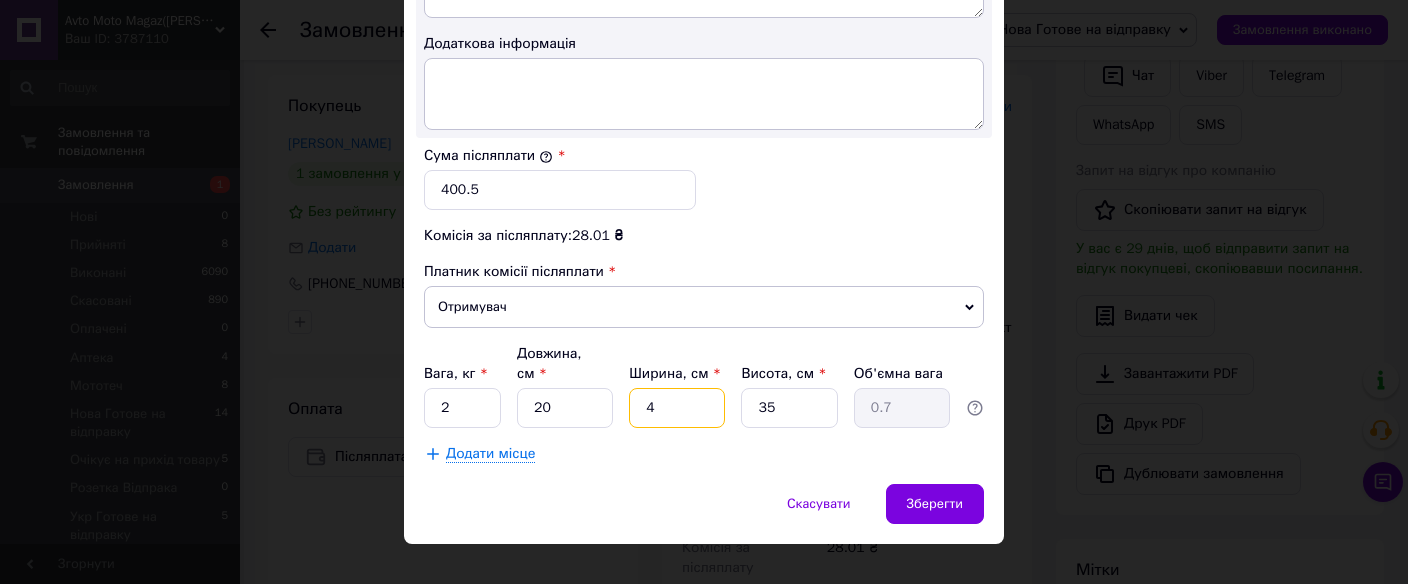 type 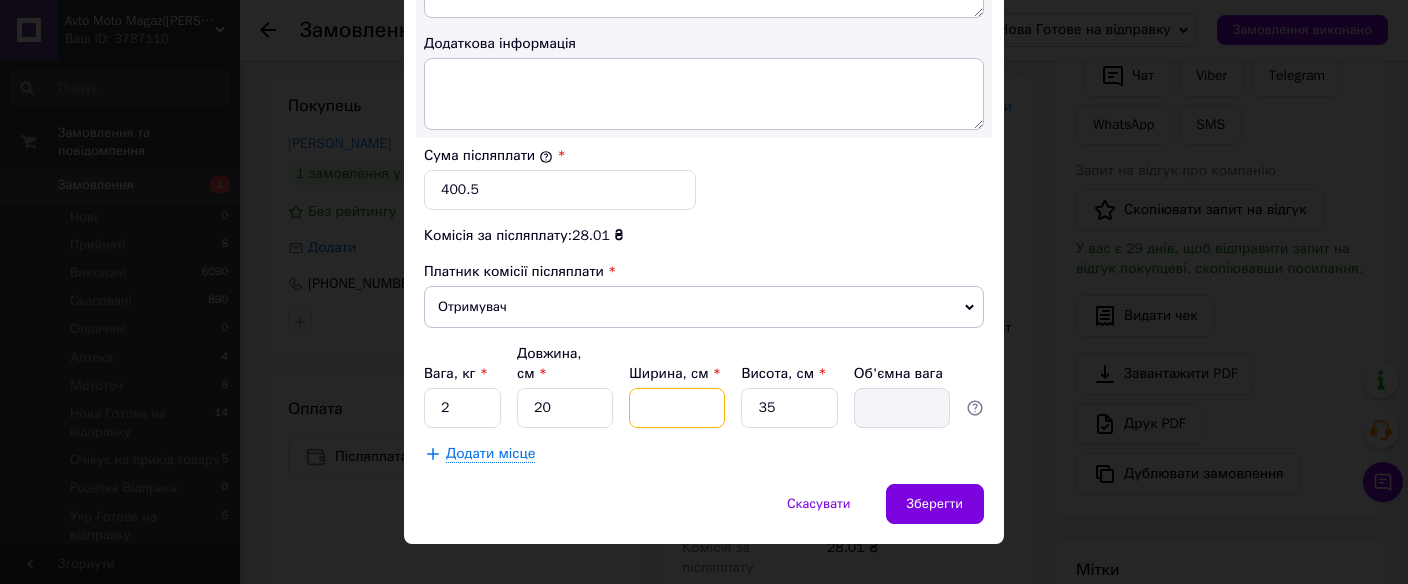type on "2" 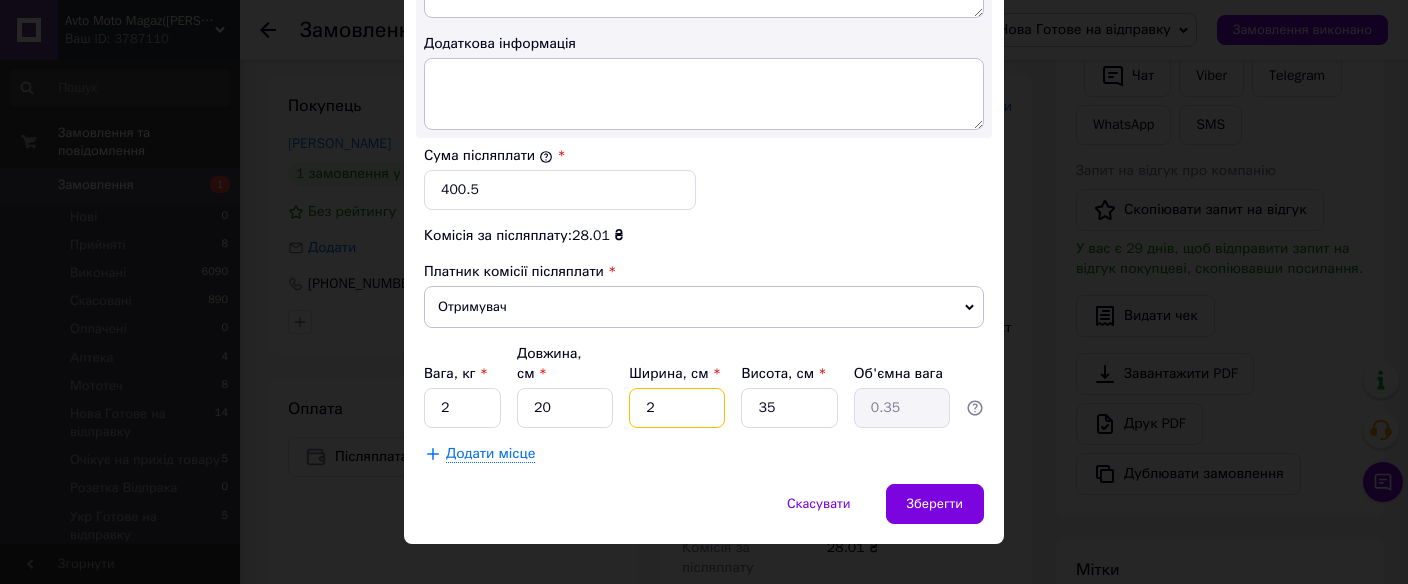 type on "20" 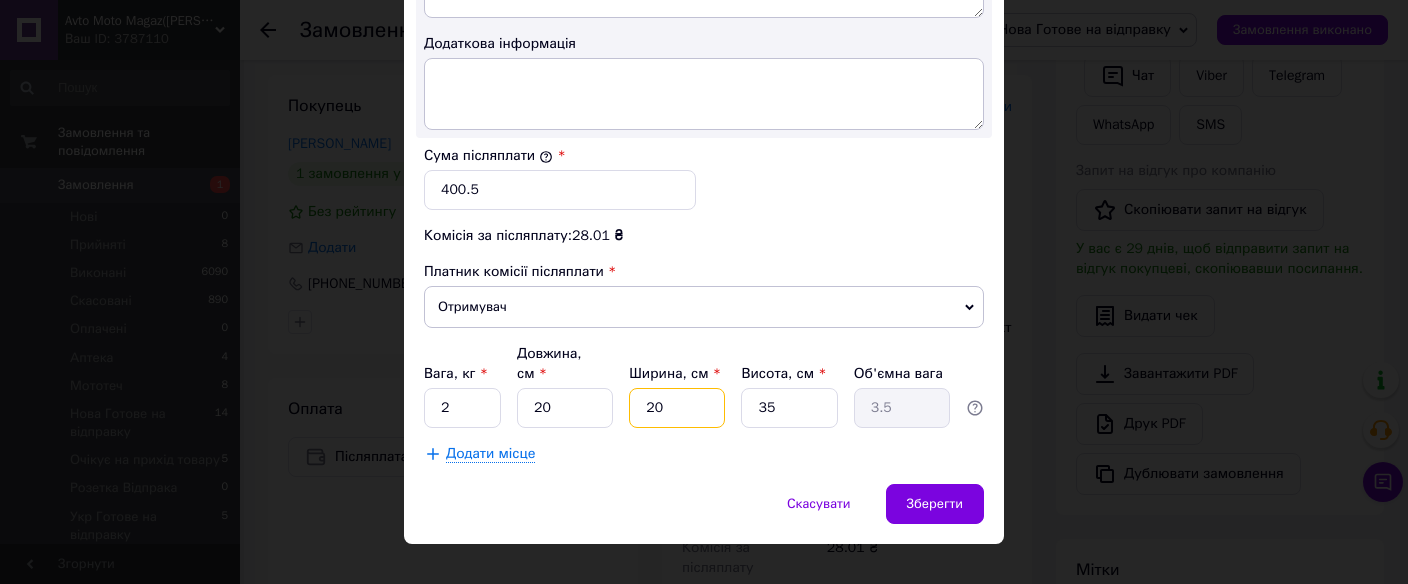 type on "20" 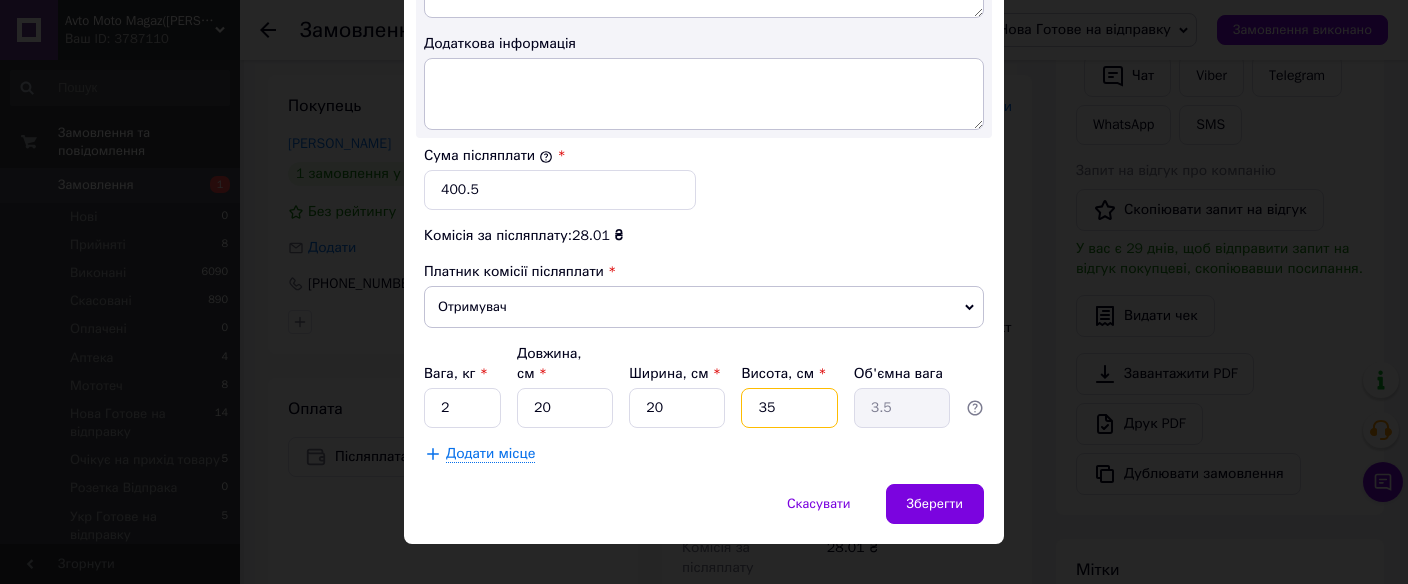 click on "35" at bounding box center (789, 408) 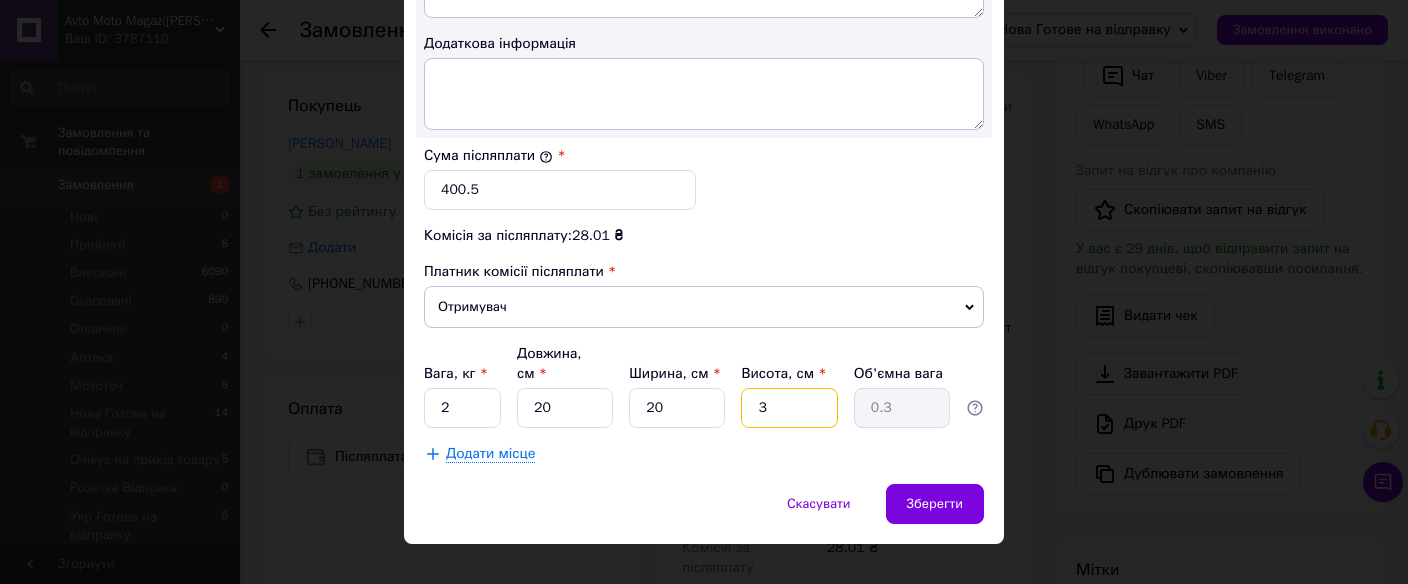 type 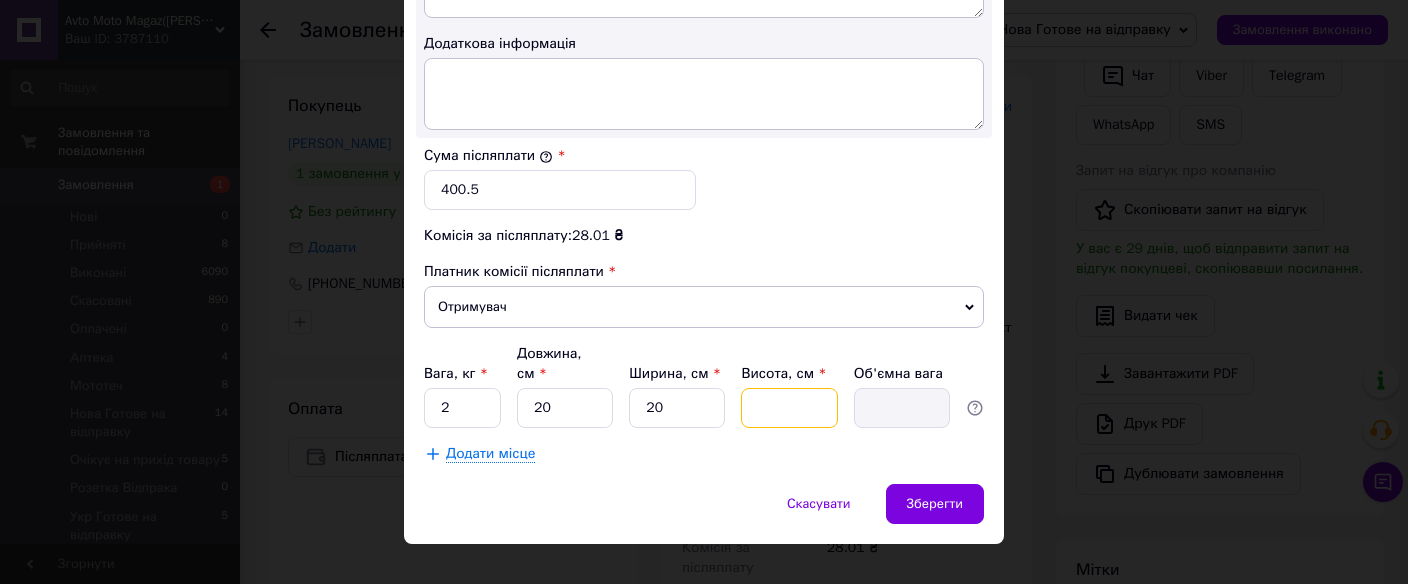 type on "2" 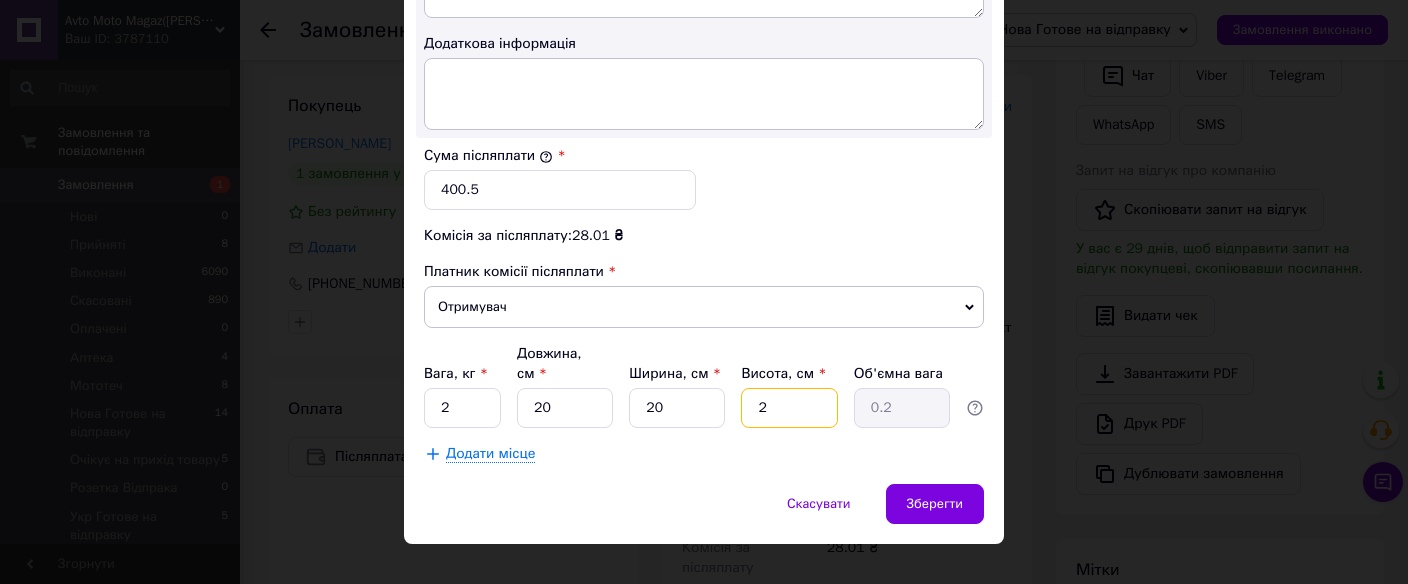 type on "20" 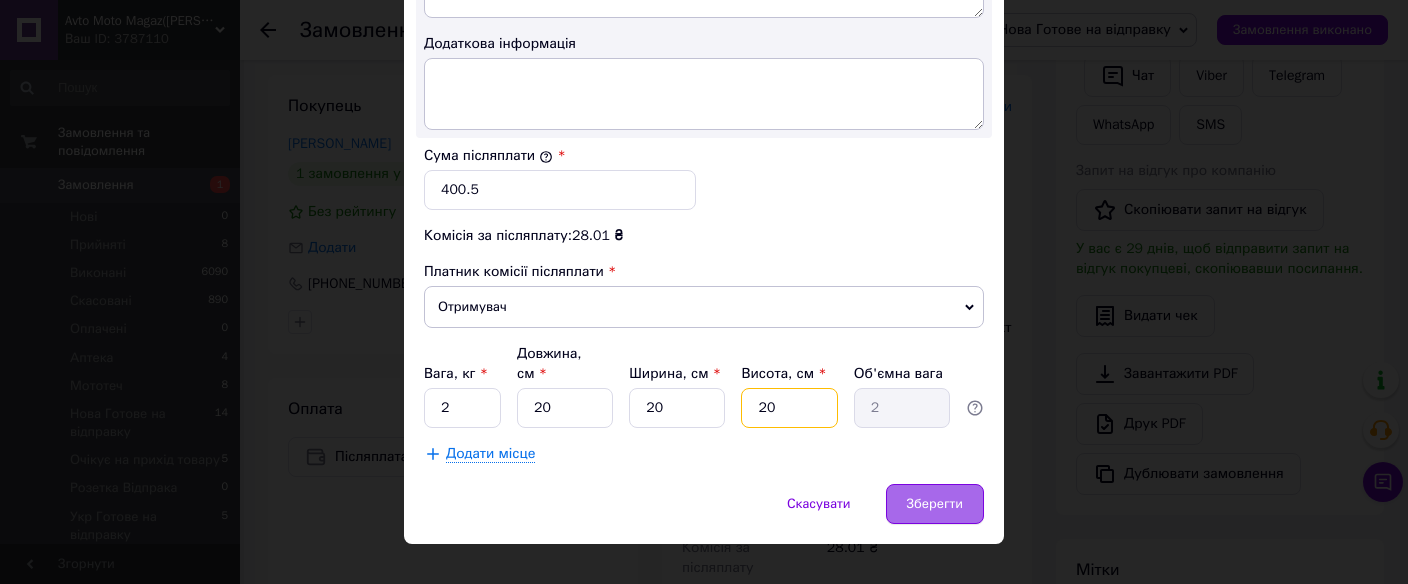 type on "20" 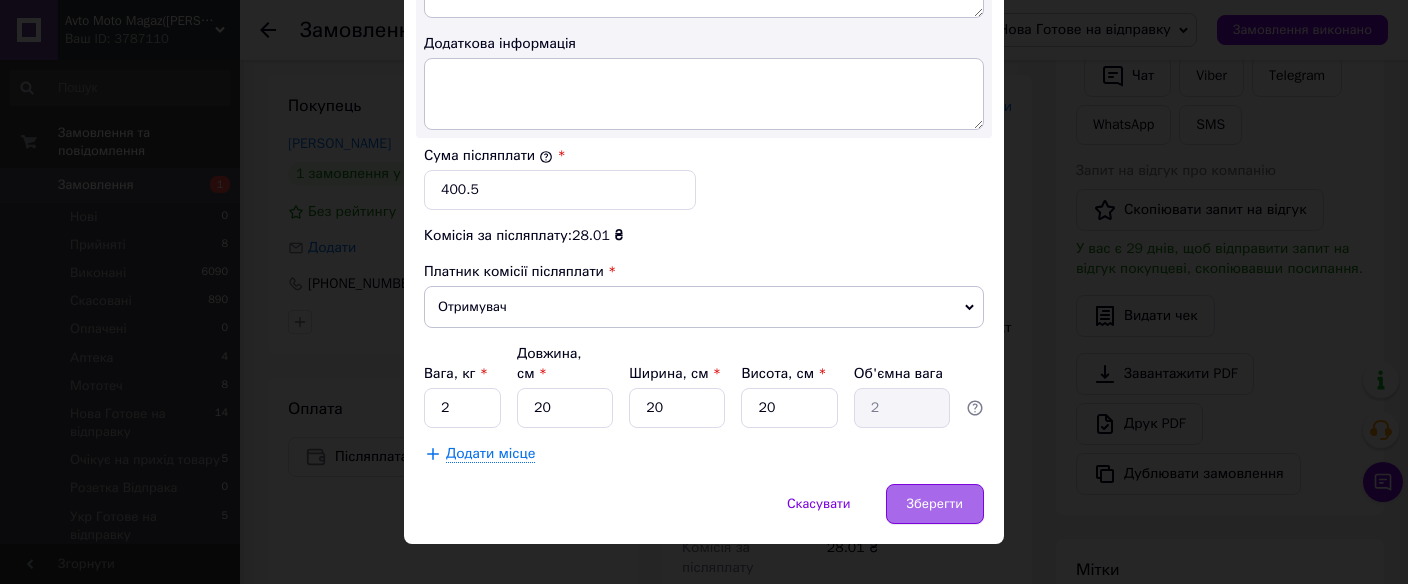 click on "Зберегти" at bounding box center [935, 504] 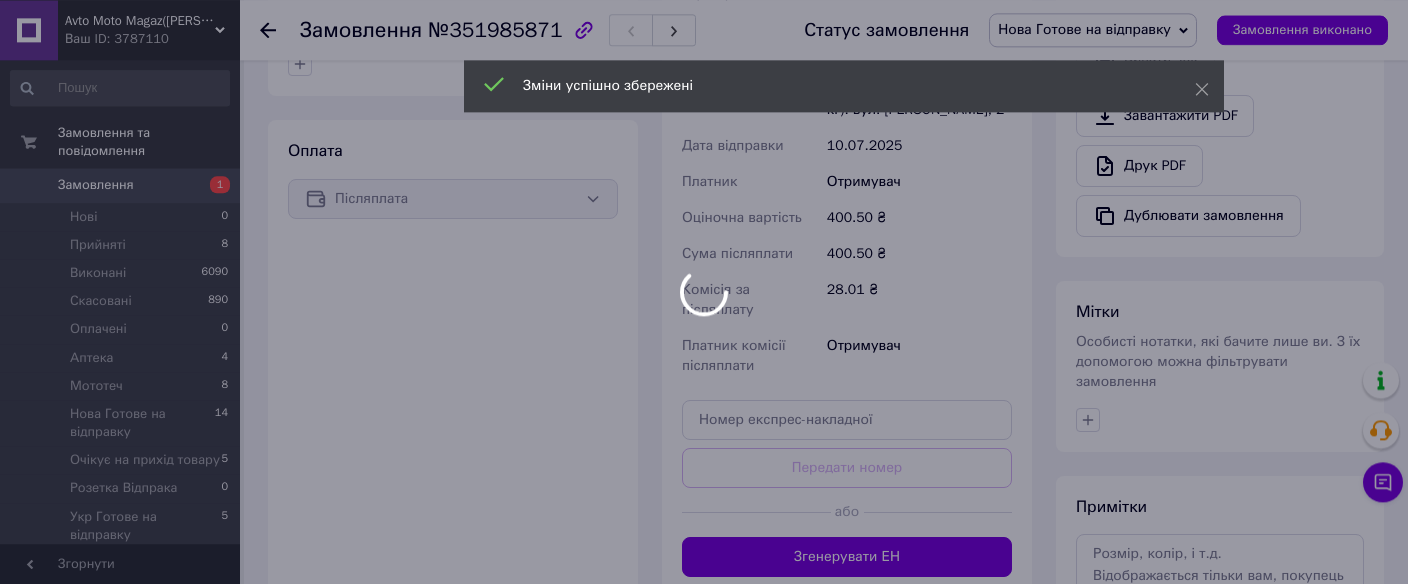 scroll, scrollTop: 904, scrollLeft: 0, axis: vertical 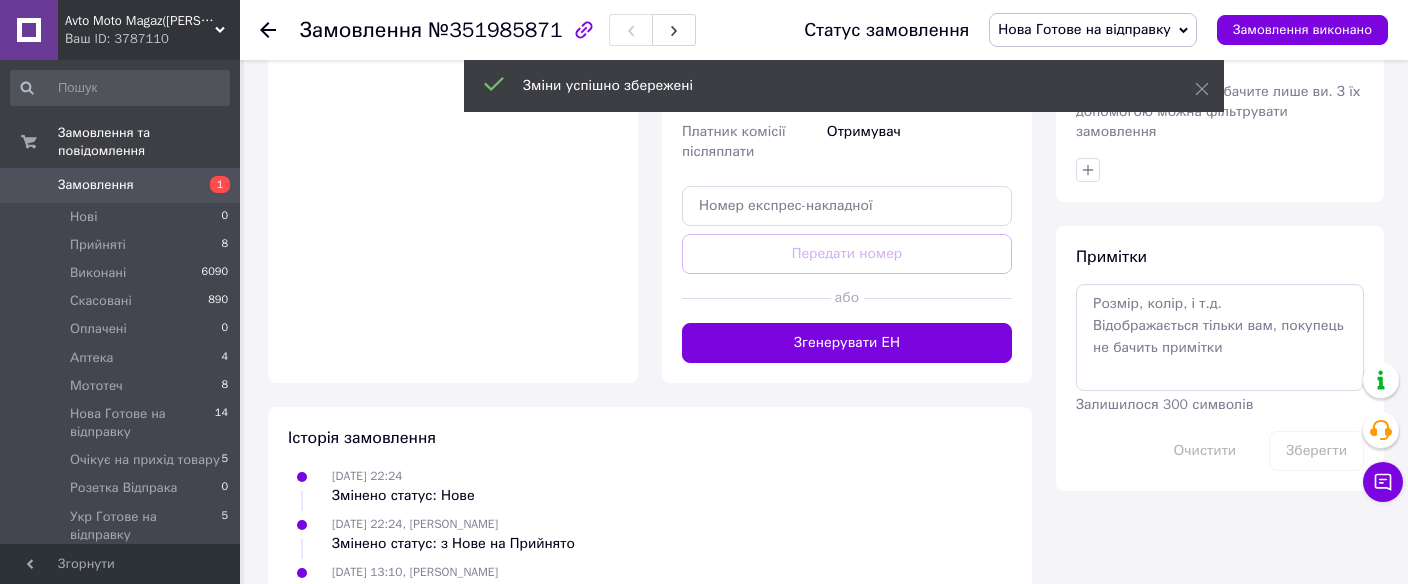drag, startPoint x: 760, startPoint y: 260, endPoint x: 760, endPoint y: 276, distance: 16 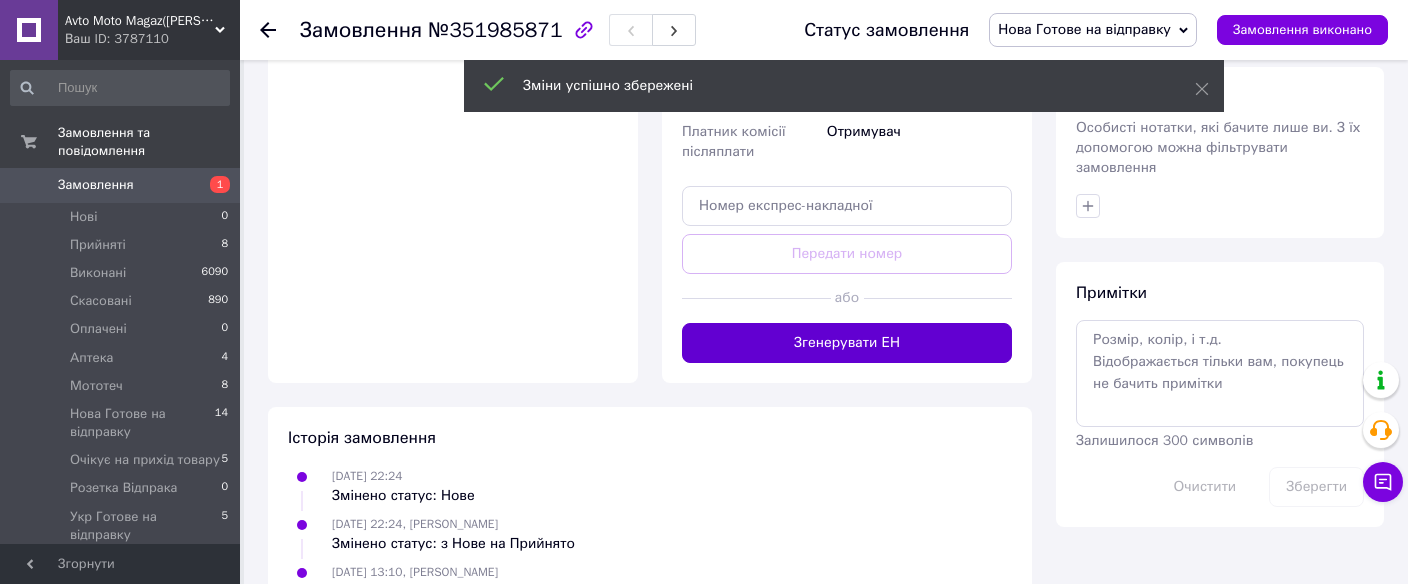 click on "Згенерувати ЕН" at bounding box center [847, 343] 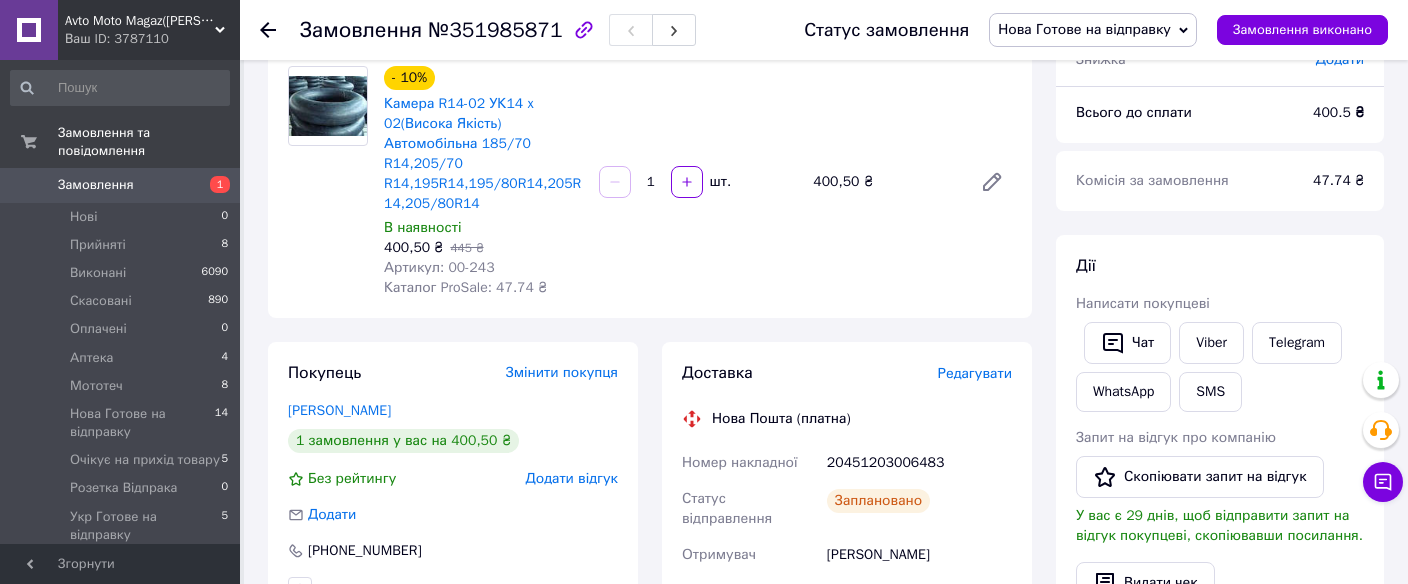 scroll, scrollTop: 0, scrollLeft: 0, axis: both 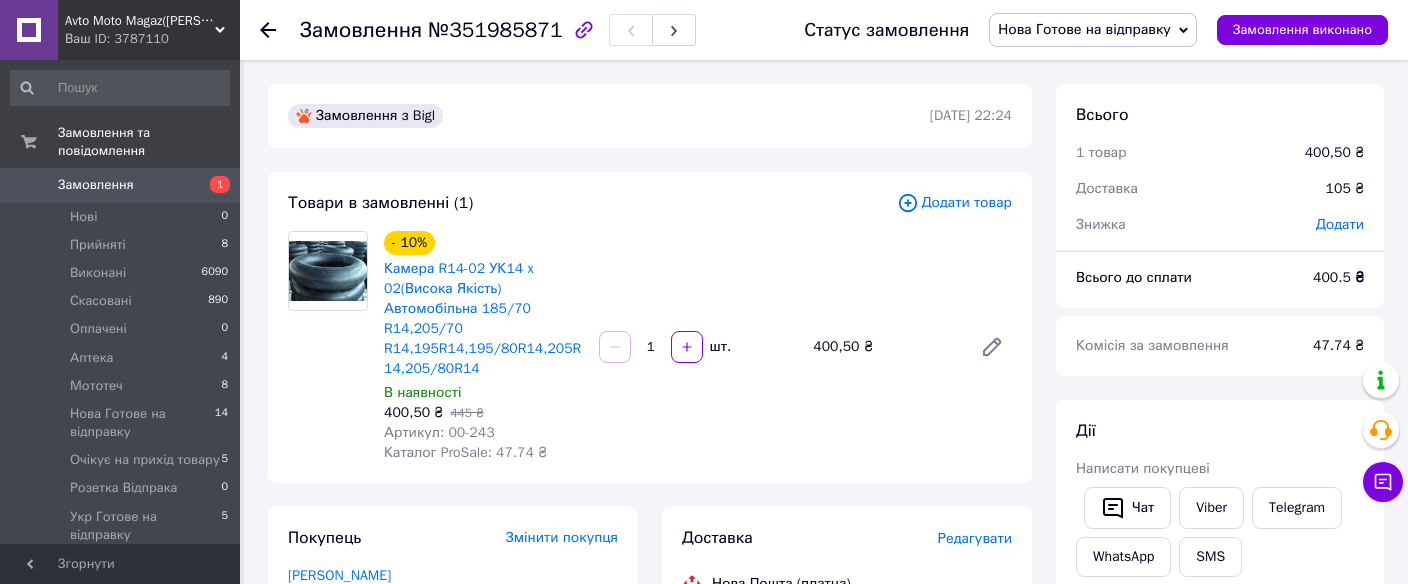 click on "Замовлення №351985871 Статус замовлення Нова Готове на відправку Прийнято Виконано Скасовано Оплачено Аптека Мототеч Очікує на прихід товару Розетка Відпрака Укр Готове на відправку Замовлення виконано" at bounding box center (824, 30) 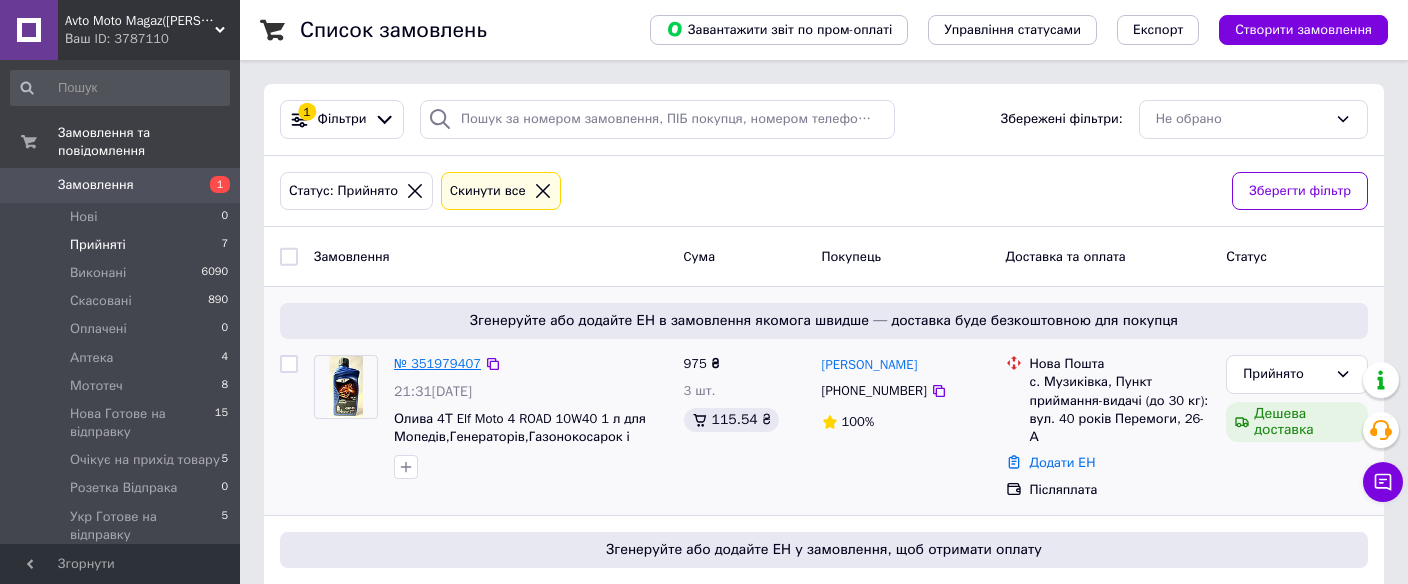 click on "№ 351979407" at bounding box center [437, 363] 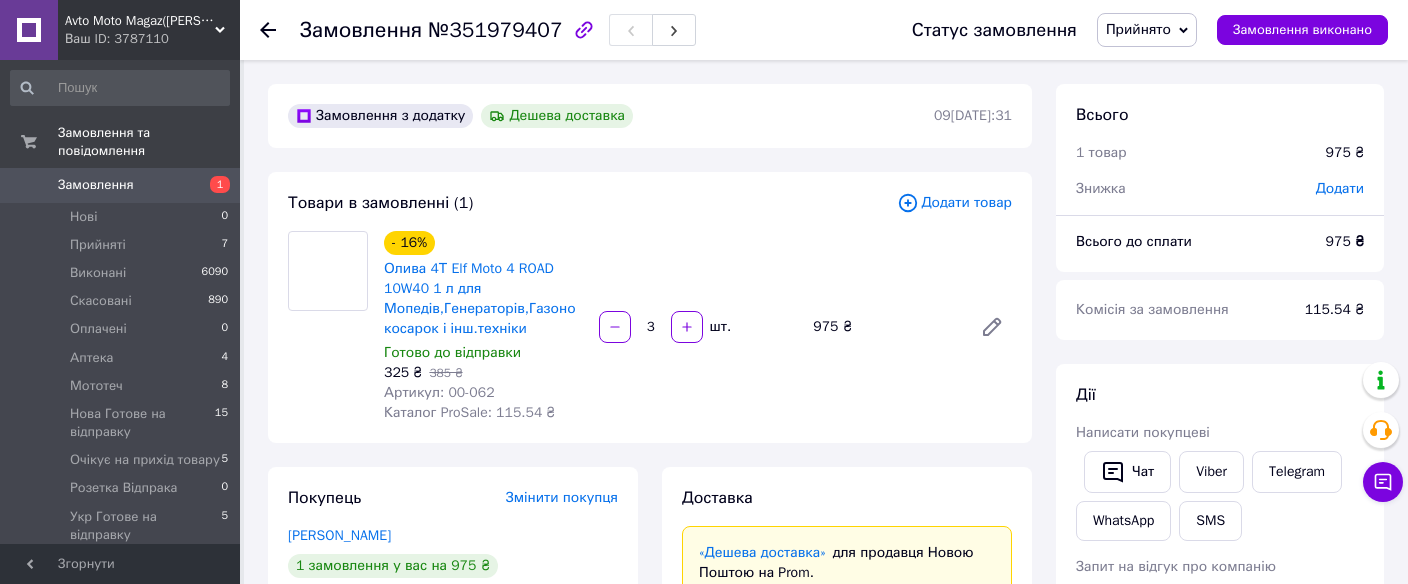 click on "Прийнято" at bounding box center (1138, 29) 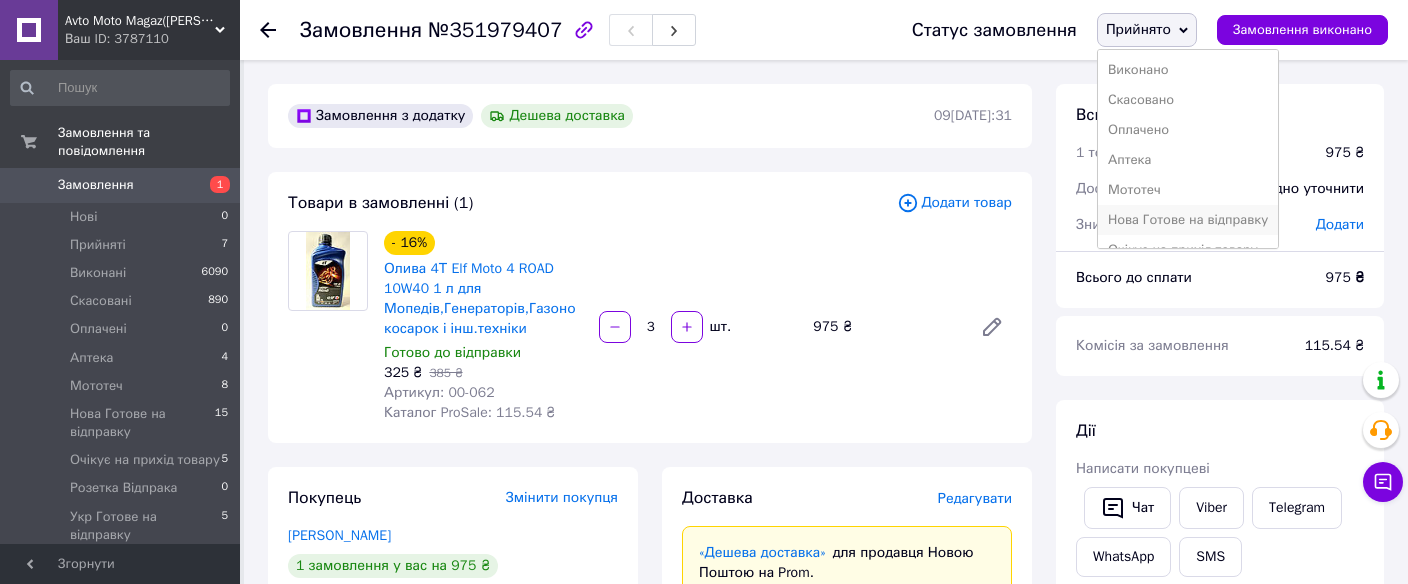 click on "Нова Готове на відправку" at bounding box center (1188, 220) 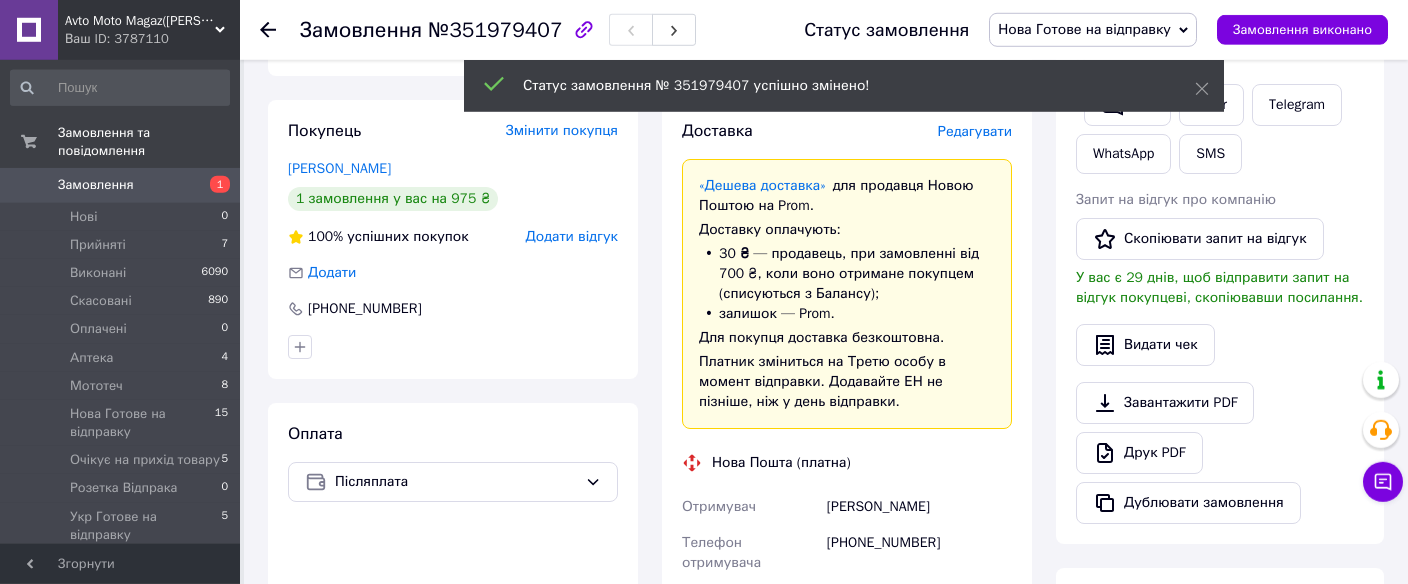 scroll, scrollTop: 246, scrollLeft: 0, axis: vertical 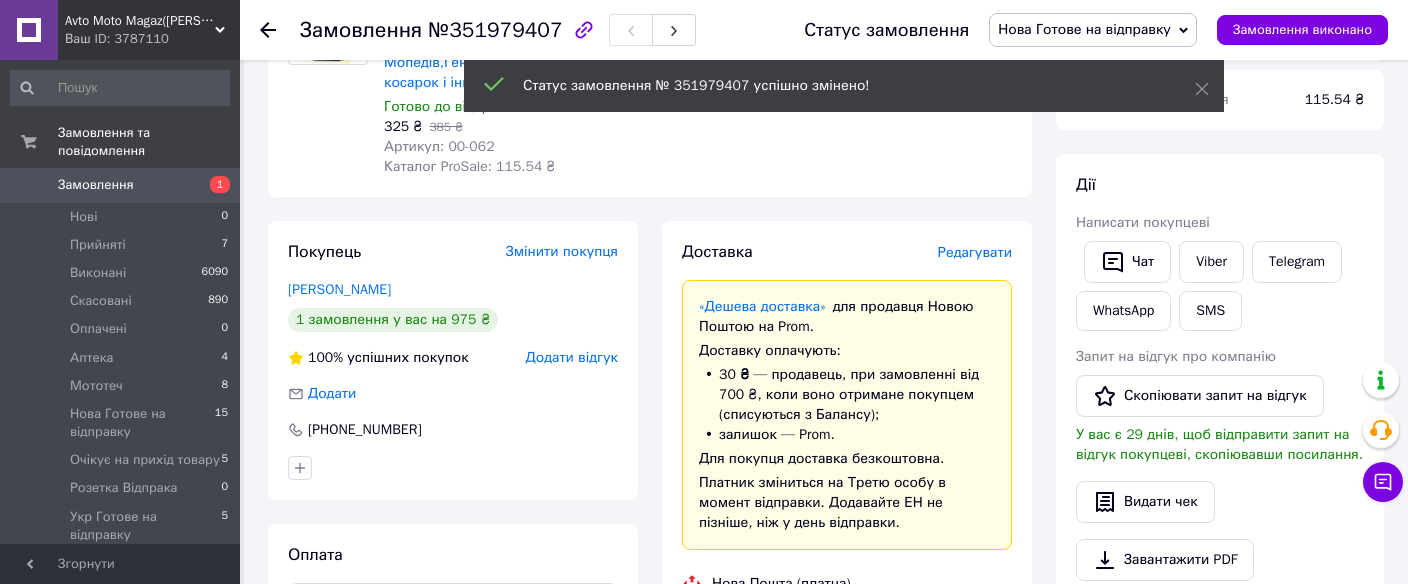 click on "Редагувати" at bounding box center [975, 252] 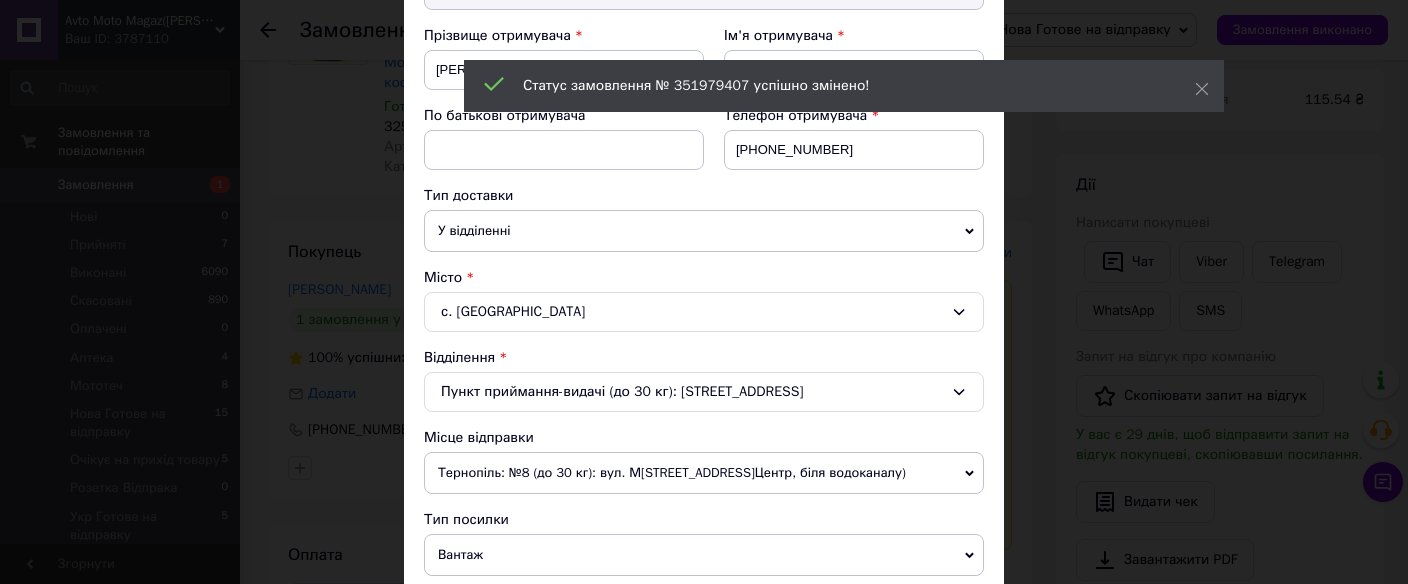 scroll, scrollTop: 801, scrollLeft: 0, axis: vertical 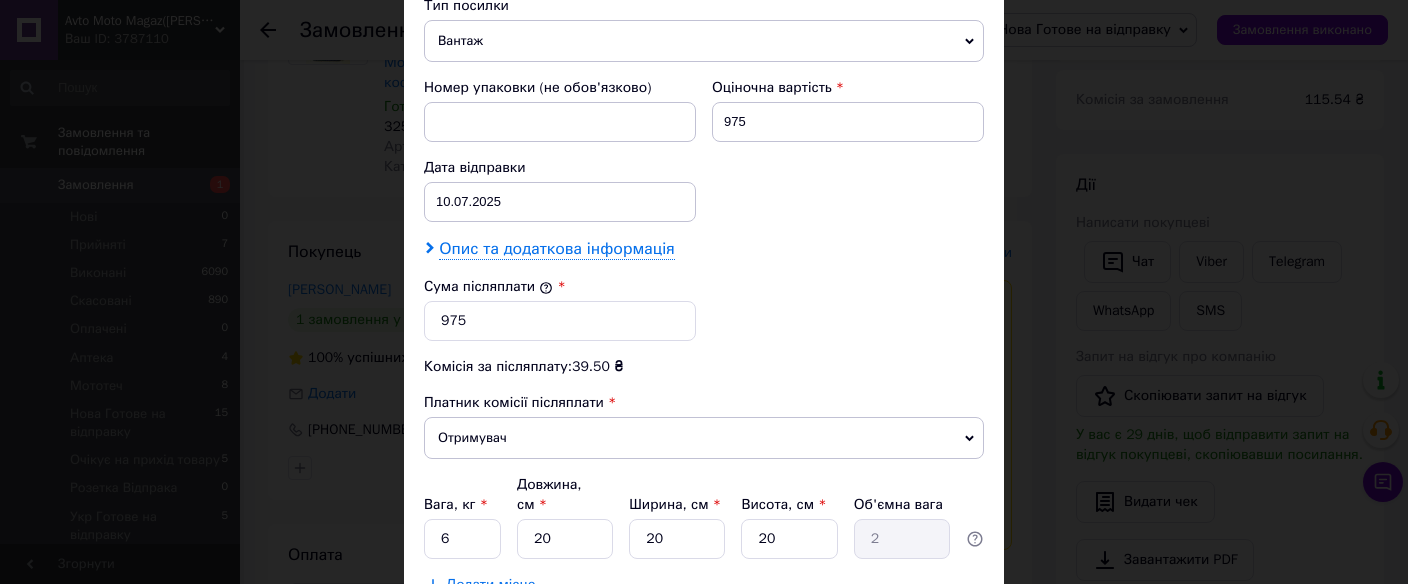 click on "Опис та додаткова інформація" at bounding box center (556, 249) 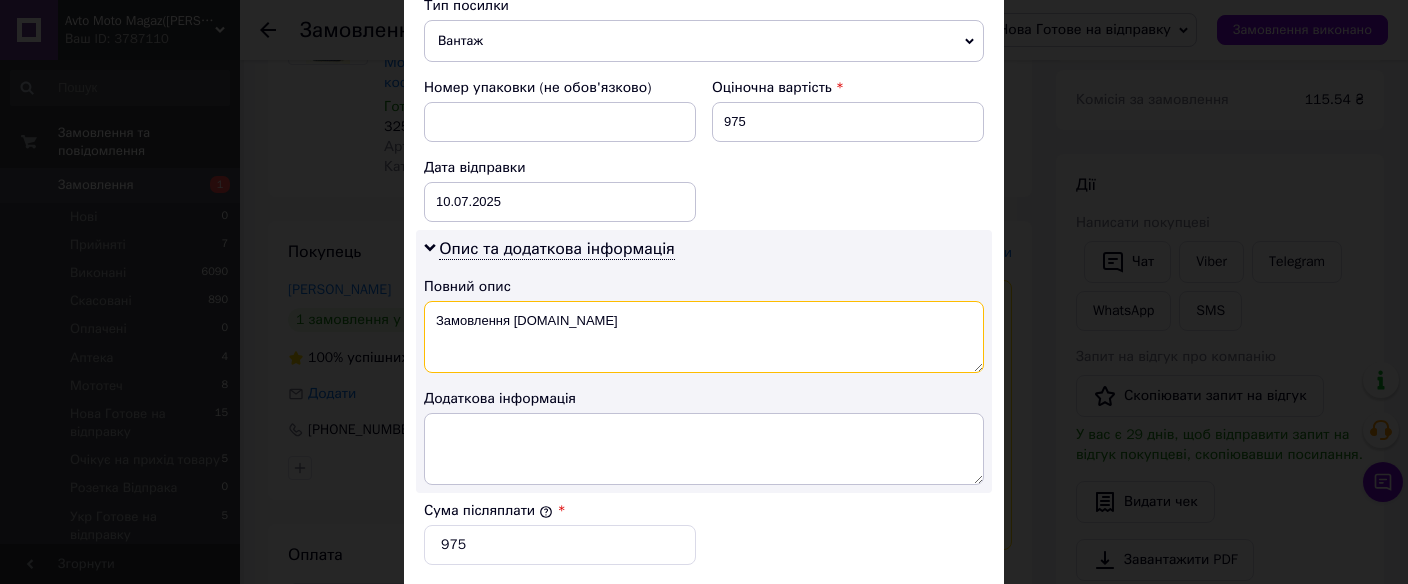 click on "Замовлення [DOMAIN_NAME]" at bounding box center (704, 337) 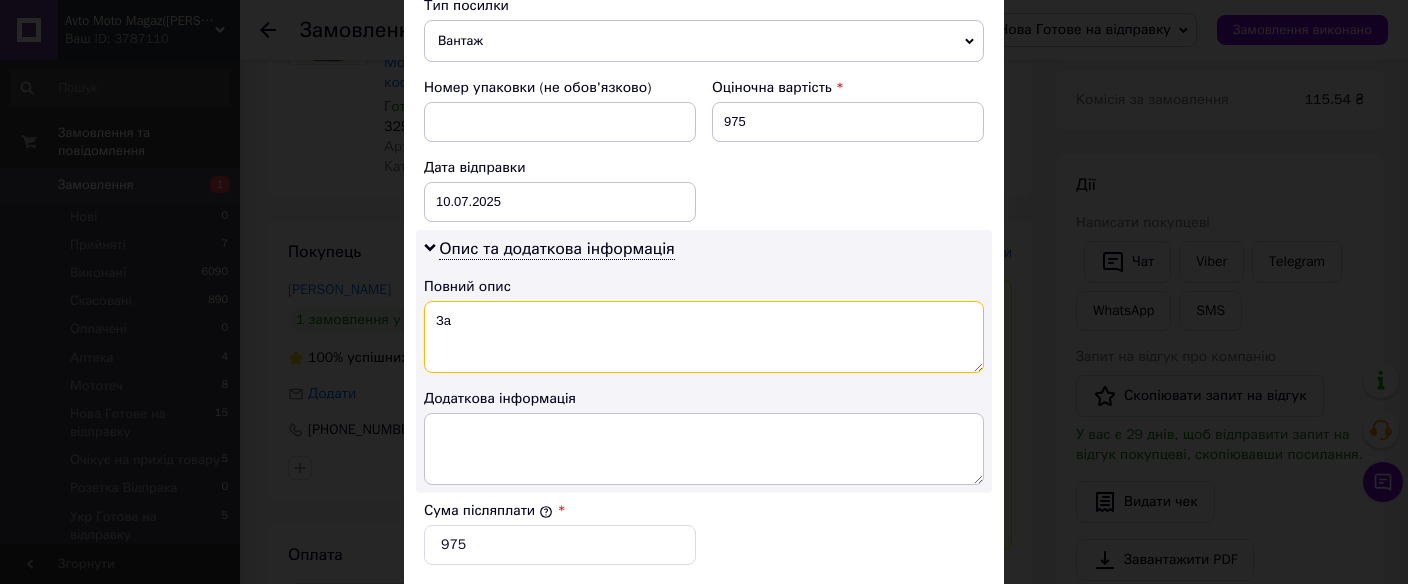 type on "З" 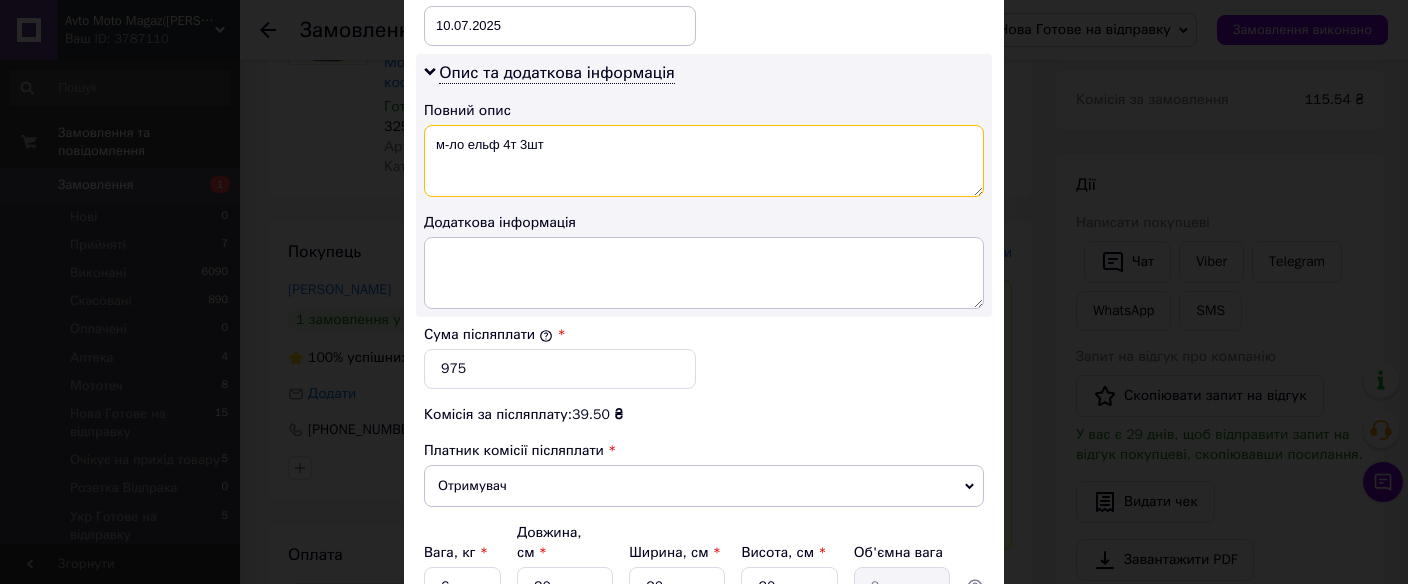 scroll, scrollTop: 1068, scrollLeft: 0, axis: vertical 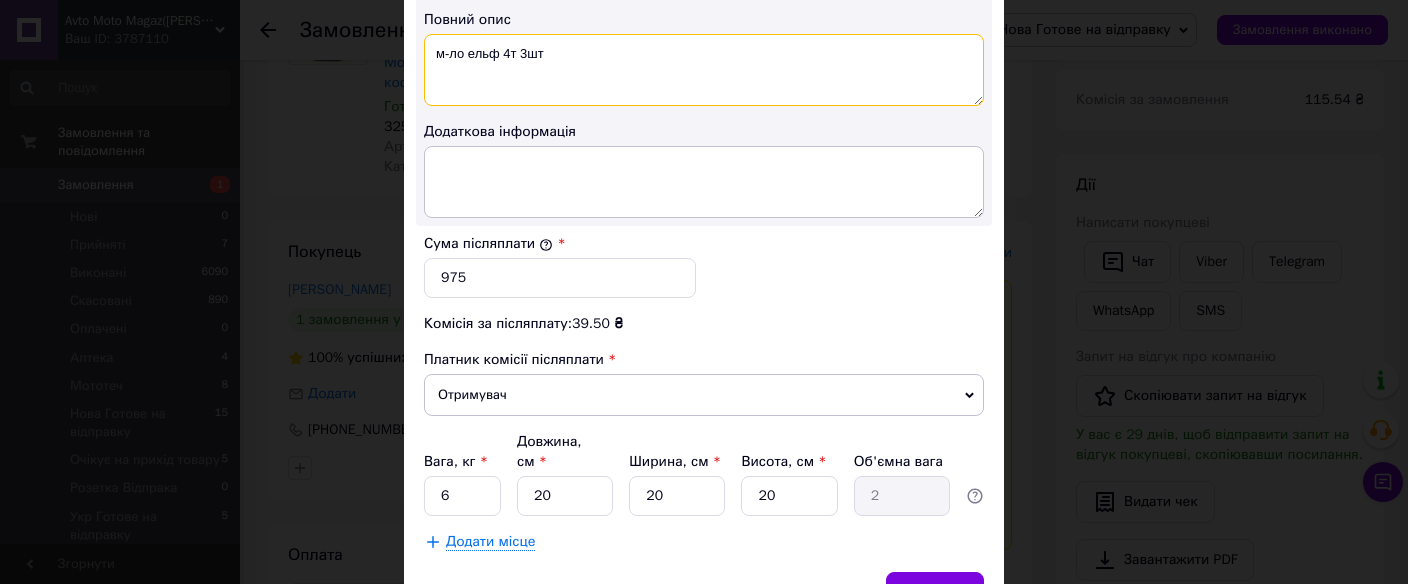 drag, startPoint x: 565, startPoint y: 48, endPoint x: 450, endPoint y: 45, distance: 115.03912 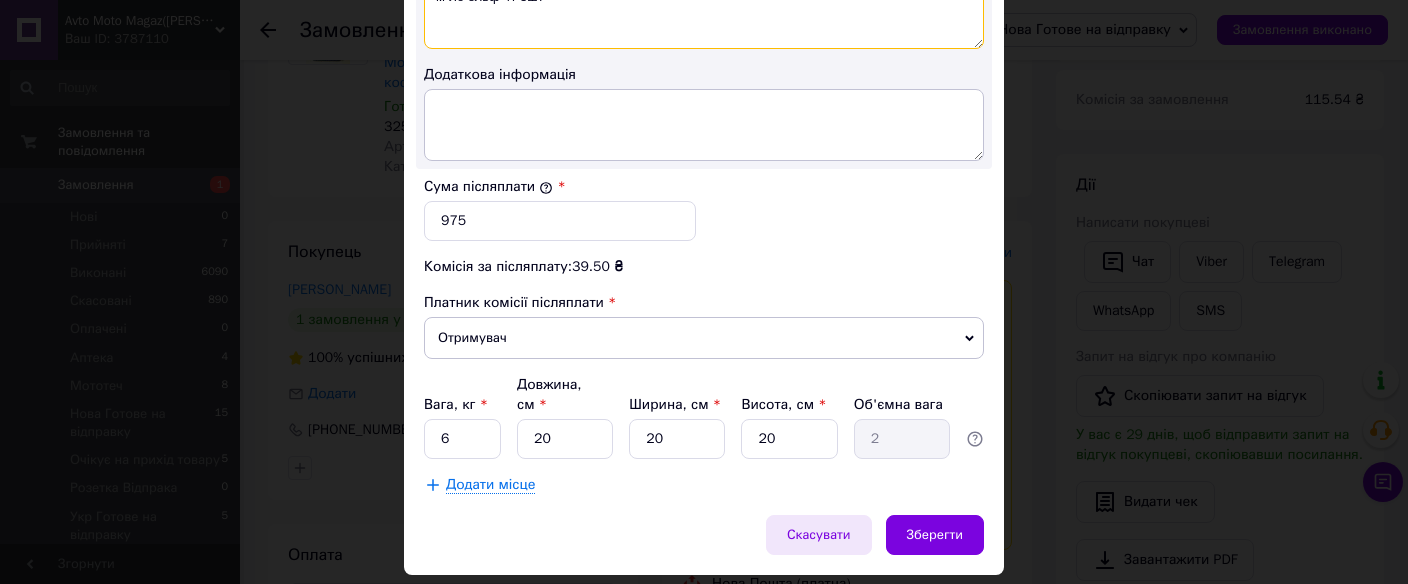 scroll, scrollTop: 1156, scrollLeft: 0, axis: vertical 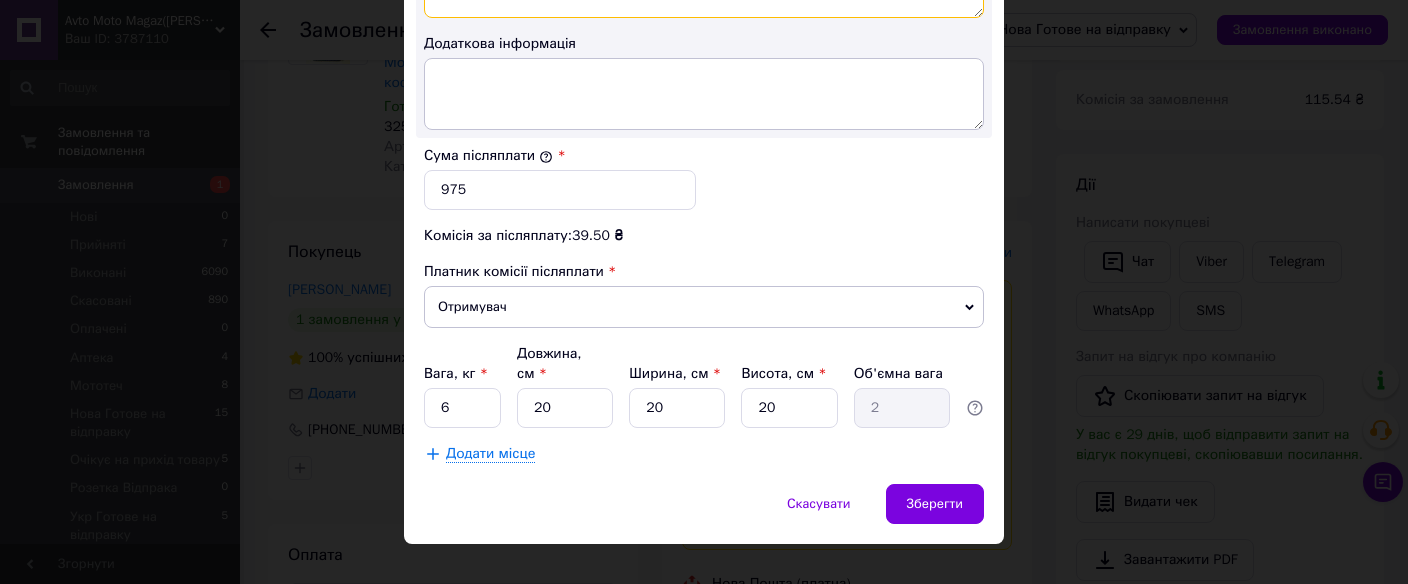 type on "м-ло ельф 4т 3шт" 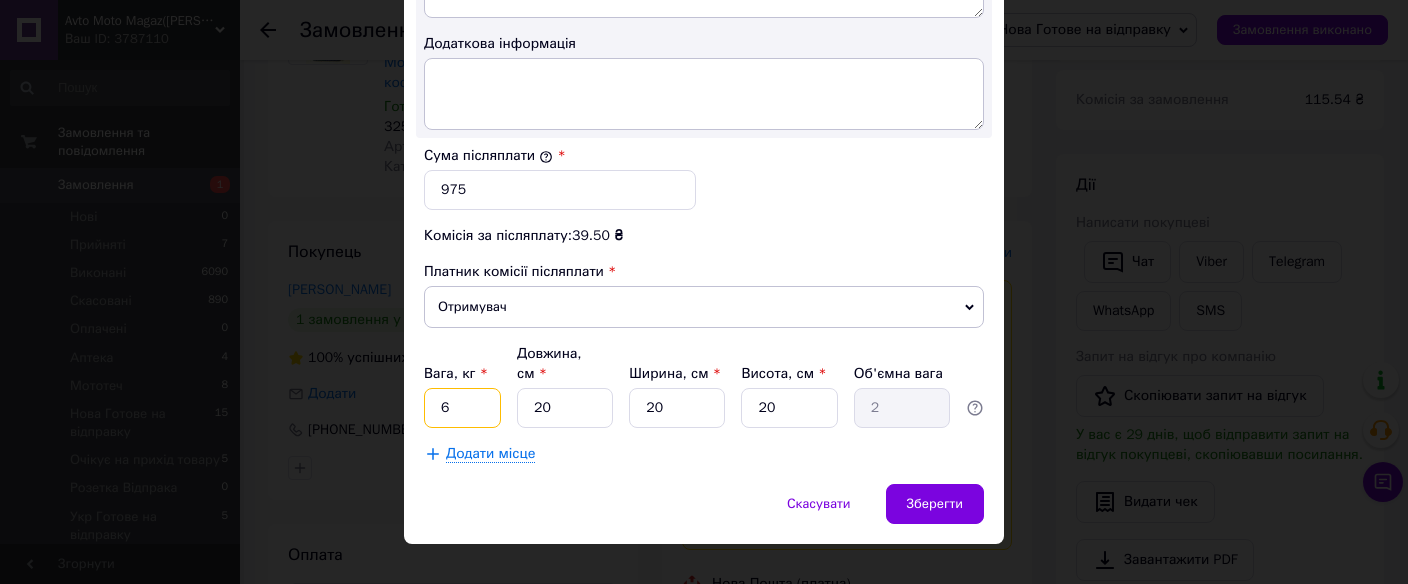 click on "6" at bounding box center [462, 408] 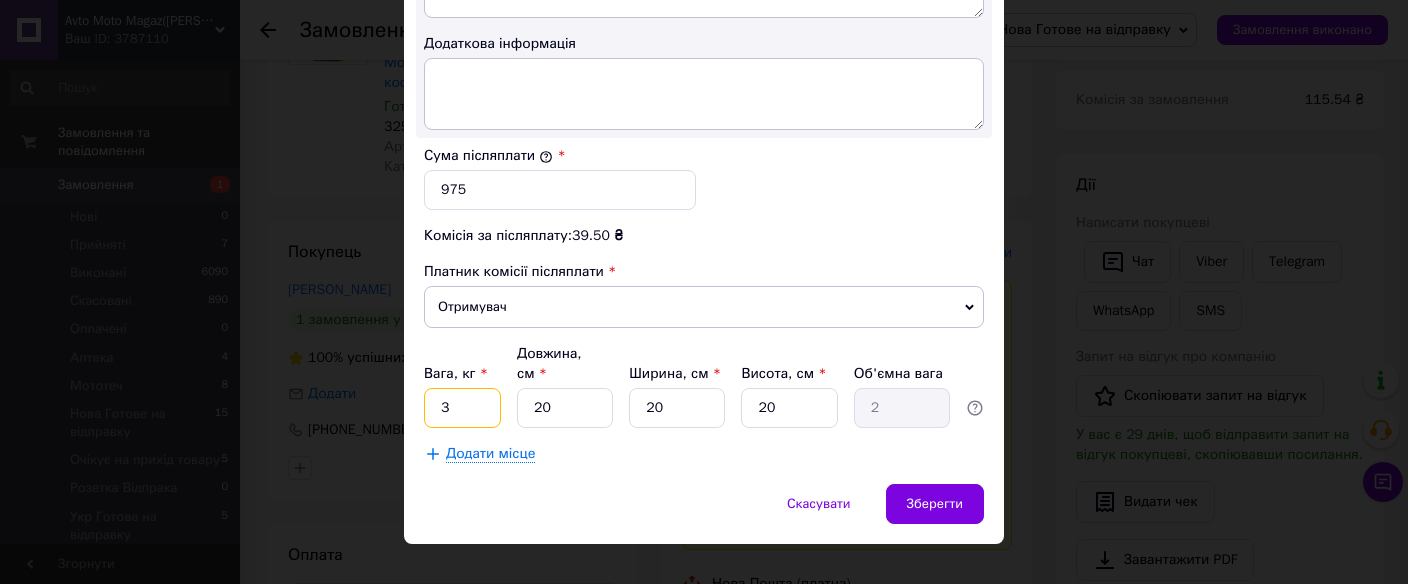 type on "3" 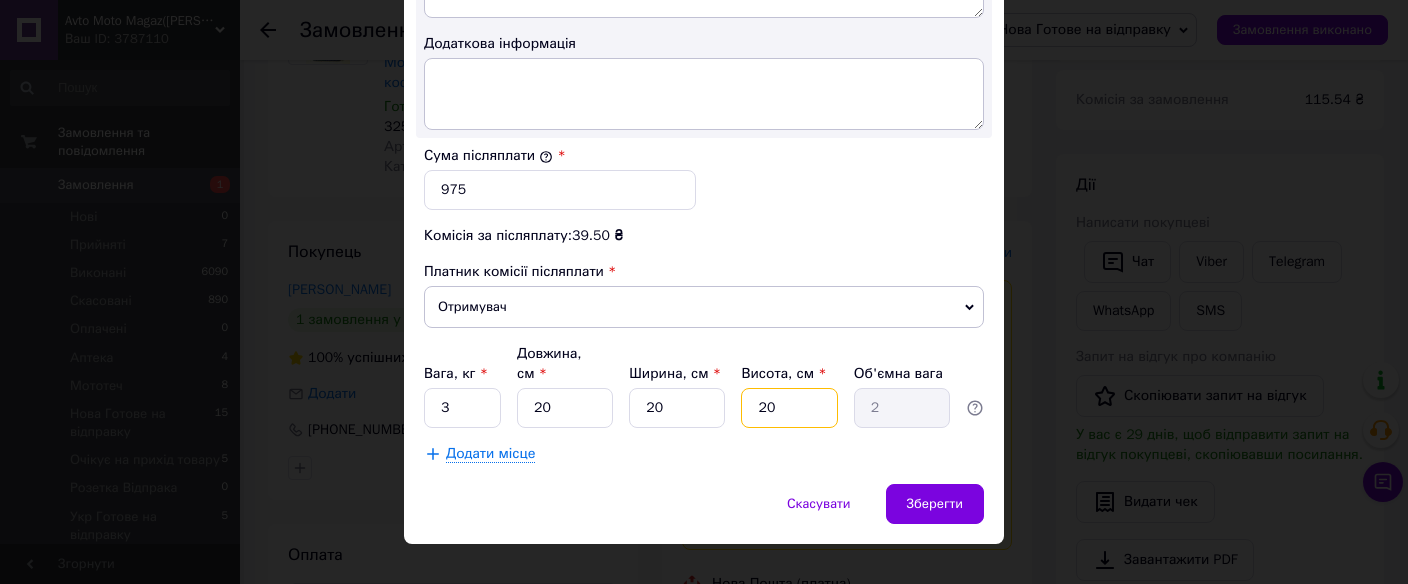 click on "20" at bounding box center (789, 408) 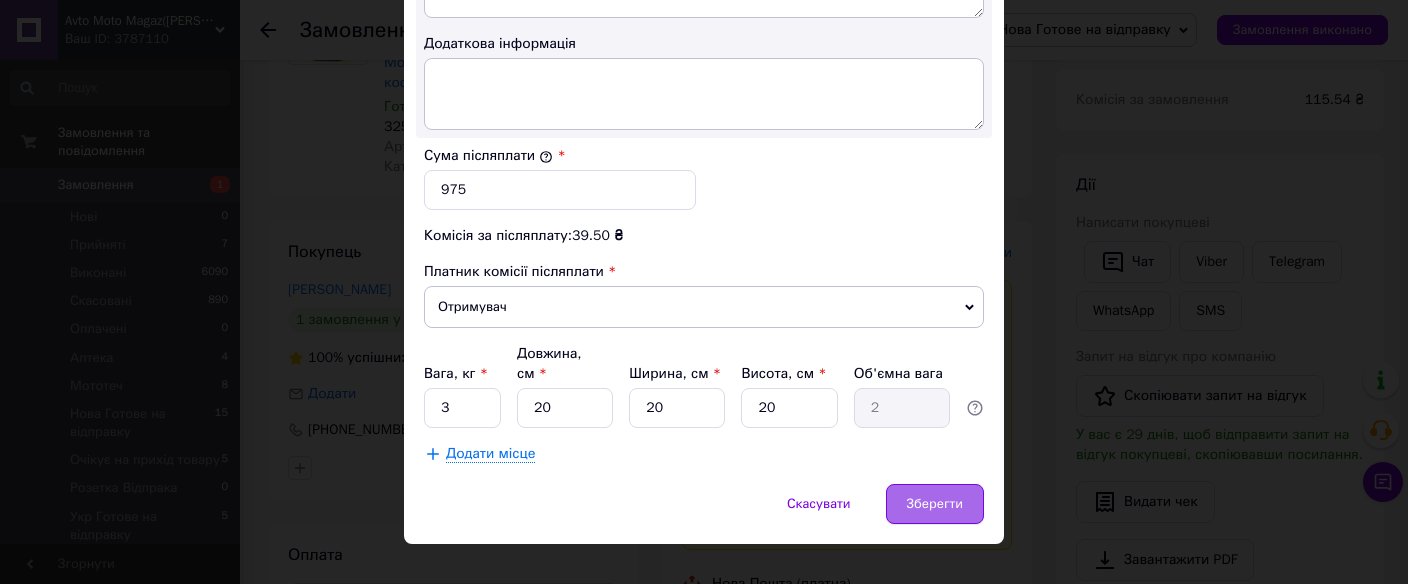 click on "Зберегти" at bounding box center (935, 504) 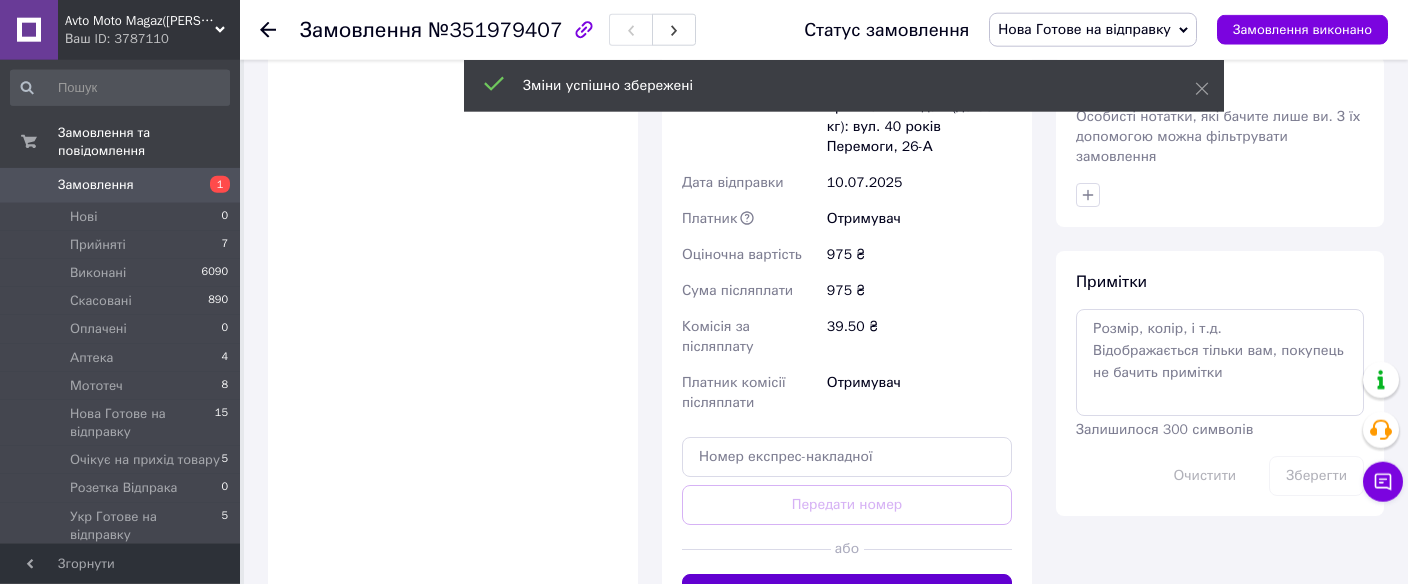 scroll, scrollTop: 985, scrollLeft: 0, axis: vertical 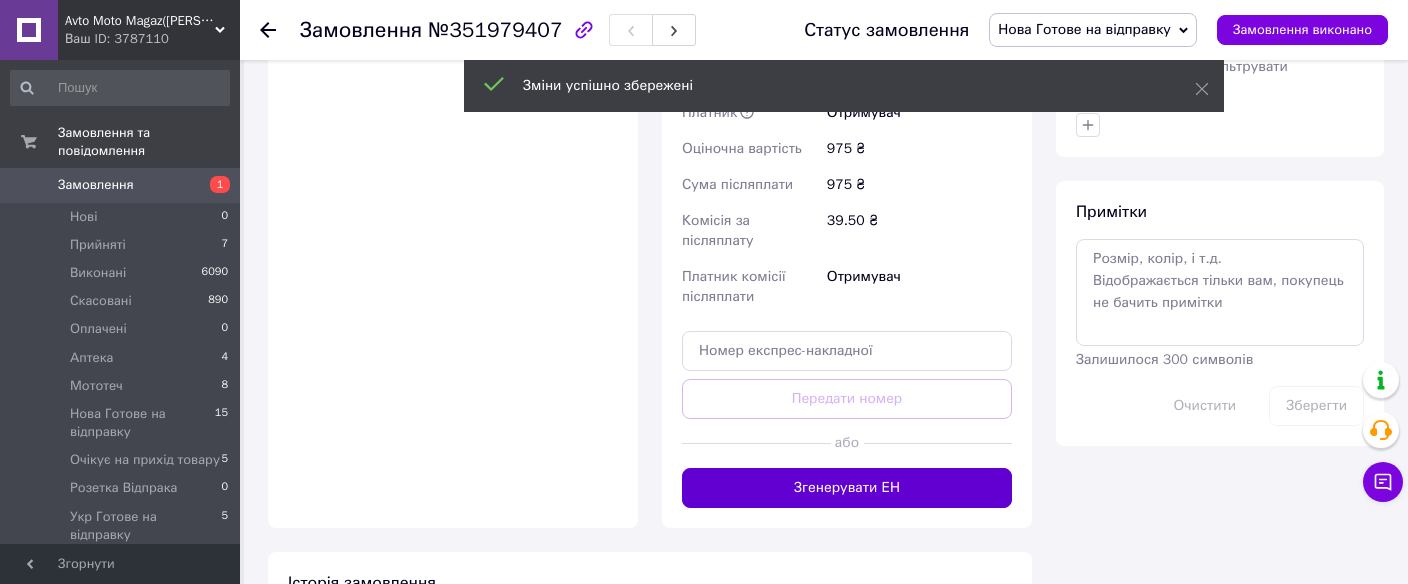 click on "Згенерувати ЕН" at bounding box center [847, 488] 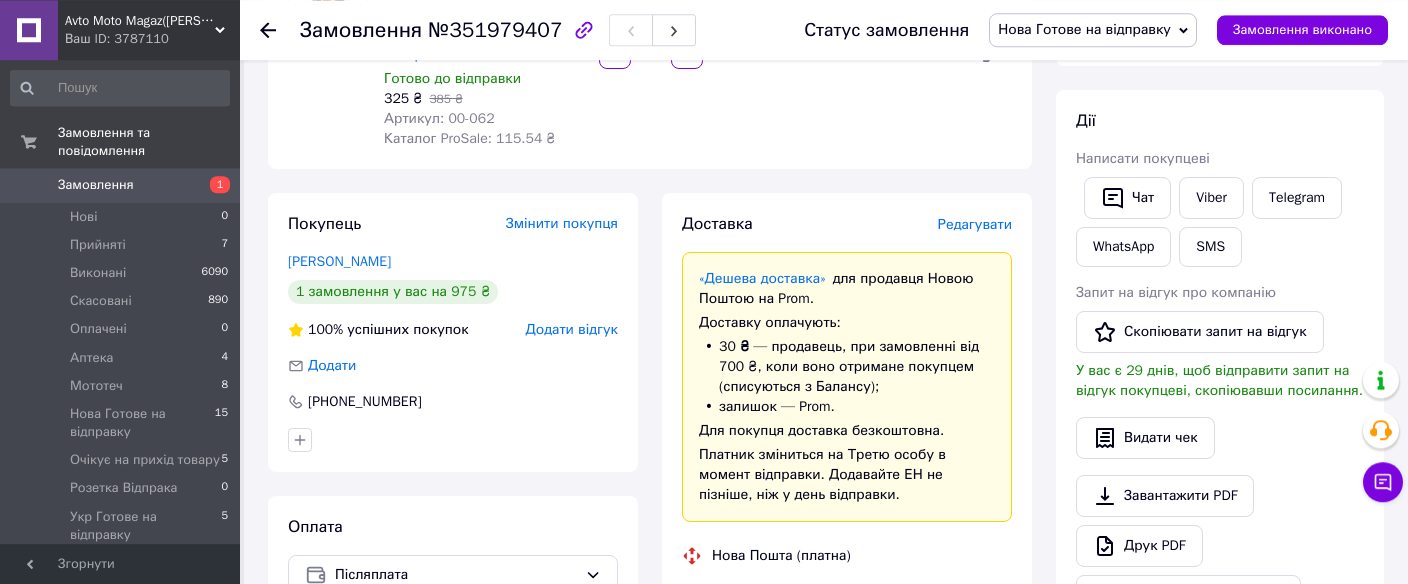 scroll, scrollTop: 0, scrollLeft: 0, axis: both 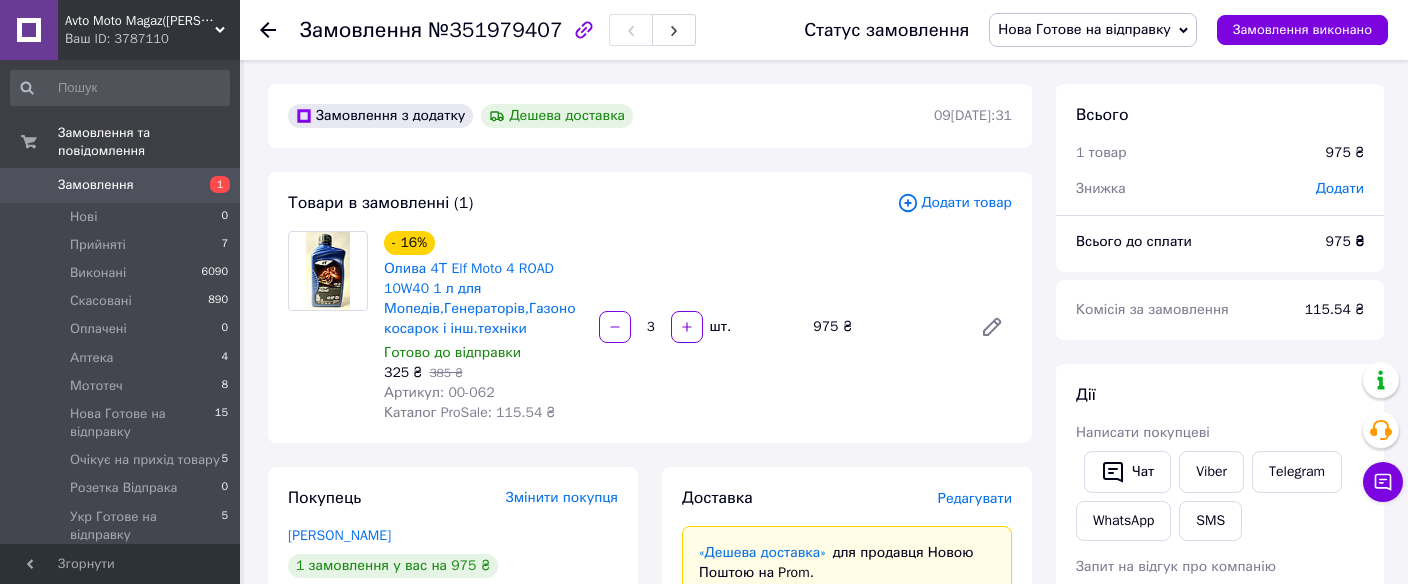 click 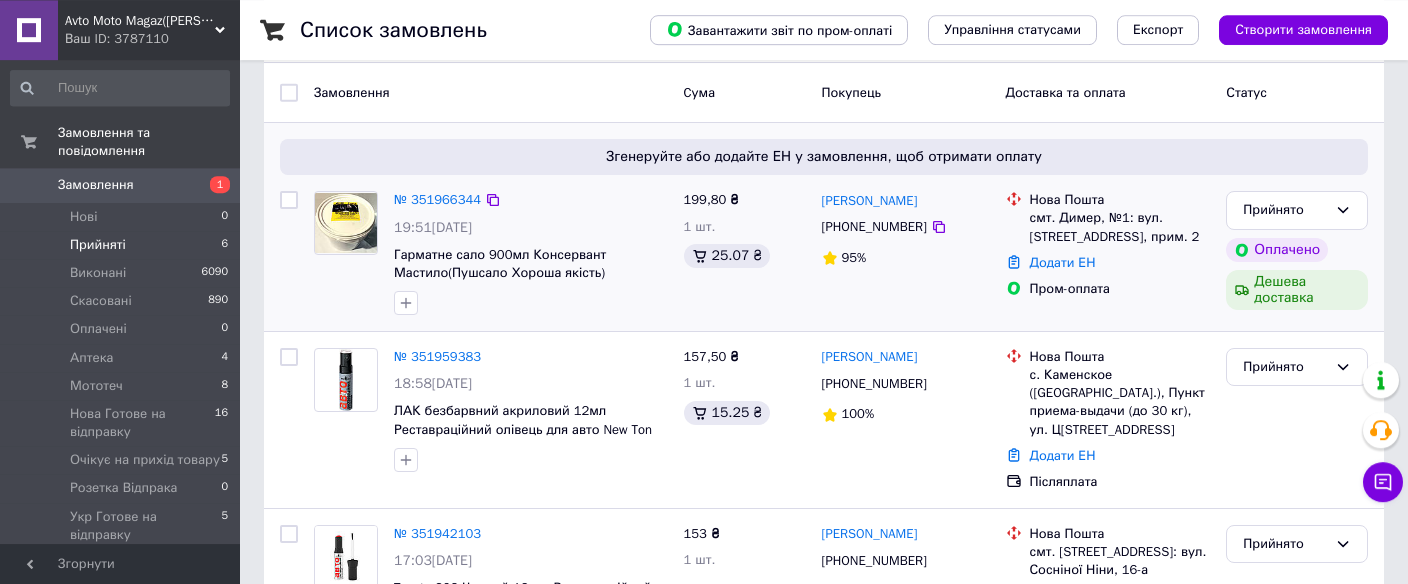 scroll, scrollTop: 246, scrollLeft: 0, axis: vertical 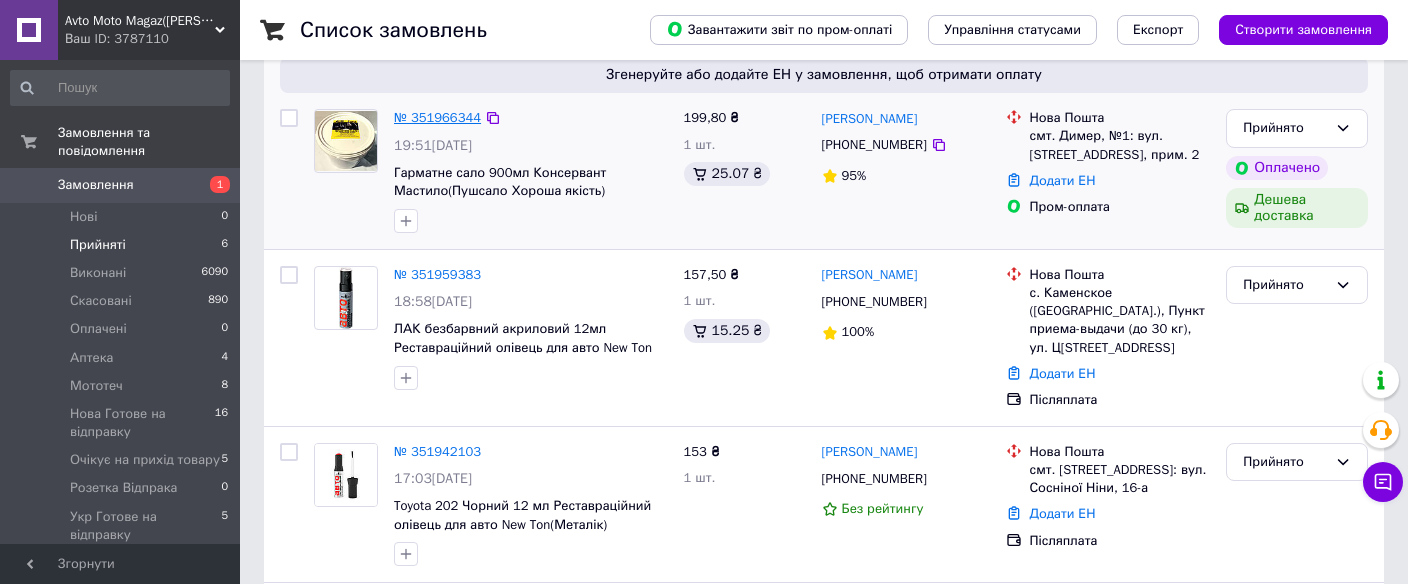 click on "№ 351966344" at bounding box center [437, 117] 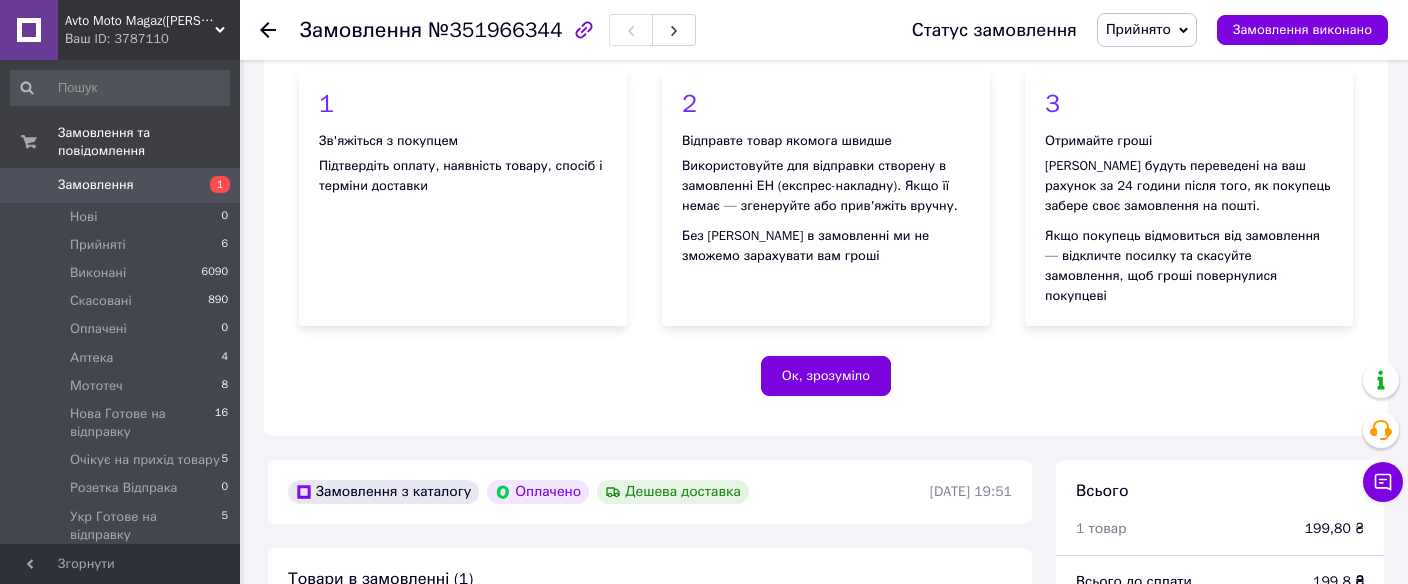 scroll, scrollTop: 201, scrollLeft: 0, axis: vertical 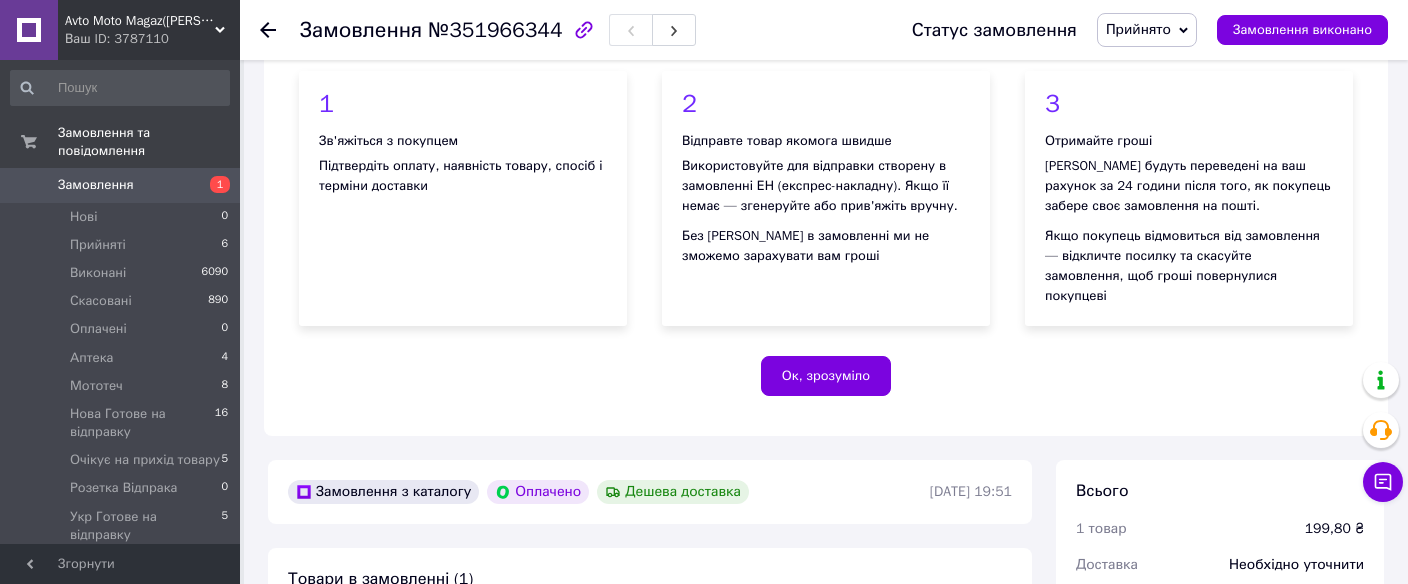 click on "Прийнято" at bounding box center (1138, 29) 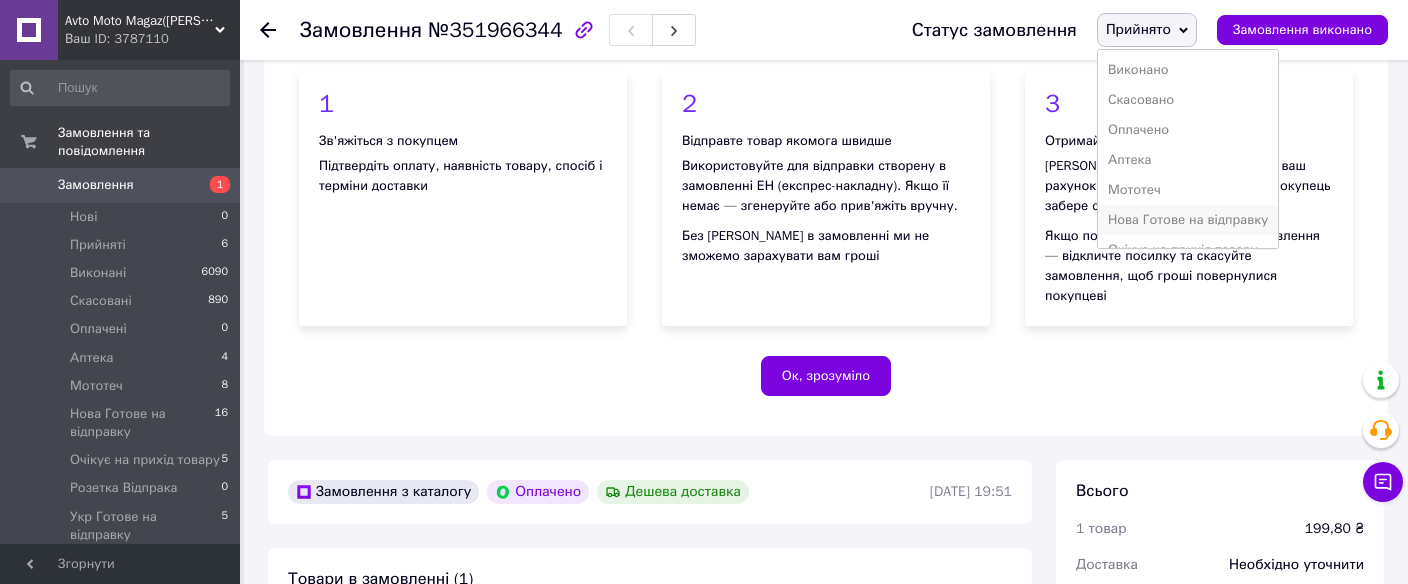 click on "Нова Готове на відправку" at bounding box center (1188, 220) 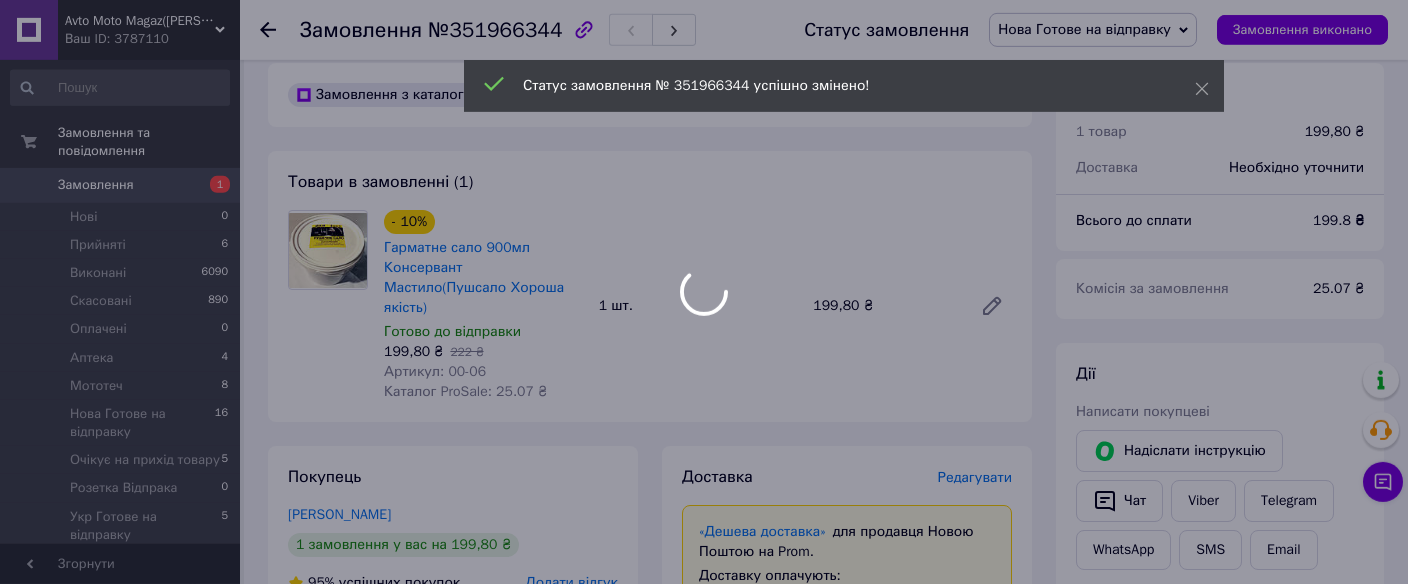 scroll, scrollTop: 694, scrollLeft: 0, axis: vertical 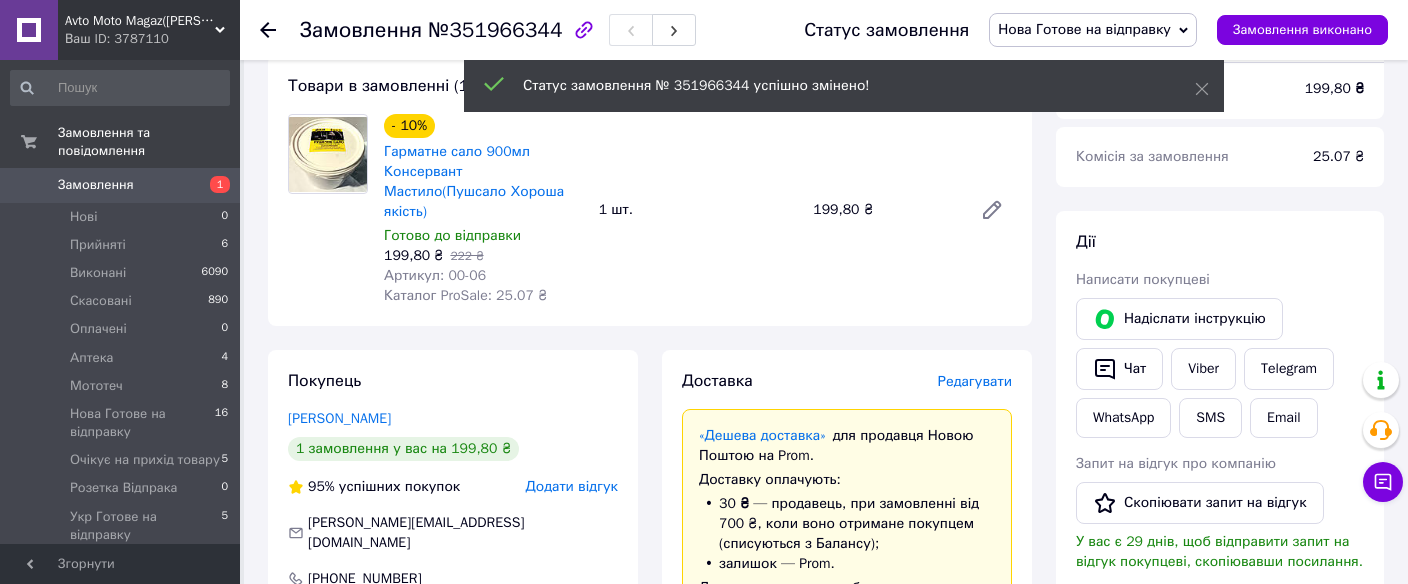 click on "Редагувати" at bounding box center [975, 381] 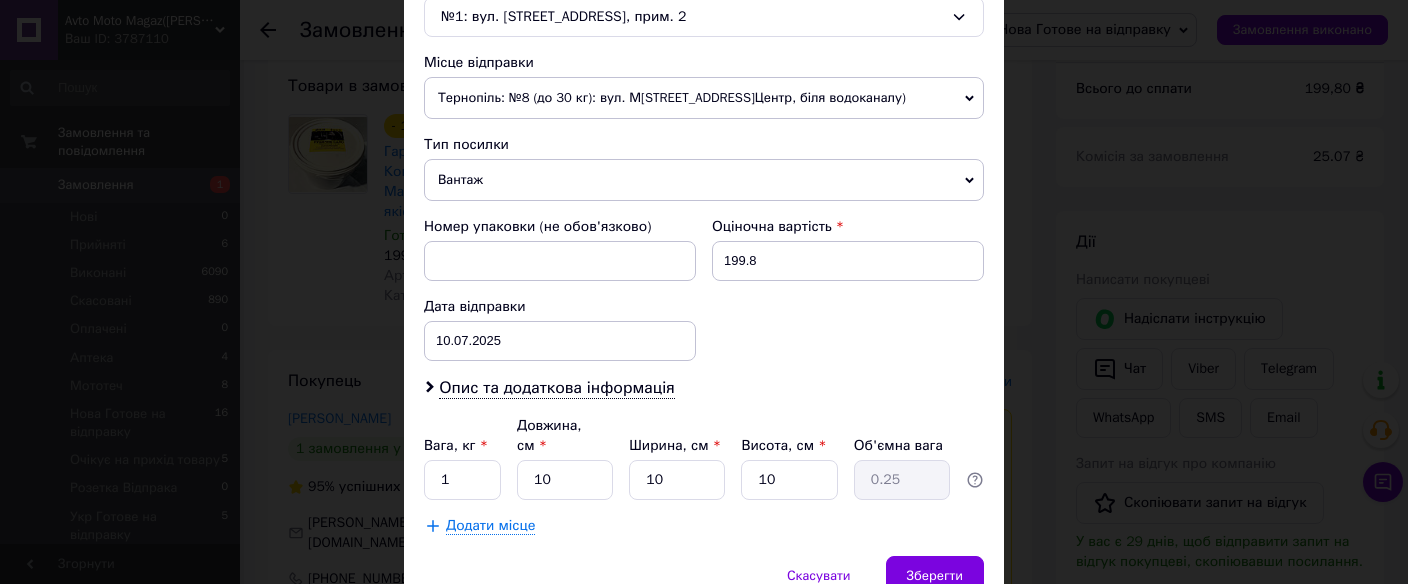 scroll, scrollTop: 736, scrollLeft: 0, axis: vertical 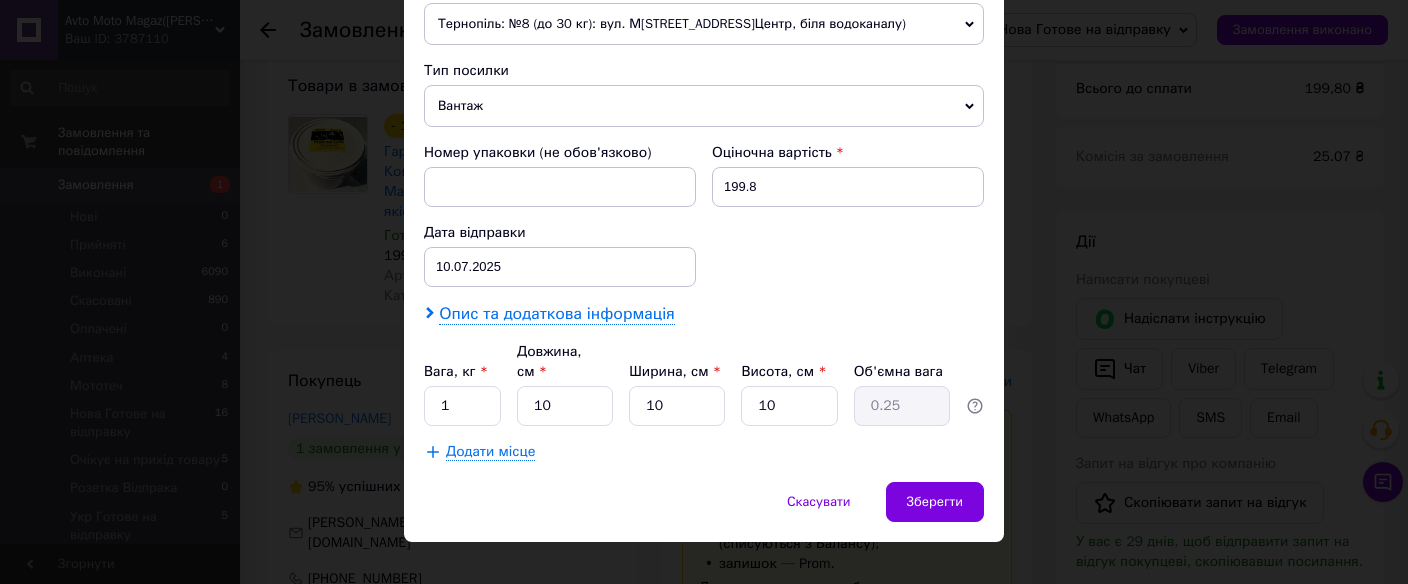click on "Опис та додаткова інформація" at bounding box center [556, 314] 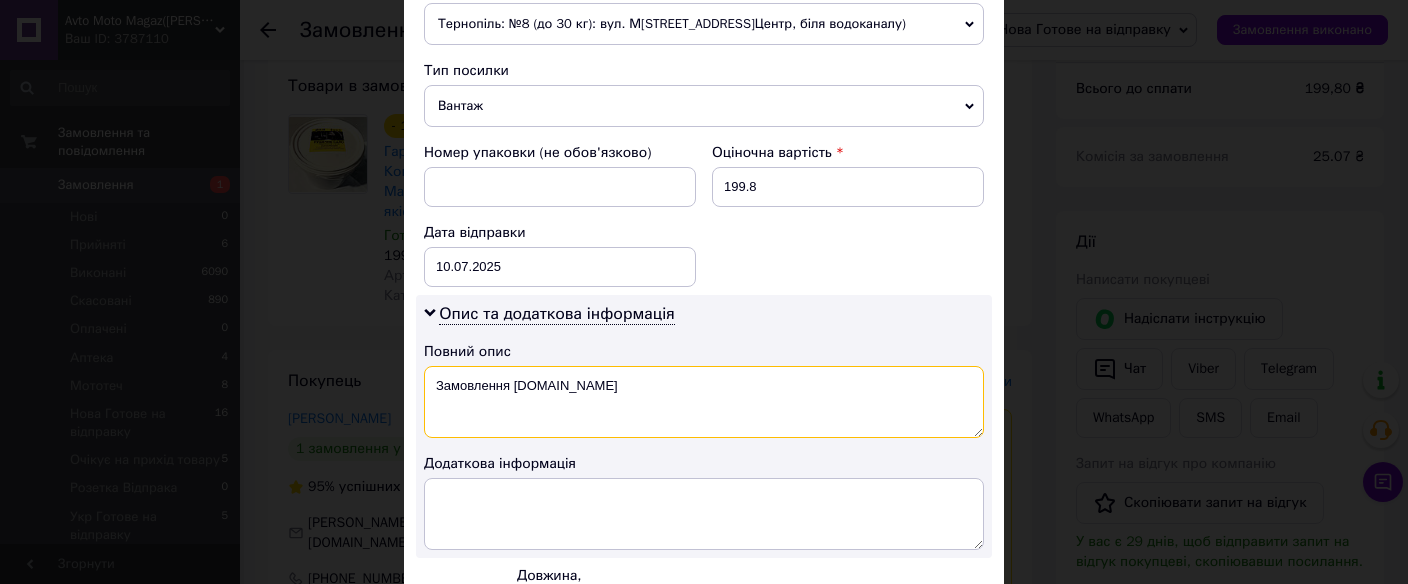 click on "Замовлення [DOMAIN_NAME]" at bounding box center [704, 402] 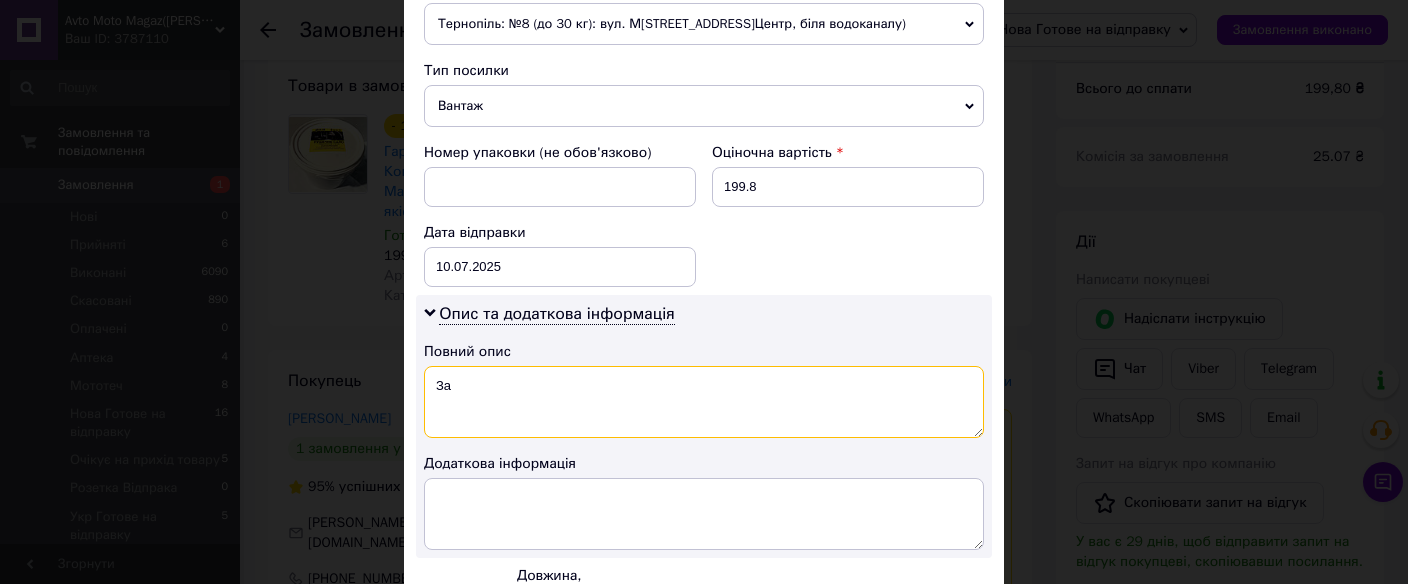 type on "З" 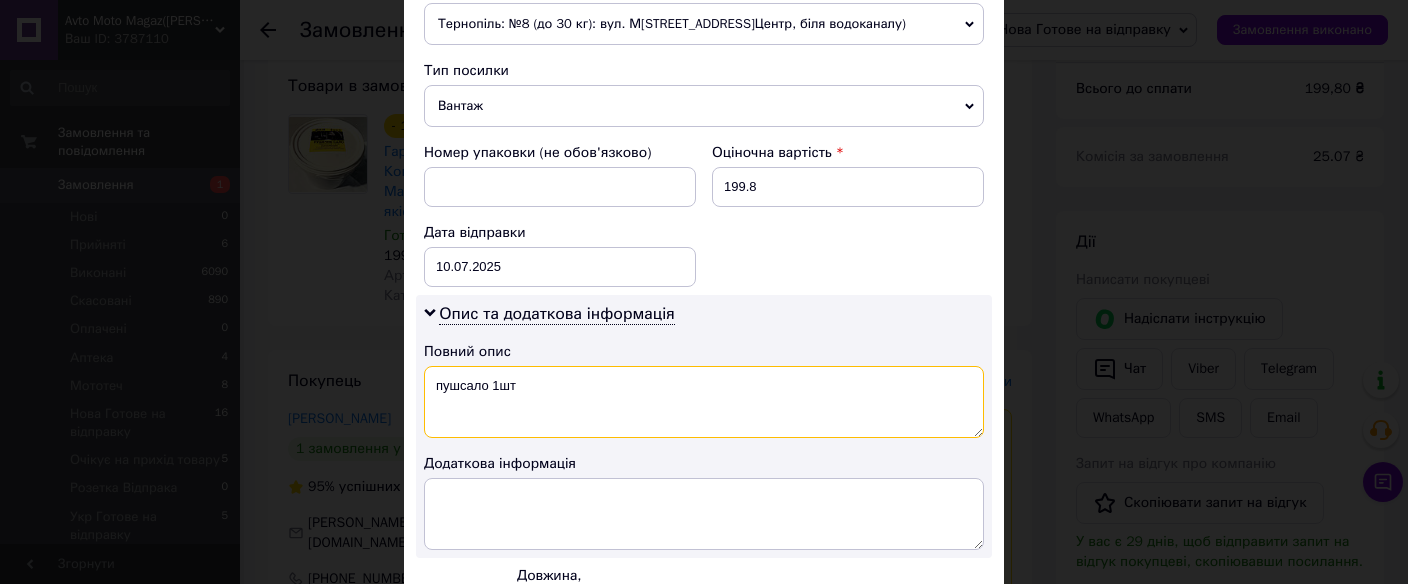 drag, startPoint x: 522, startPoint y: 370, endPoint x: 432, endPoint y: 390, distance: 92.19544 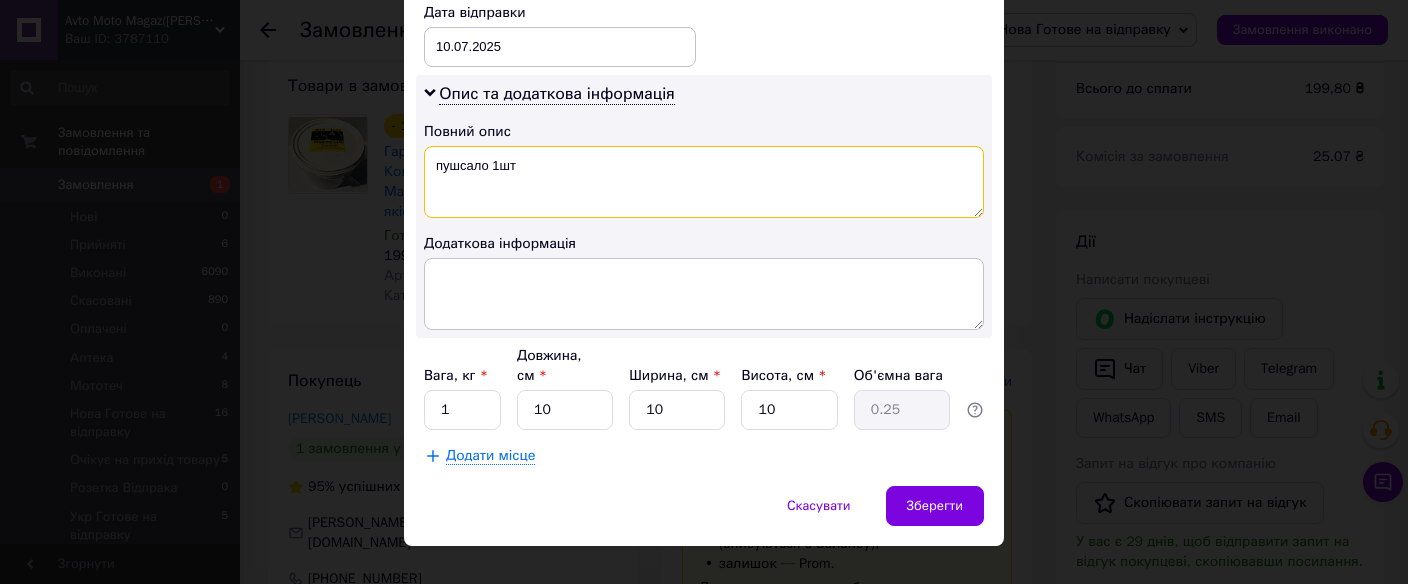 scroll, scrollTop: 959, scrollLeft: 0, axis: vertical 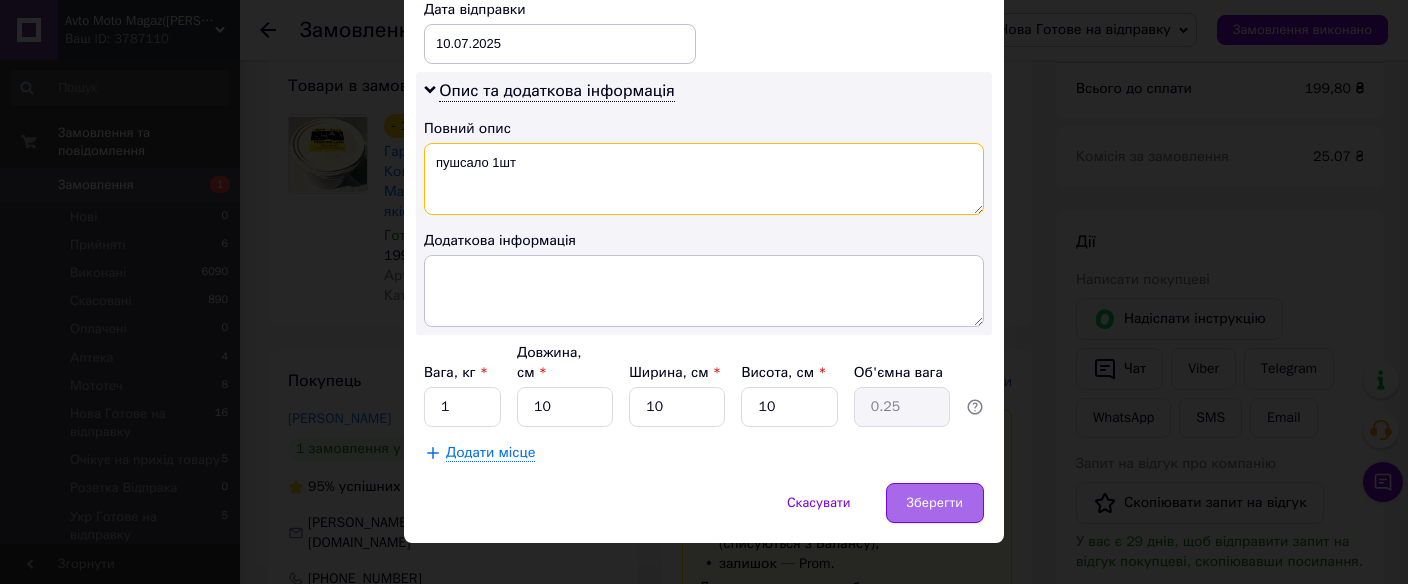 type on "пушсало 1шт" 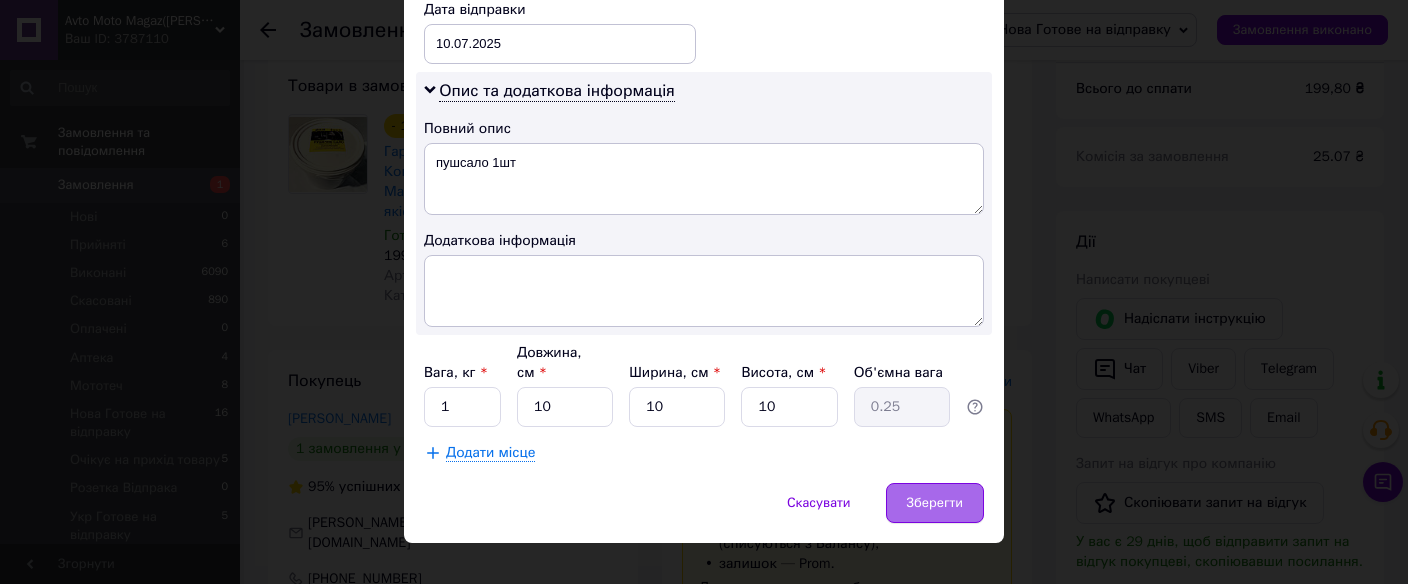 click on "Зберегти" at bounding box center (935, 503) 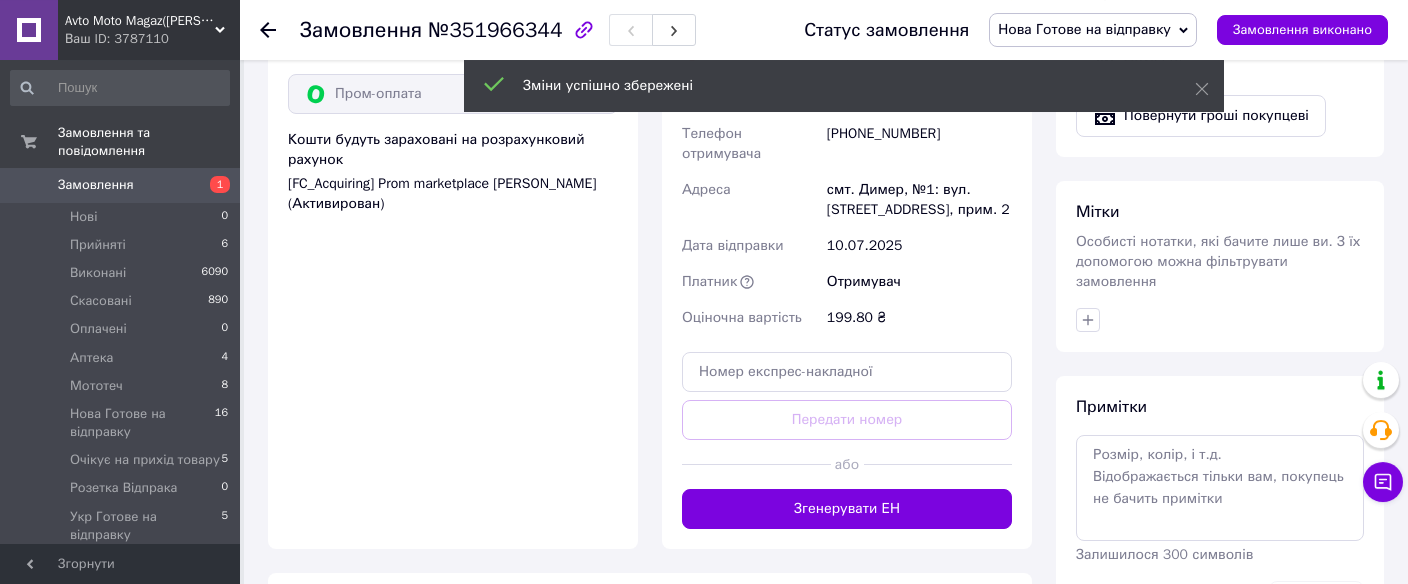 scroll, scrollTop: 1433, scrollLeft: 0, axis: vertical 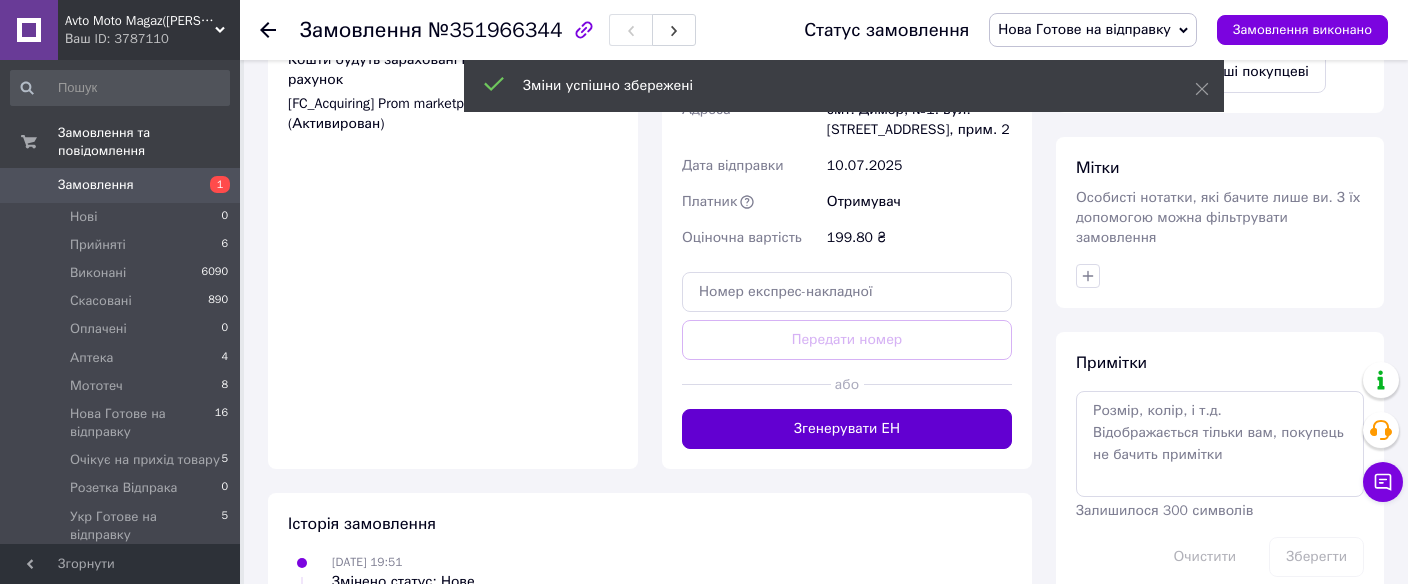 click on "Згенерувати ЕН" at bounding box center (847, 429) 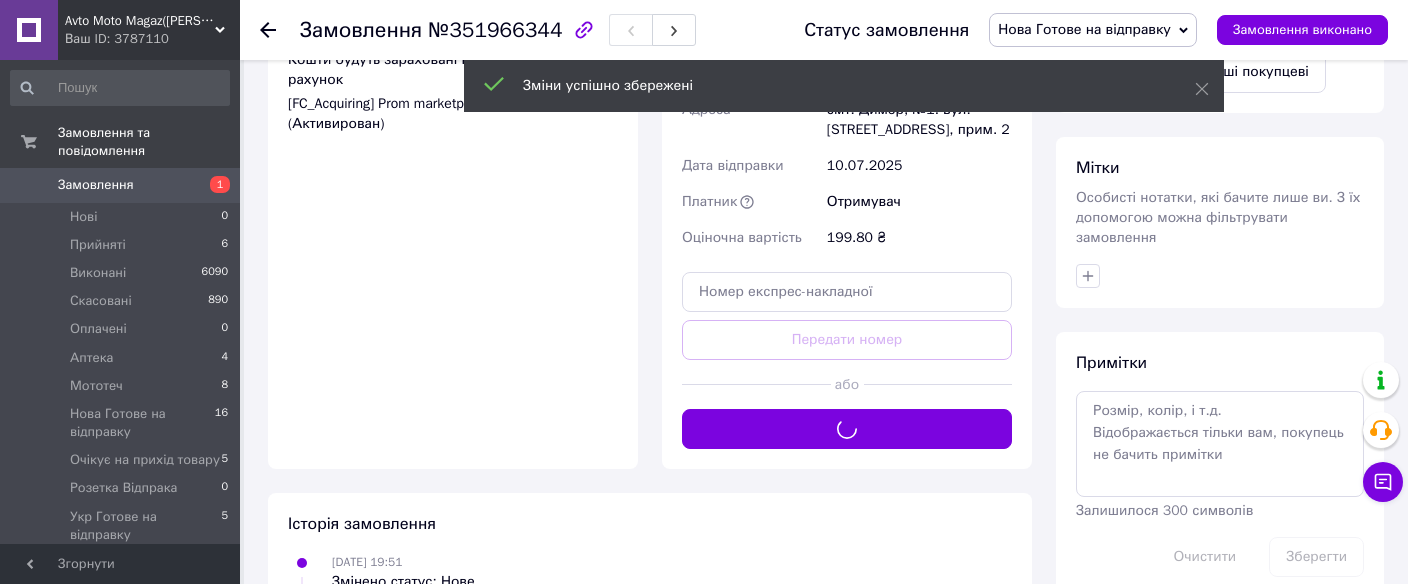 click on "Нова Готове на відправку" at bounding box center [1084, 29] 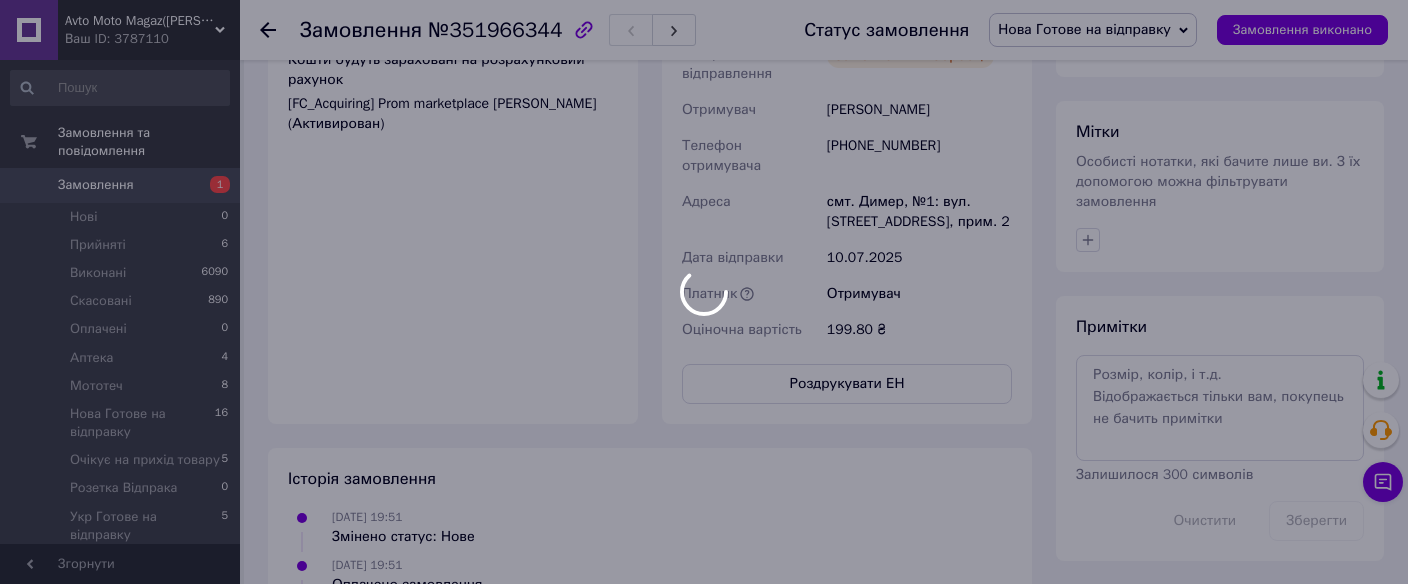 click on "Оплата Оплачено Пром-оплата Кошти будуть зараховані на розрахунковий рахунок [FC_Acquiring] Prom marketplace Кривий Тарас Петрович (Активирован)" at bounding box center [453, 179] 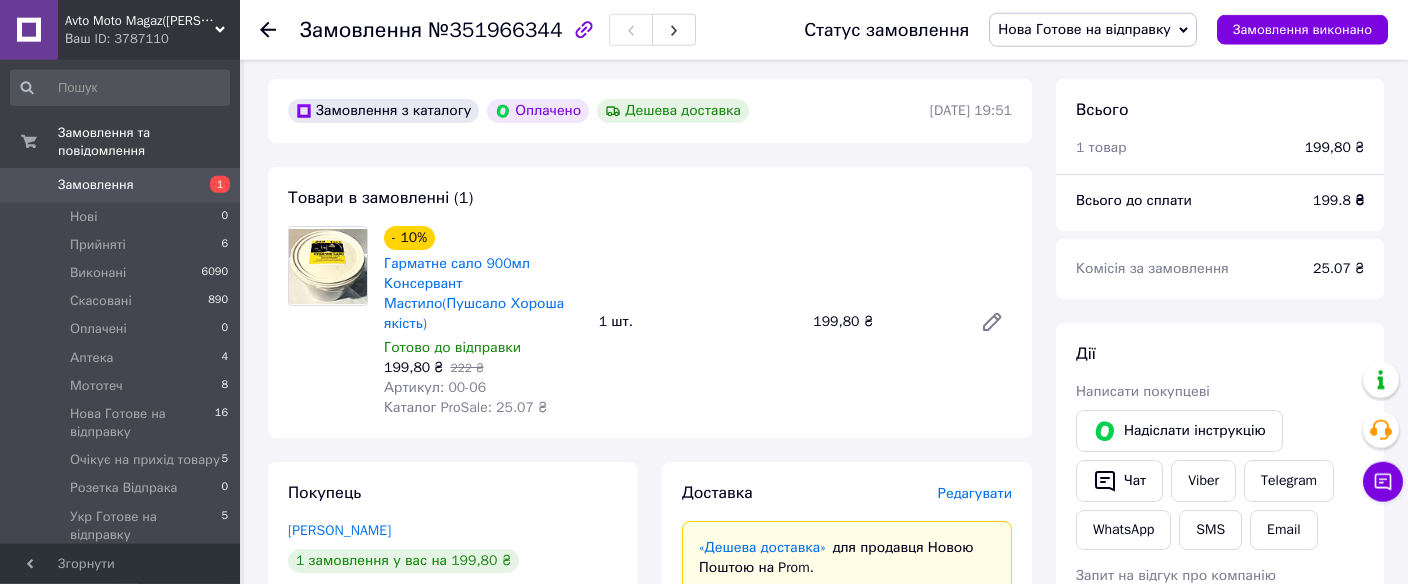 scroll, scrollTop: 0, scrollLeft: 0, axis: both 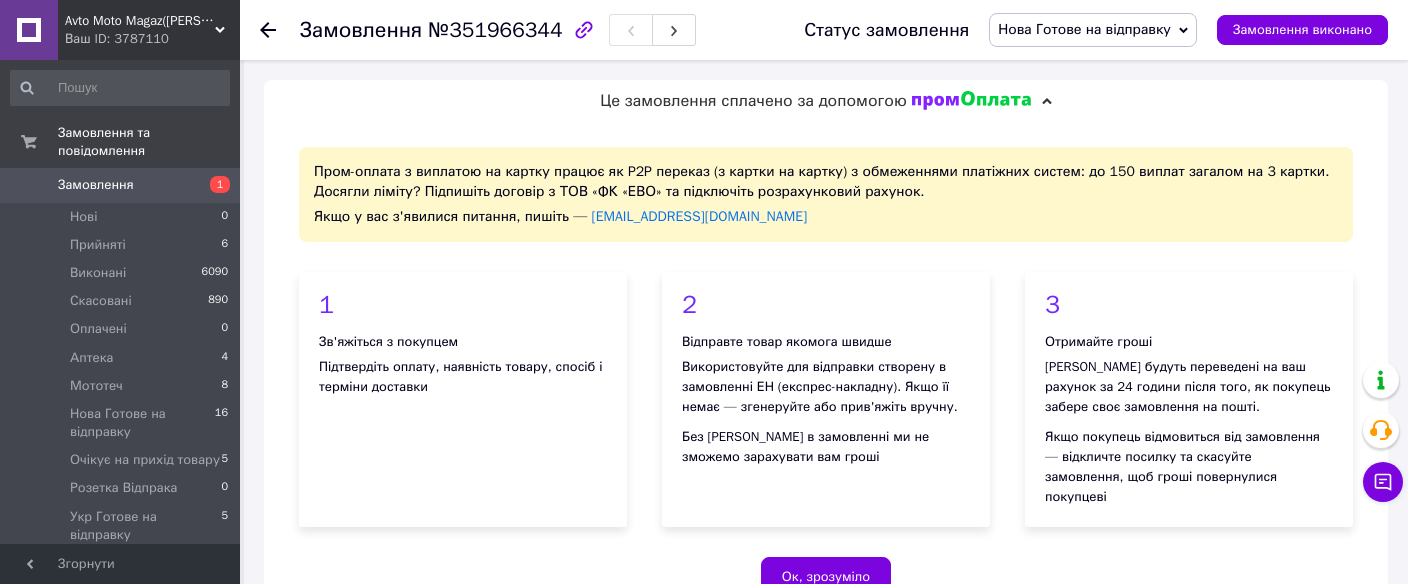 click 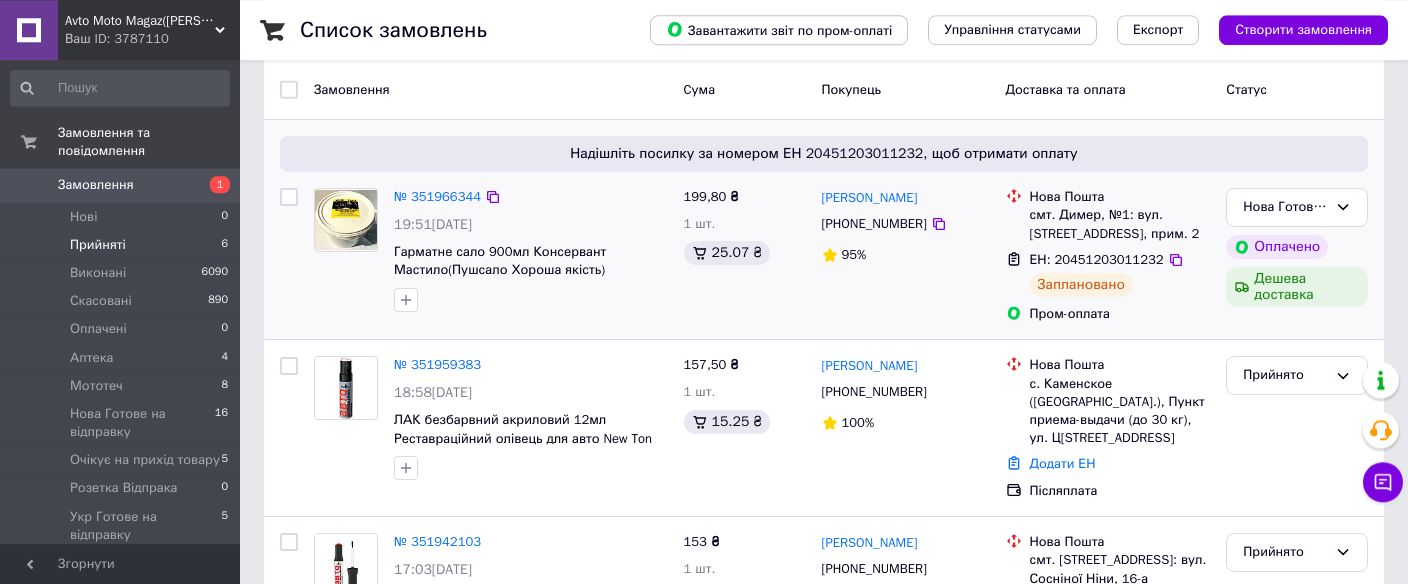 scroll, scrollTop: 246, scrollLeft: 0, axis: vertical 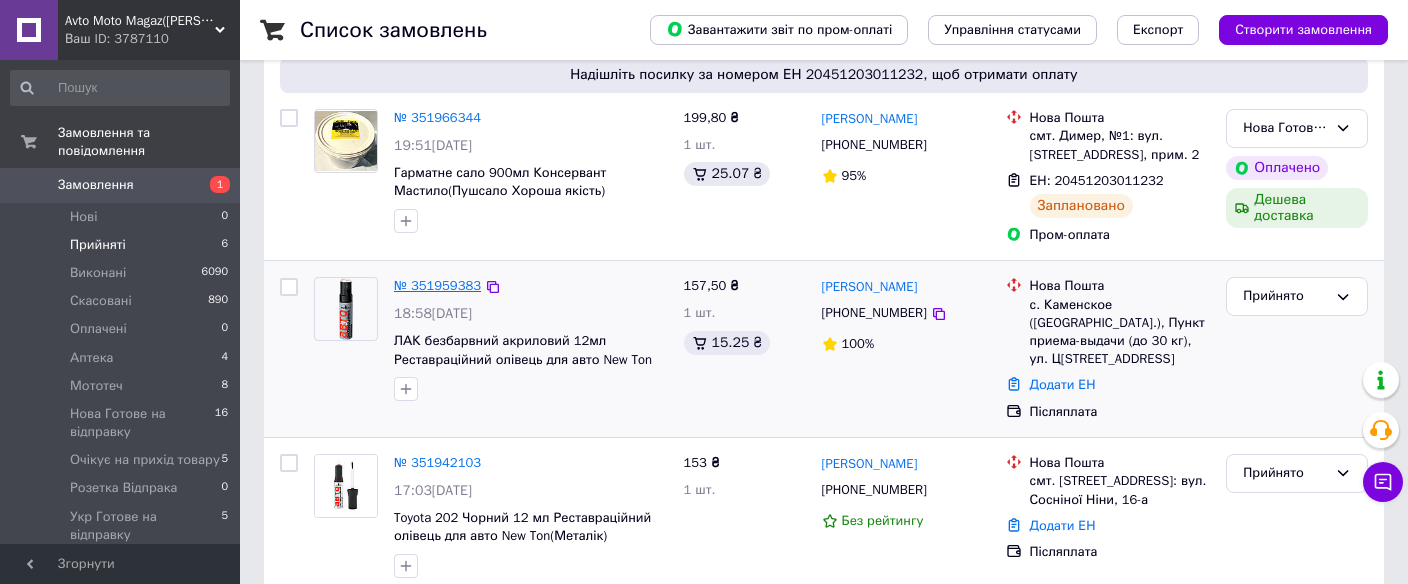 click on "№ 351959383" at bounding box center (437, 285) 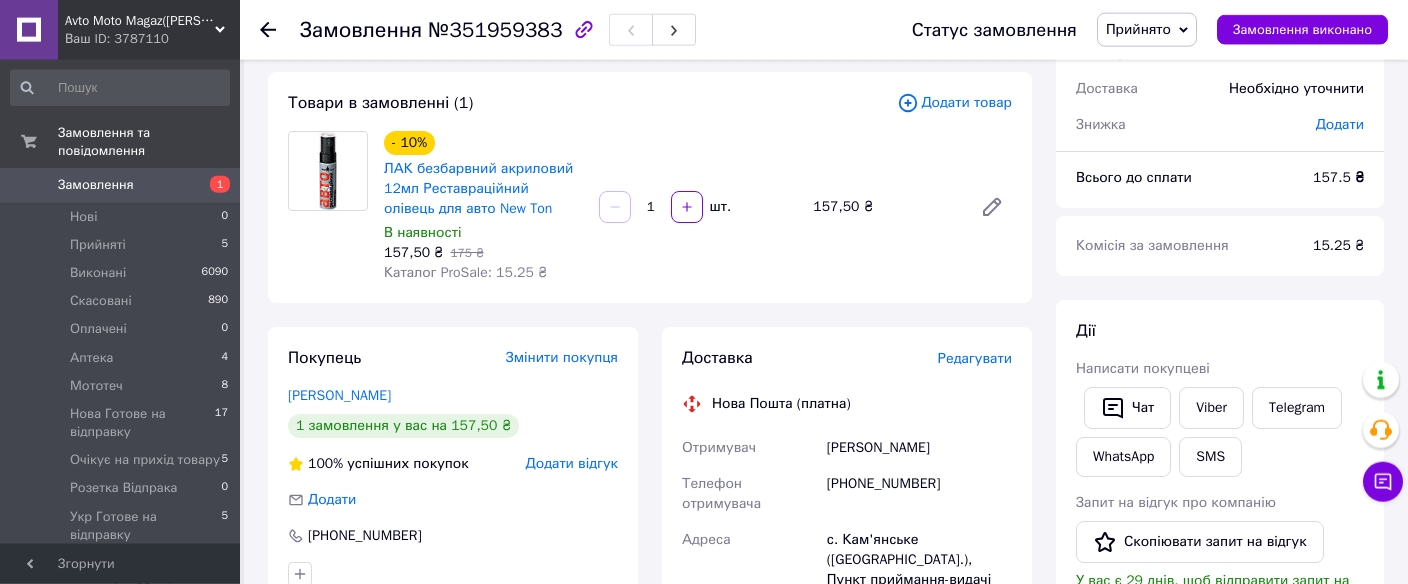 scroll, scrollTop: 0, scrollLeft: 0, axis: both 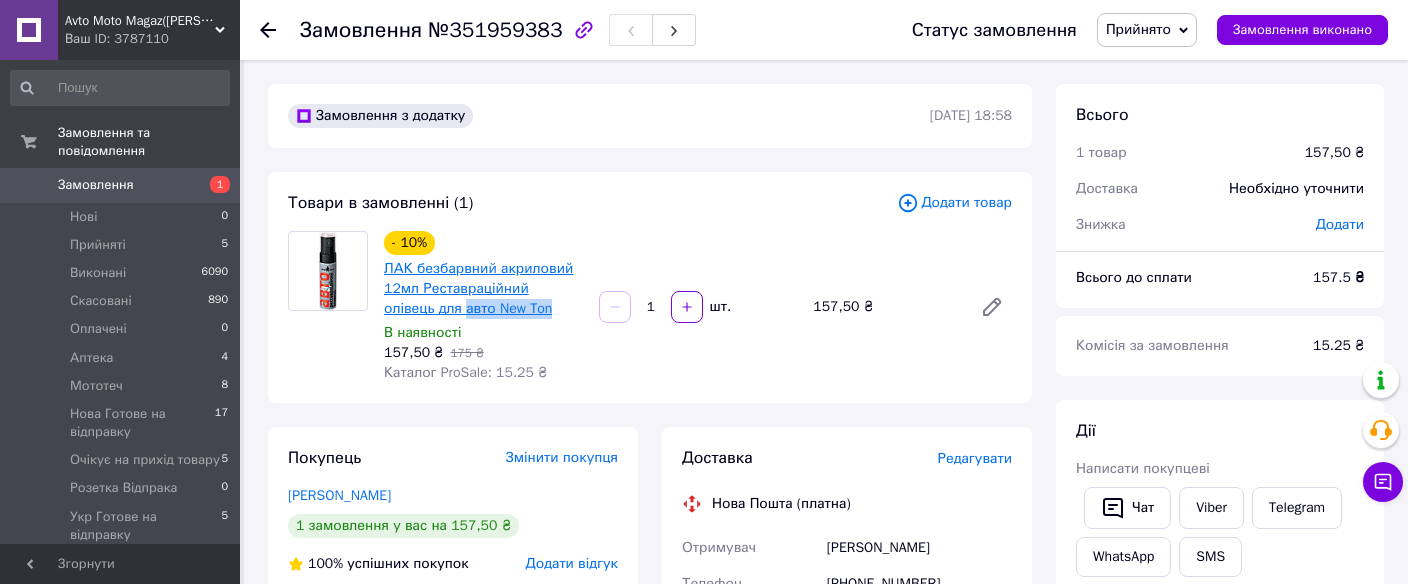 drag, startPoint x: 506, startPoint y: 313, endPoint x: 412, endPoint y: 312, distance: 94.00532 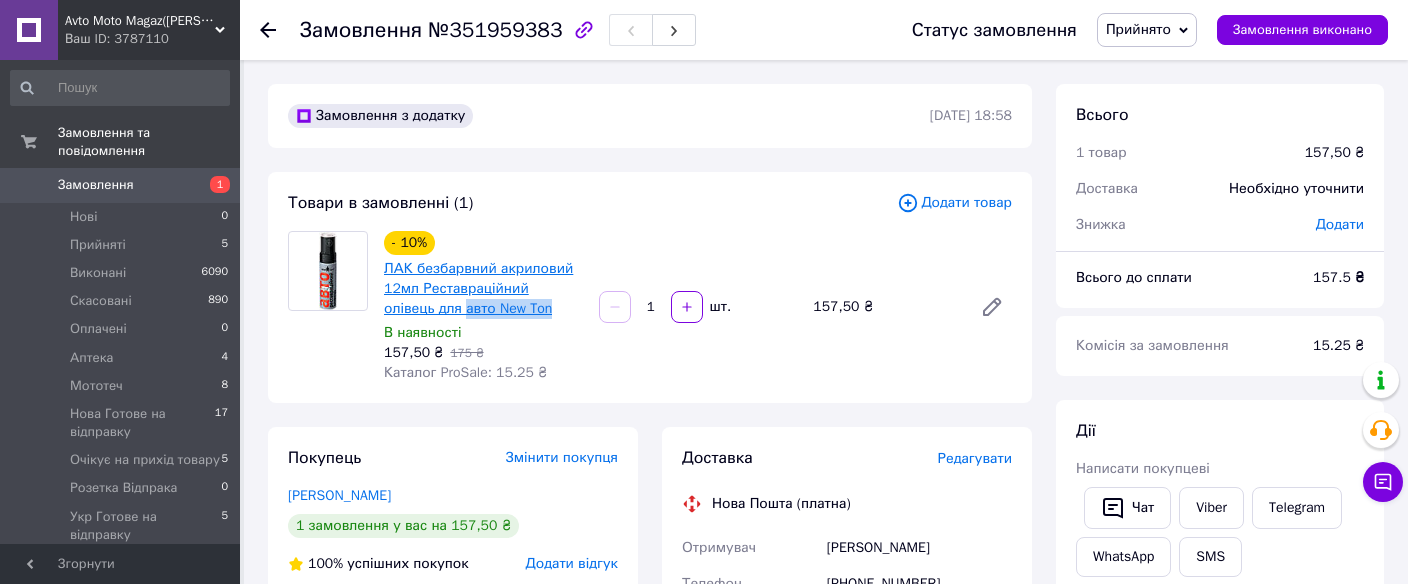 copy on "авто  New Ton" 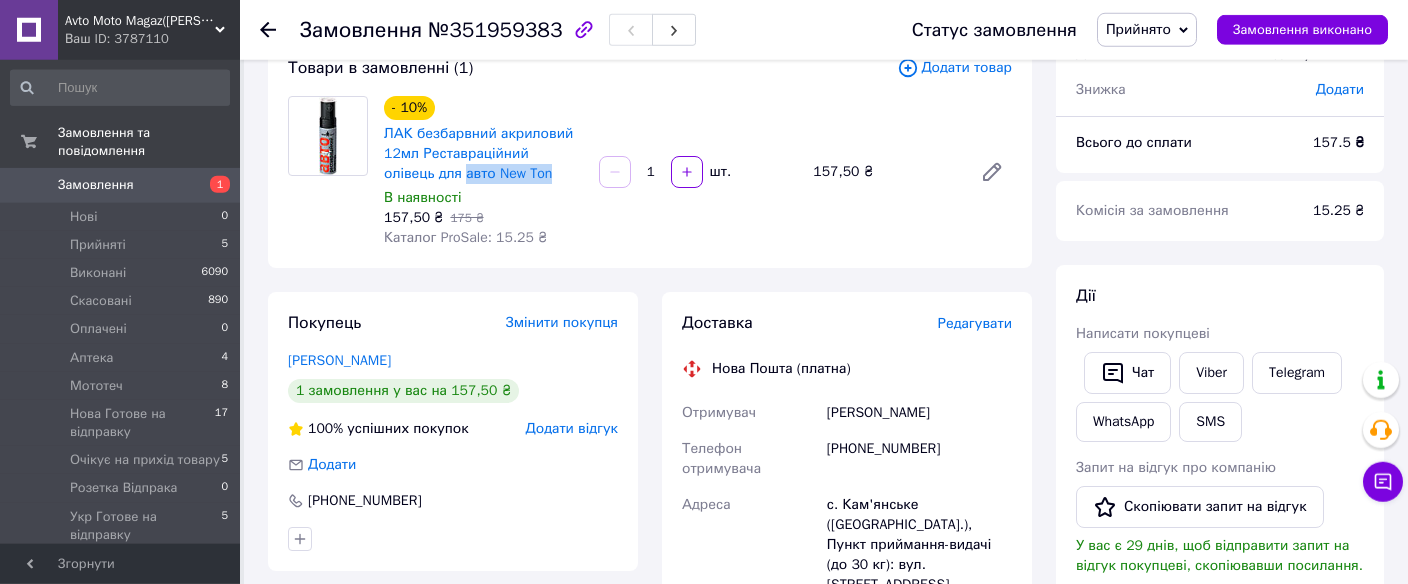 scroll, scrollTop: 246, scrollLeft: 0, axis: vertical 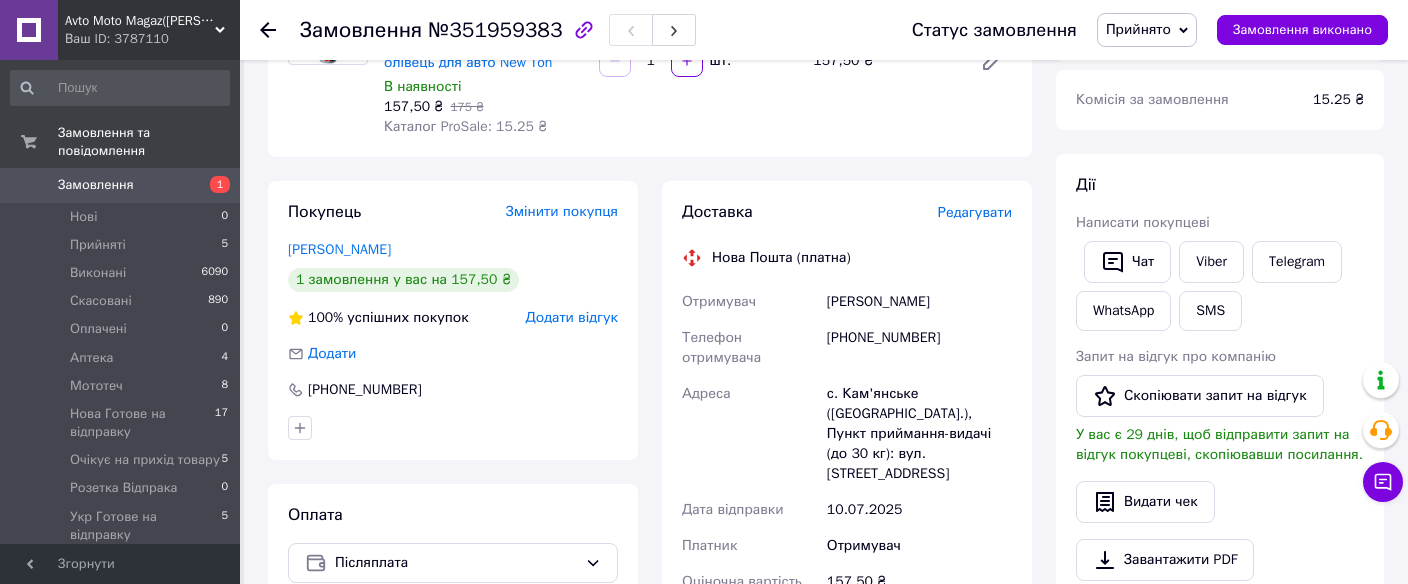 click on "Доставка Редагувати Нова Пошта (платна) Отримувач Малинкович Петро Телефон отримувача +380681220565 Адреса с. Кам'янське (Закарпатська обл.), Пункт приймання-видачі (до 30 кг): вул. Центральна, 80а Дата відправки 10.07.2025 Платник Отримувач Оціночна вартість 157.50 ₴ Сума післяплати 157.50 ₴ Комісія за післяплату 23.15 ₴ Платник комісії післяплати Отримувач Передати номер або Згенерувати ЕН Платник Отримувач Відправник Прізвище отримувача Малинкович Ім'я отримувача Петро По батькові отримувача Телефон отримувача +380681220565 Тип доставки У відділенні Кур'єром В поштоматі < >" at bounding box center (847, 571) 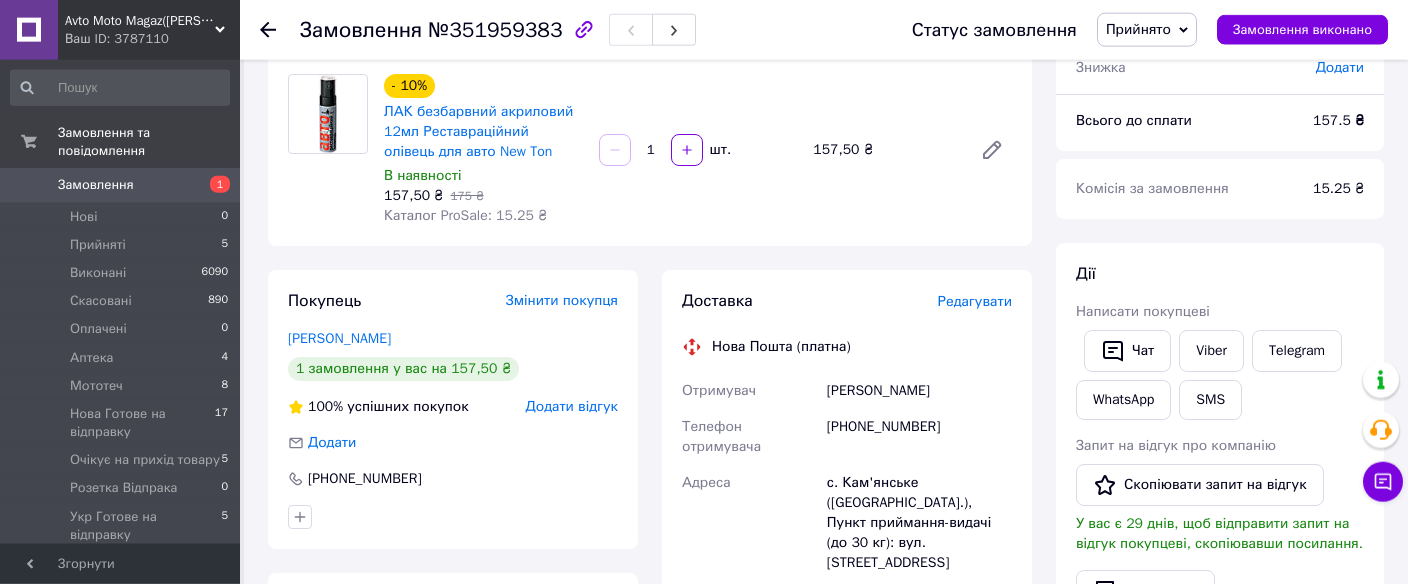 scroll, scrollTop: 246, scrollLeft: 0, axis: vertical 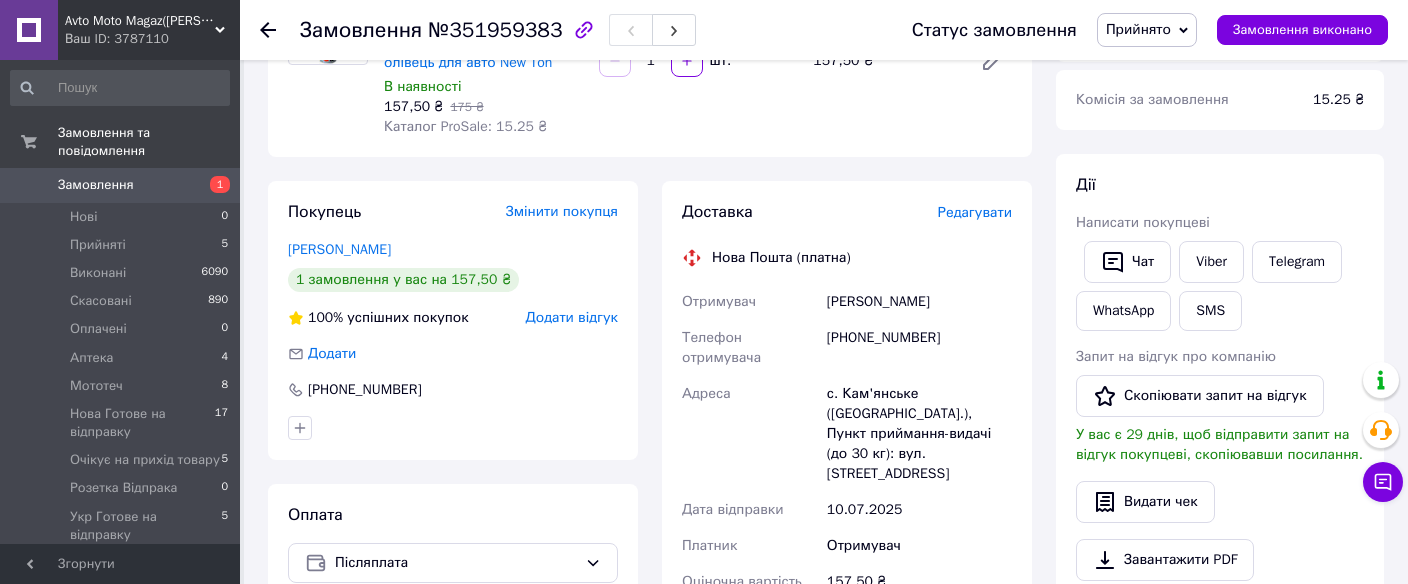click on "Редагувати" at bounding box center (975, 212) 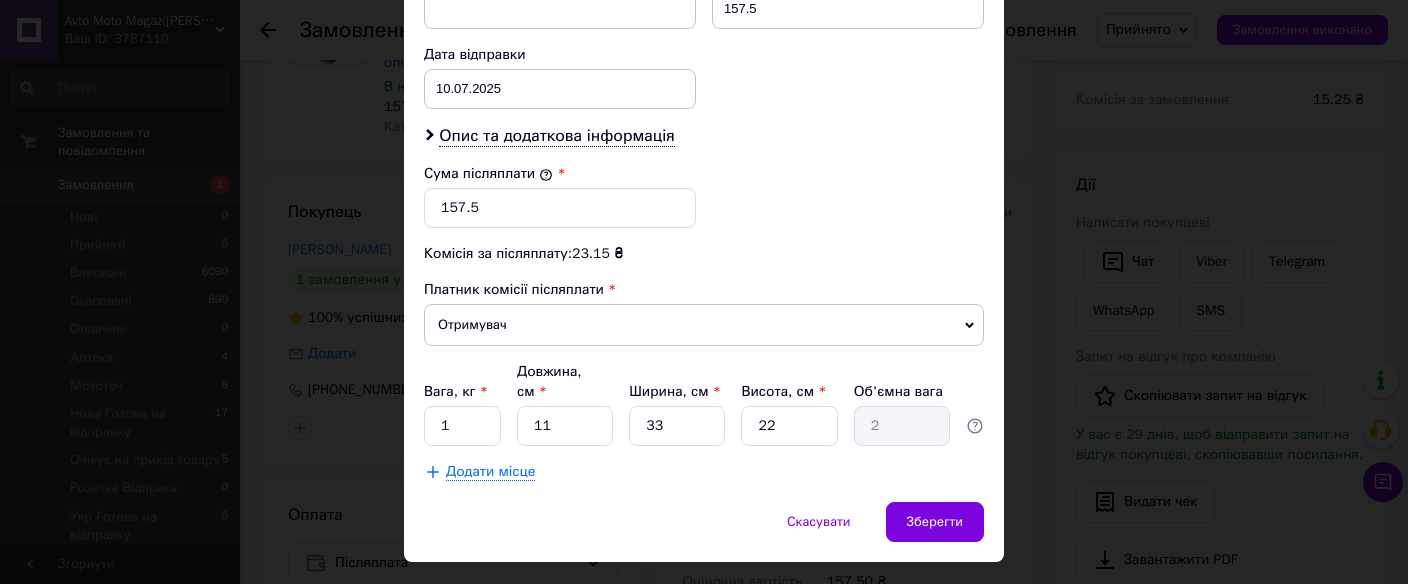 scroll, scrollTop: 933, scrollLeft: 0, axis: vertical 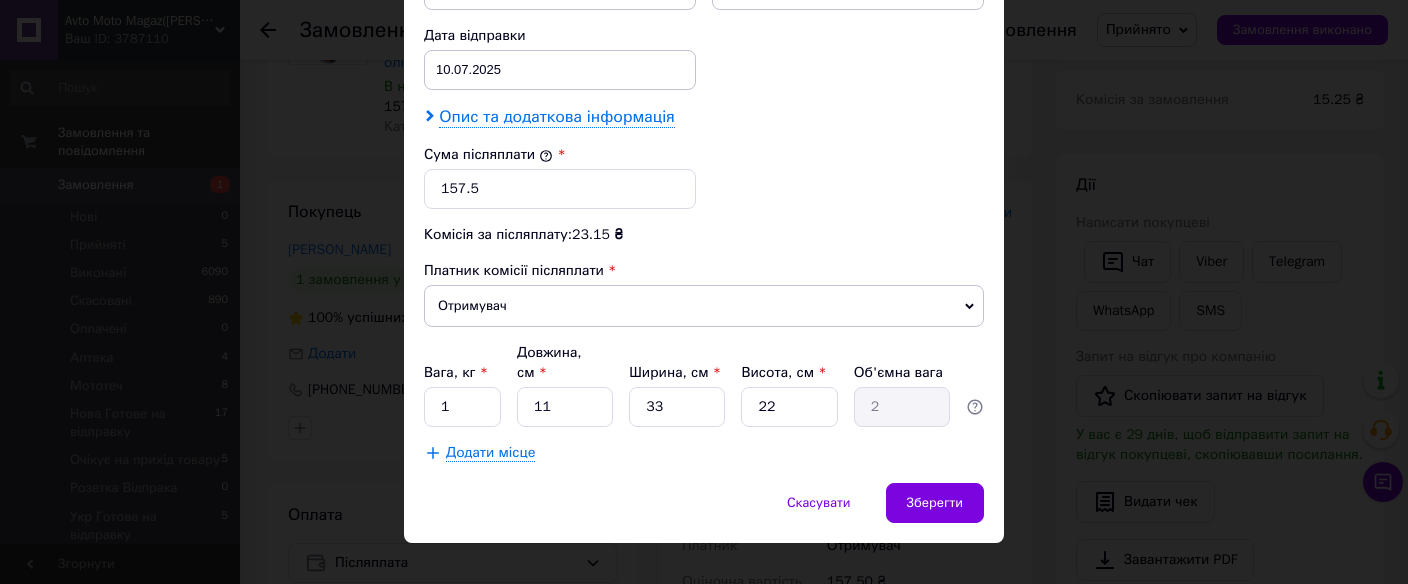 click on "Опис та додаткова інформація" at bounding box center (556, 117) 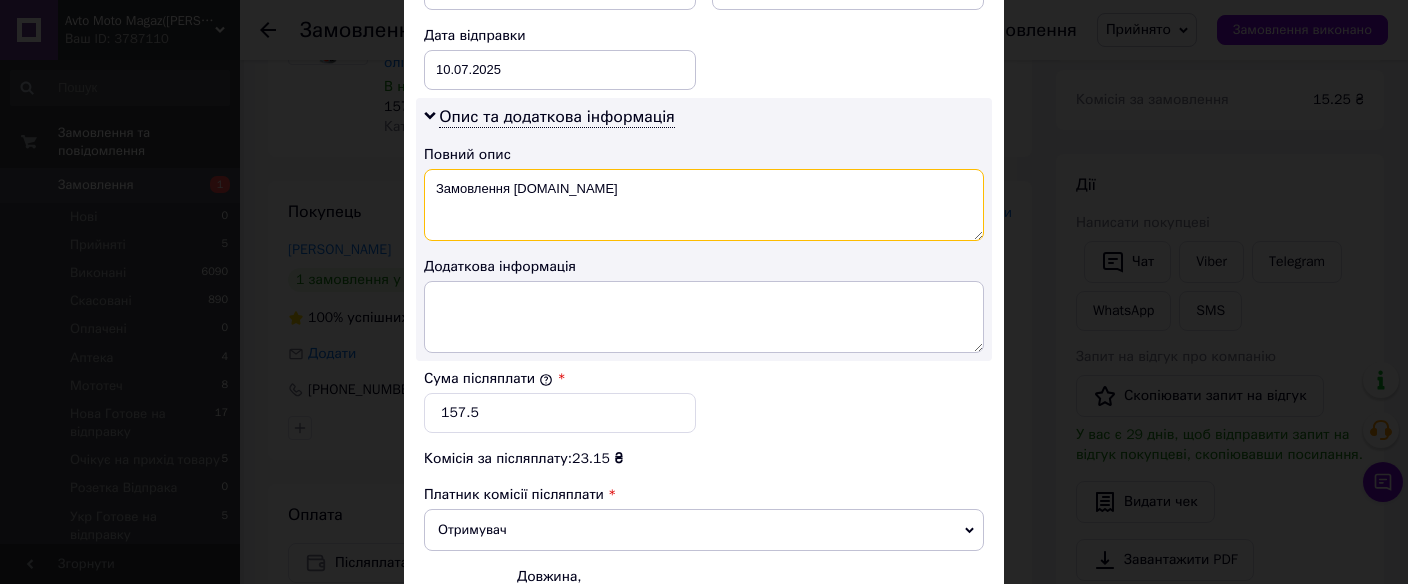 drag, startPoint x: 574, startPoint y: 184, endPoint x: 430, endPoint y: 191, distance: 144.17004 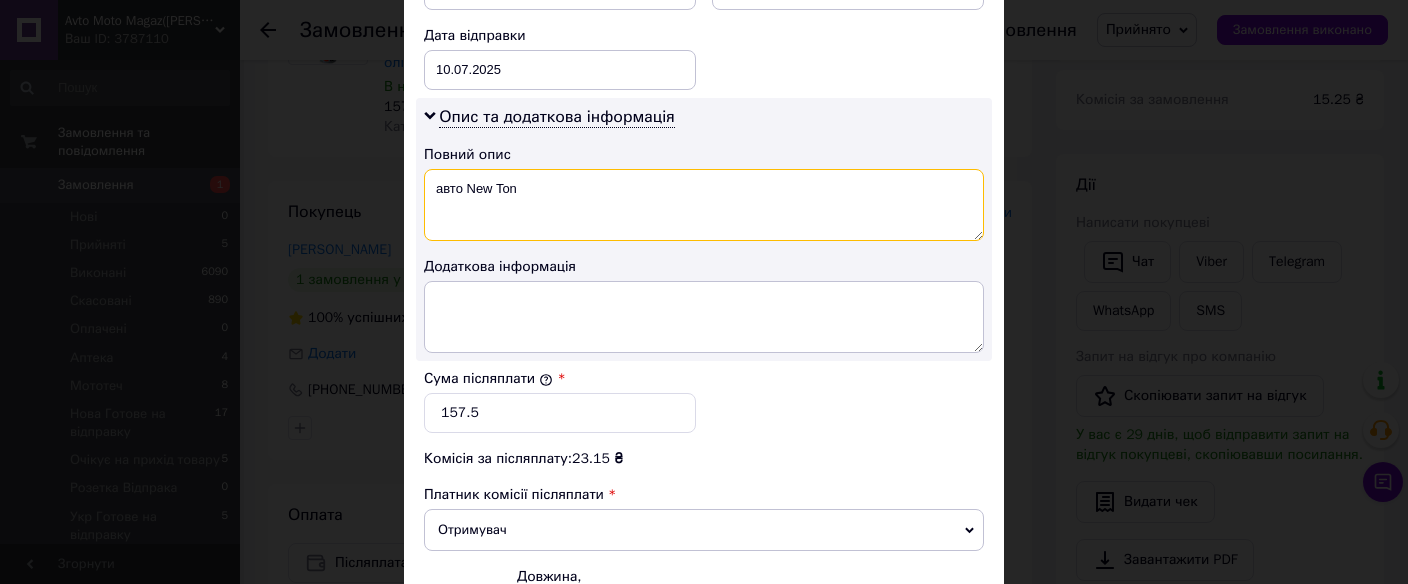 click on "авто New Ton" at bounding box center (704, 205) 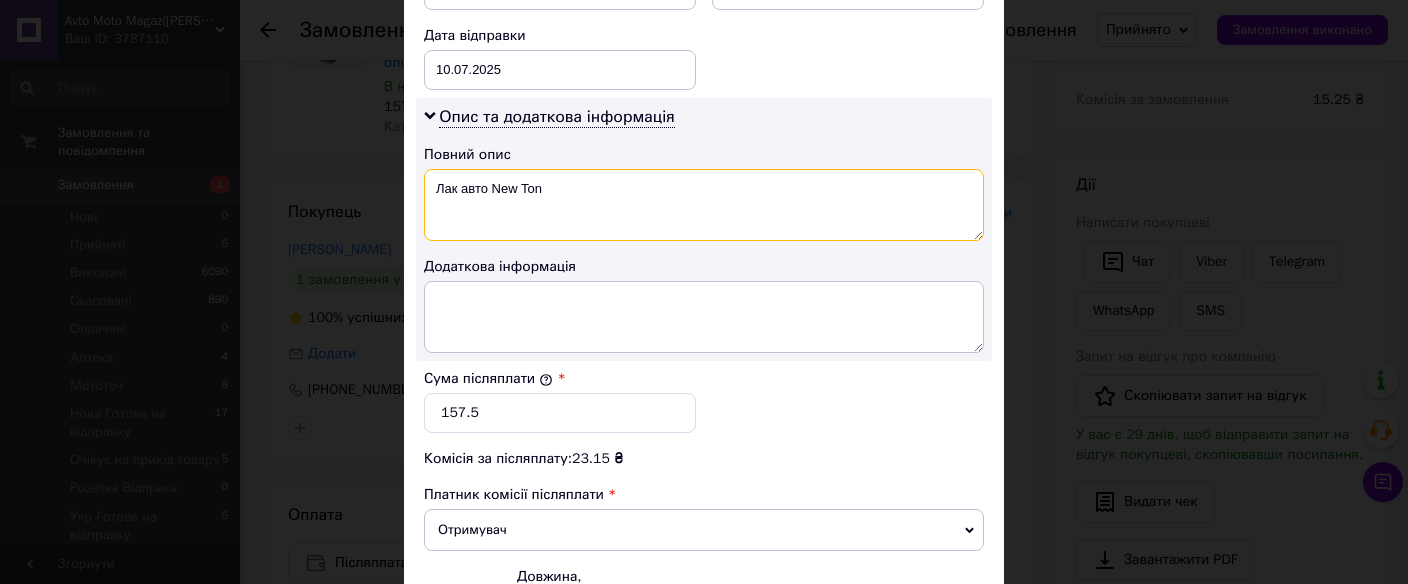 click on "Лак авто New Ton" at bounding box center (704, 205) 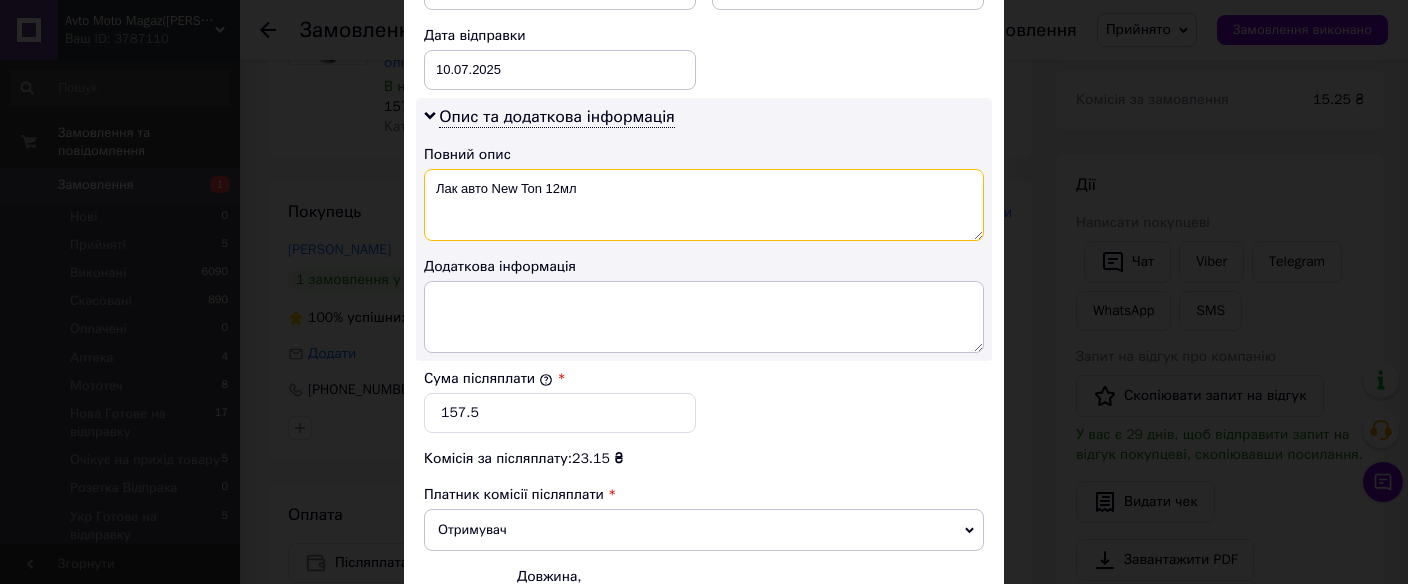 drag, startPoint x: 585, startPoint y: 179, endPoint x: 436, endPoint y: 183, distance: 149.05368 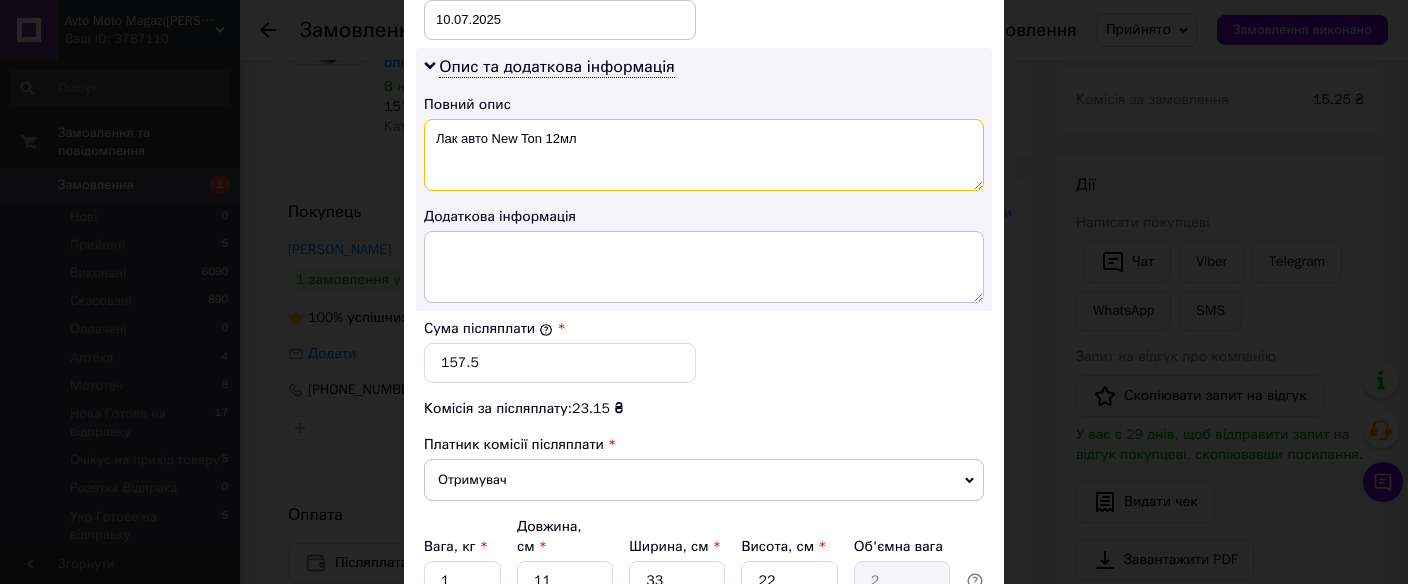 scroll, scrollTop: 889, scrollLeft: 0, axis: vertical 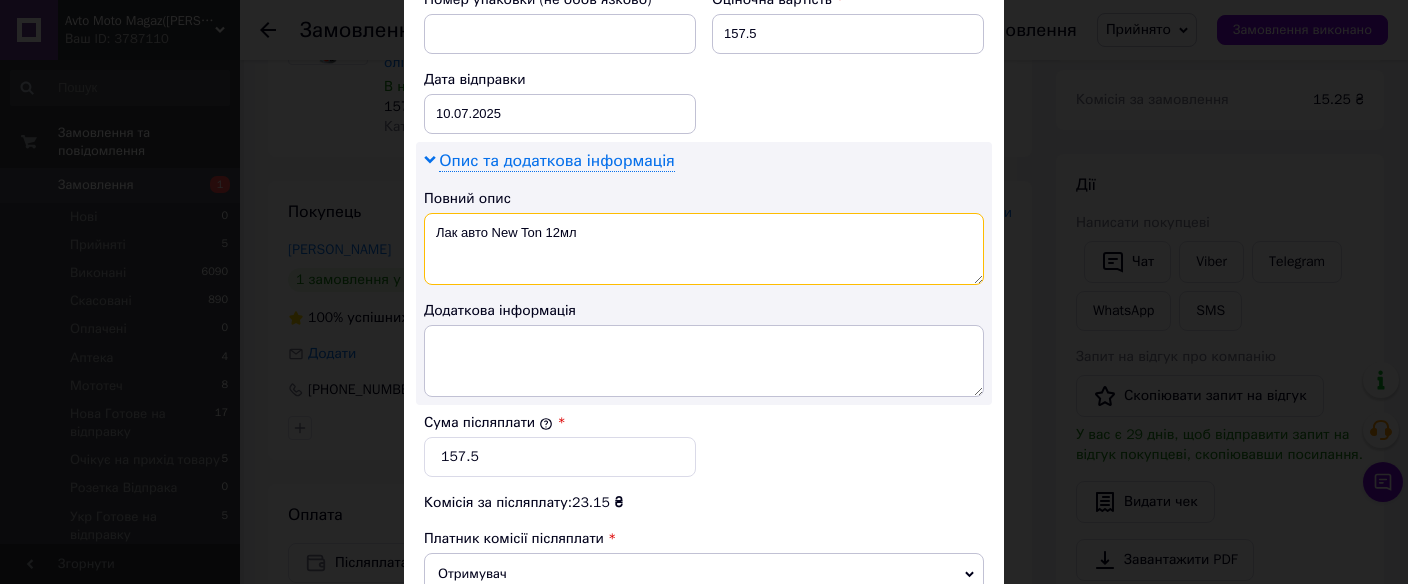 type on "Лак авто New Ton 12мл" 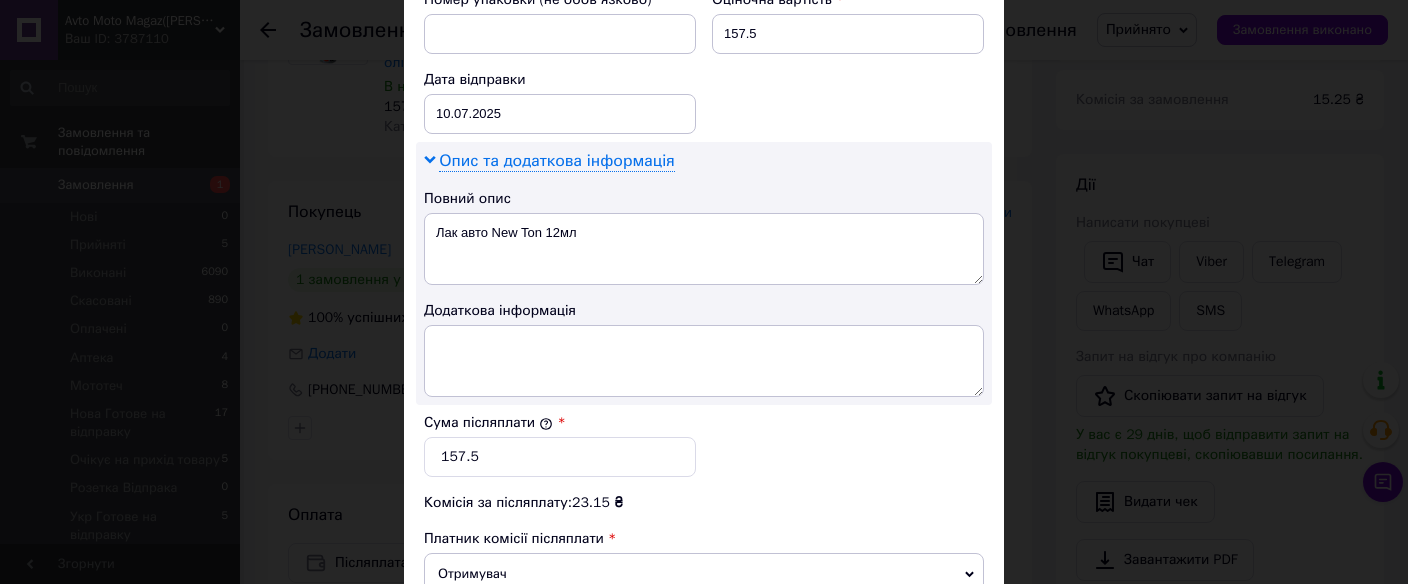 click on "Опис та додаткова інформація" at bounding box center (556, 161) 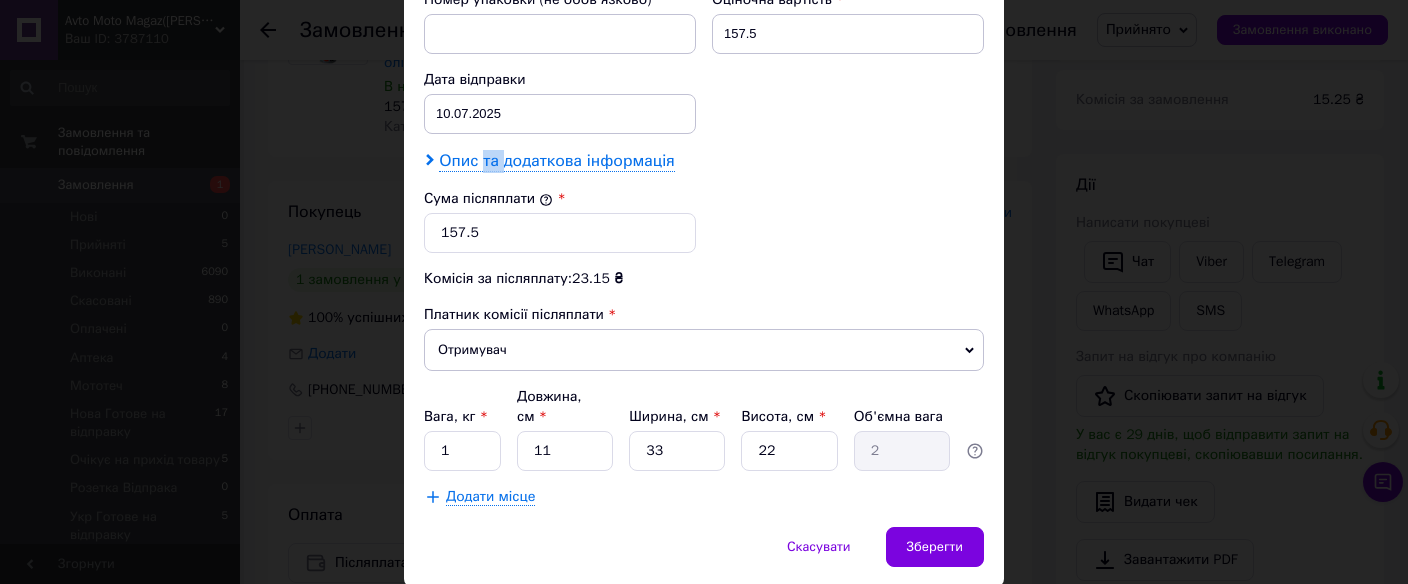 click on "Опис та додаткова інформація" at bounding box center (556, 161) 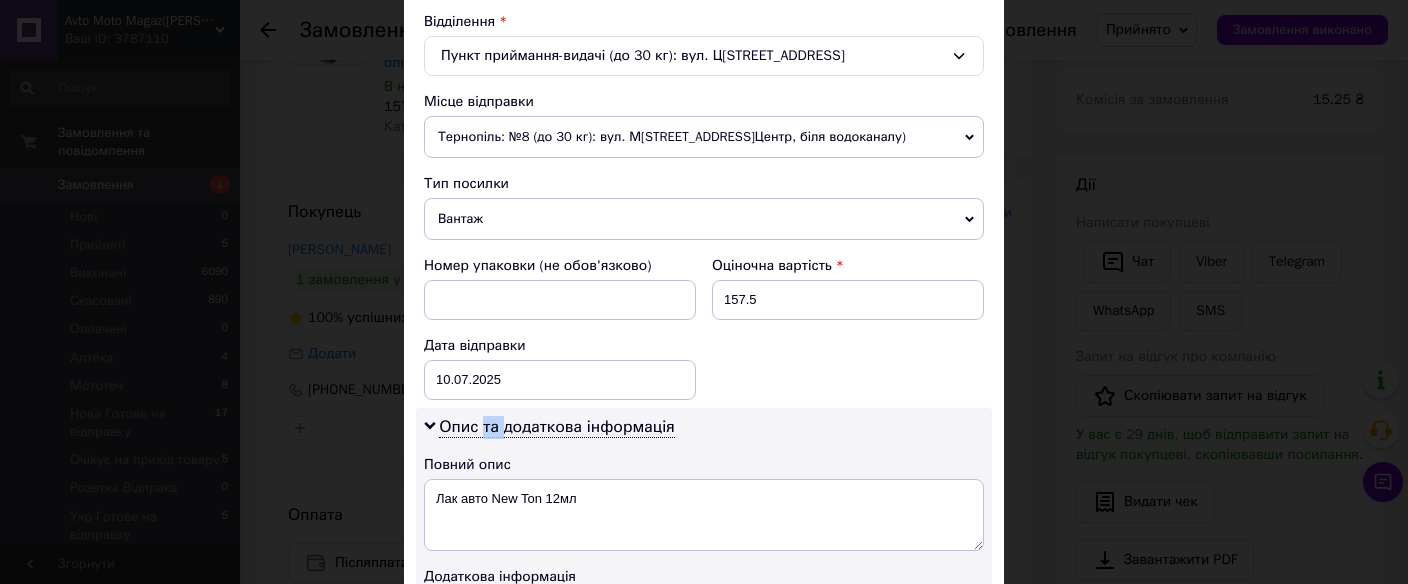 scroll, scrollTop: 622, scrollLeft: 0, axis: vertical 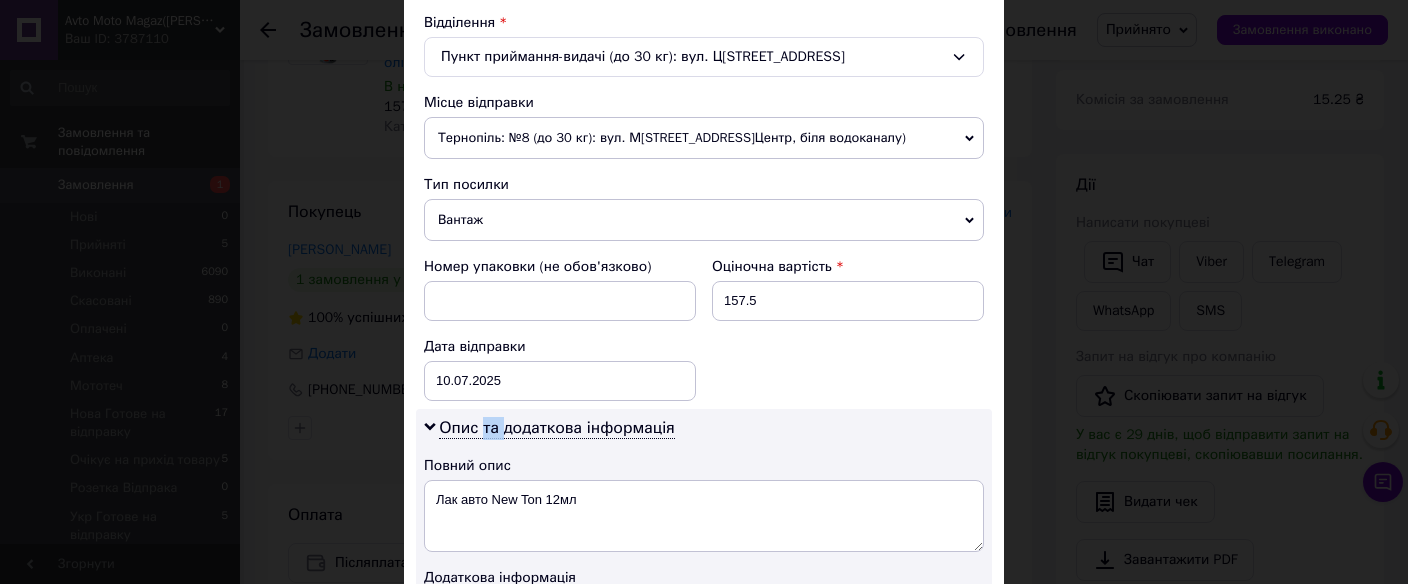 click on "Вантаж" at bounding box center [704, 220] 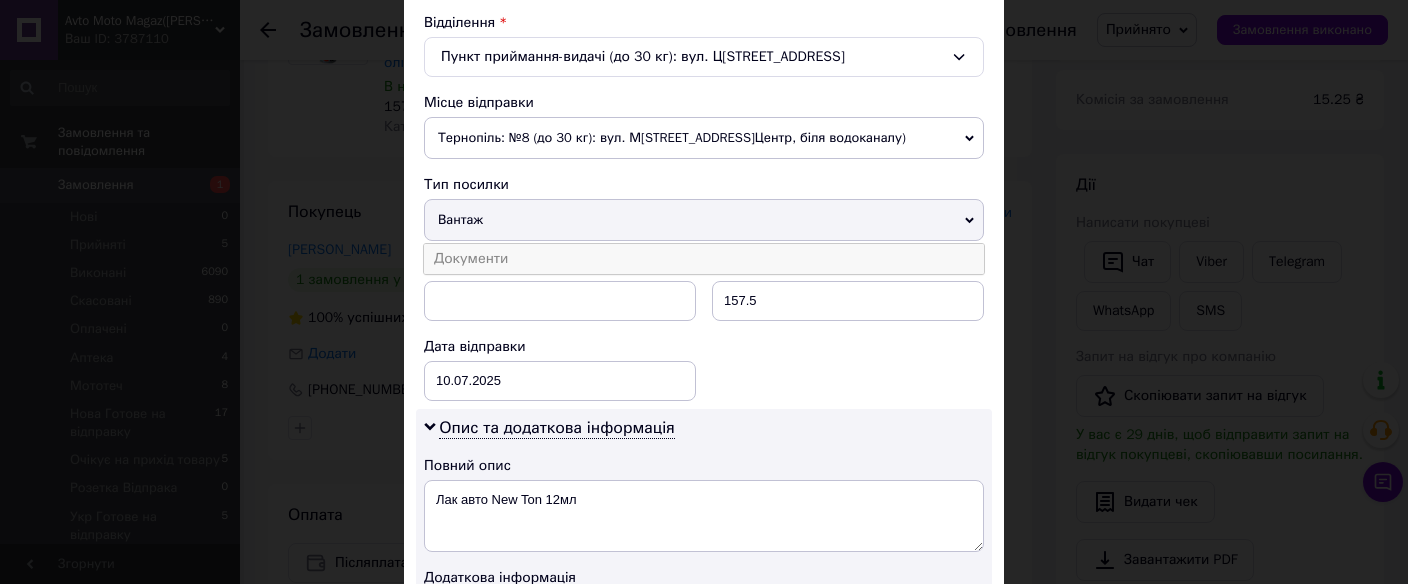 click on "Документи" at bounding box center [704, 259] 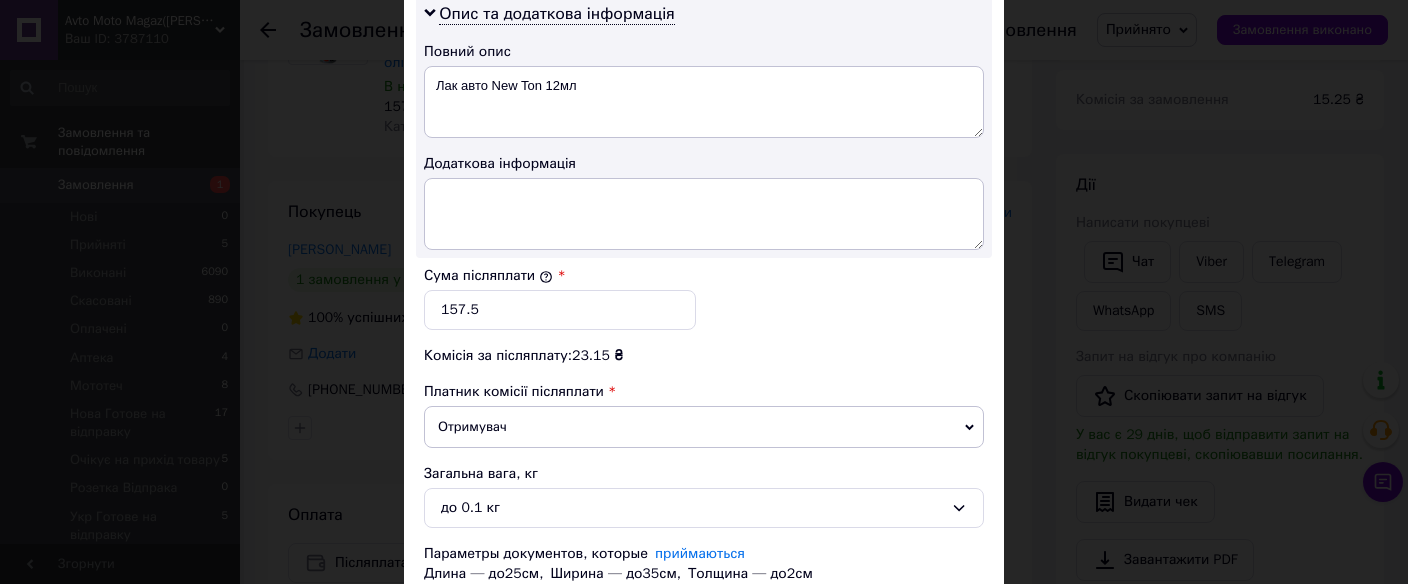 scroll, scrollTop: 1176, scrollLeft: 0, axis: vertical 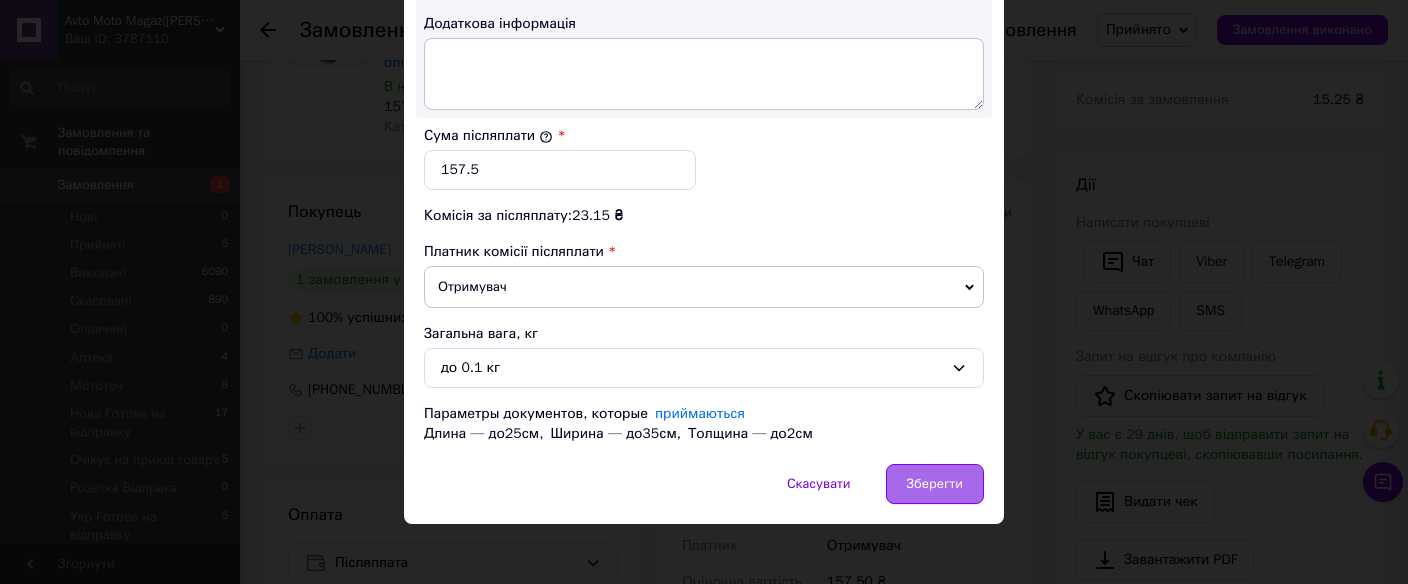 click on "Зберегти" at bounding box center (935, 484) 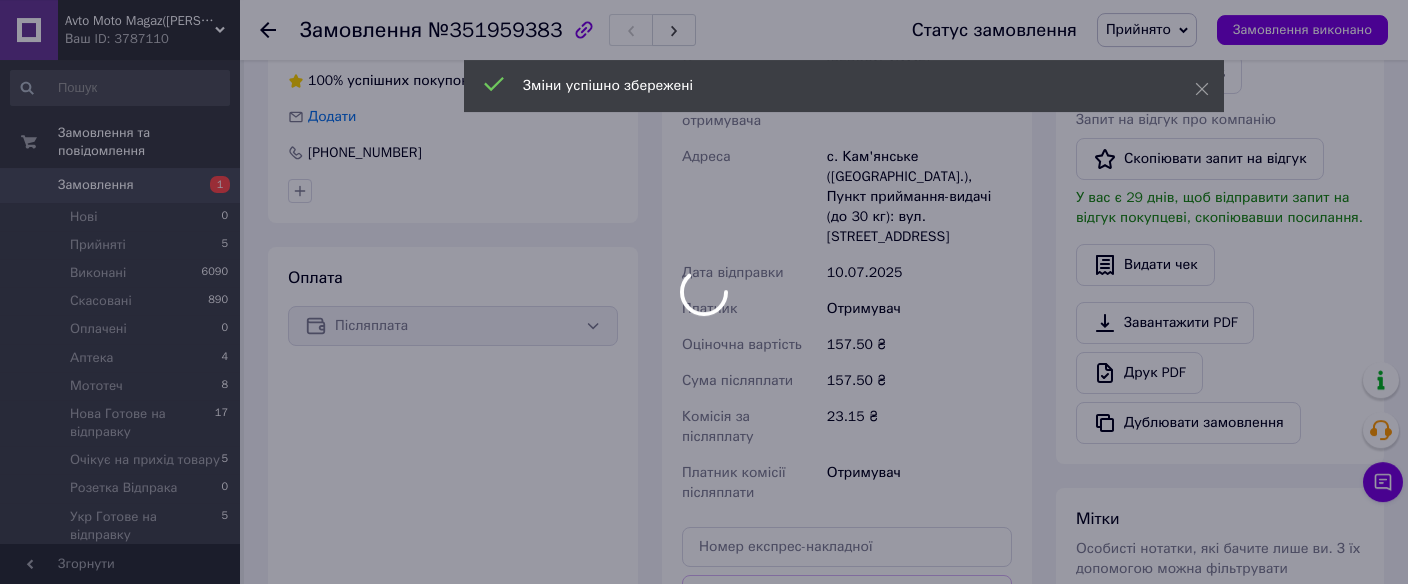 scroll, scrollTop: 739, scrollLeft: 0, axis: vertical 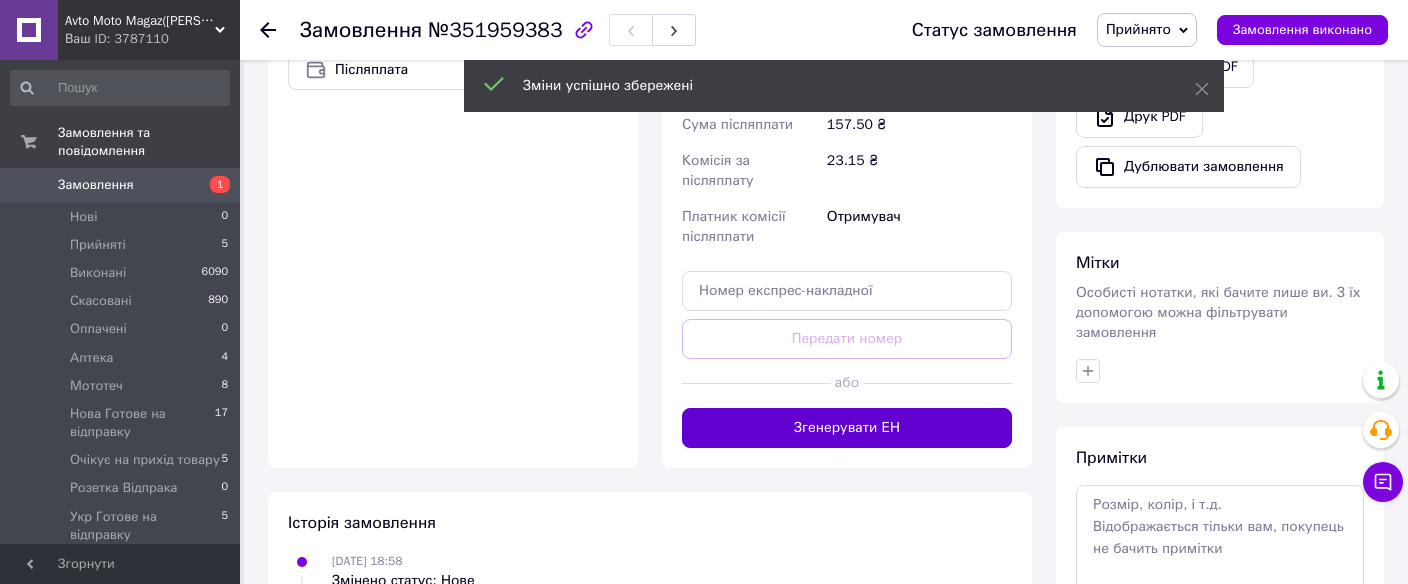 click on "Згенерувати ЕН" at bounding box center [847, 428] 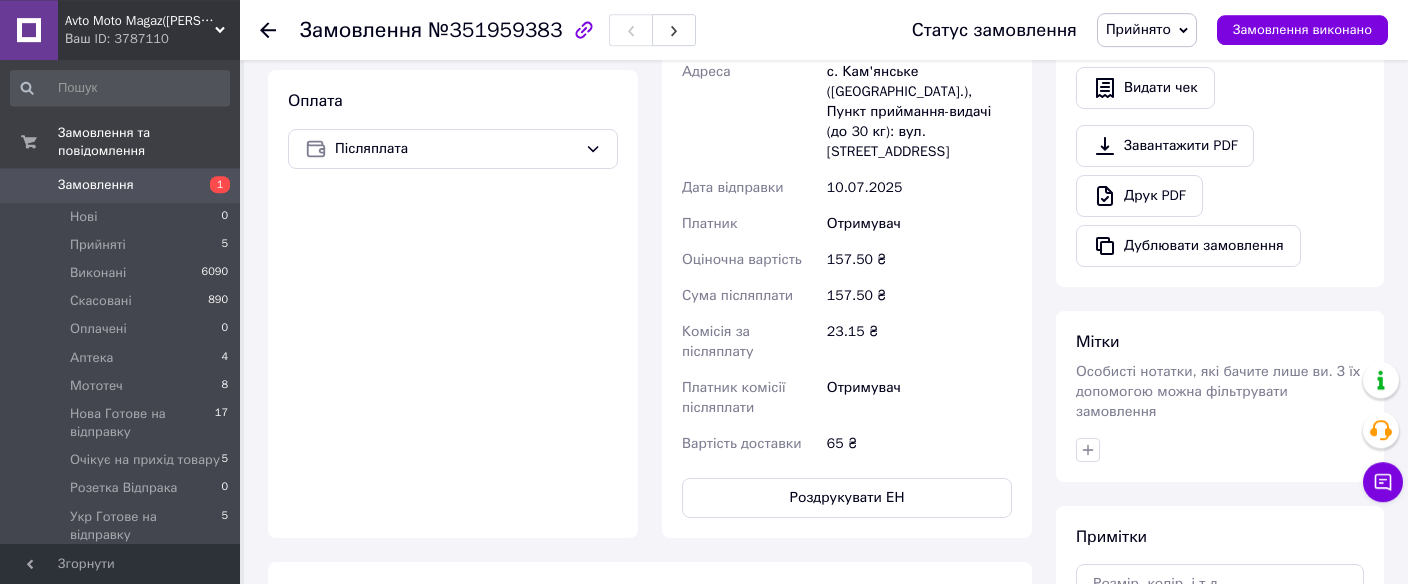 scroll, scrollTop: 492, scrollLeft: 0, axis: vertical 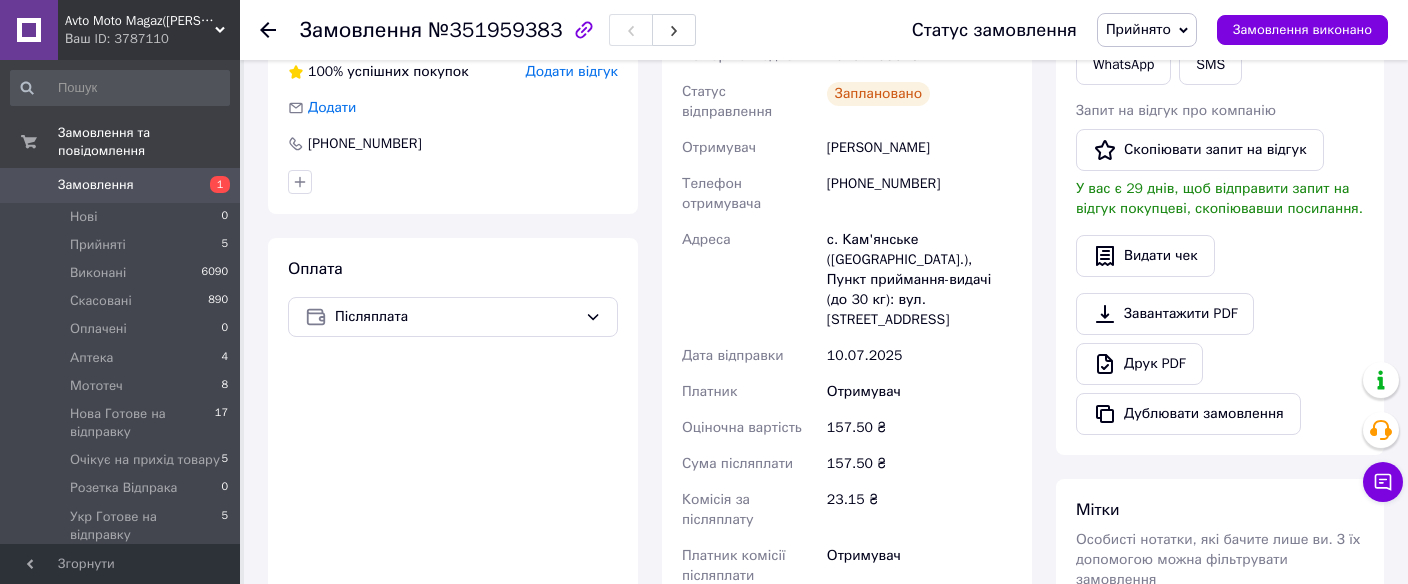 click on "Статус замовлення Прийнято Виконано Скасовано Оплачено Аптека Мототеч Нова Готове на відправку Очікує на прихід товару Розетка Відпрака Укр Готове на відправку Замовлення виконано" at bounding box center (1130, 30) 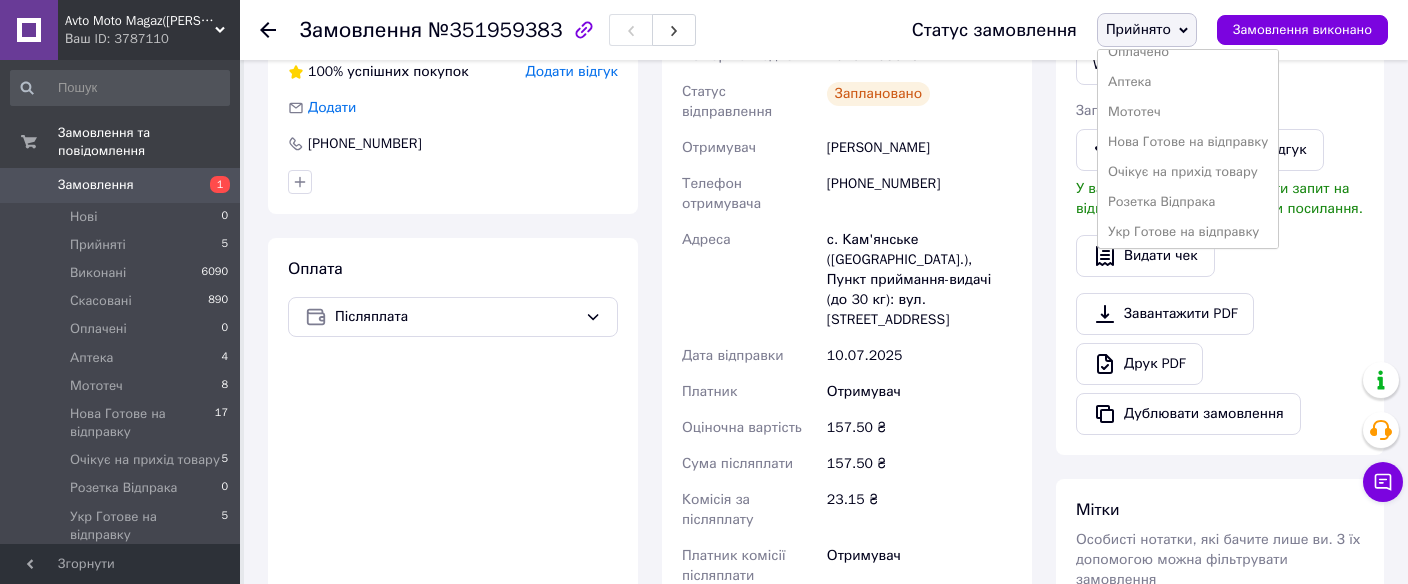scroll, scrollTop: 81, scrollLeft: 0, axis: vertical 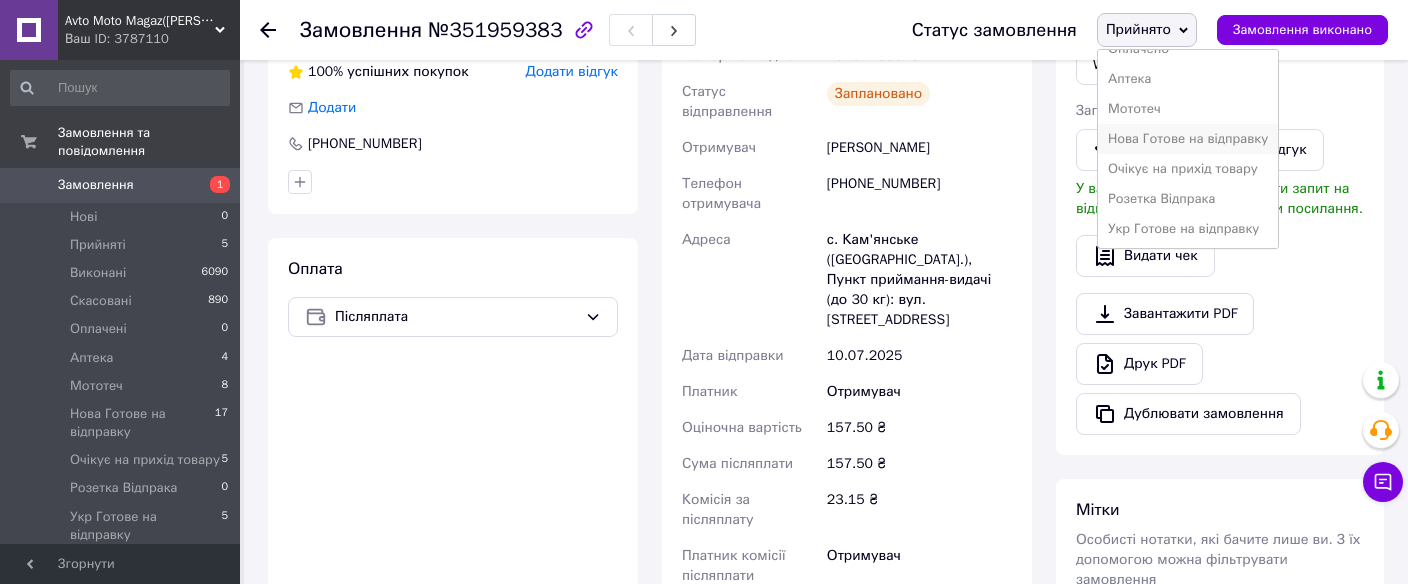 click on "Нова Готове на відправку" at bounding box center [1188, 139] 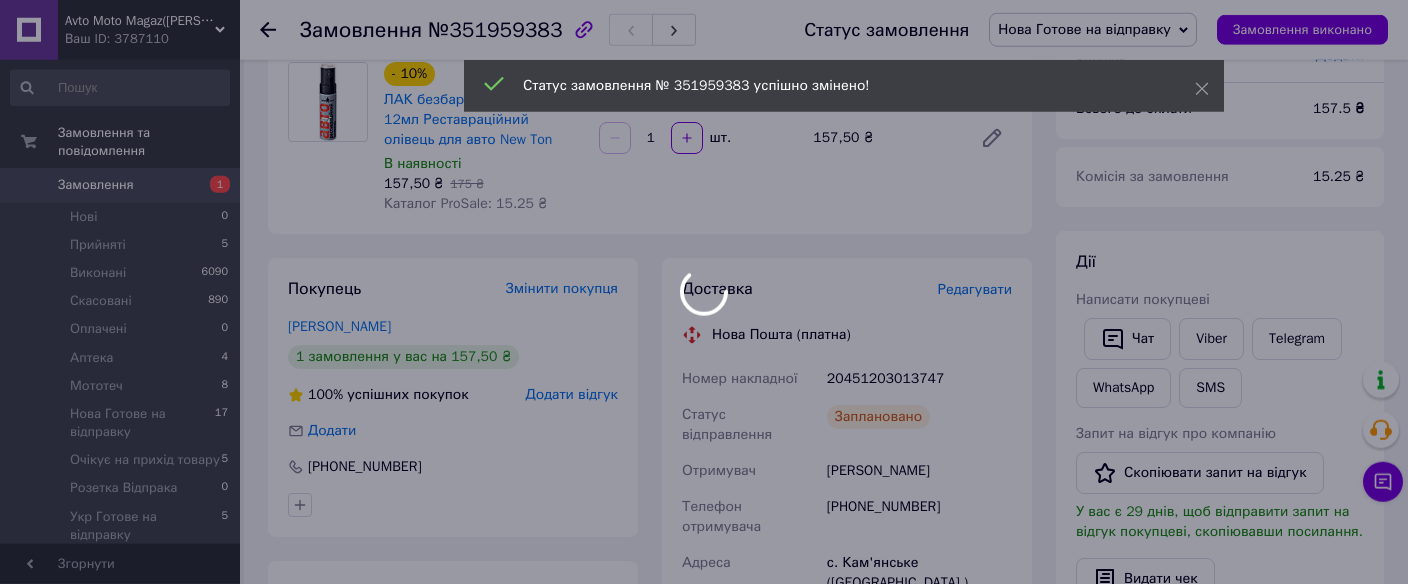 scroll, scrollTop: 0, scrollLeft: 0, axis: both 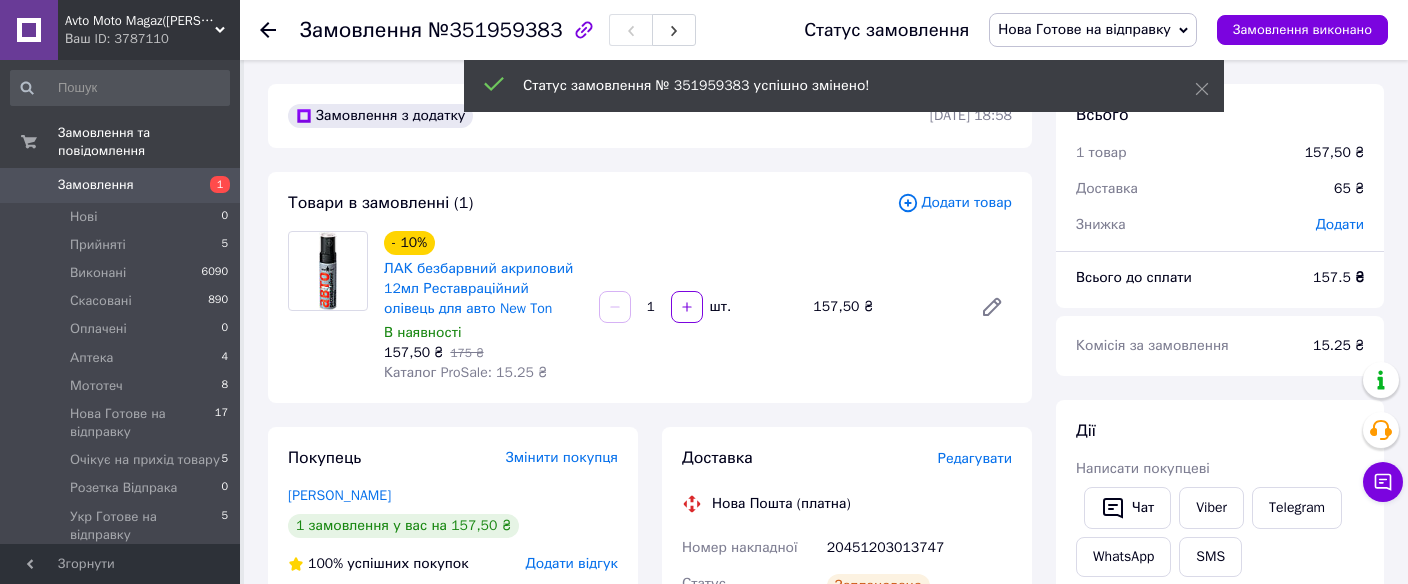 click 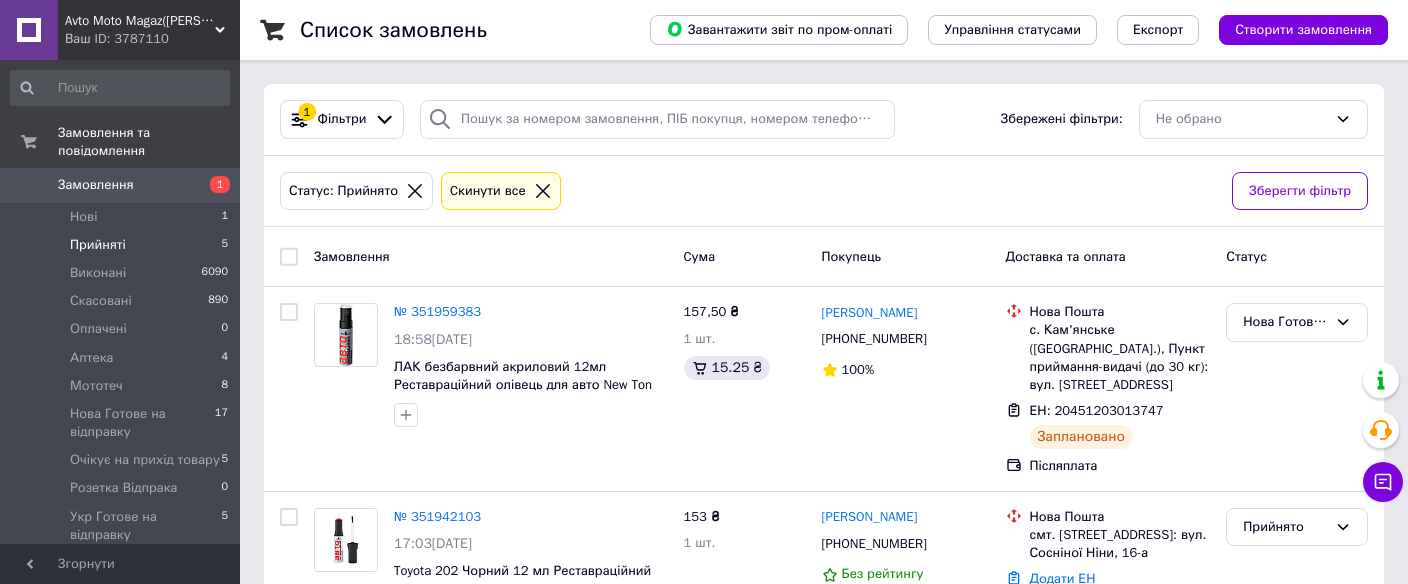 click on "Прийняті" at bounding box center (98, 245) 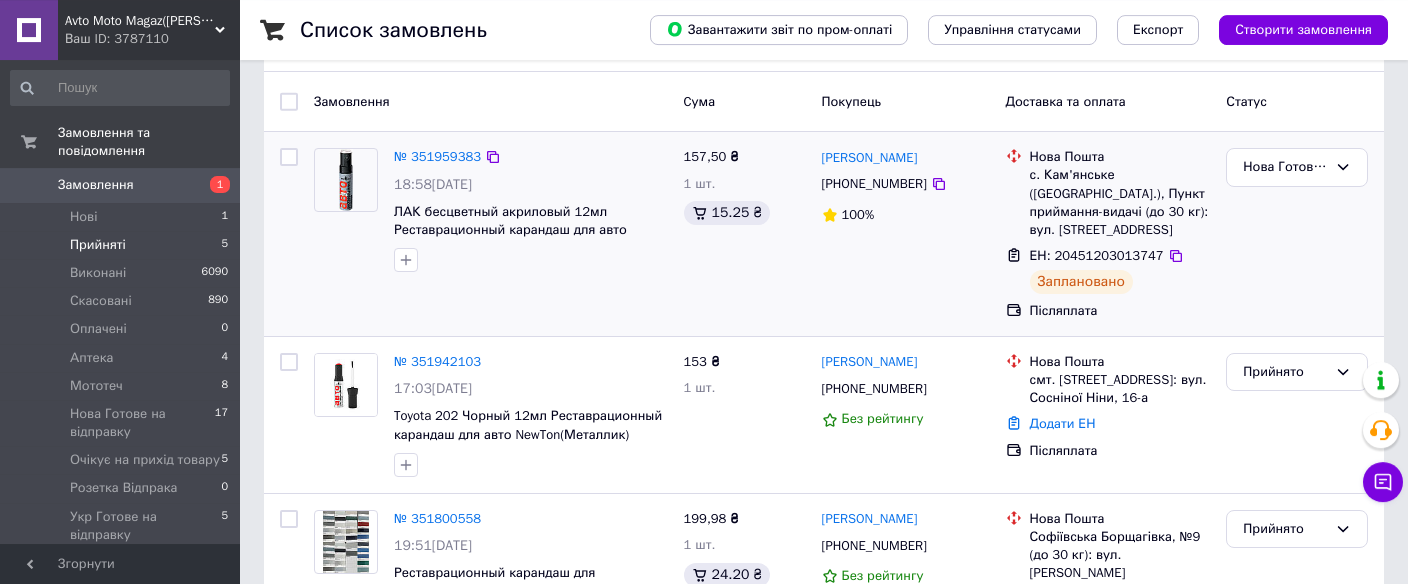 scroll, scrollTop: 246, scrollLeft: 0, axis: vertical 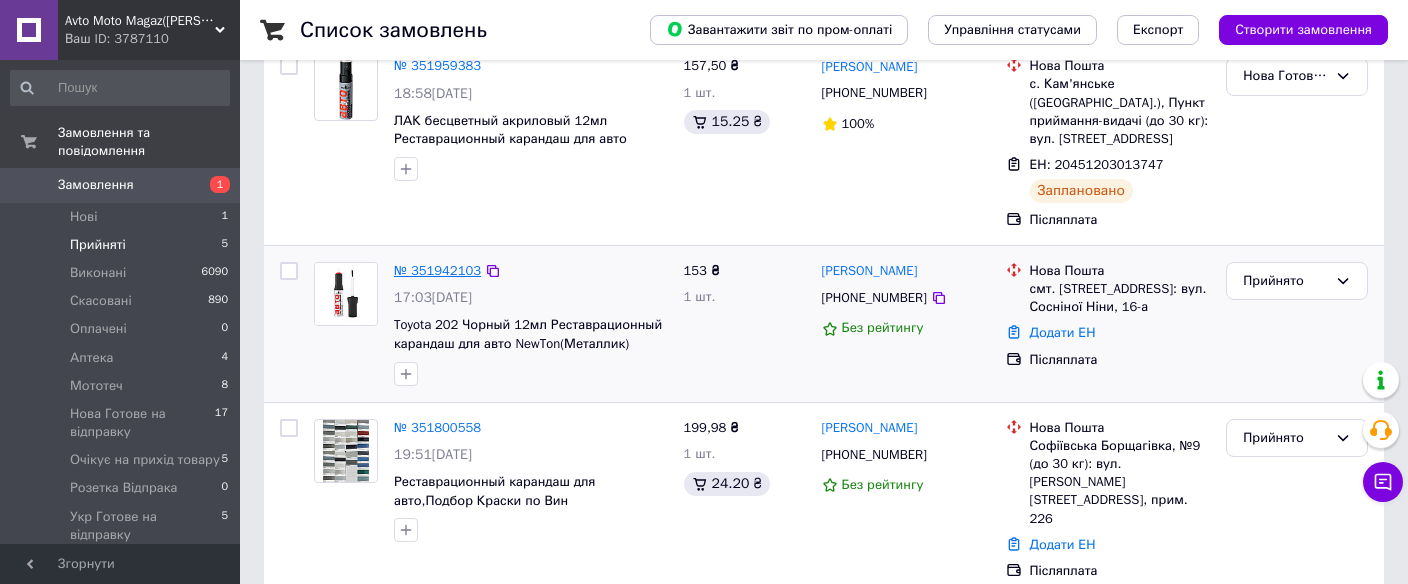 click on "№ 351942103" at bounding box center (437, 270) 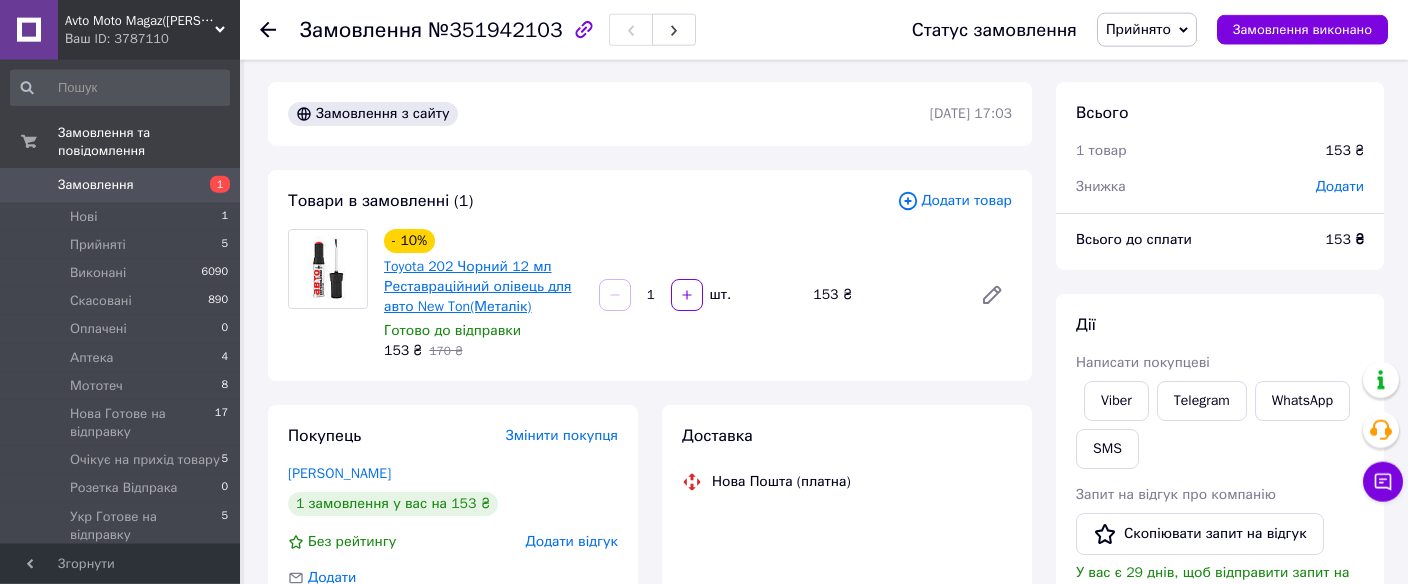 scroll, scrollTop: 0, scrollLeft: 0, axis: both 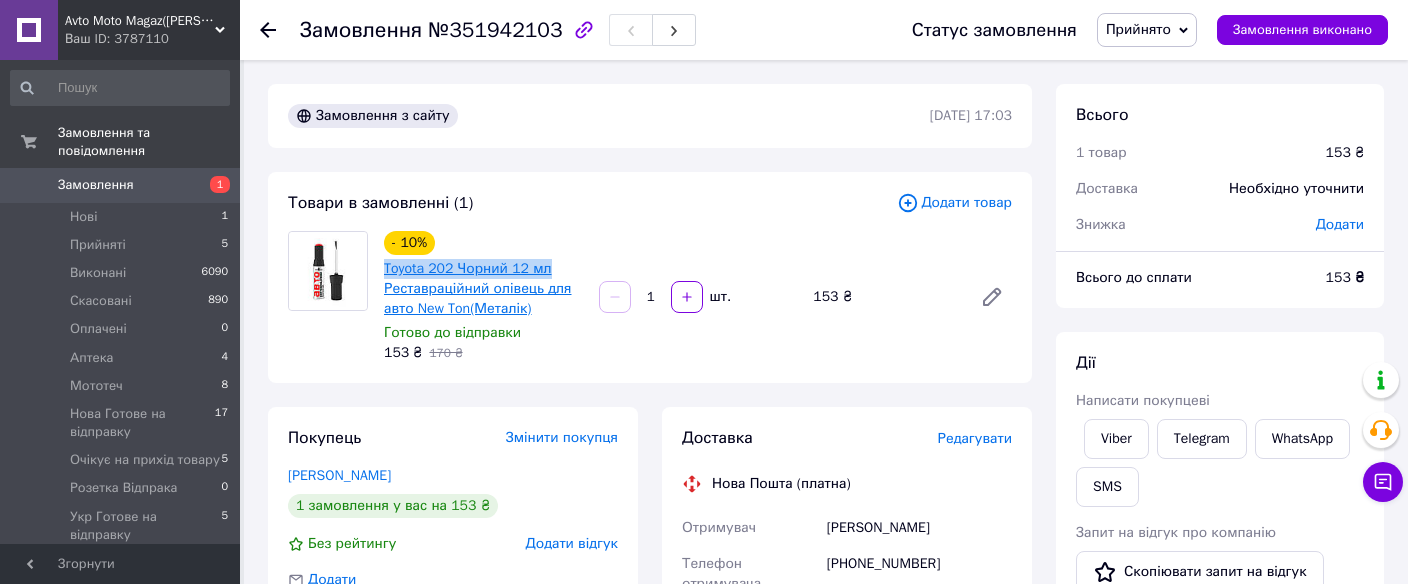 drag, startPoint x: 378, startPoint y: 265, endPoint x: 544, endPoint y: 272, distance: 166.14752 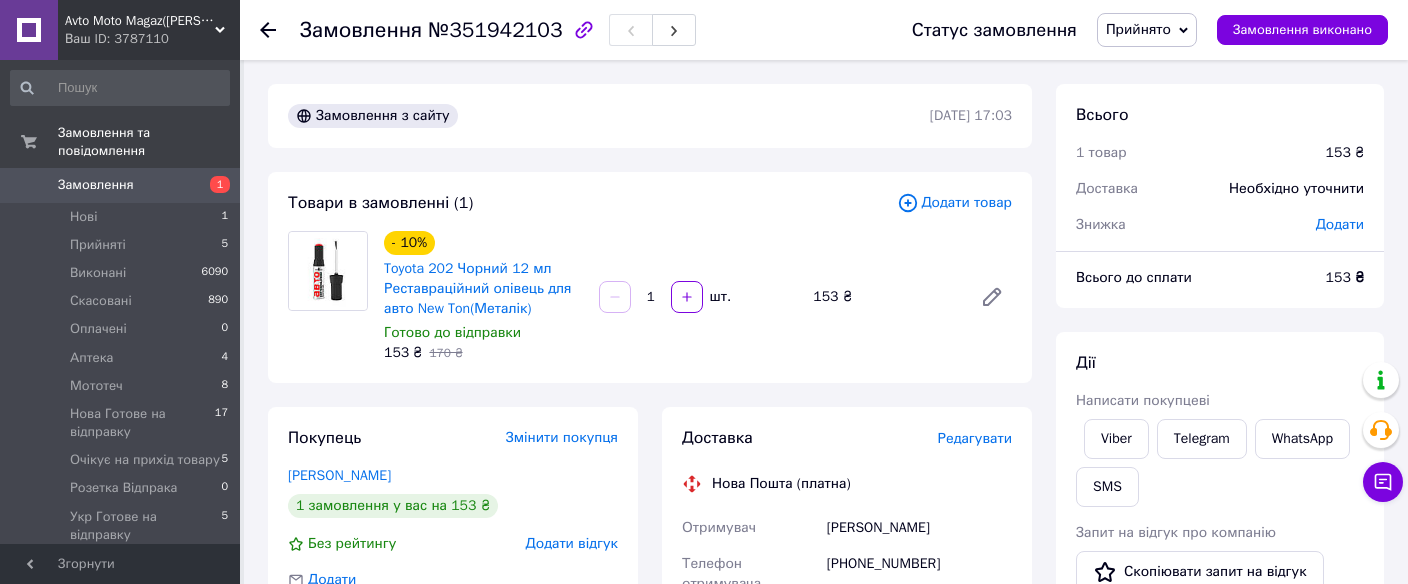 click on "Доставка Редагувати" at bounding box center [847, 438] 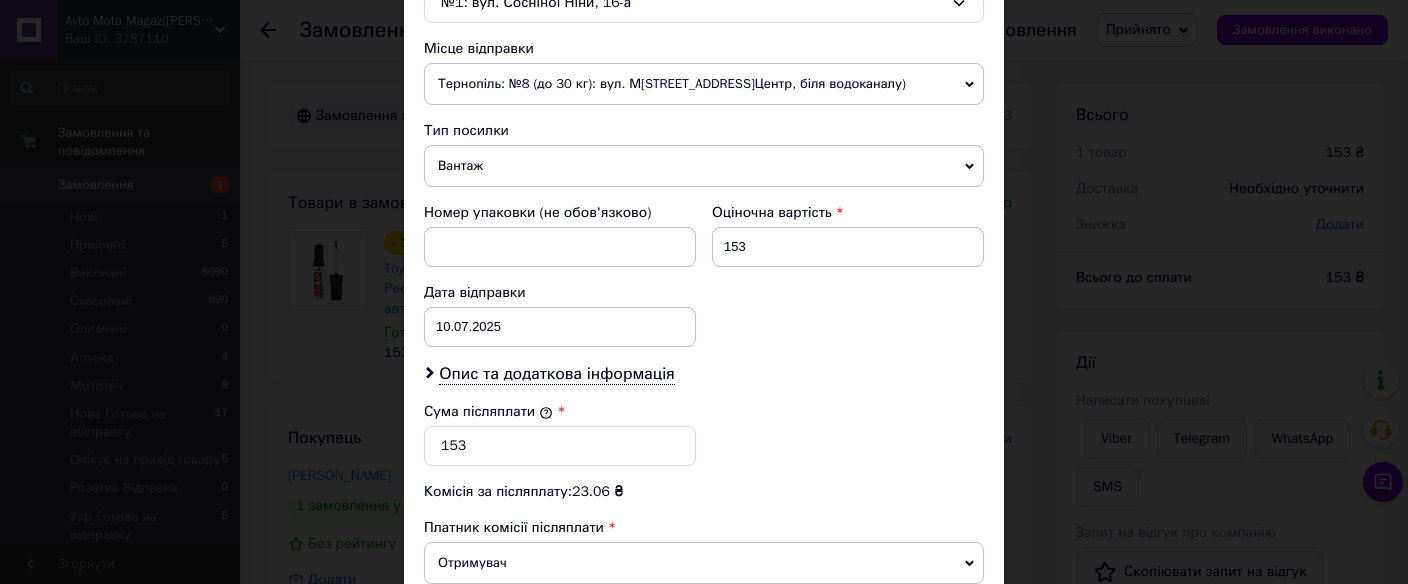 scroll, scrollTop: 801, scrollLeft: 0, axis: vertical 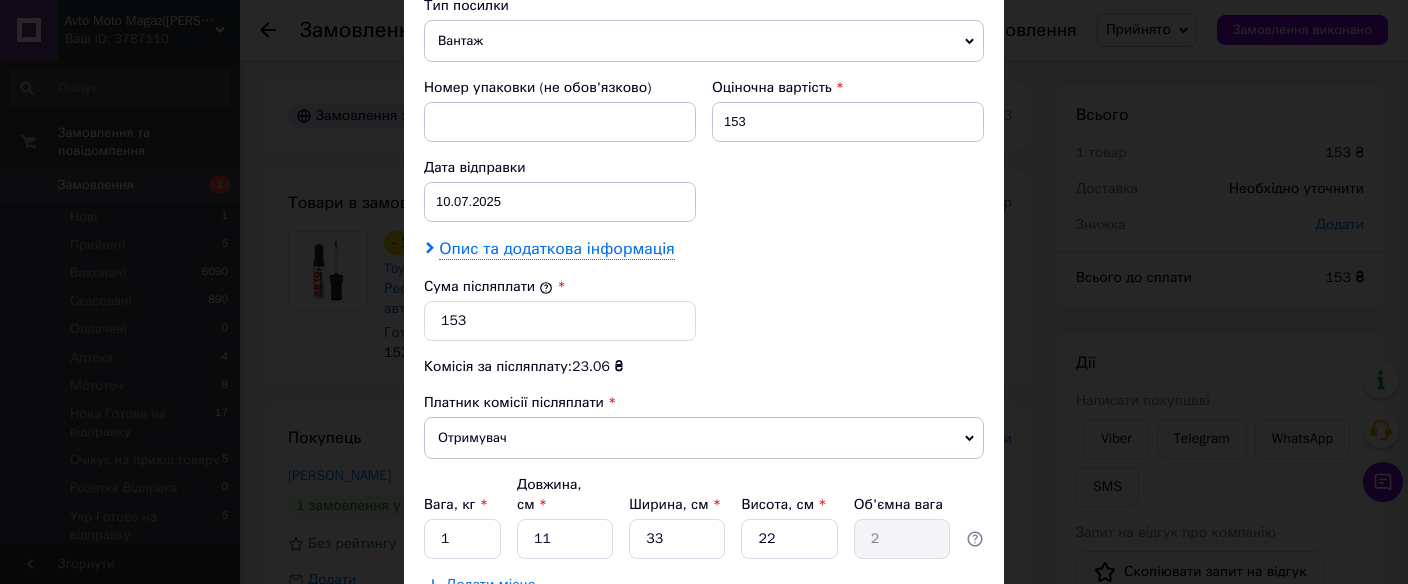 click on "Опис та додаткова інформація" at bounding box center (556, 249) 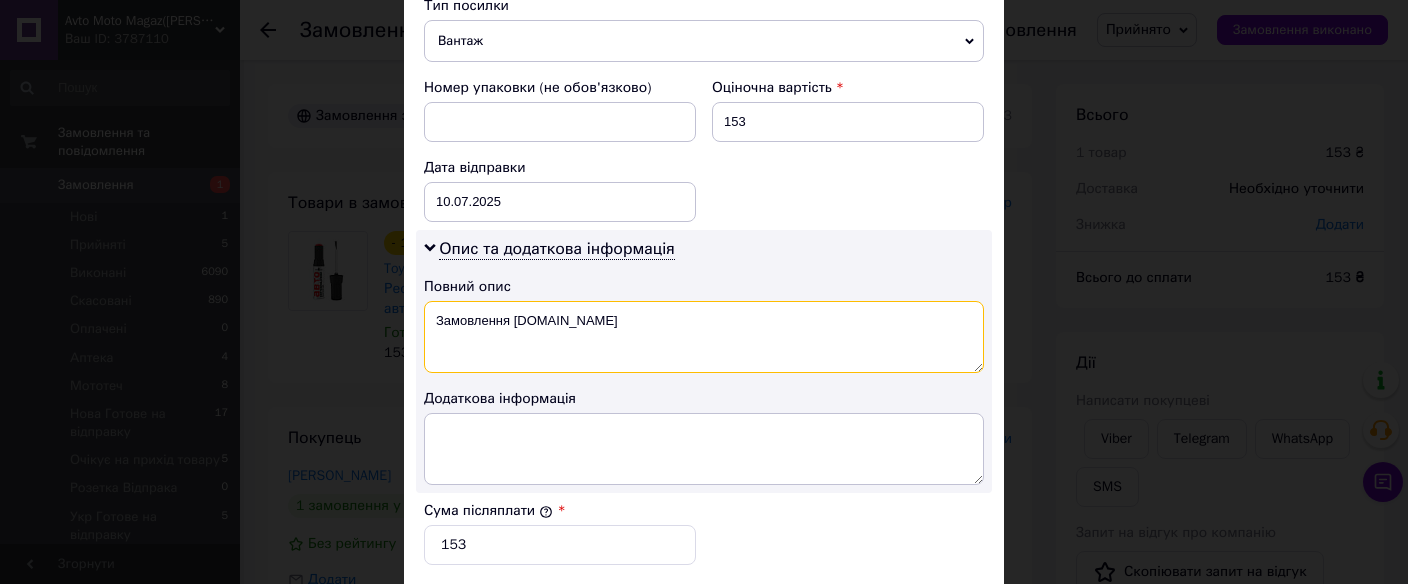 drag, startPoint x: 578, startPoint y: 327, endPoint x: 423, endPoint y: 331, distance: 155.0516 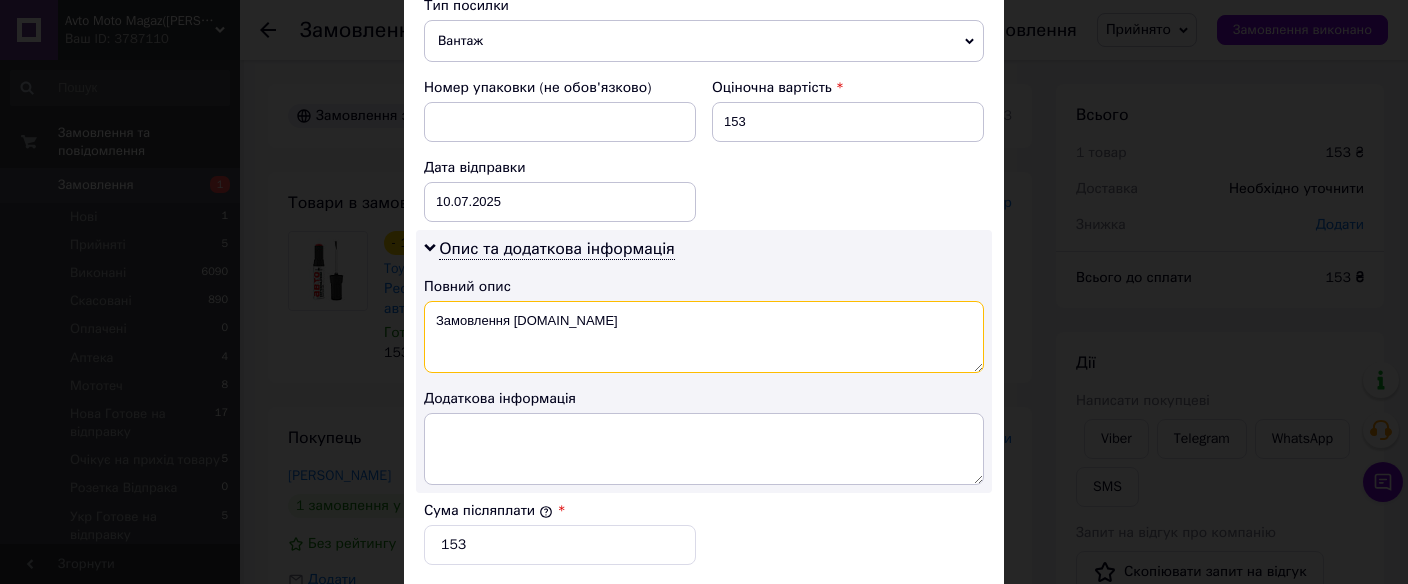 paste on "Toyota 202 Чорний 12 мл" 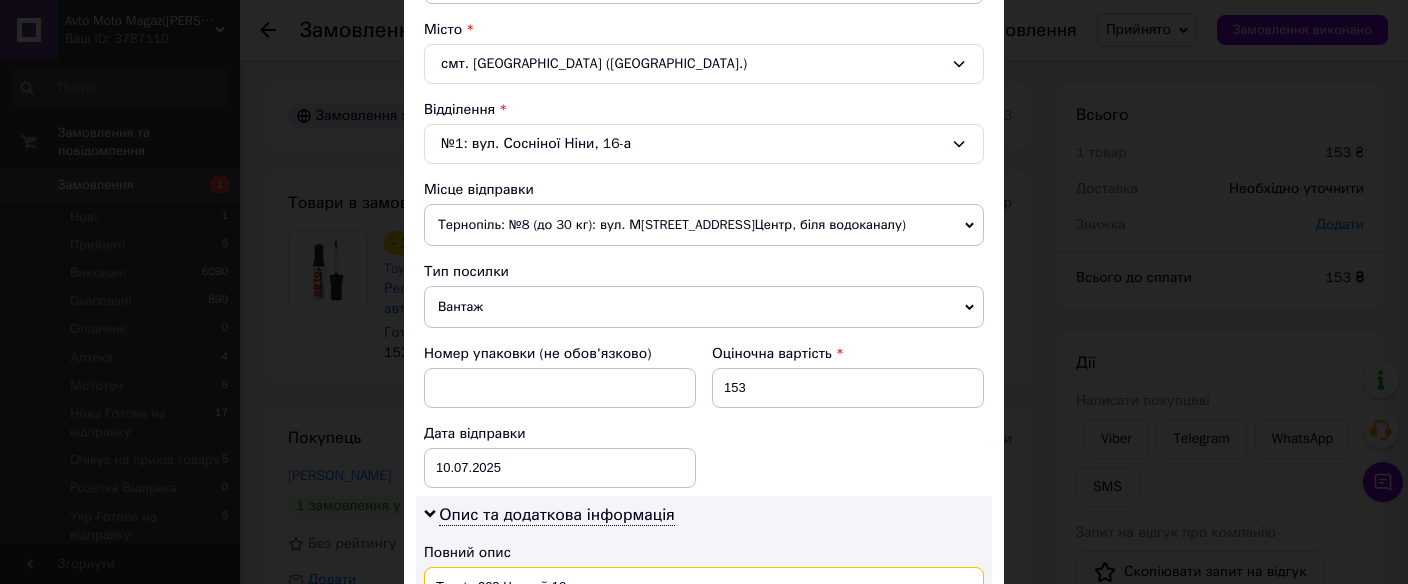 scroll, scrollTop: 622, scrollLeft: 0, axis: vertical 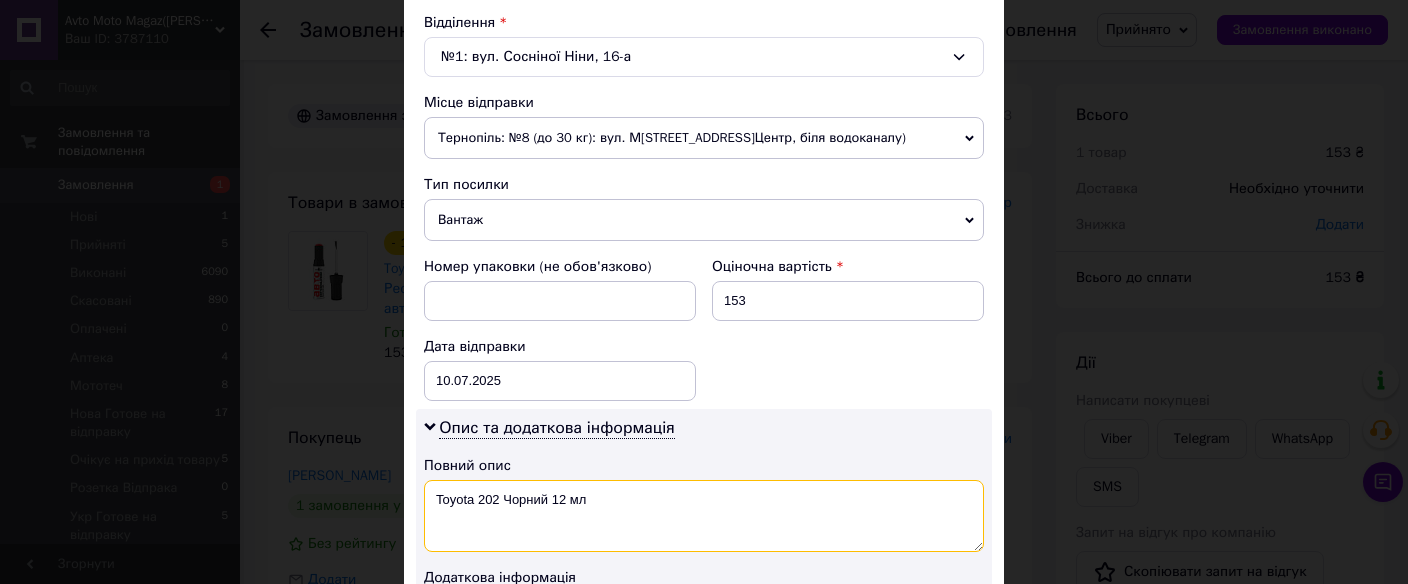 type on "Toyota 202 Чорний 12 мл" 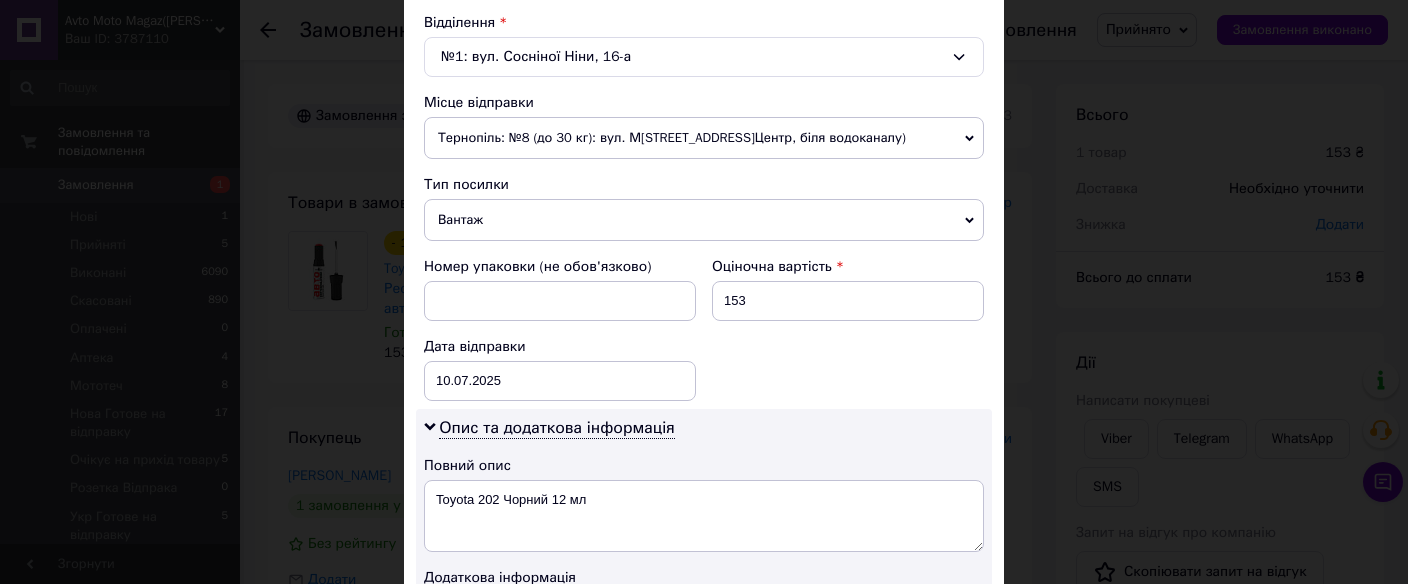 click on "Вантаж" at bounding box center (704, 220) 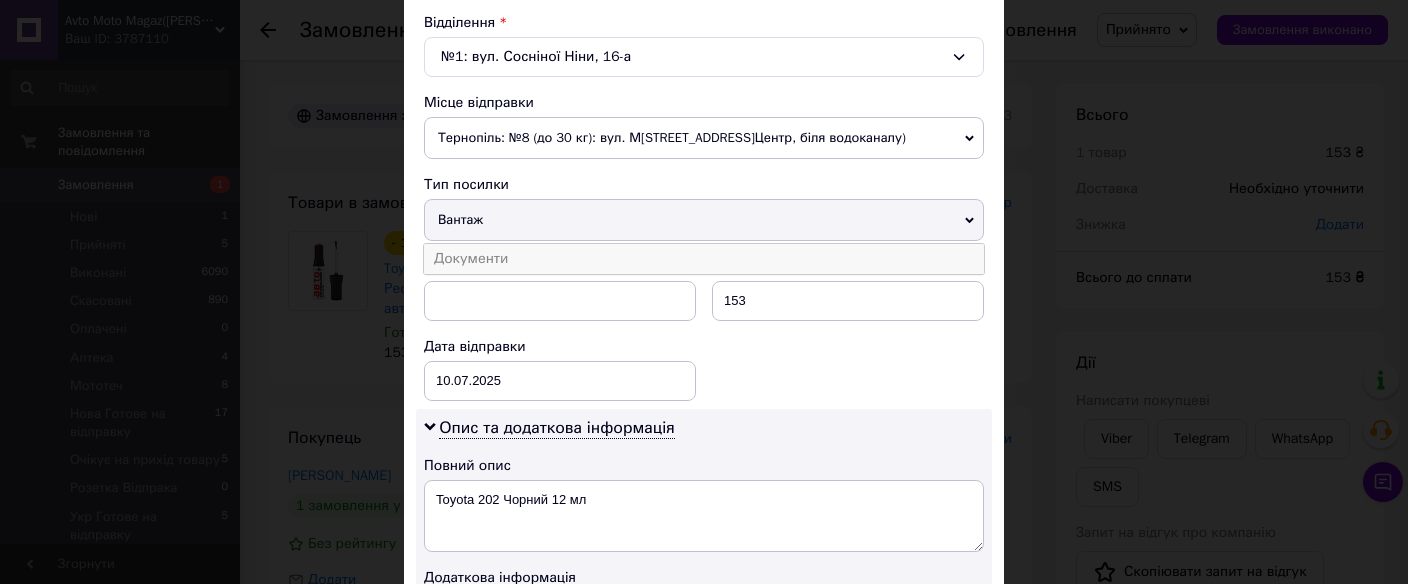 click on "Документи" at bounding box center (704, 259) 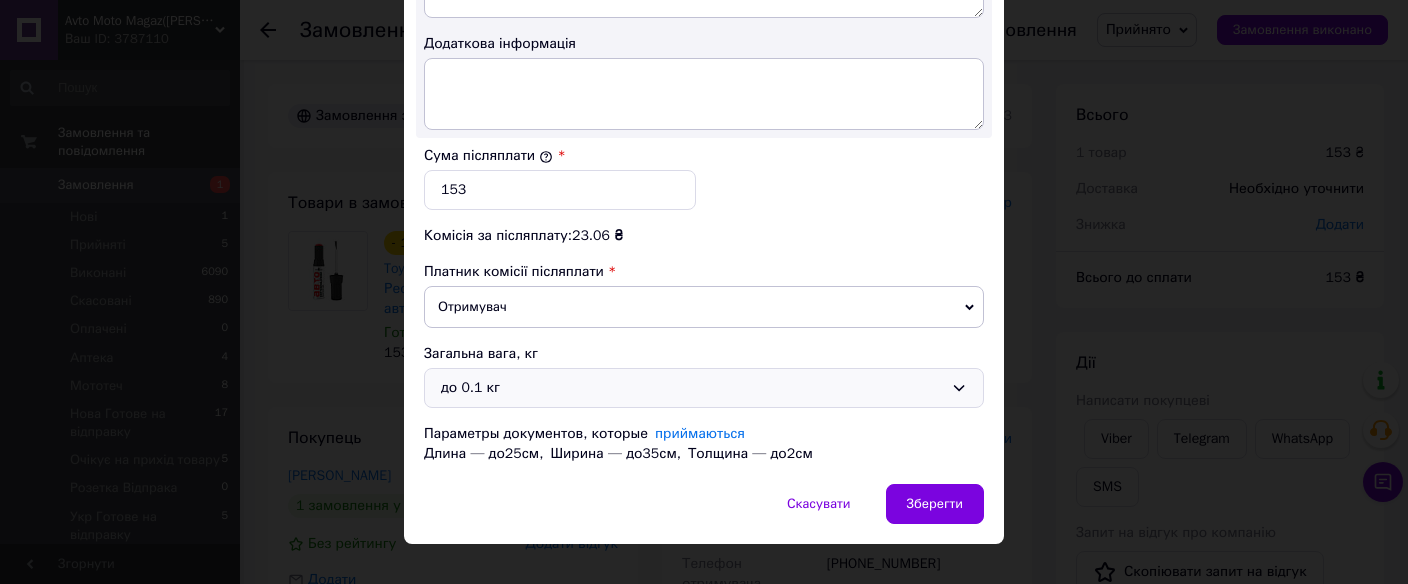 scroll, scrollTop: 1176, scrollLeft: 0, axis: vertical 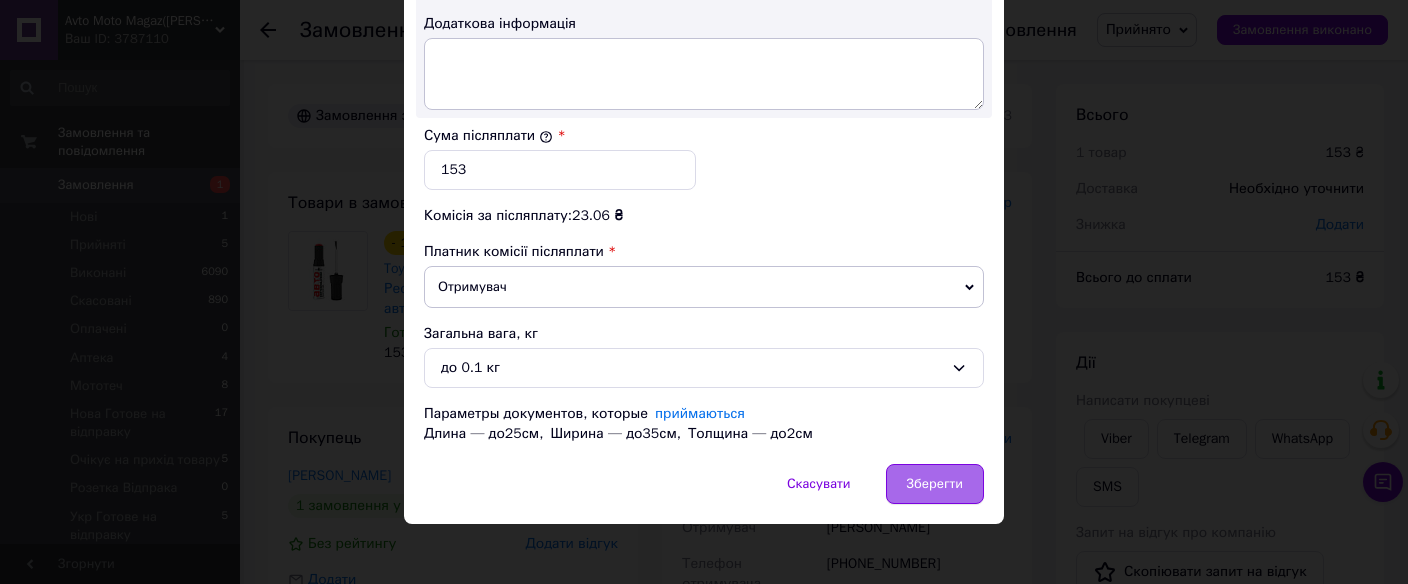 click on "Зберегти" at bounding box center [935, 484] 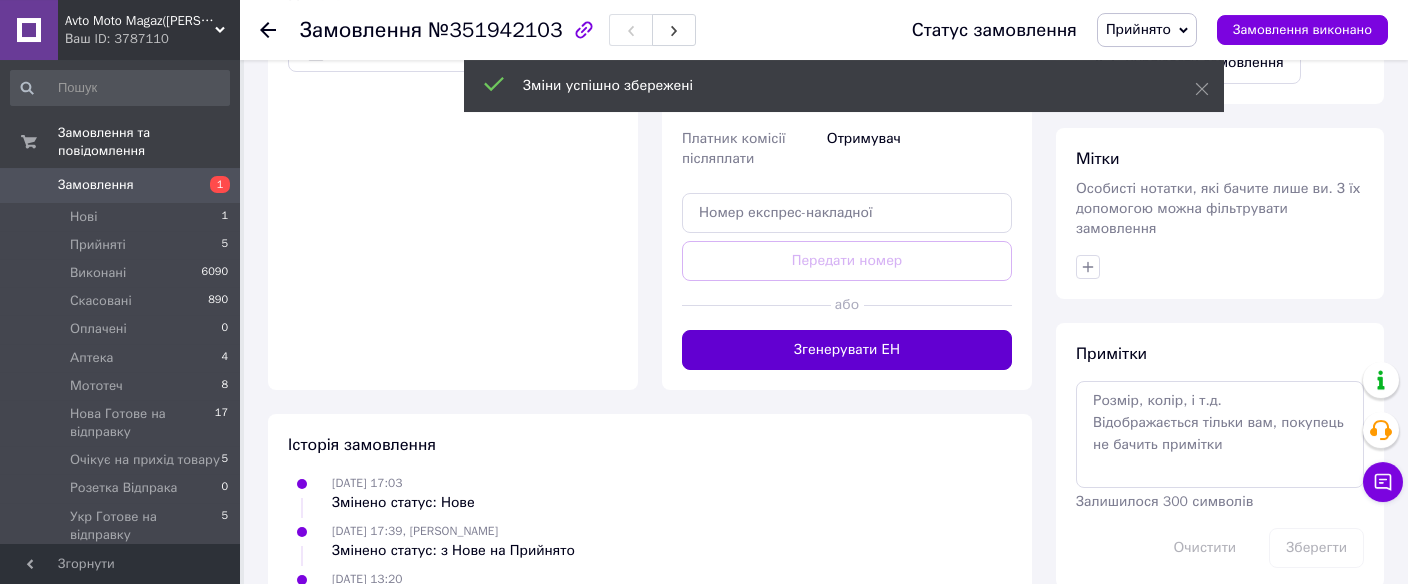 scroll, scrollTop: 739, scrollLeft: 0, axis: vertical 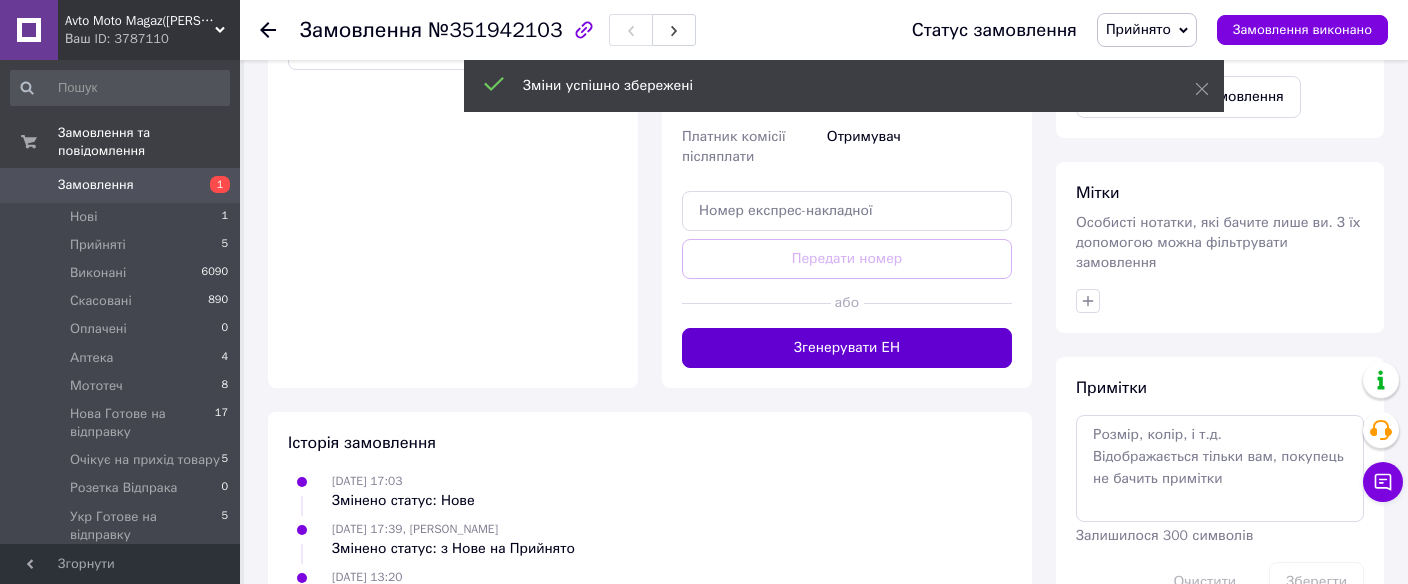 click on "Згенерувати ЕН" at bounding box center (847, 348) 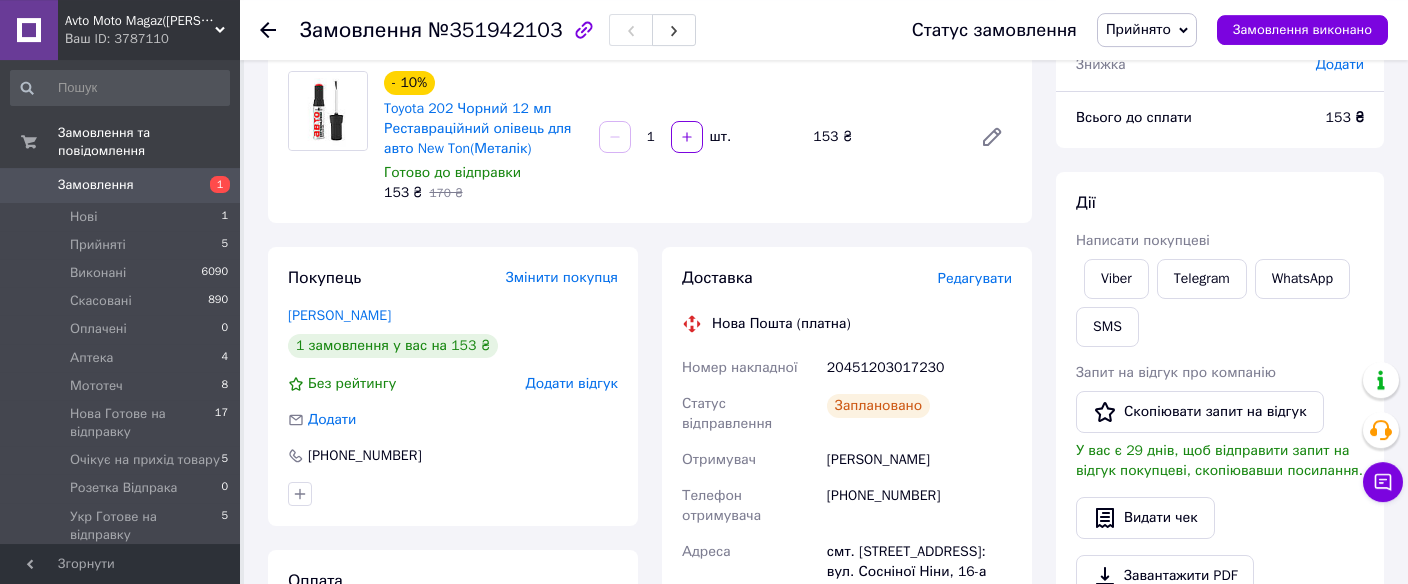scroll, scrollTop: 0, scrollLeft: 0, axis: both 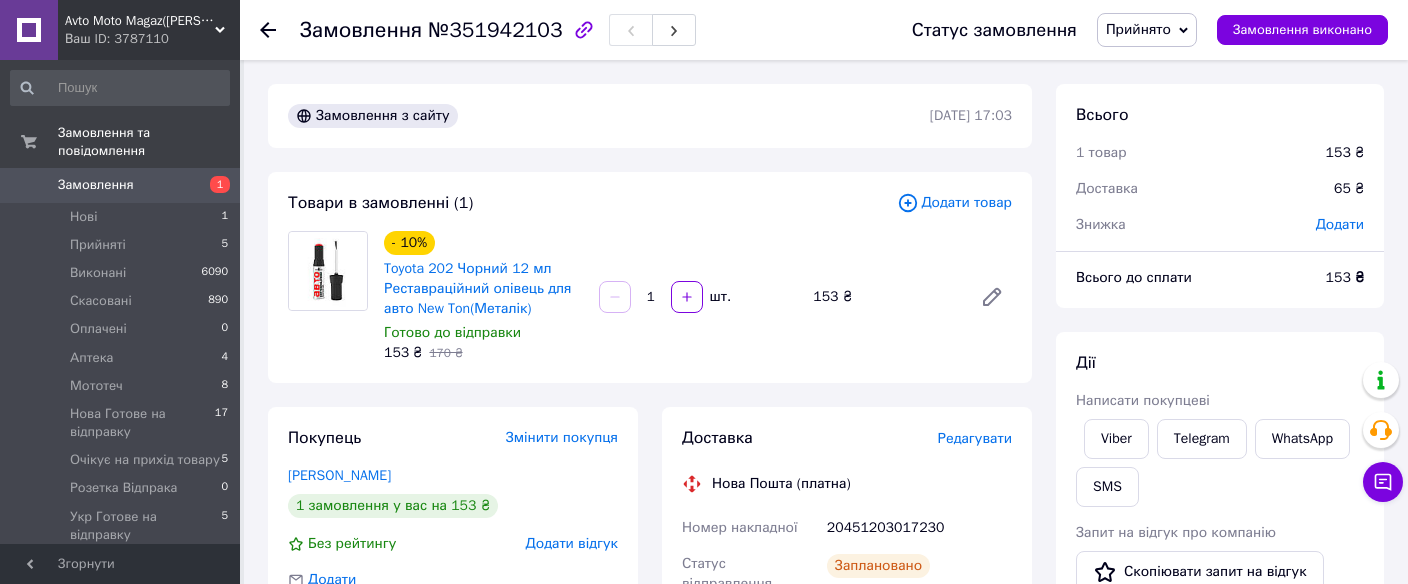 click 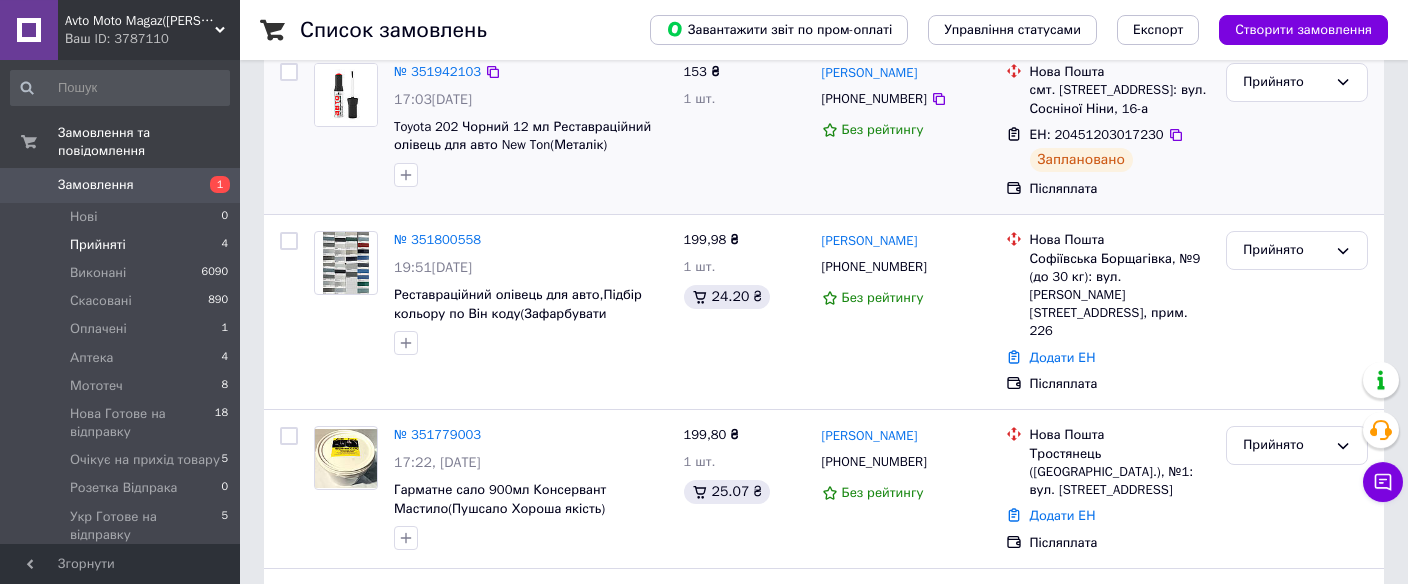 scroll, scrollTop: 246, scrollLeft: 0, axis: vertical 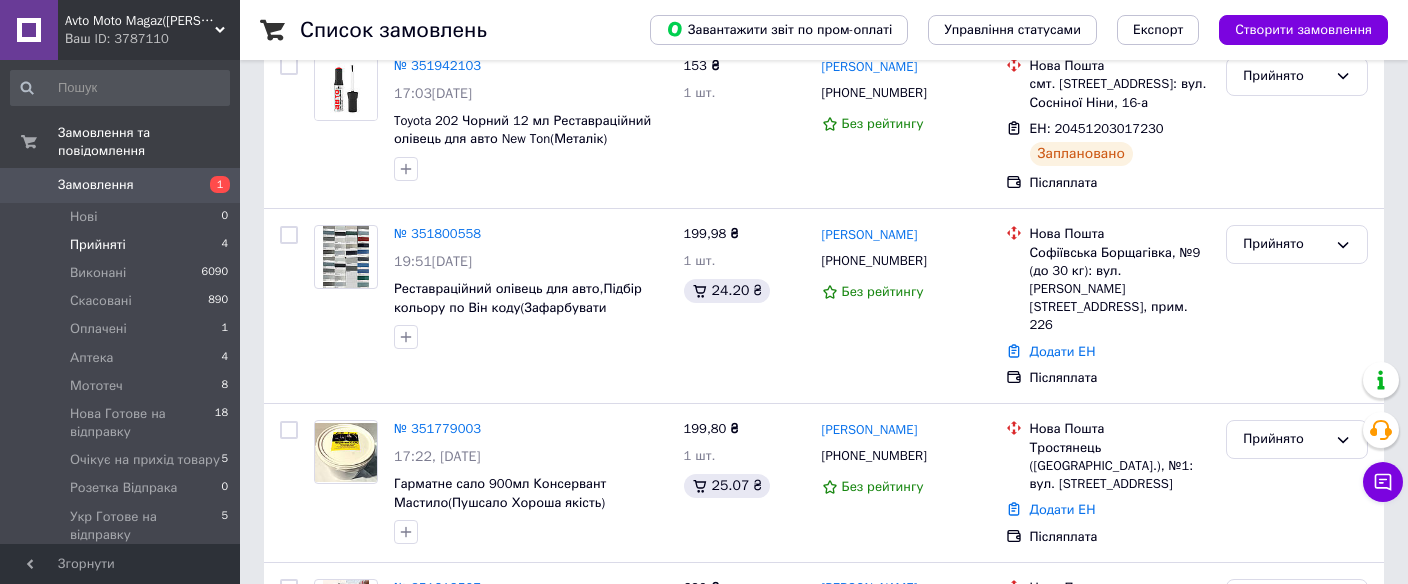 click on "Прийняті" at bounding box center (98, 245) 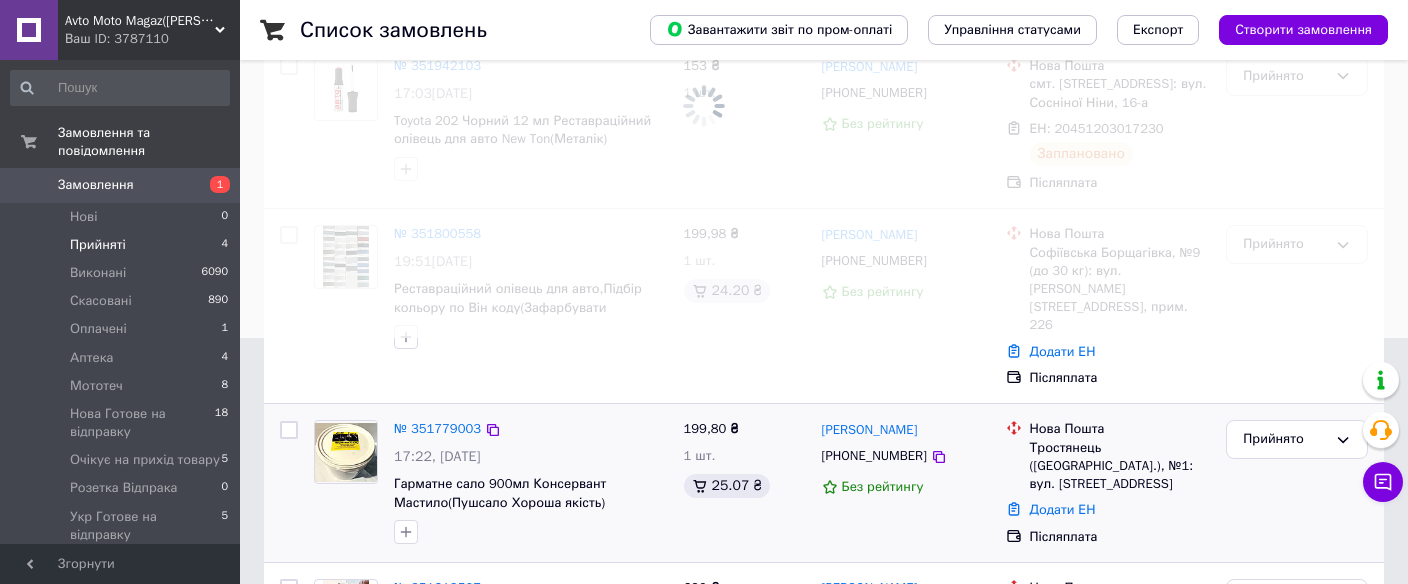 scroll, scrollTop: 0, scrollLeft: 0, axis: both 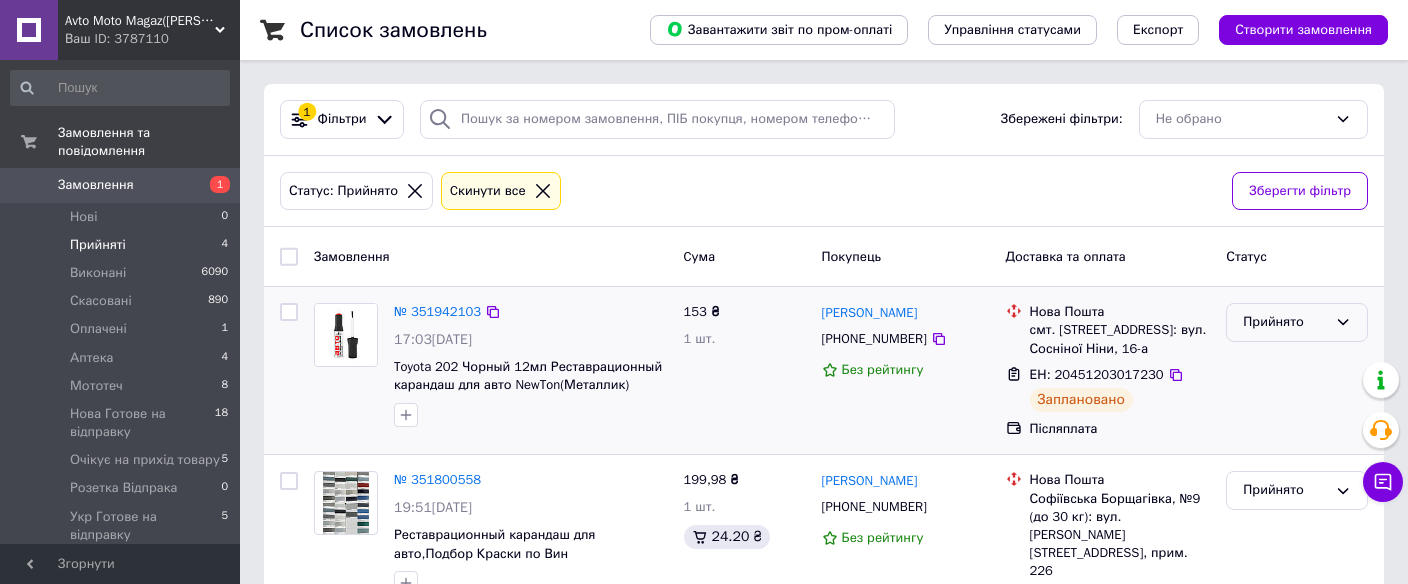 click on "Прийнято" at bounding box center [1297, 322] 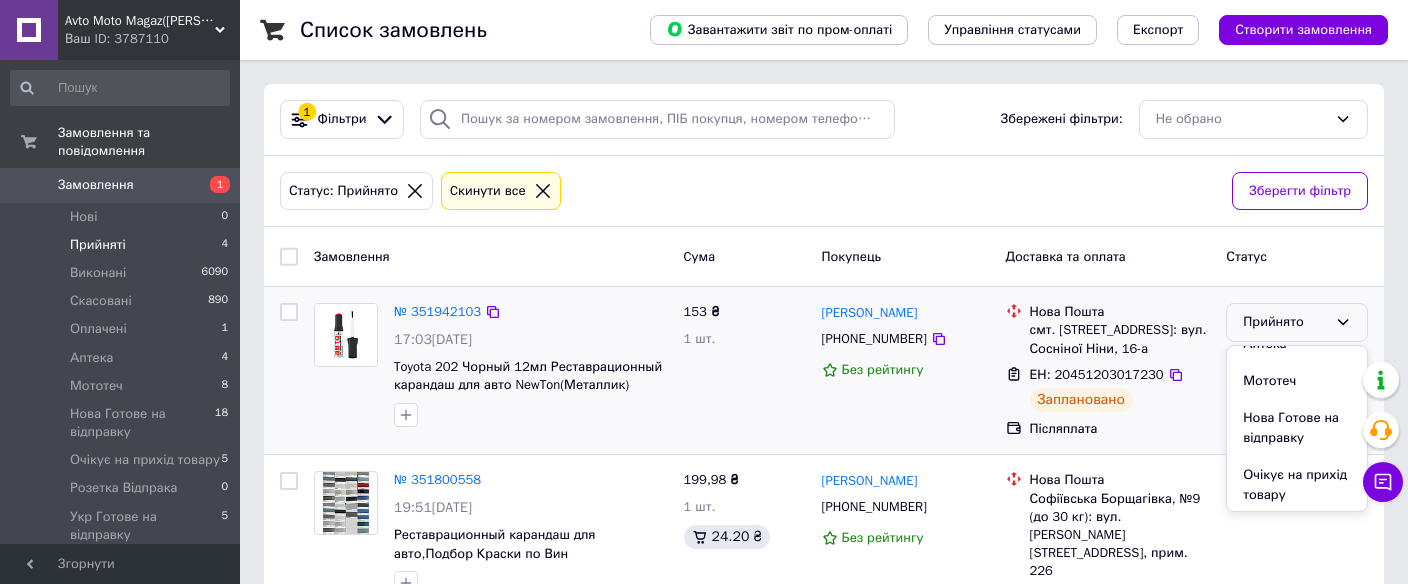 scroll, scrollTop: 146, scrollLeft: 0, axis: vertical 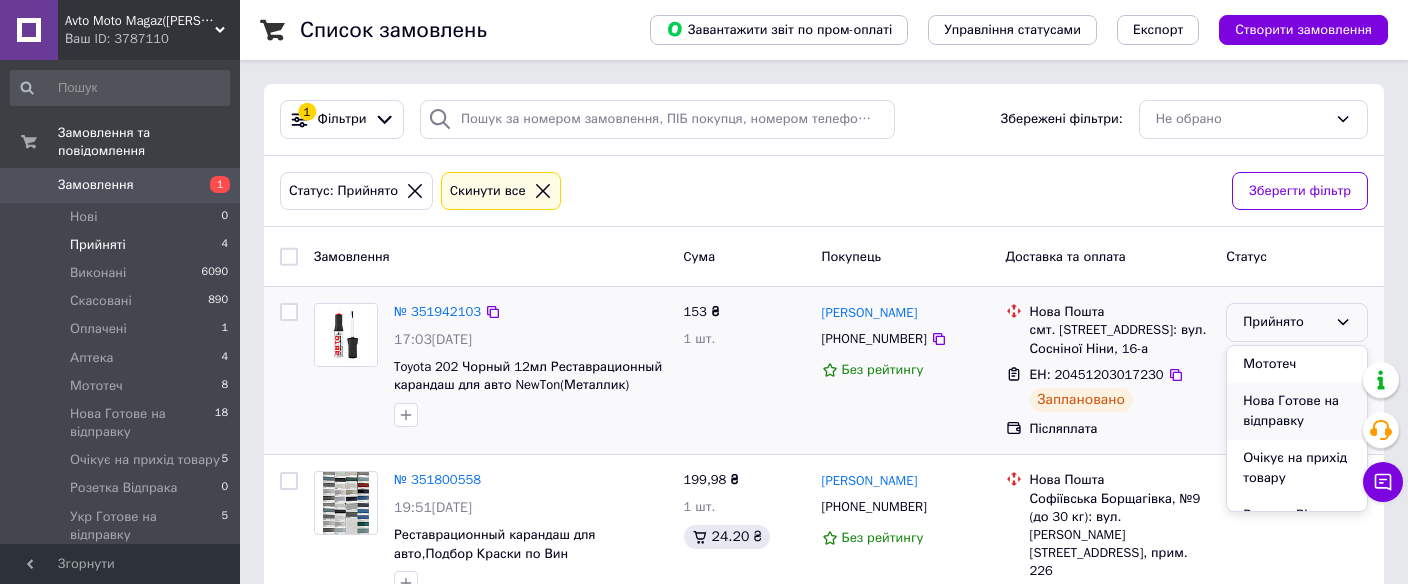 click on "Нова Готове на відправку" at bounding box center (1297, 411) 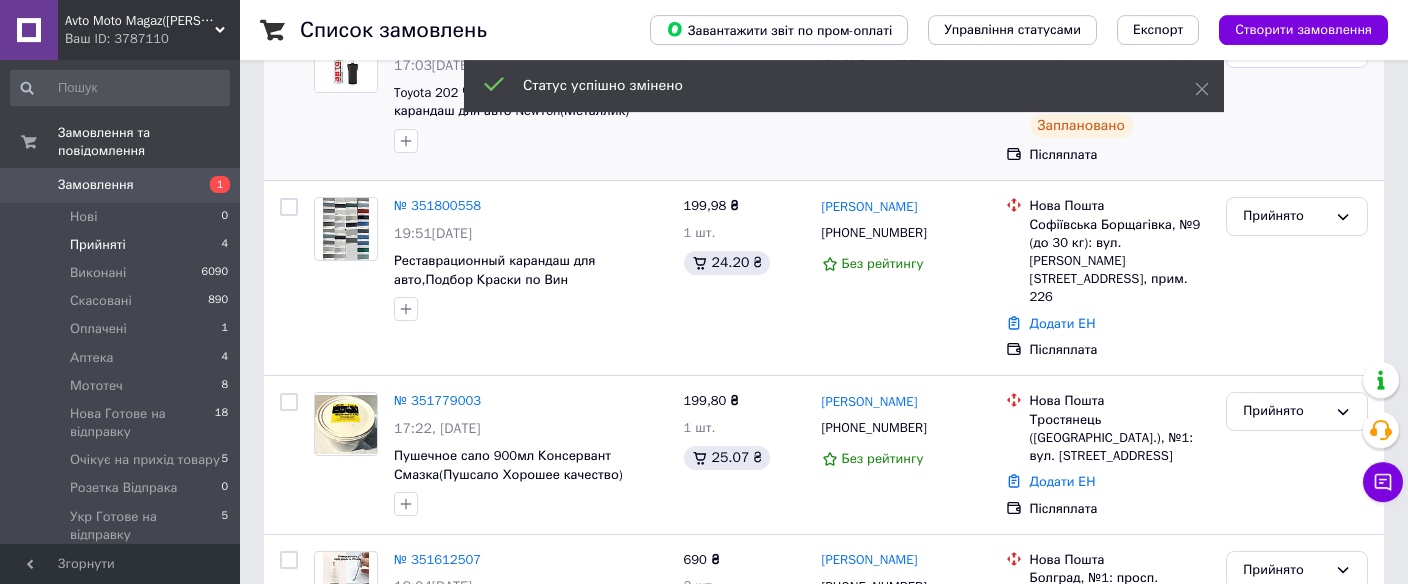 scroll, scrollTop: 165, scrollLeft: 0, axis: vertical 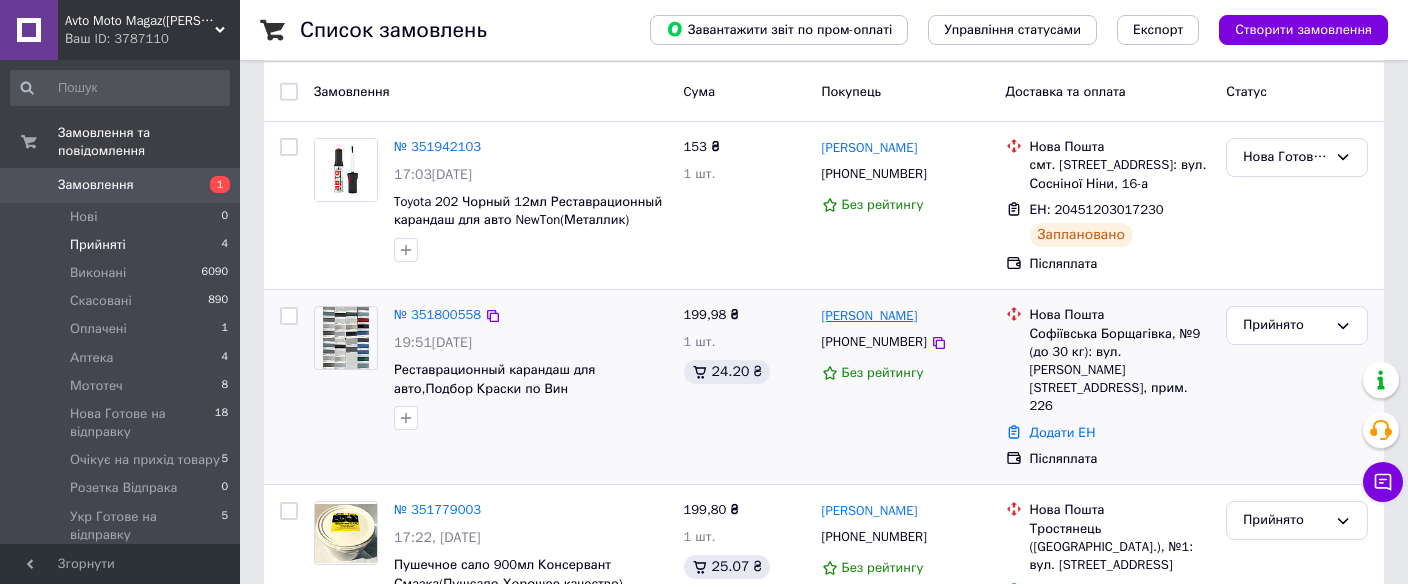 click on "Роман Мостовий" at bounding box center [870, 316] 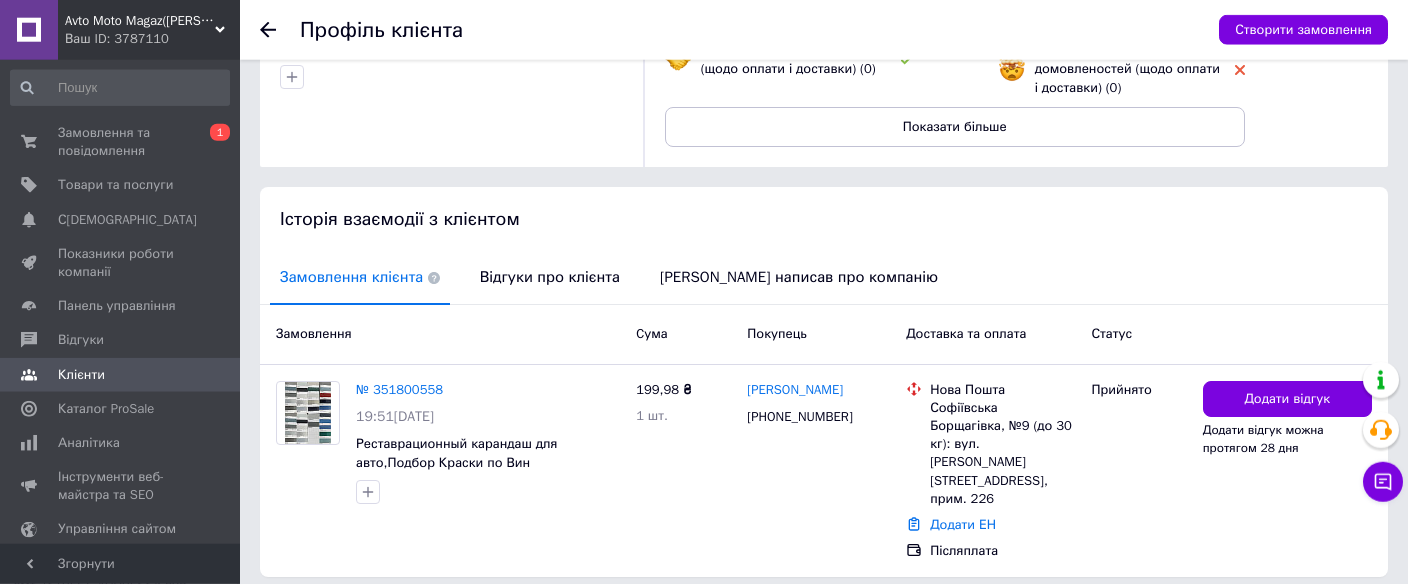 scroll, scrollTop: 284, scrollLeft: 0, axis: vertical 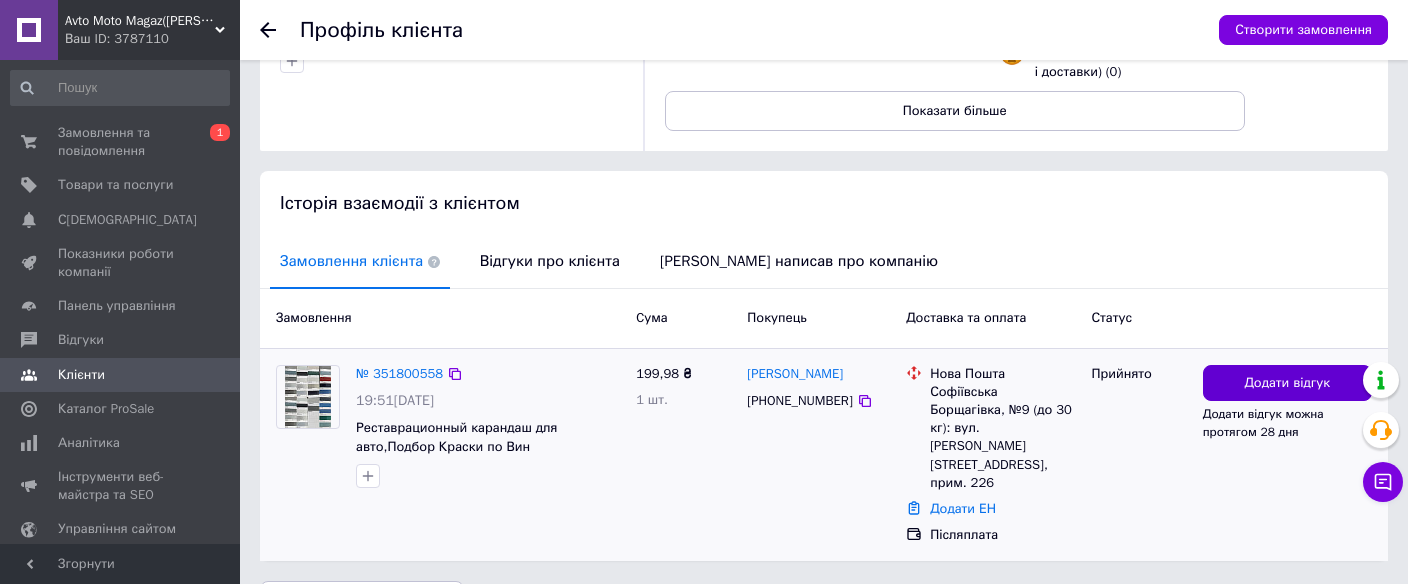 click on "Додати відгук" at bounding box center [1287, 383] 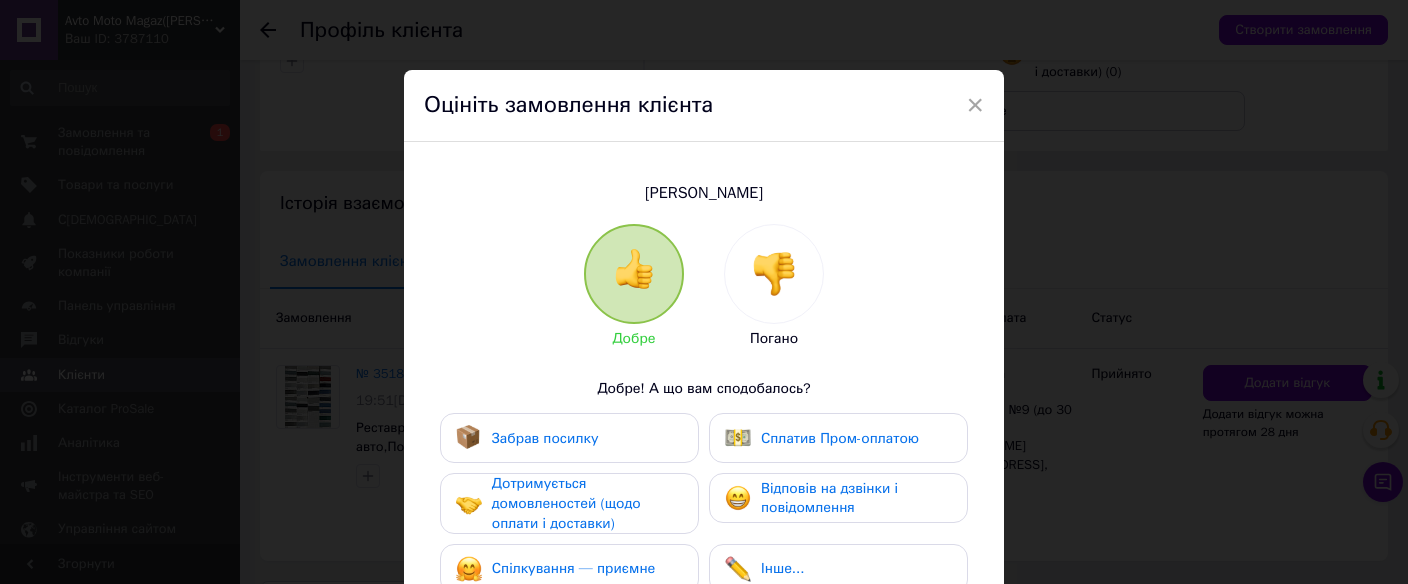 click at bounding box center [774, 274] 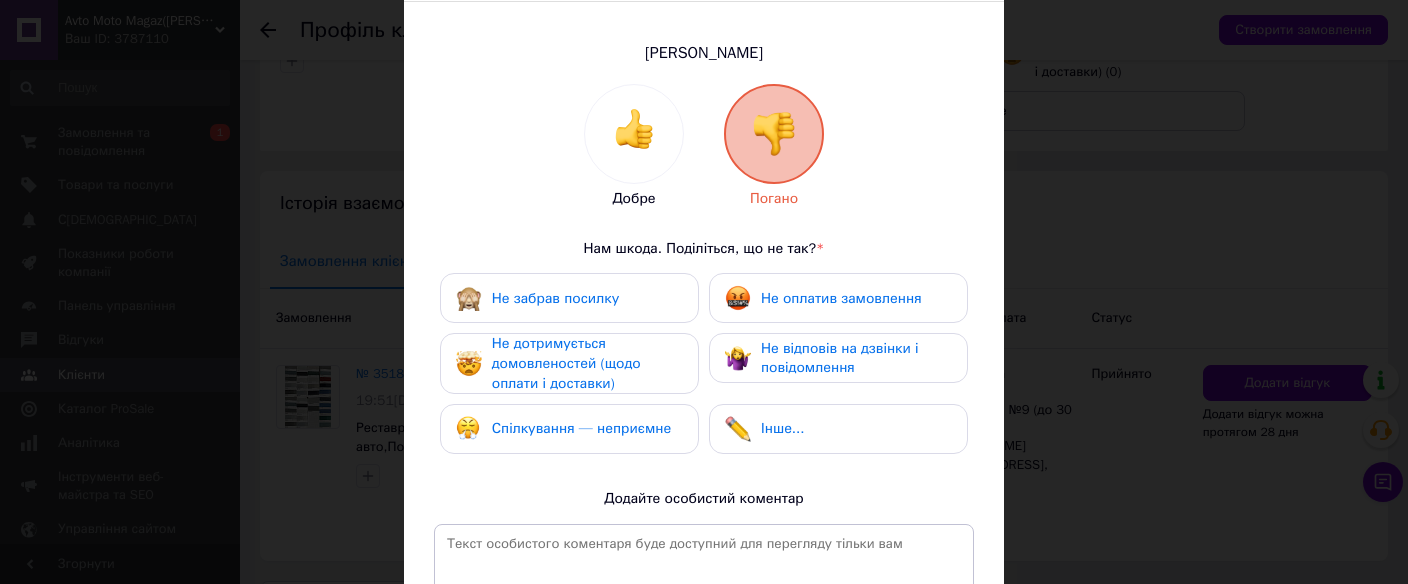 scroll, scrollTop: 267, scrollLeft: 0, axis: vertical 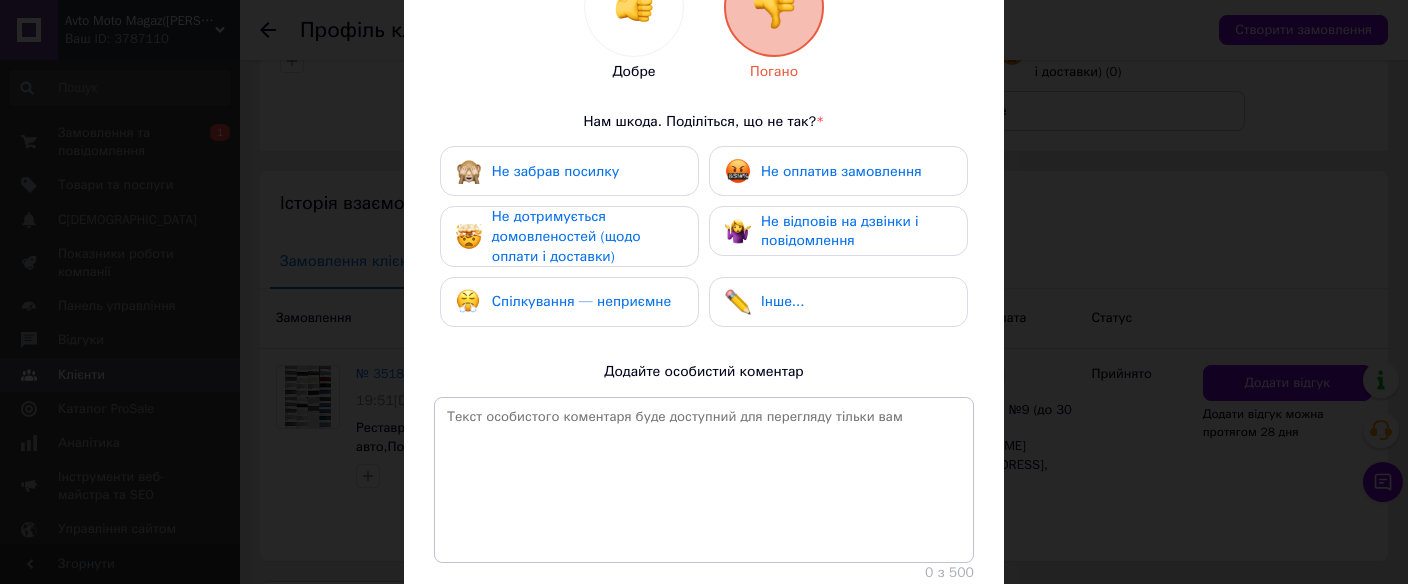 click on "Не відповів на дзвінки і повідомлення" at bounding box center (840, 231) 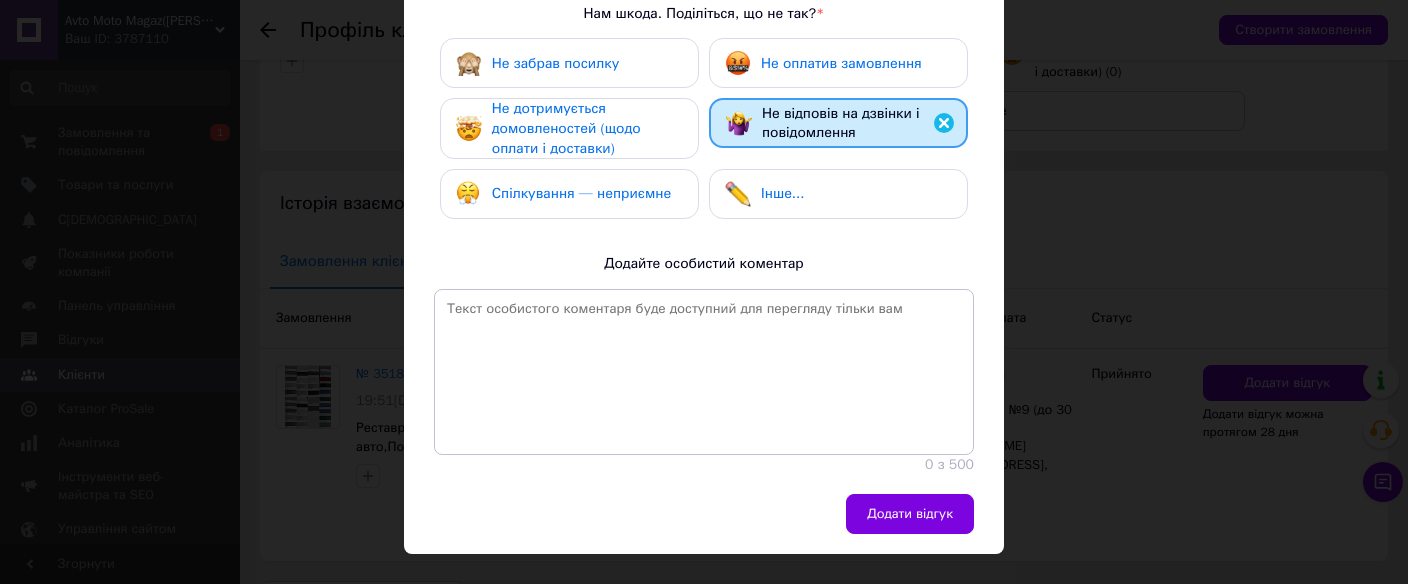scroll, scrollTop: 440, scrollLeft: 0, axis: vertical 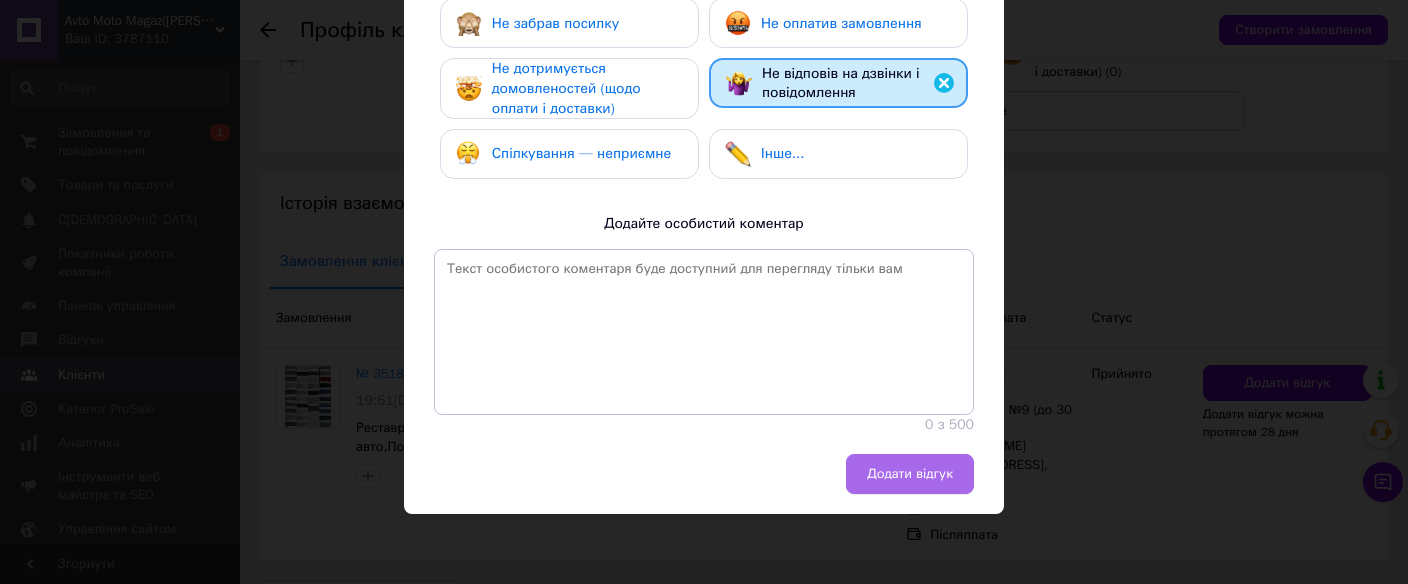 click on "Додати відгук" at bounding box center [910, 474] 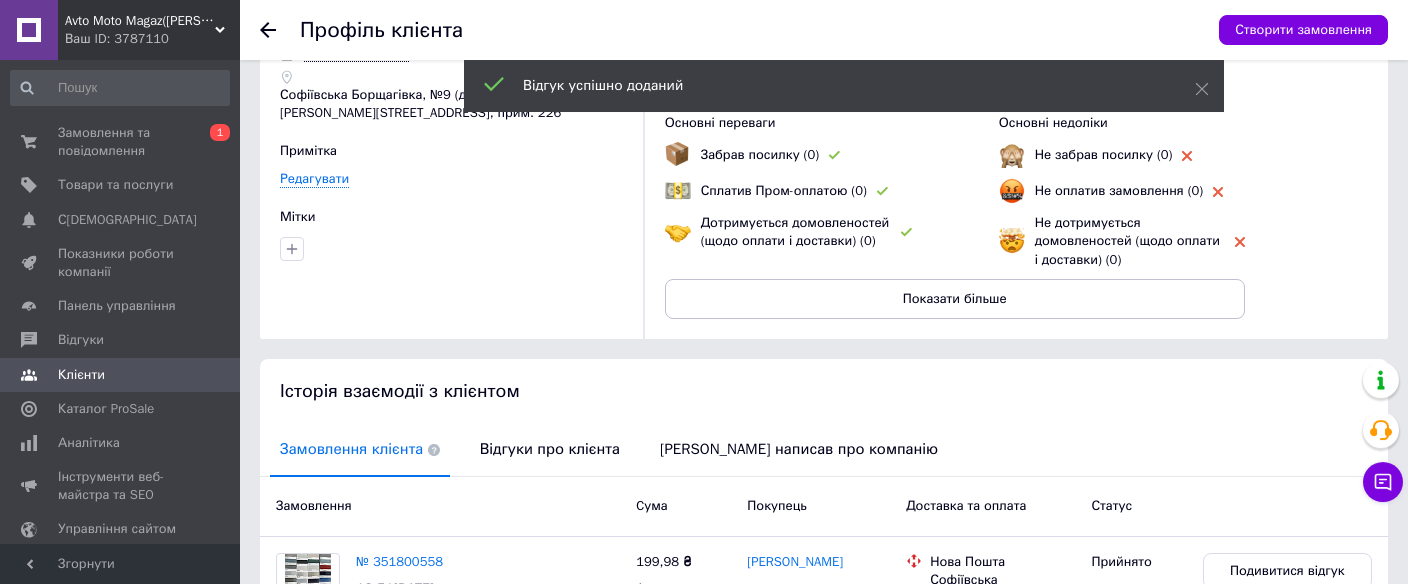 scroll, scrollTop: 0, scrollLeft: 0, axis: both 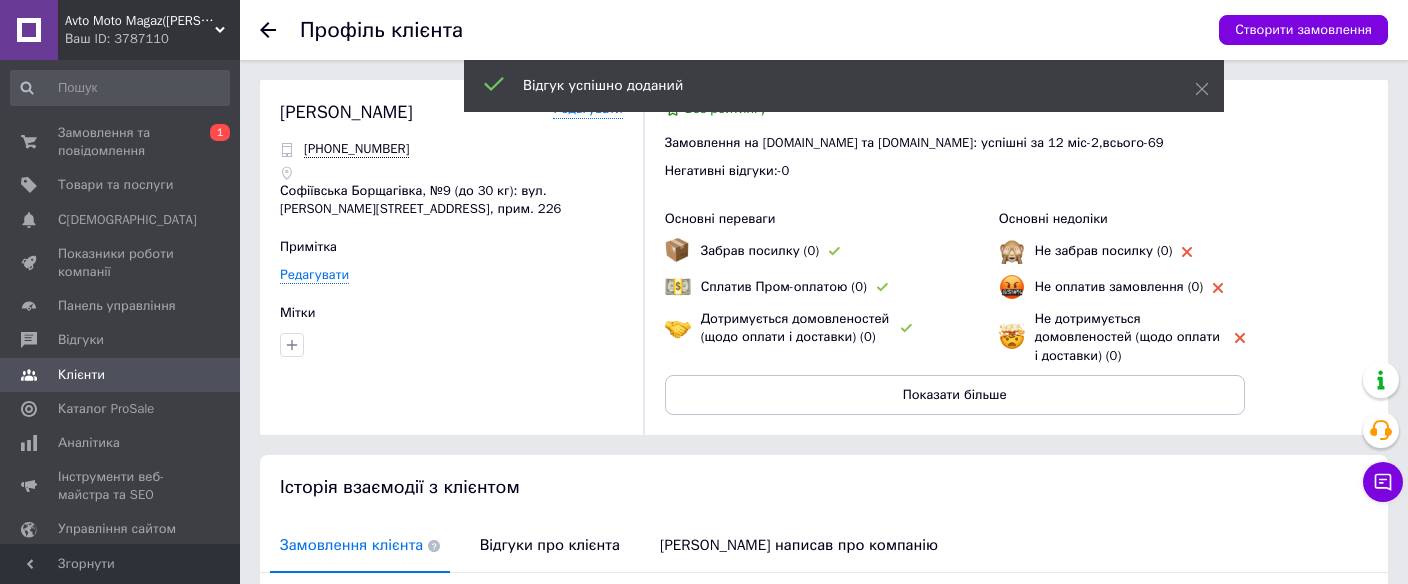 drag, startPoint x: 264, startPoint y: 38, endPoint x: 317, endPoint y: 121, distance: 98.478424 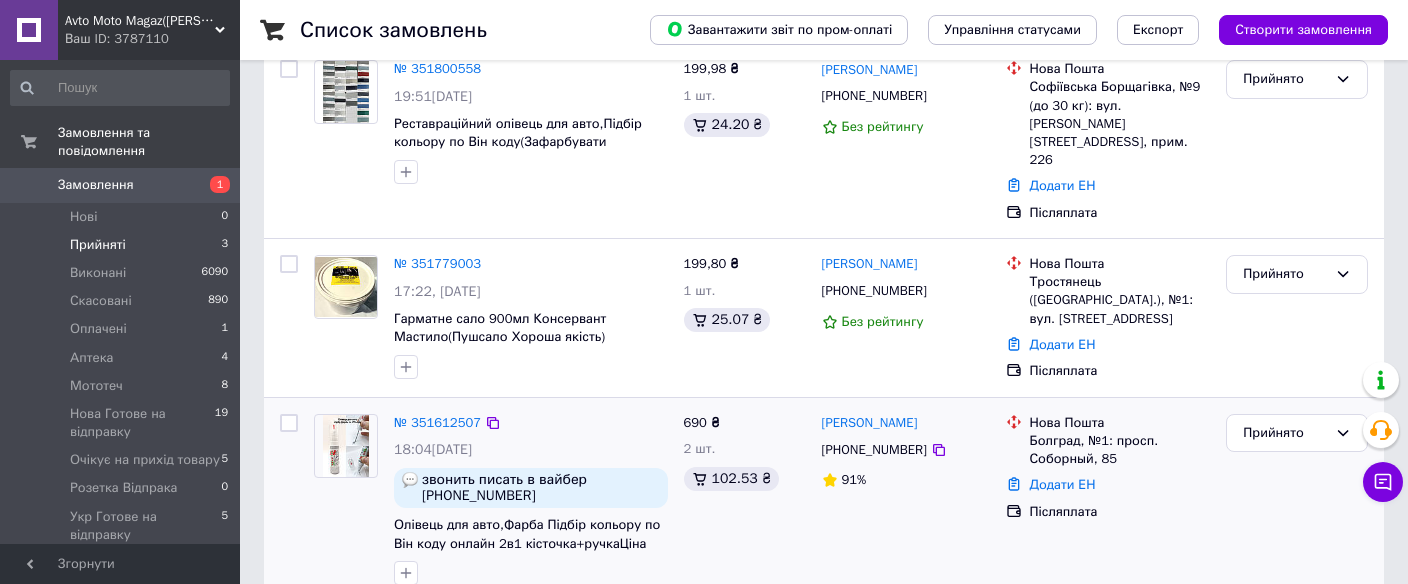scroll, scrollTop: 0, scrollLeft: 0, axis: both 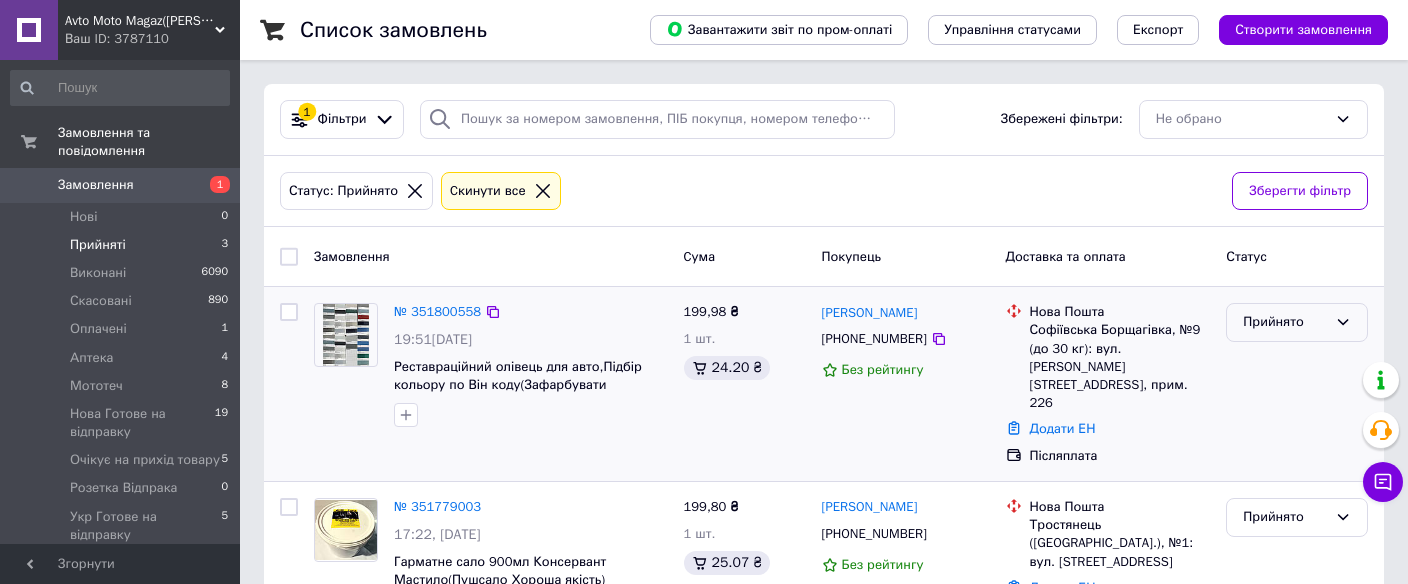 click on "Прийнято" at bounding box center [1285, 322] 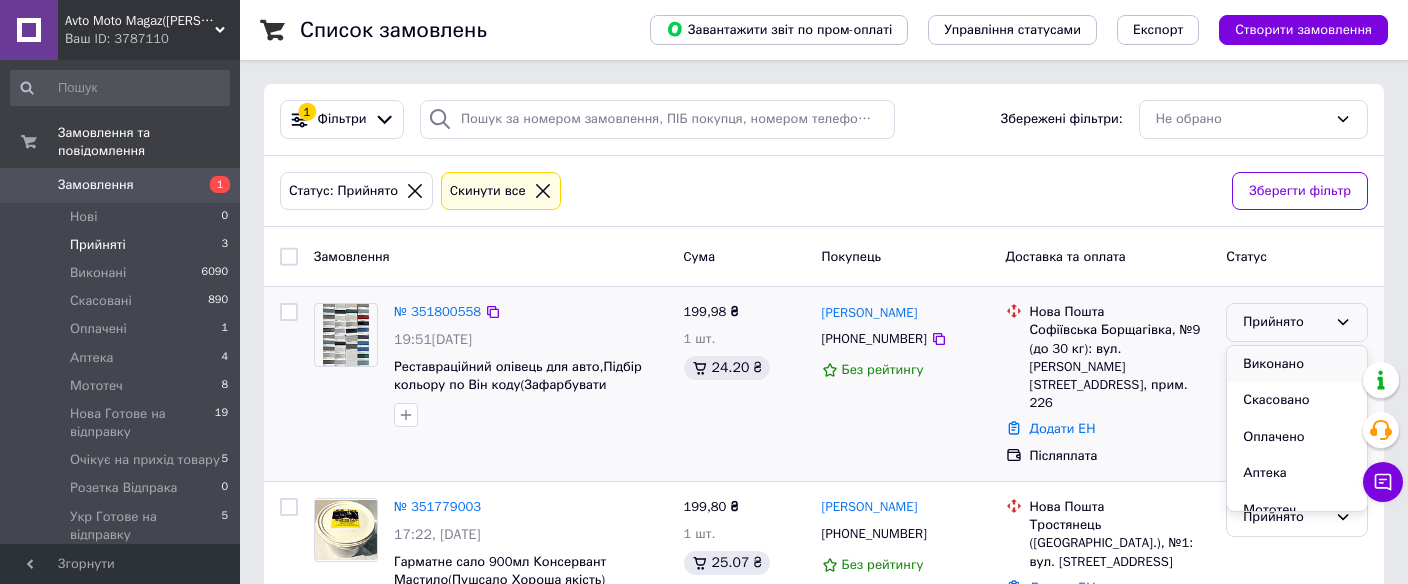 click on "Виконано" at bounding box center (1297, 364) 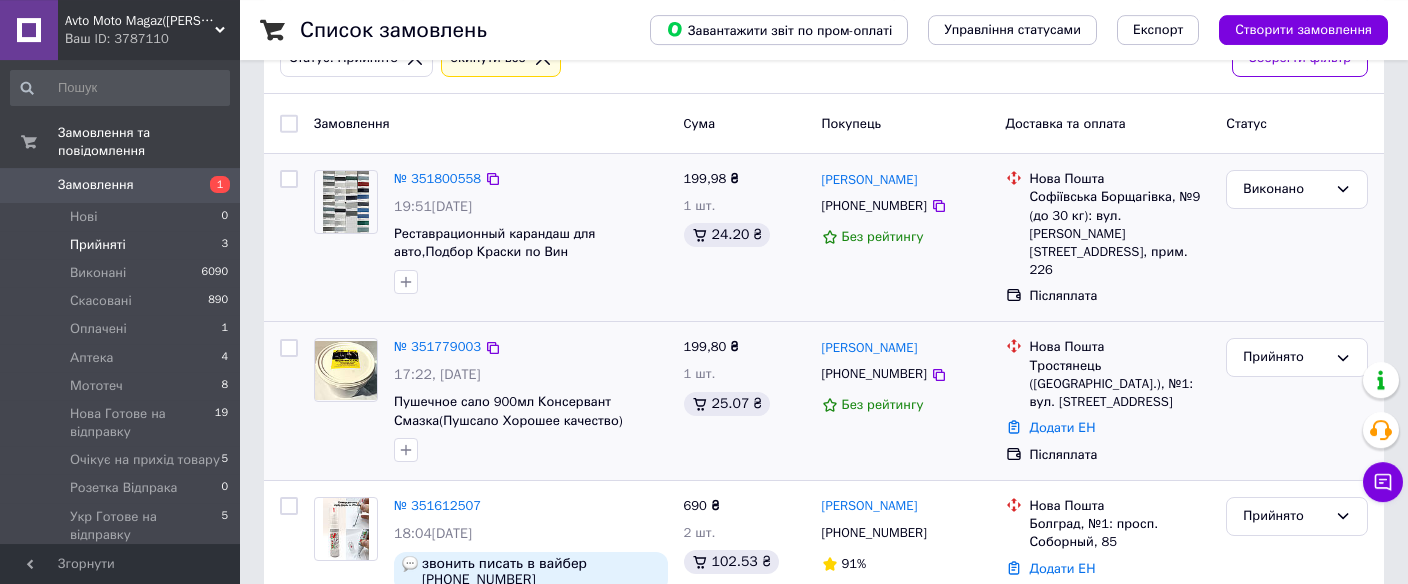 scroll, scrollTop: 242, scrollLeft: 0, axis: vertical 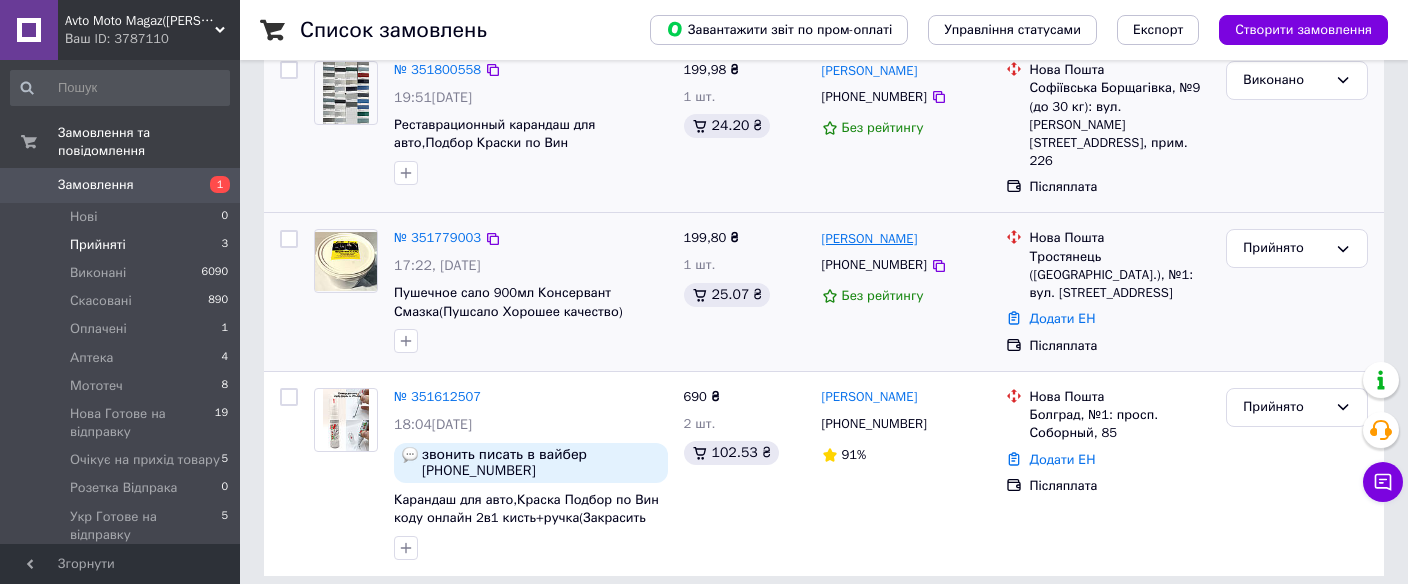 click on "[PERSON_NAME]" at bounding box center [870, 239] 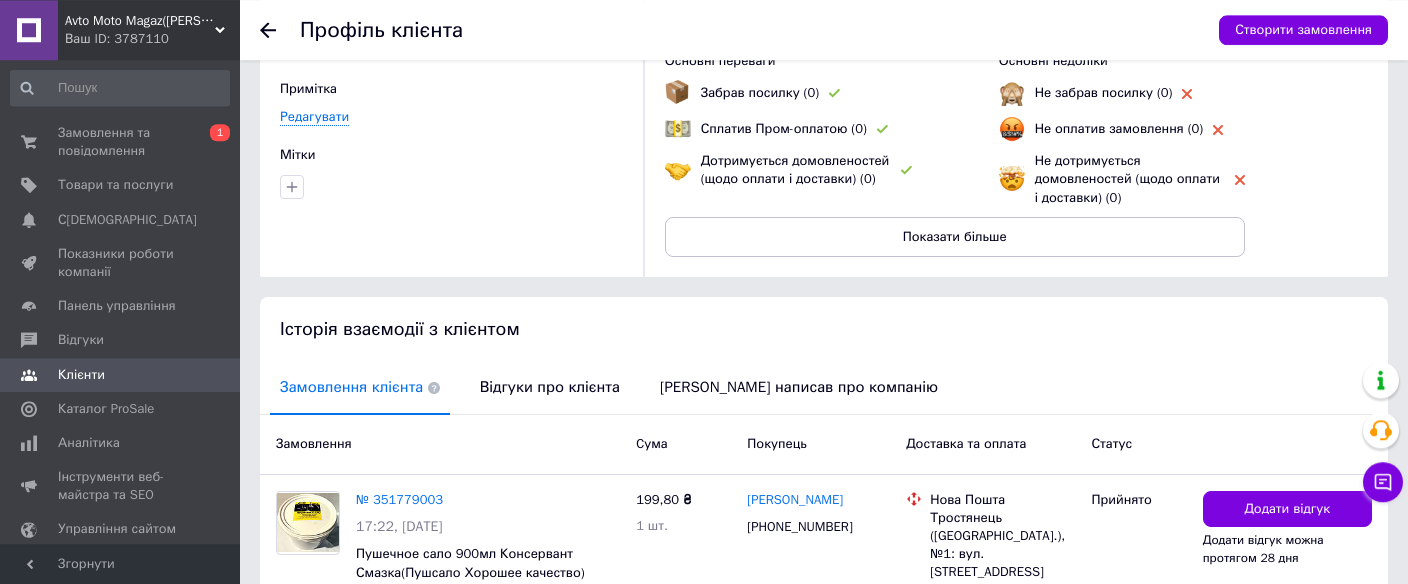 scroll, scrollTop: 246, scrollLeft: 0, axis: vertical 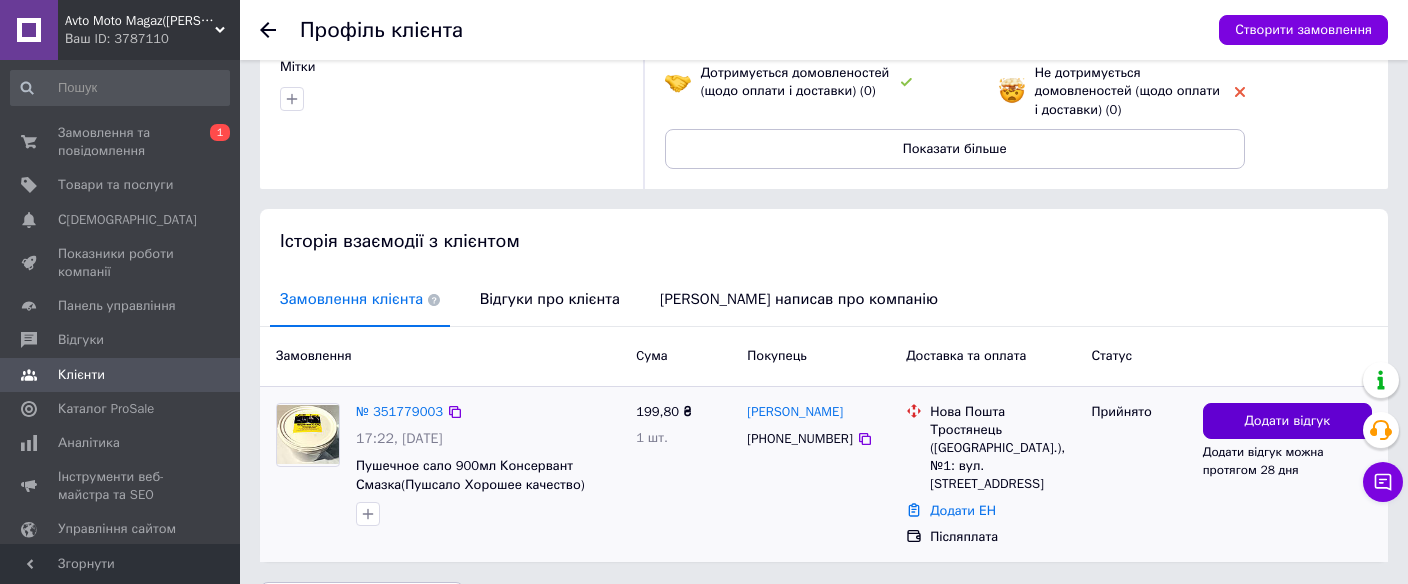 click on "Додати відгук" at bounding box center [1287, 421] 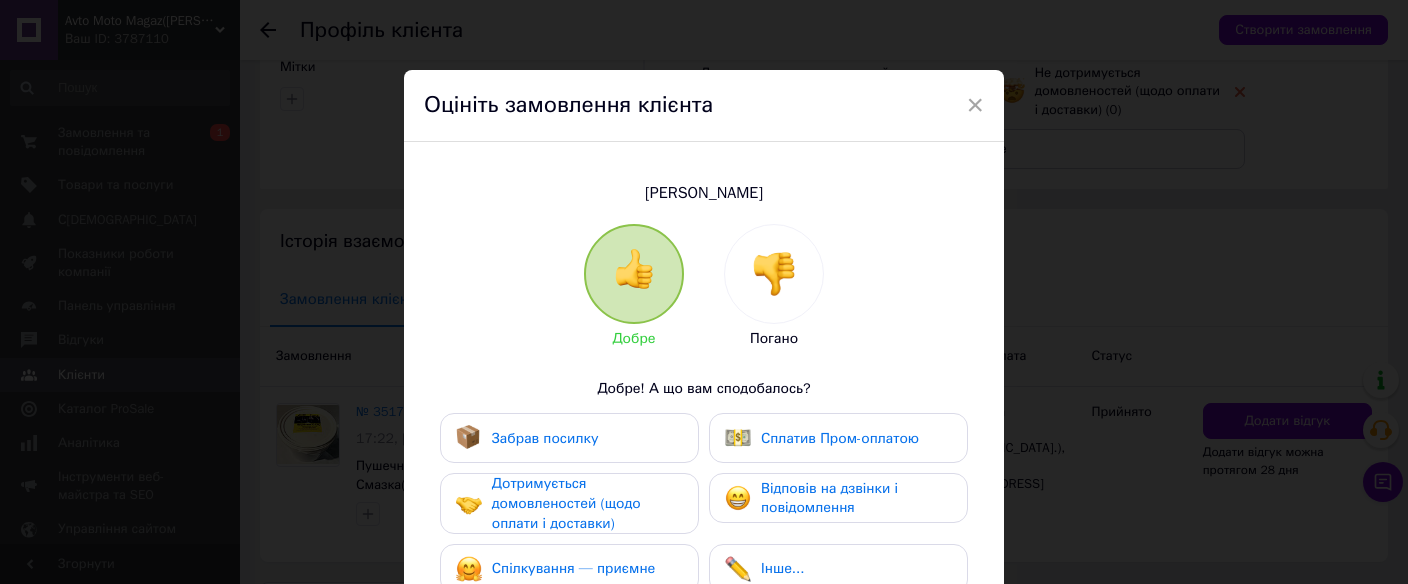 click at bounding box center (774, 274) 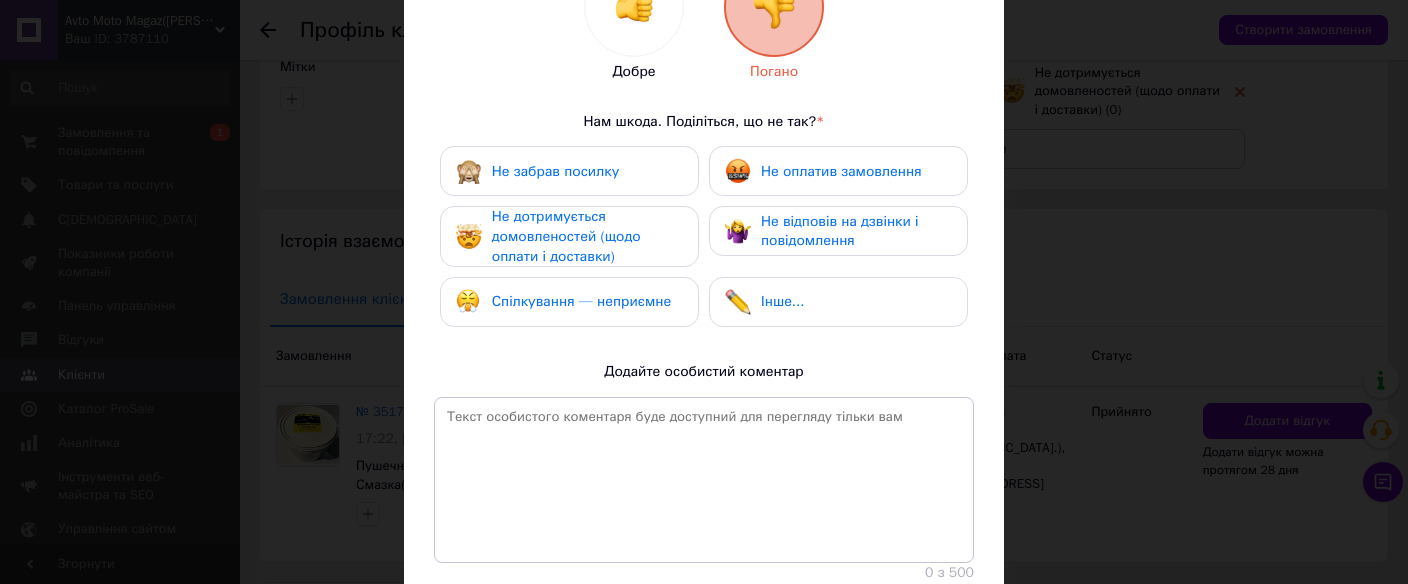 click on "Не дотримується домовленостей (щодо оплати і доставки)" at bounding box center [587, 236] 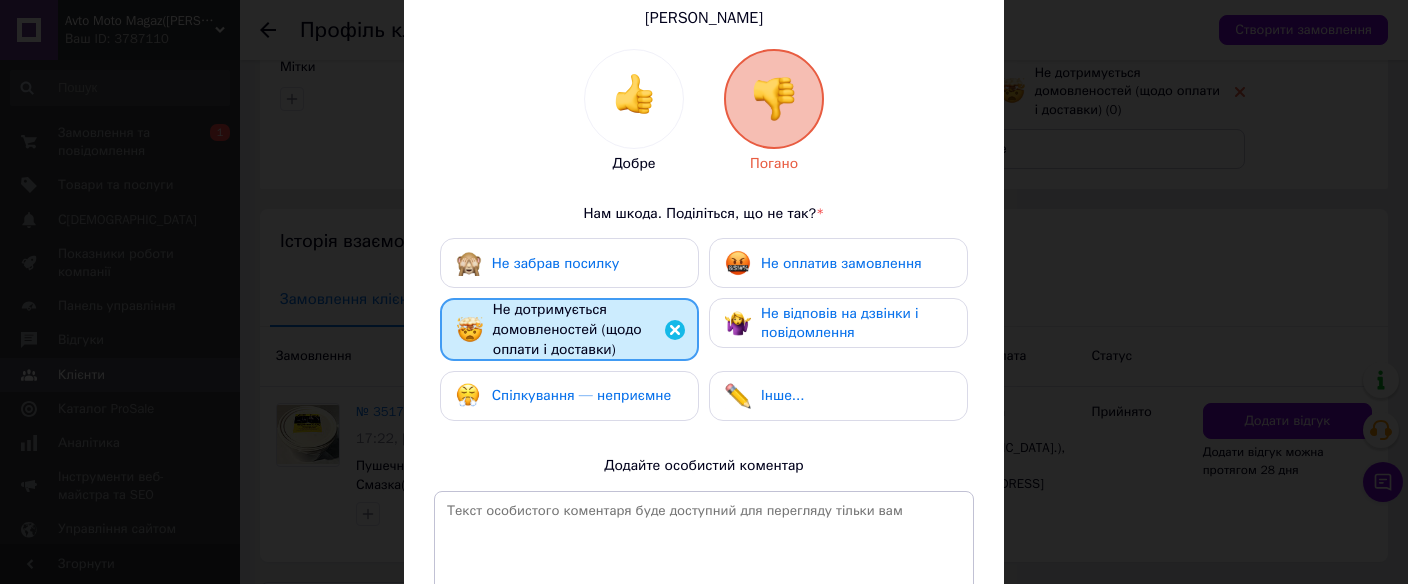 click on "Не відповів на дзвінки і повідомлення" at bounding box center [840, 323] 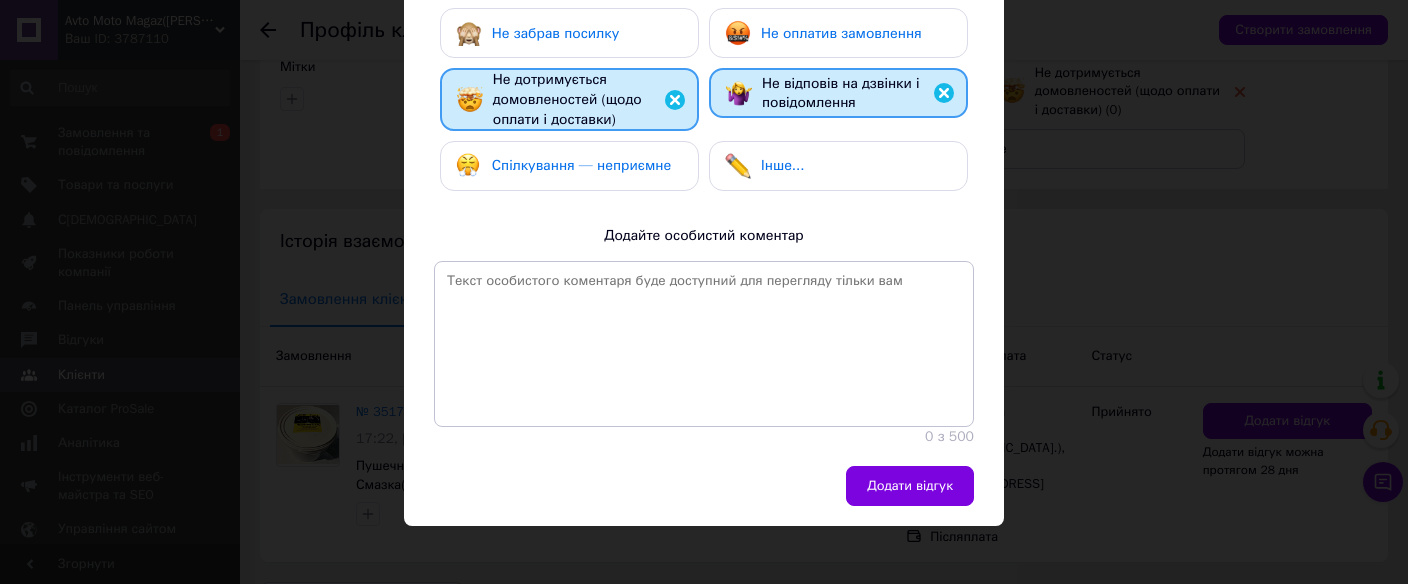scroll, scrollTop: 441, scrollLeft: 0, axis: vertical 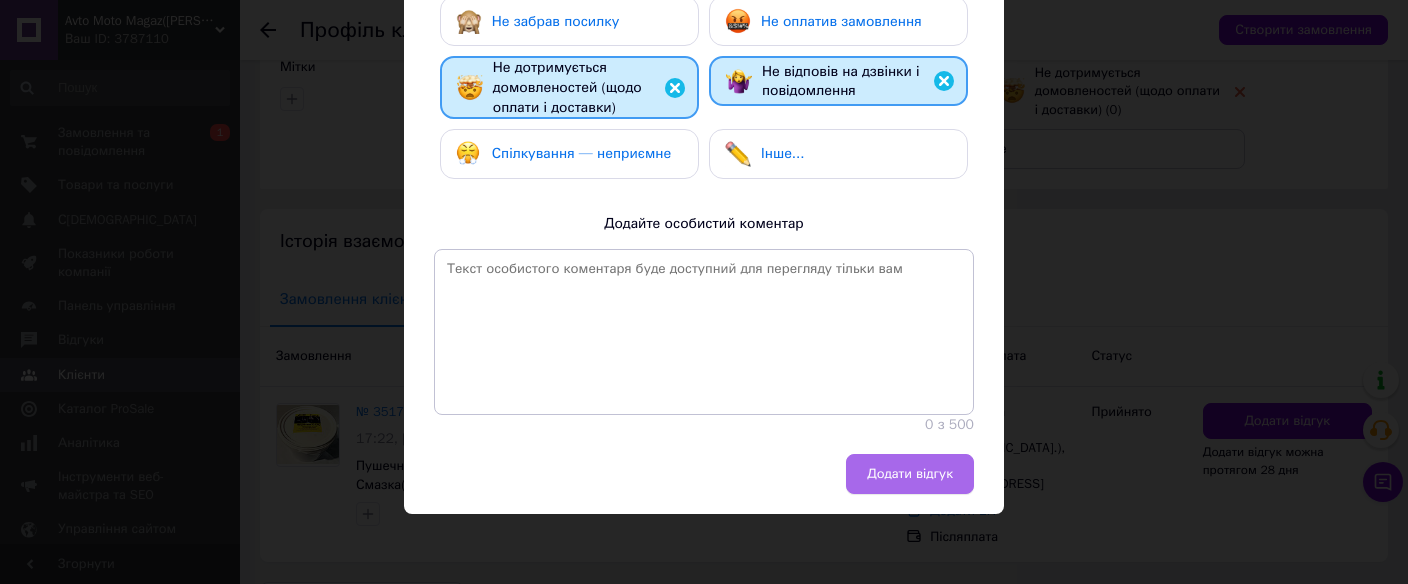 click on "Додати відгук" at bounding box center [910, 474] 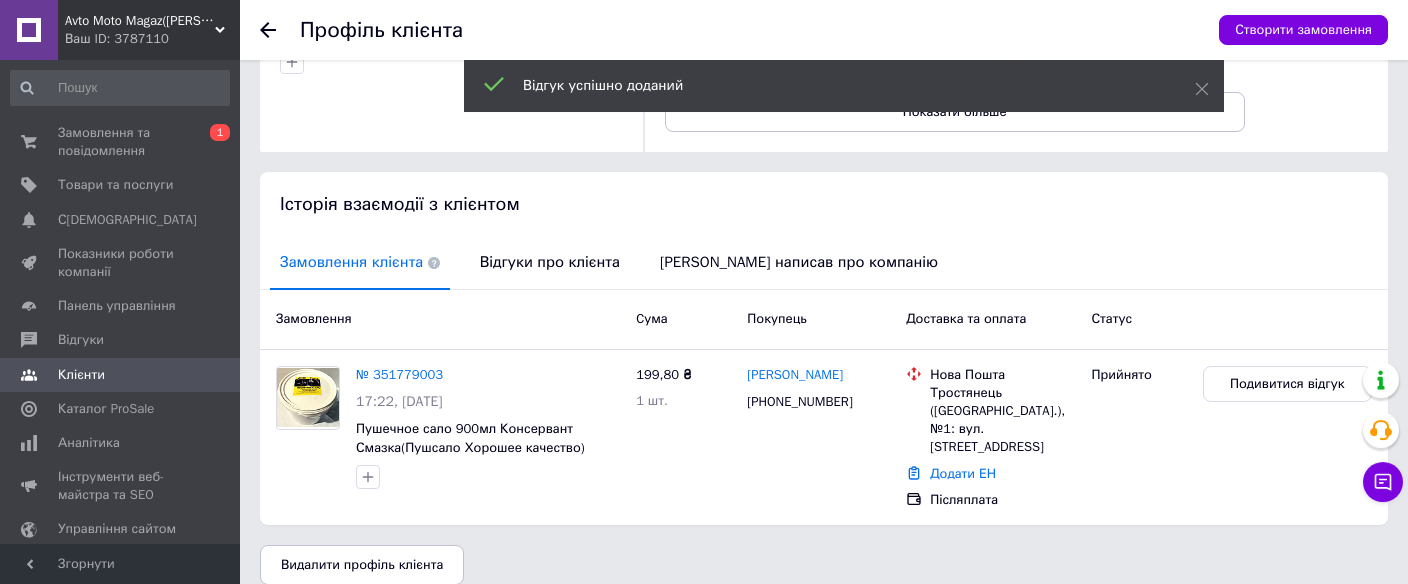 scroll, scrollTop: 284, scrollLeft: 0, axis: vertical 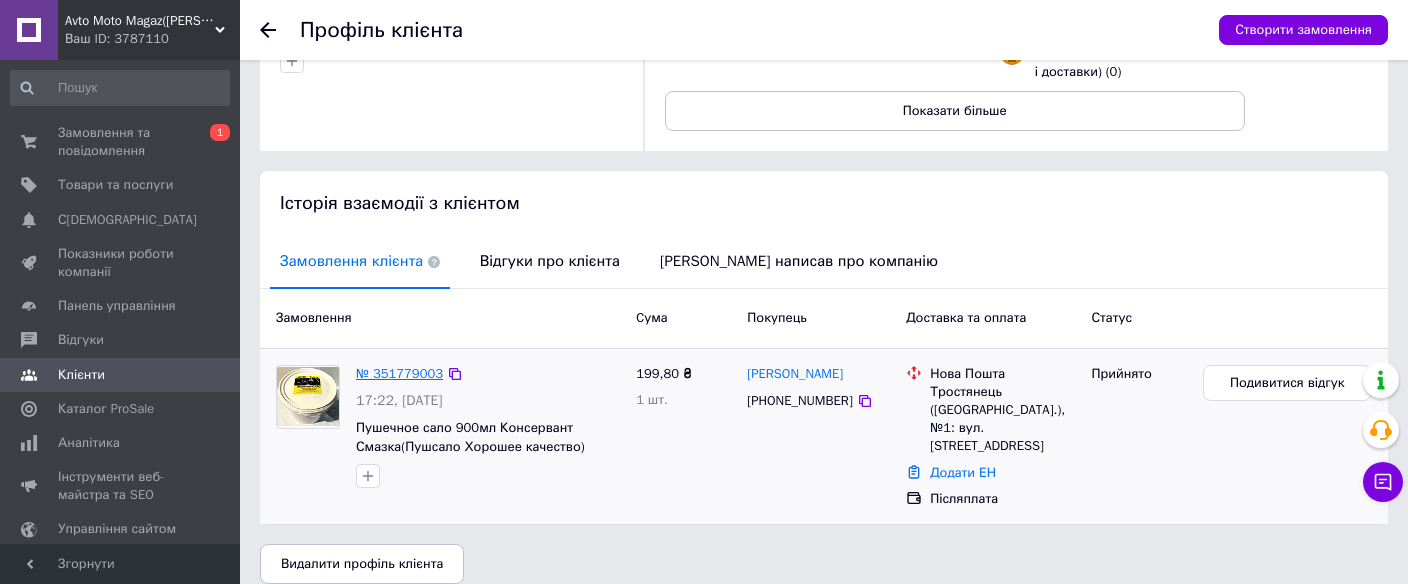 click on "№ 351779003" at bounding box center [399, 373] 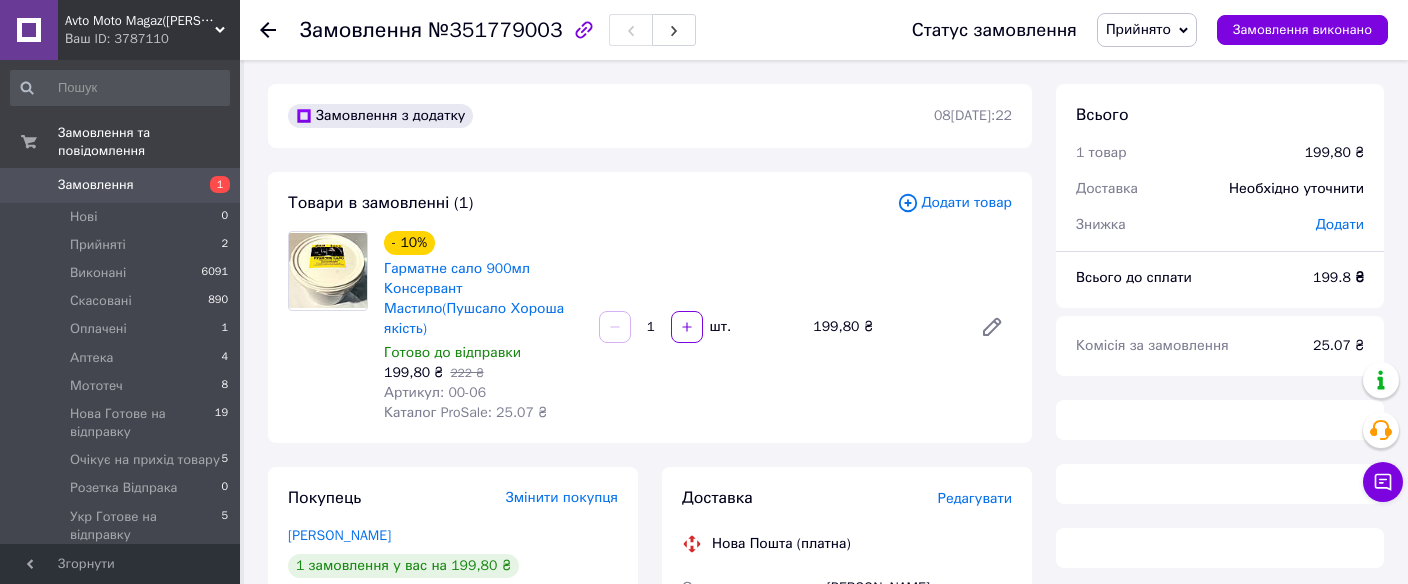 click on "Прийнято" at bounding box center [1138, 29] 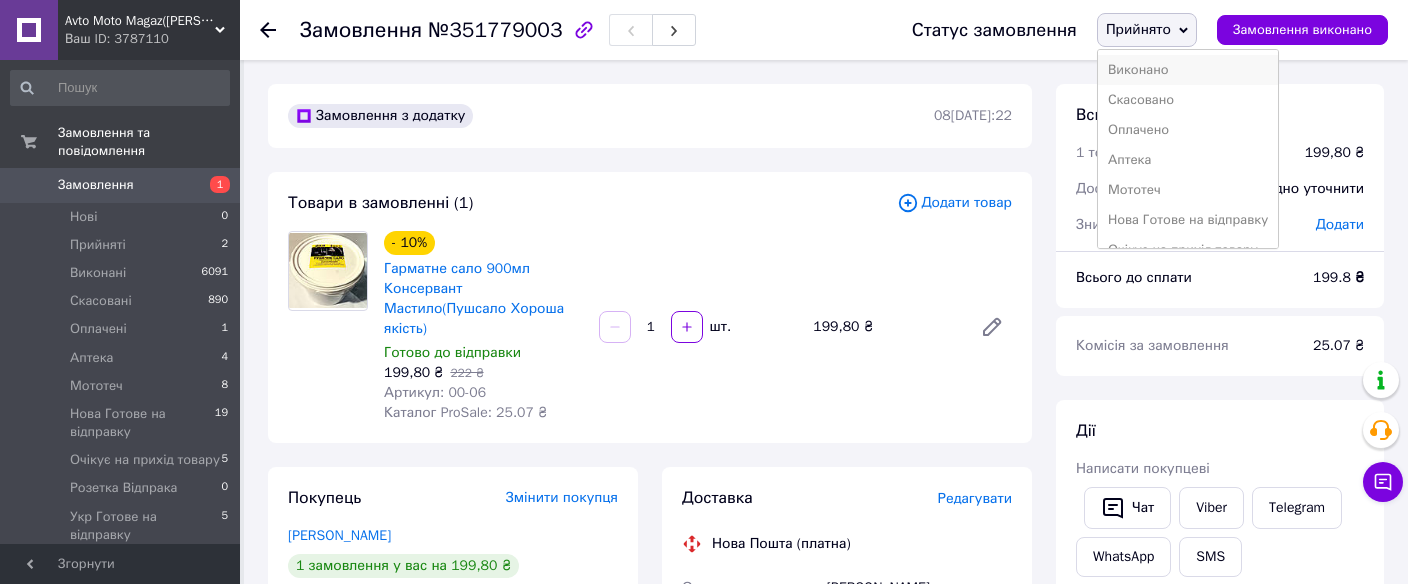 click on "Виконано" at bounding box center (1188, 70) 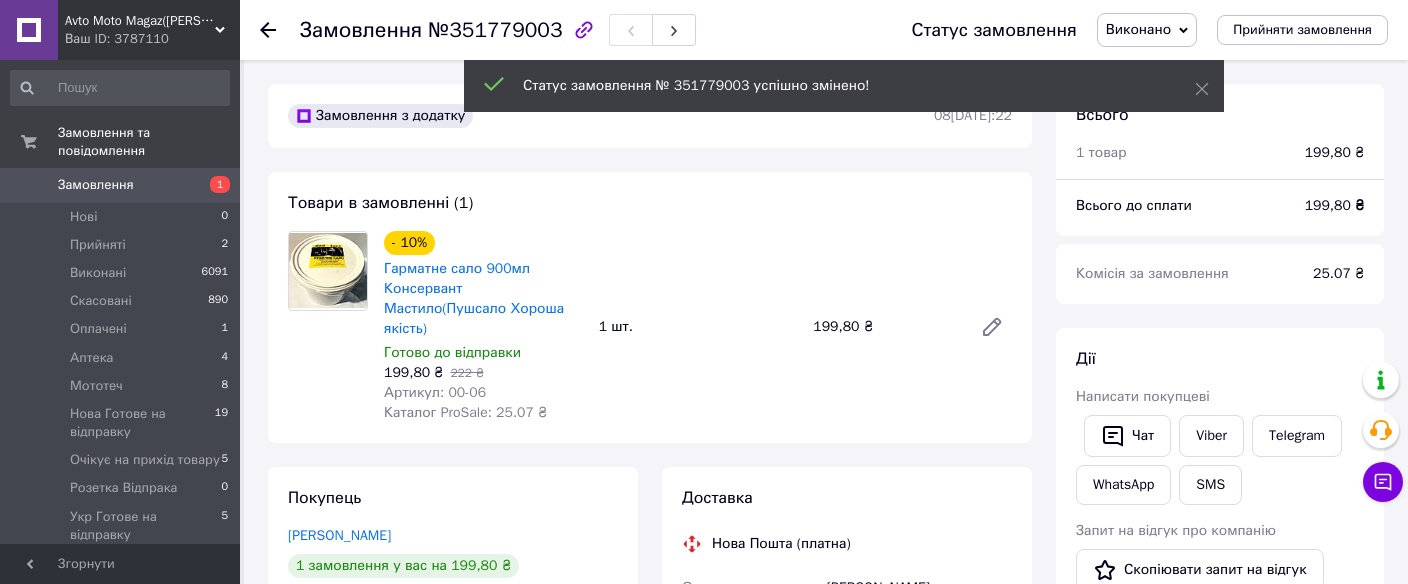 click 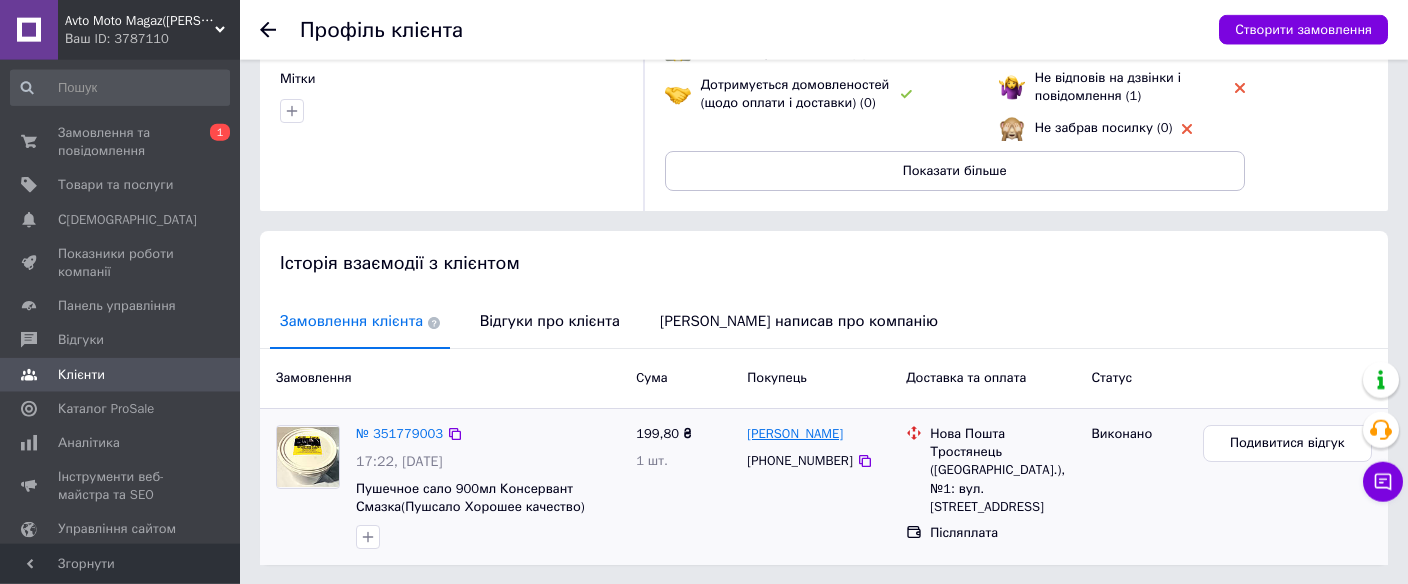 scroll, scrollTop: 293, scrollLeft: 0, axis: vertical 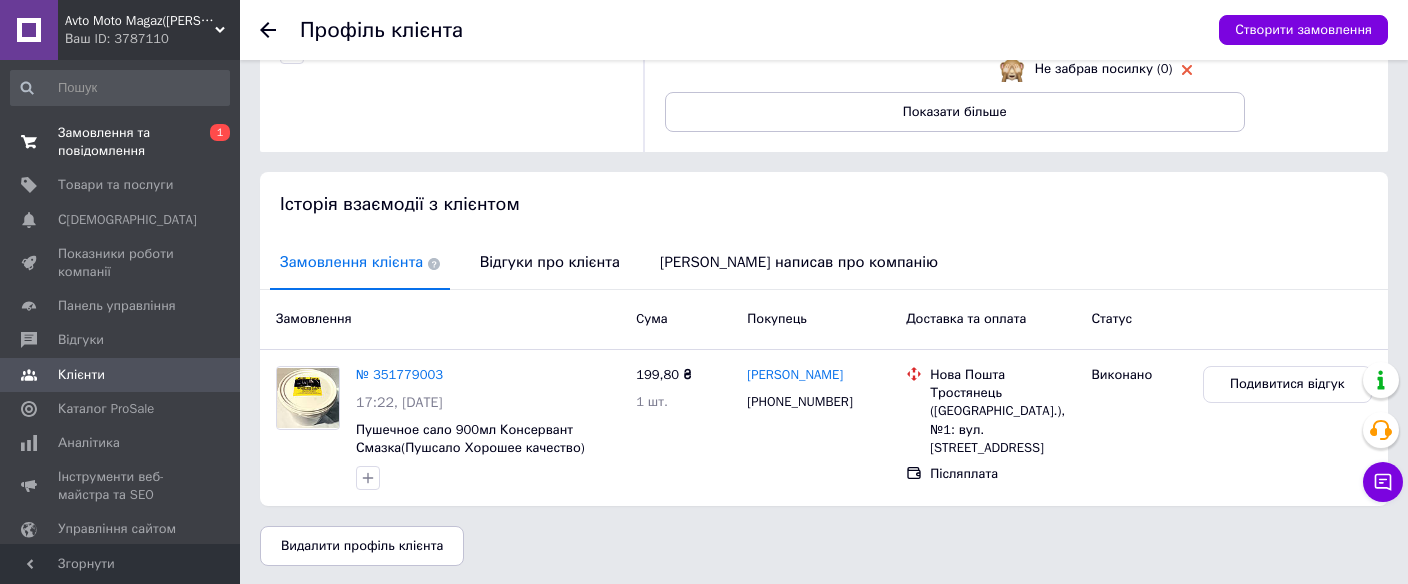 click on "Замовлення та повідомлення" at bounding box center [121, 142] 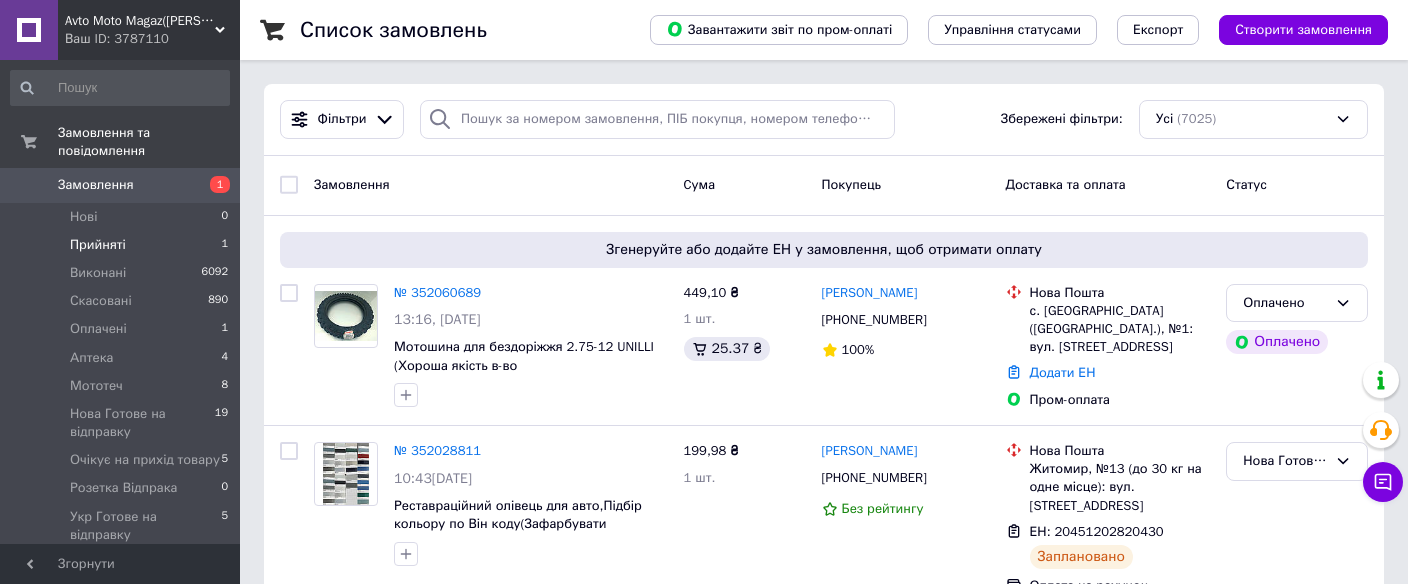 click on "Прийняті" at bounding box center [98, 245] 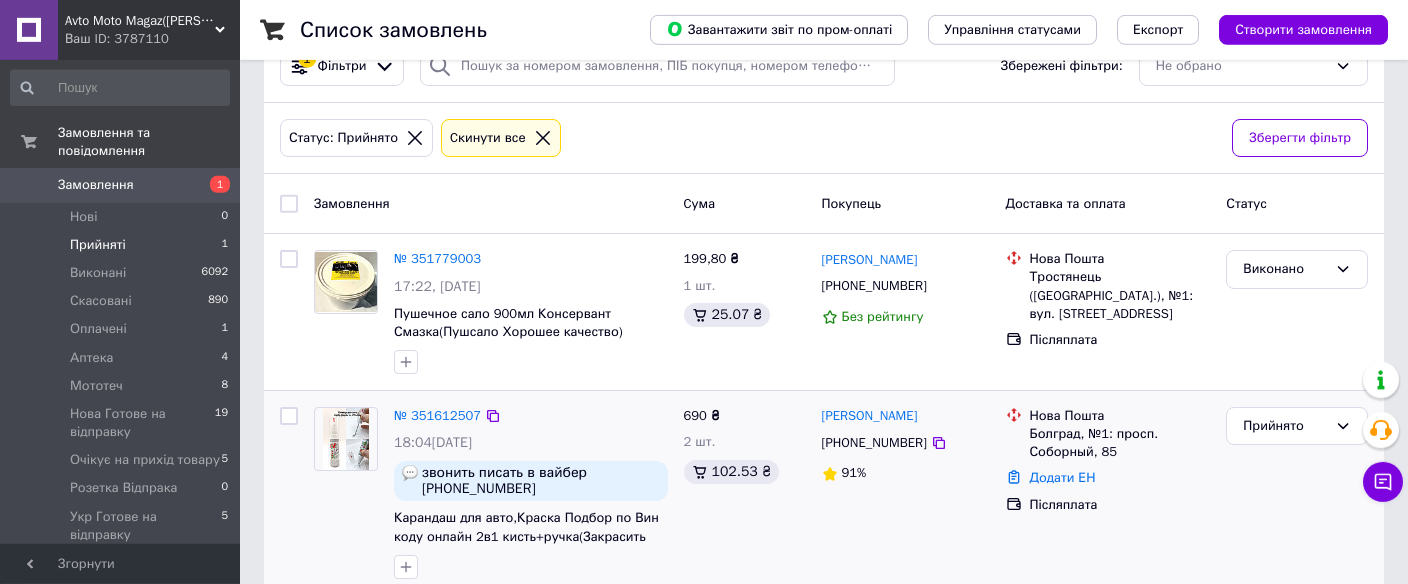 scroll, scrollTop: 85, scrollLeft: 0, axis: vertical 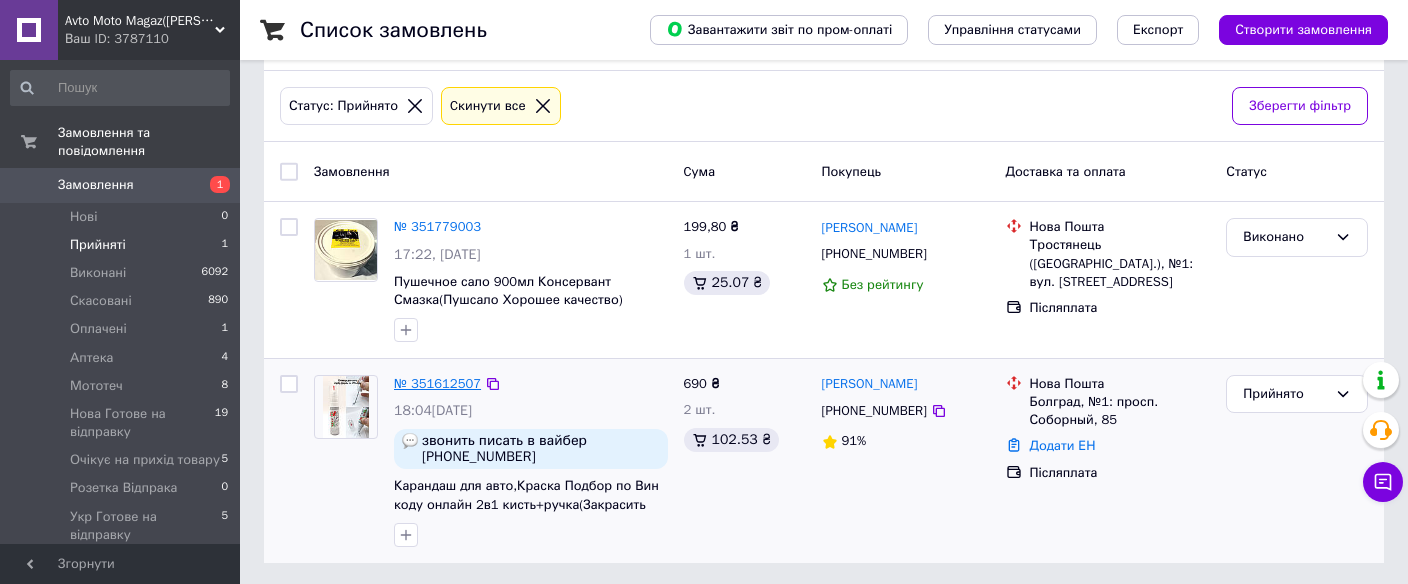 click on "№ 351612507" at bounding box center [437, 383] 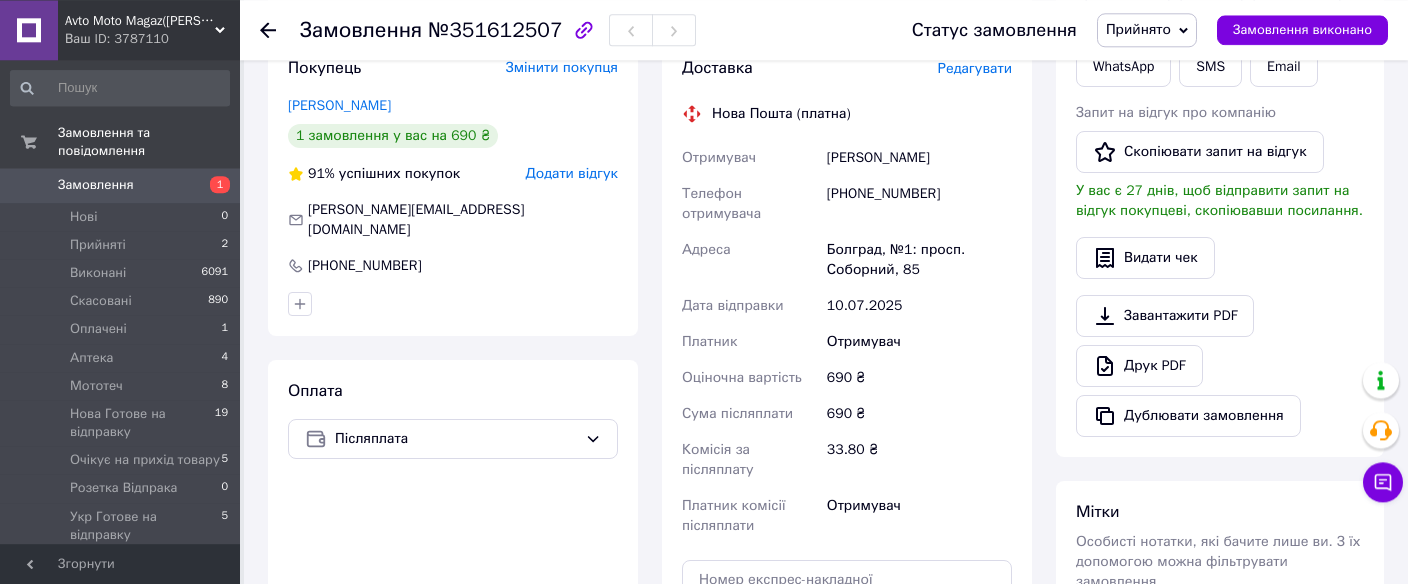 scroll, scrollTop: 577, scrollLeft: 0, axis: vertical 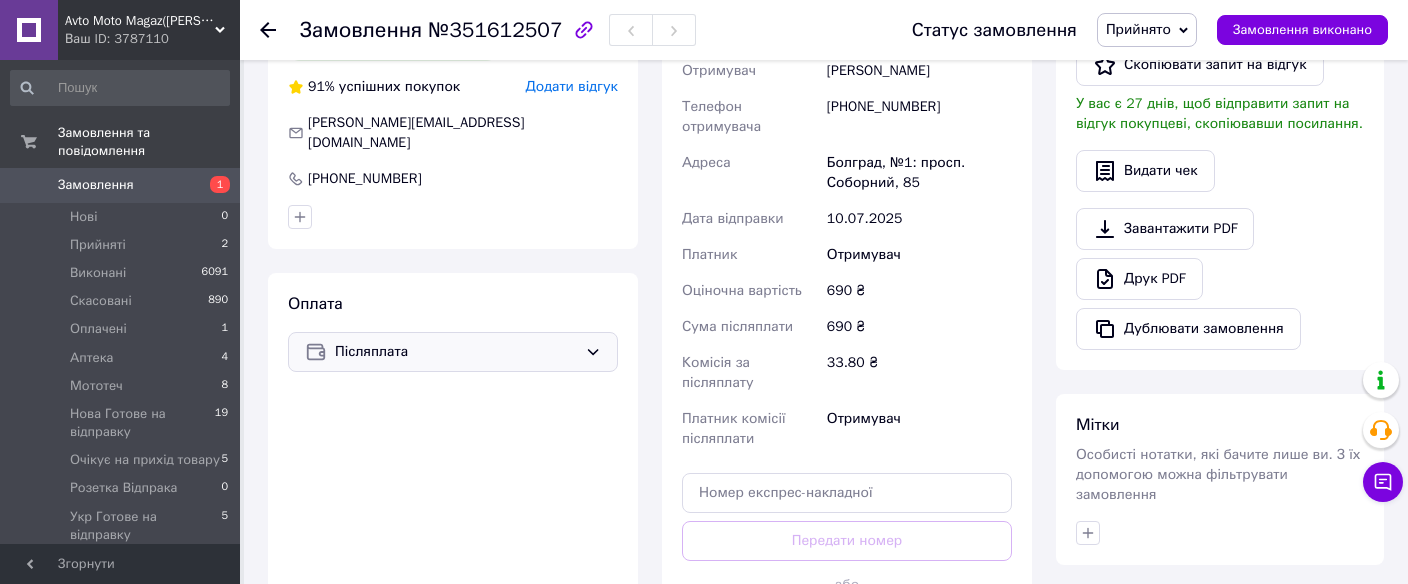 click on "Післяплата" at bounding box center [453, 352] 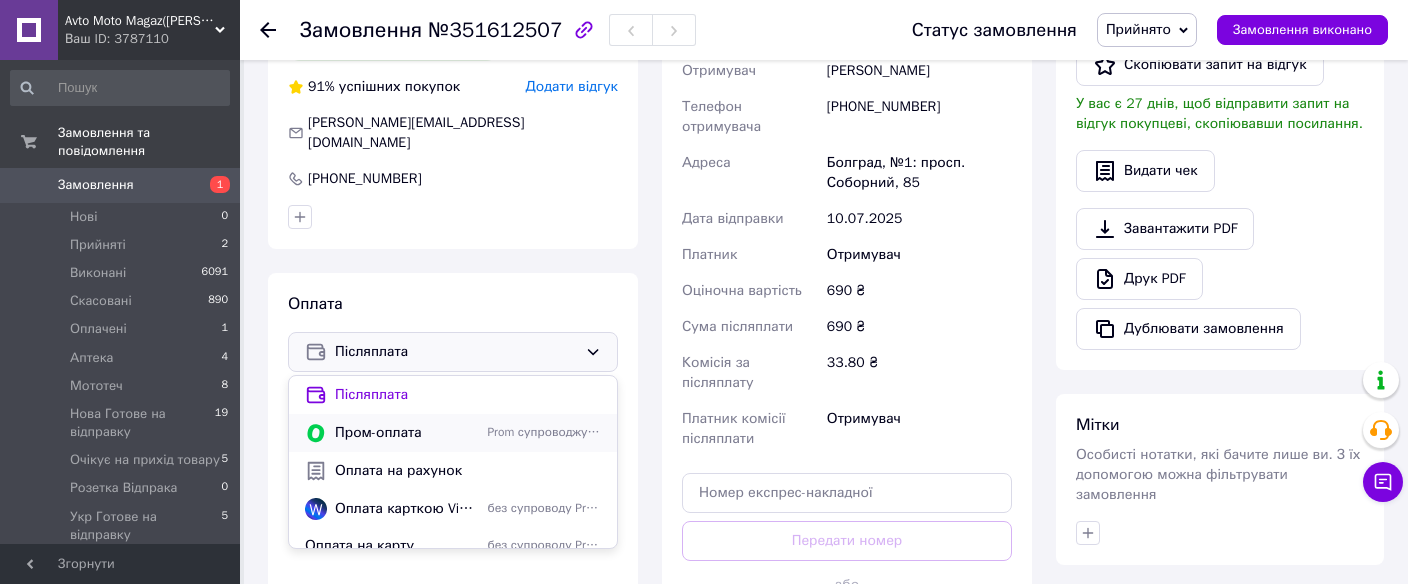 click on "Пром-оплата" at bounding box center [407, 433] 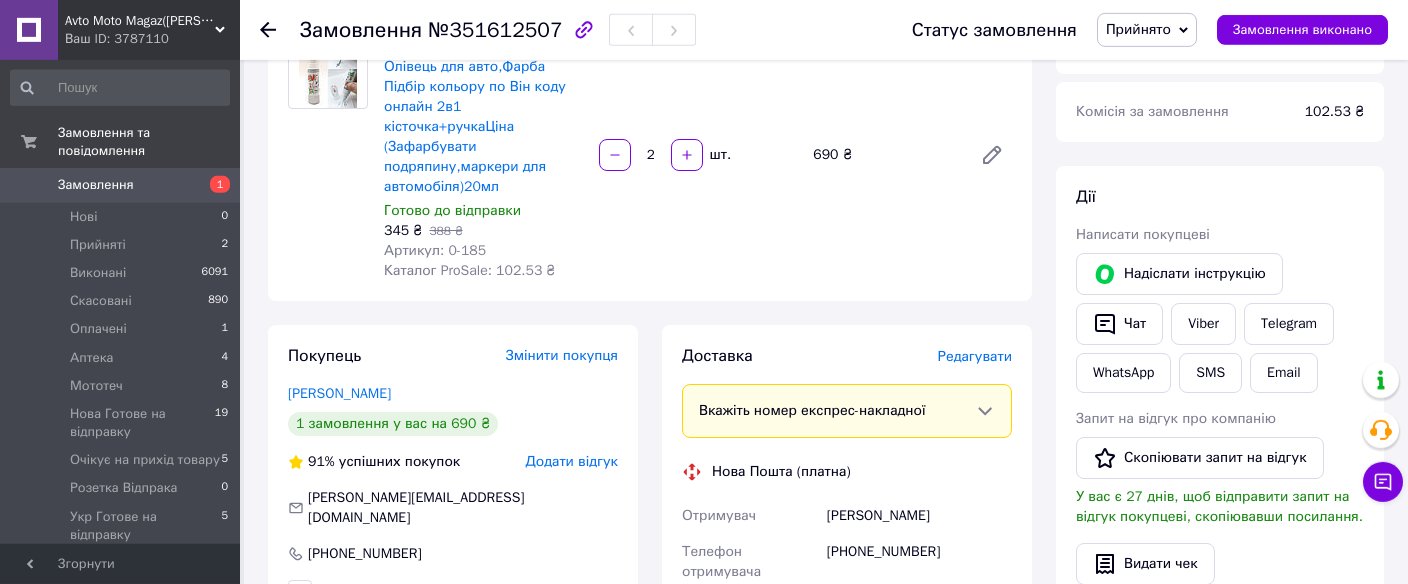 scroll, scrollTop: 117, scrollLeft: 0, axis: vertical 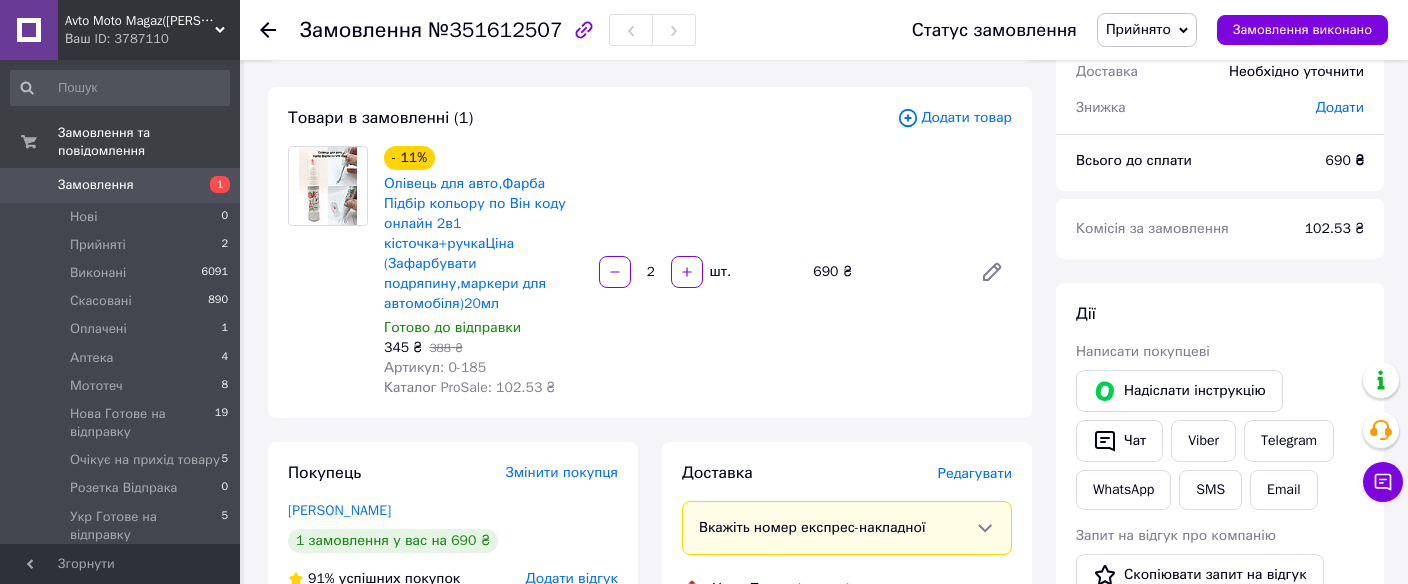 click on "Прийнято" at bounding box center [1138, 29] 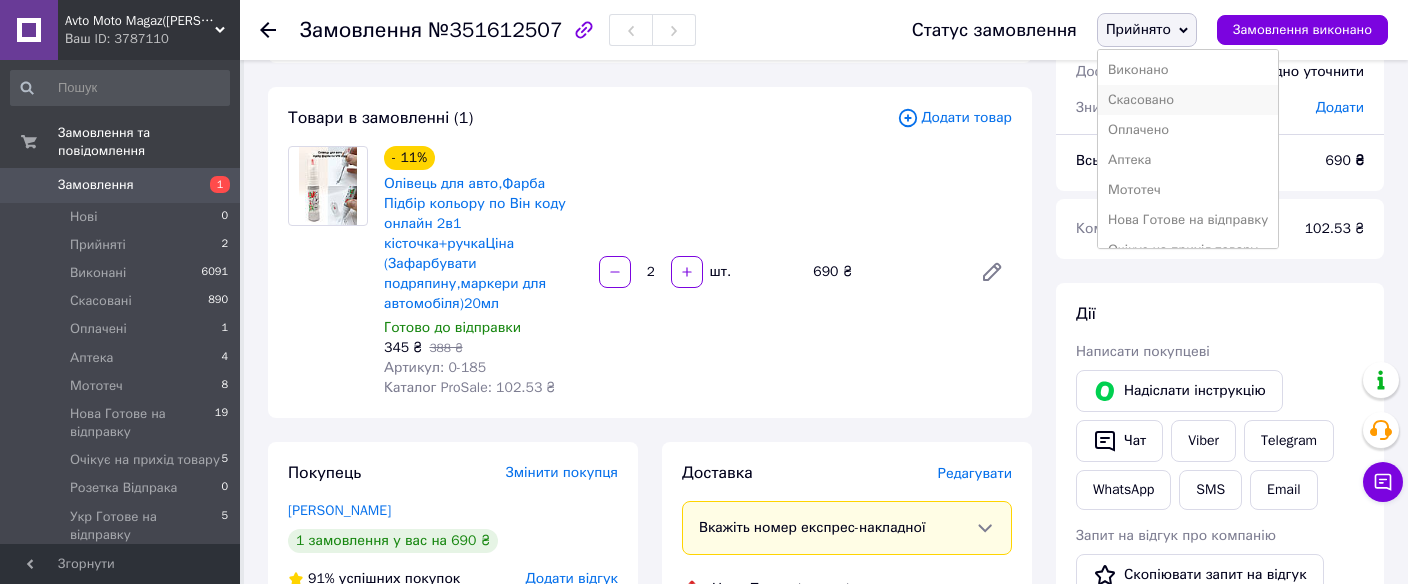 click on "Скасовано" at bounding box center (1188, 100) 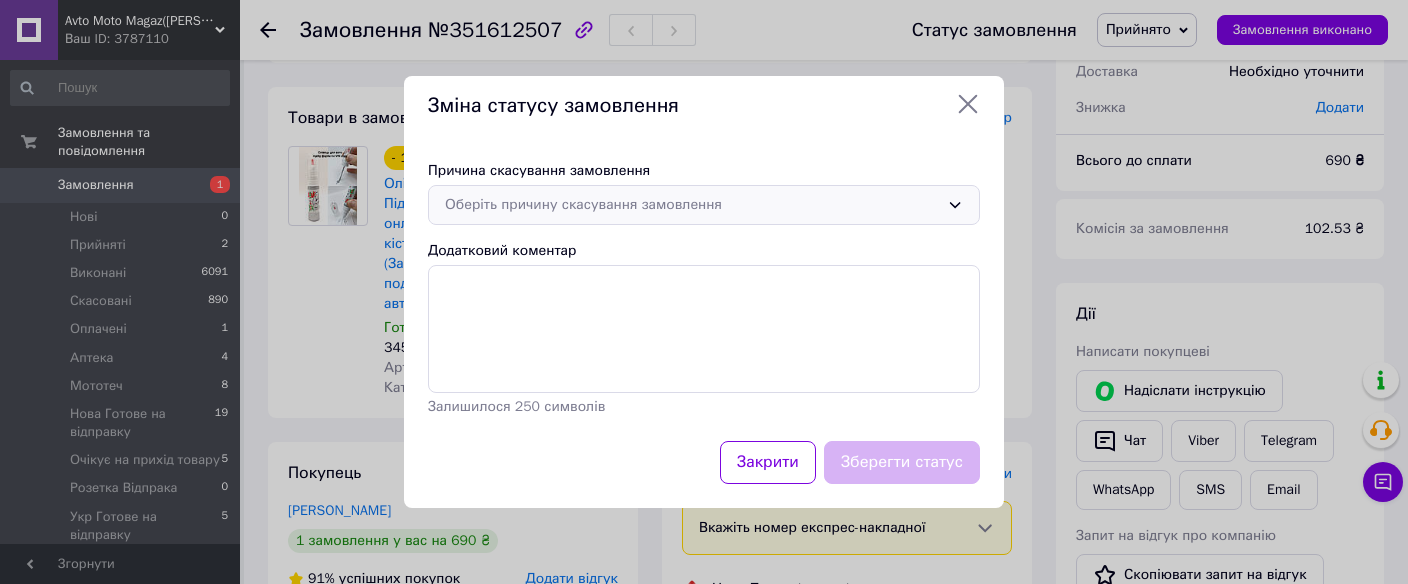 click on "Оберіть причину скасування замовлення" at bounding box center (692, 205) 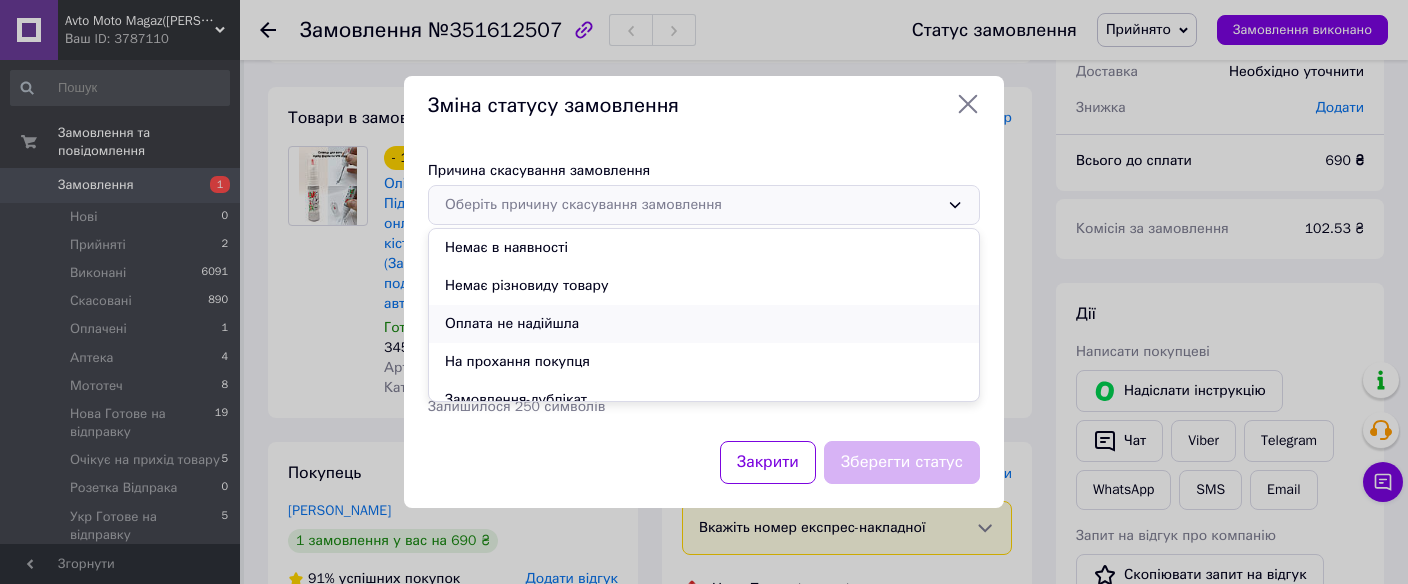 click on "Оплата не надійшла" at bounding box center (704, 324) 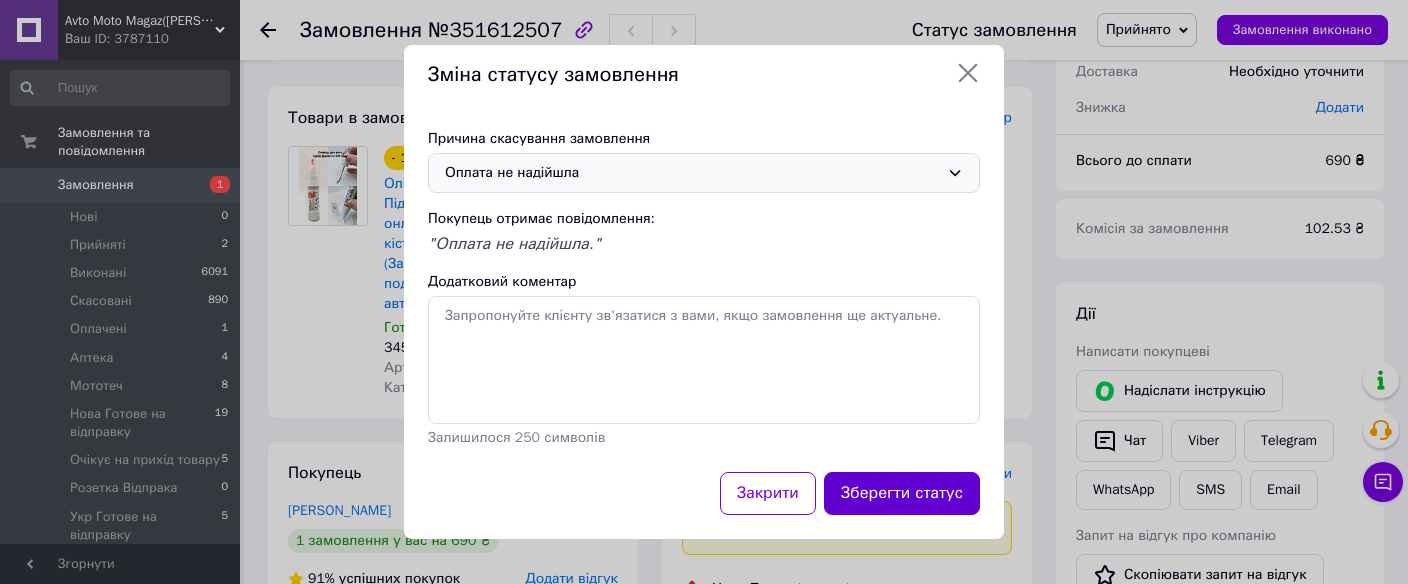 click on "Зберегти статус" at bounding box center (902, 493) 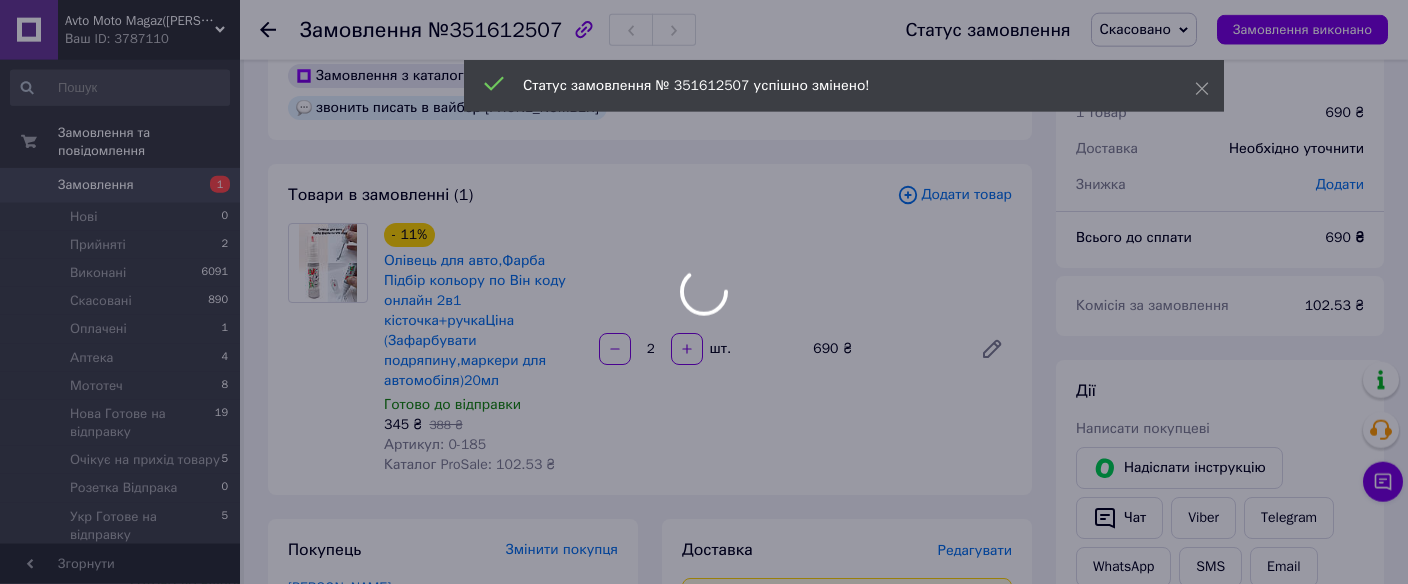 scroll, scrollTop: 0, scrollLeft: 0, axis: both 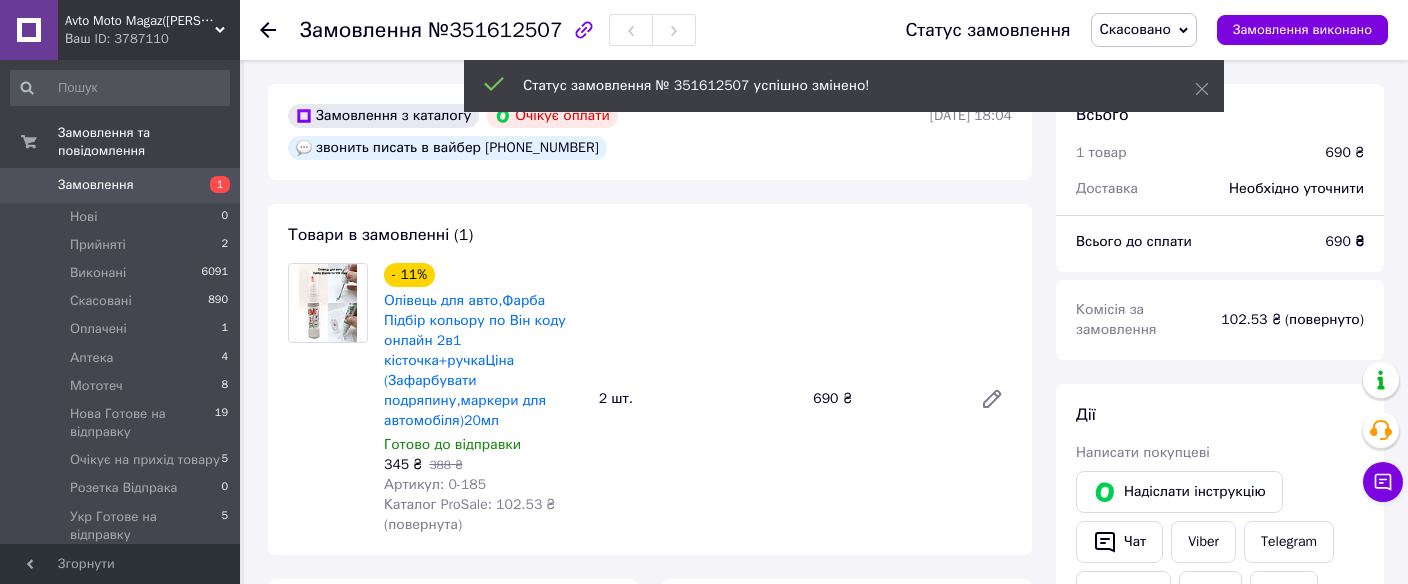 click 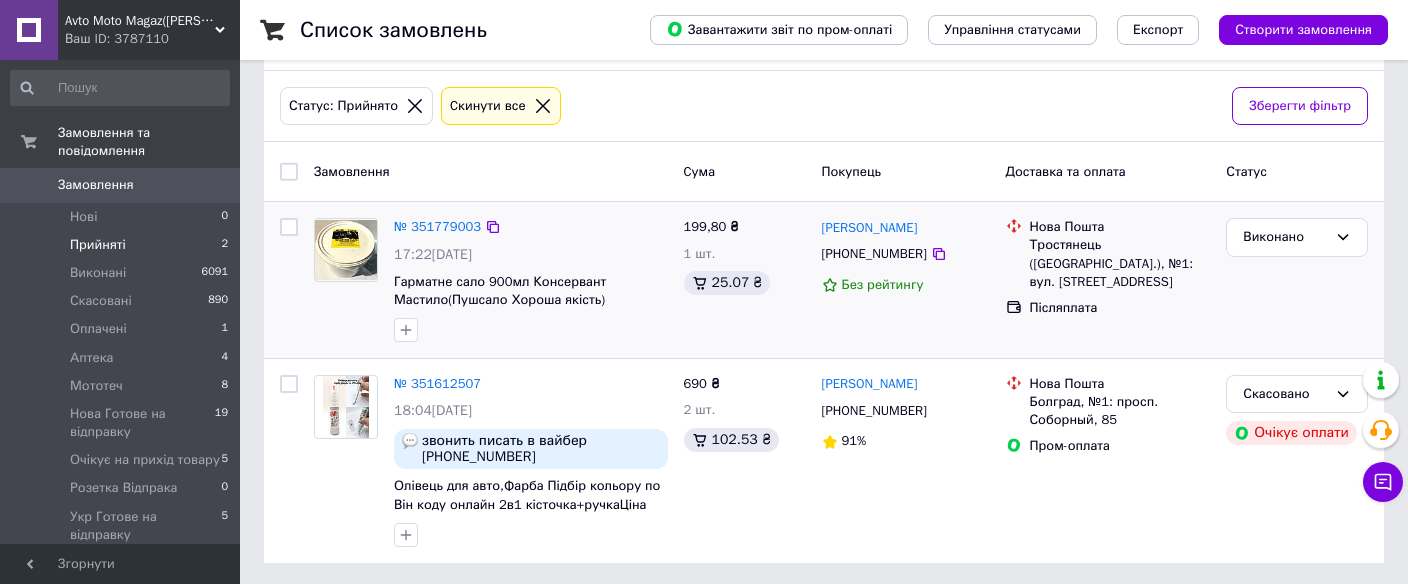 scroll, scrollTop: 0, scrollLeft: 0, axis: both 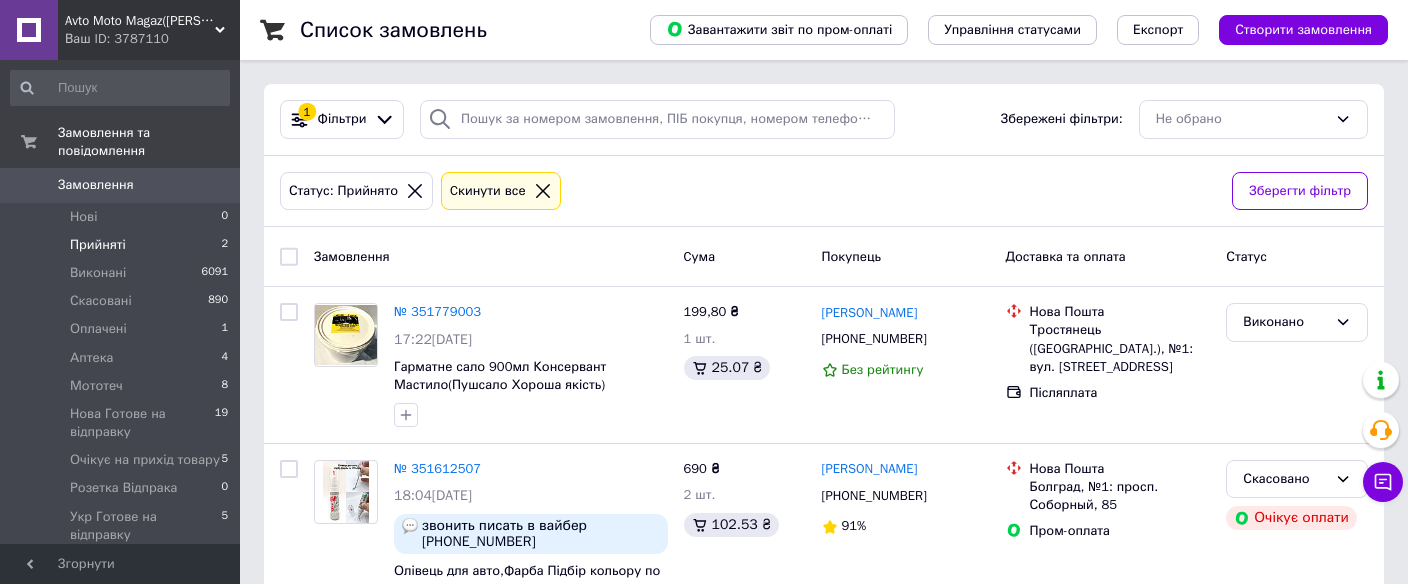click on "Прийняті" at bounding box center (98, 245) 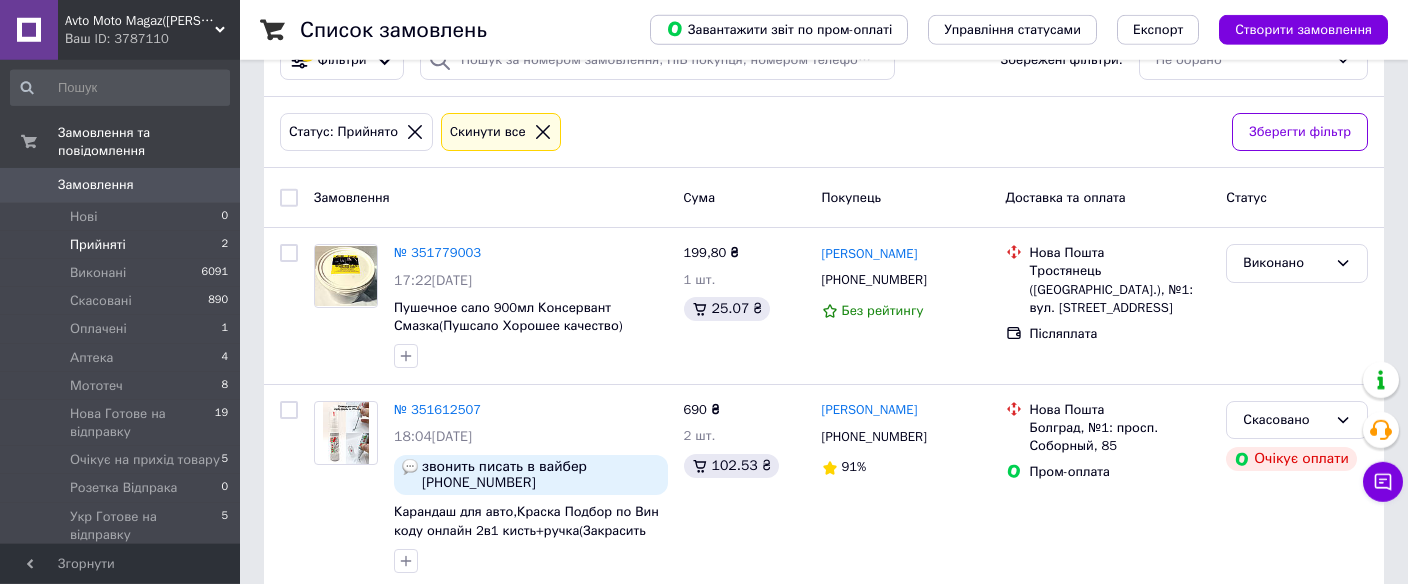 scroll, scrollTop: 85, scrollLeft: 0, axis: vertical 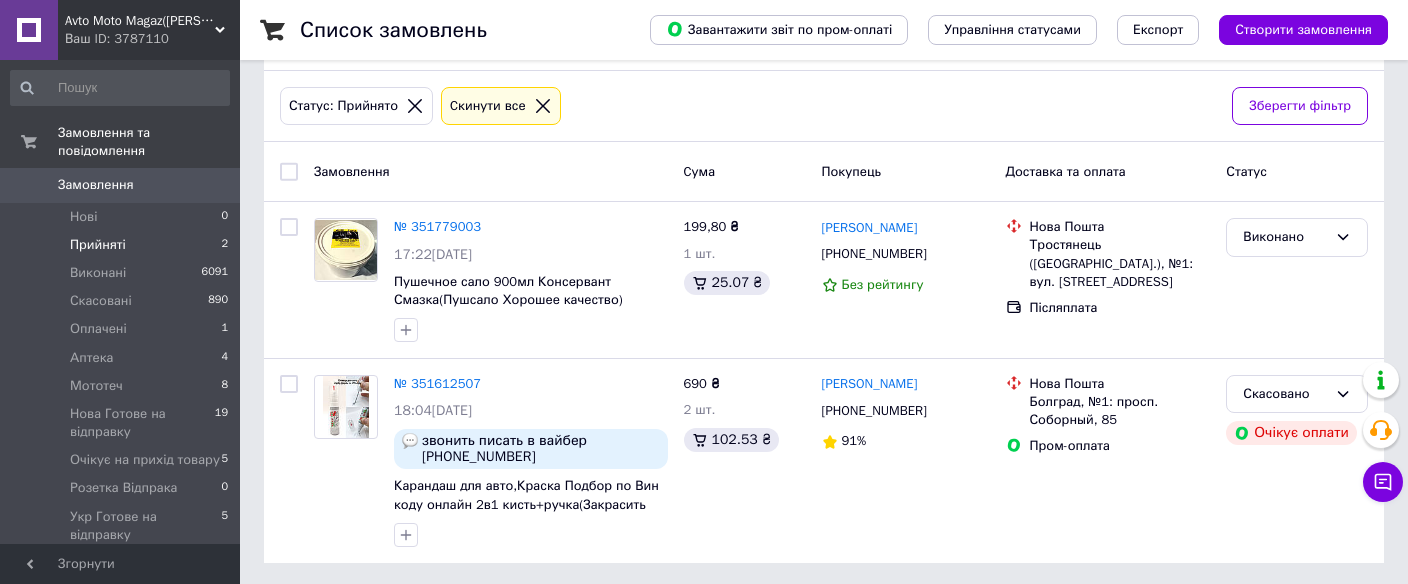 click on "Замовлення" at bounding box center [96, 185] 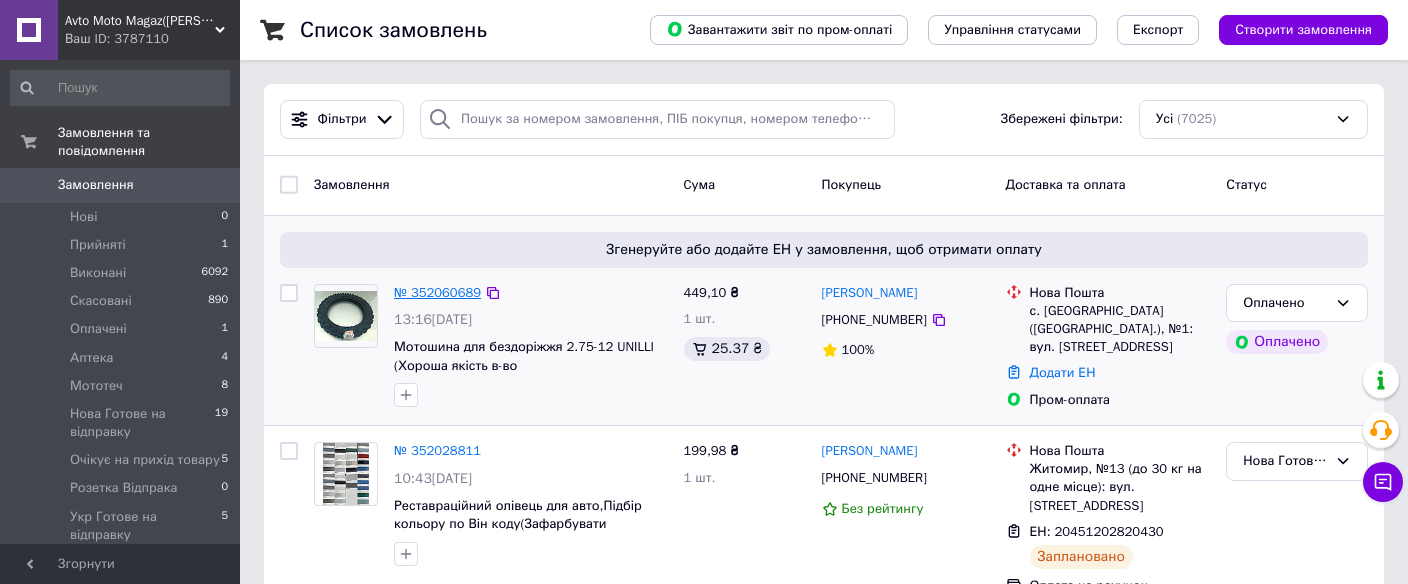 click on "№ 352060689" at bounding box center (437, 292) 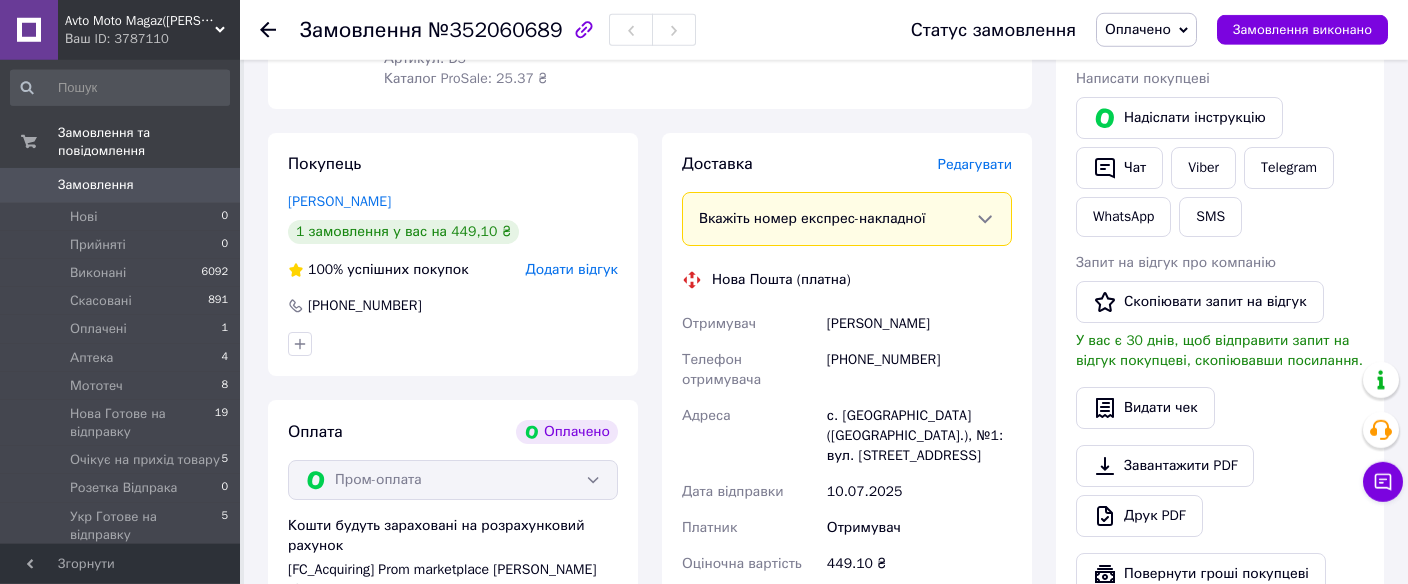 scroll, scrollTop: 985, scrollLeft: 0, axis: vertical 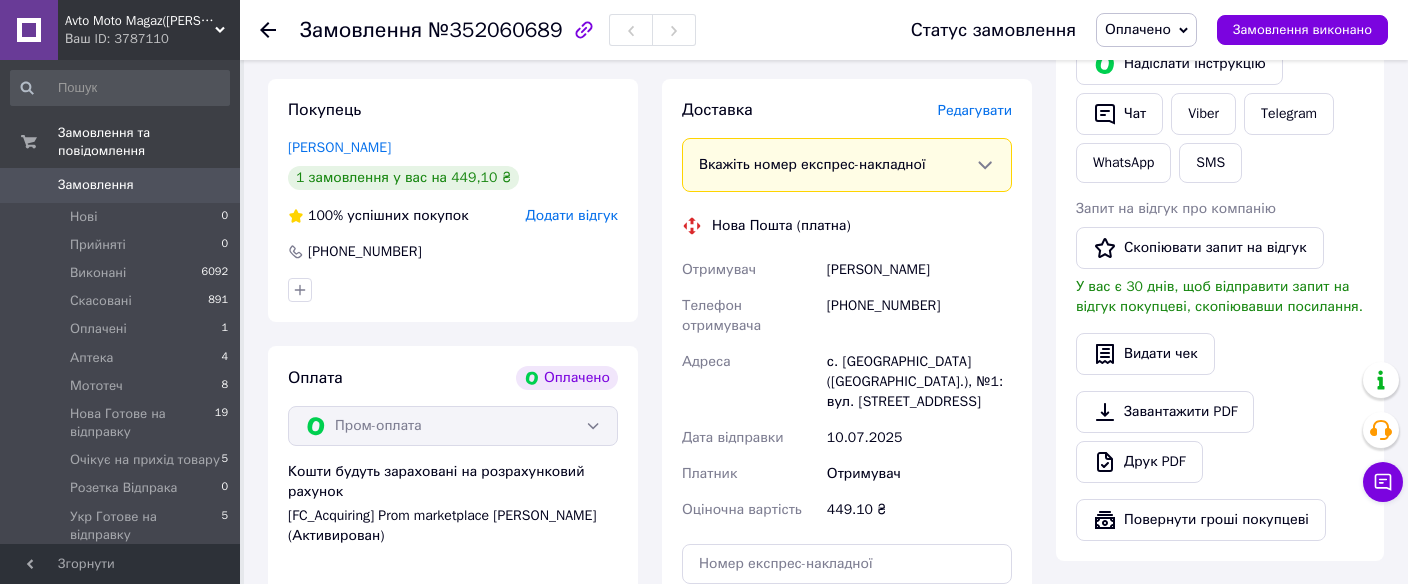 click on "Оплачено" at bounding box center [1138, 29] 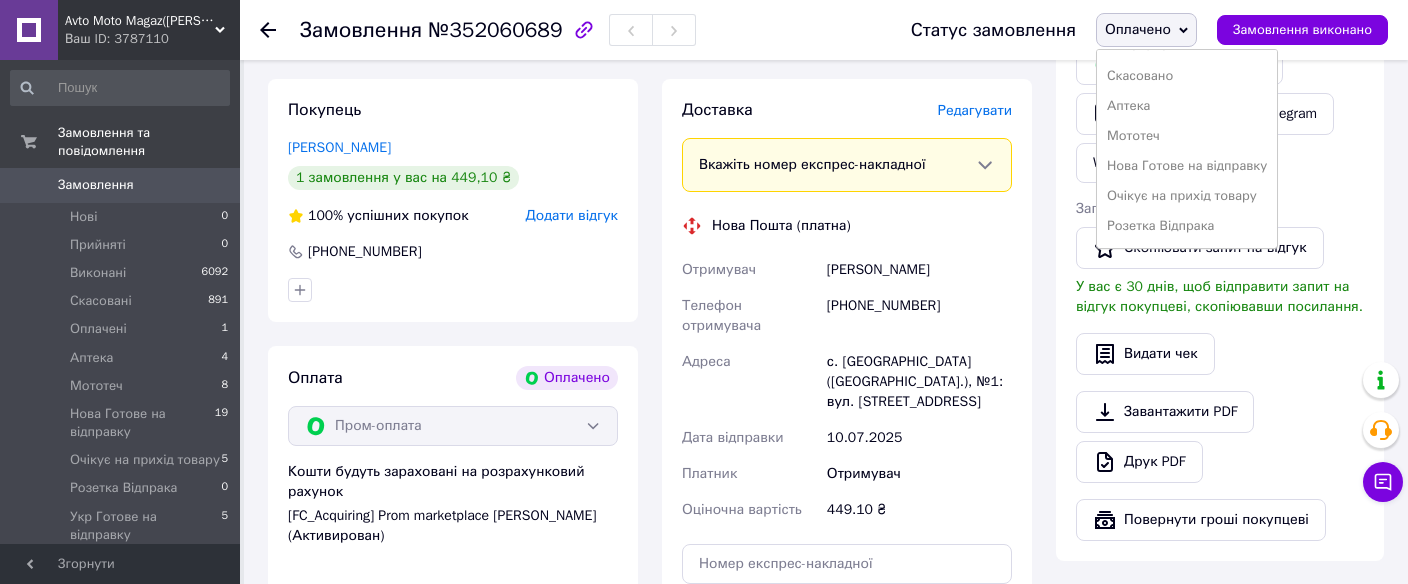 scroll, scrollTop: 55, scrollLeft: 0, axis: vertical 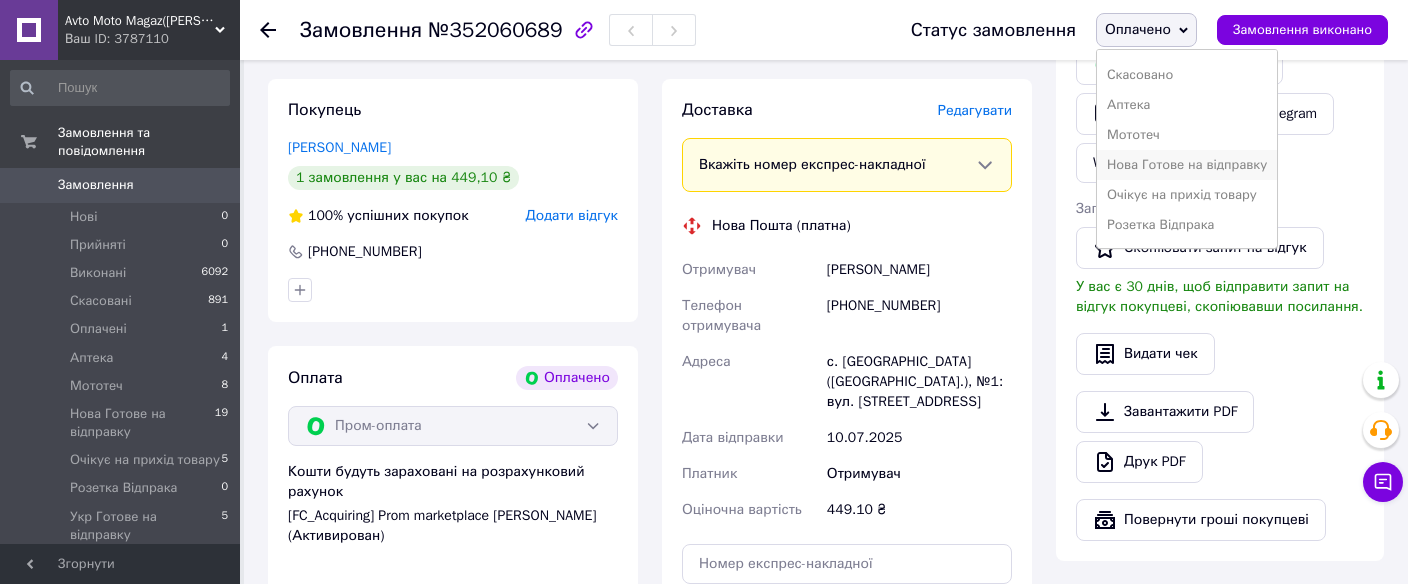 click on "Нова Готове на відправку" at bounding box center [1187, 165] 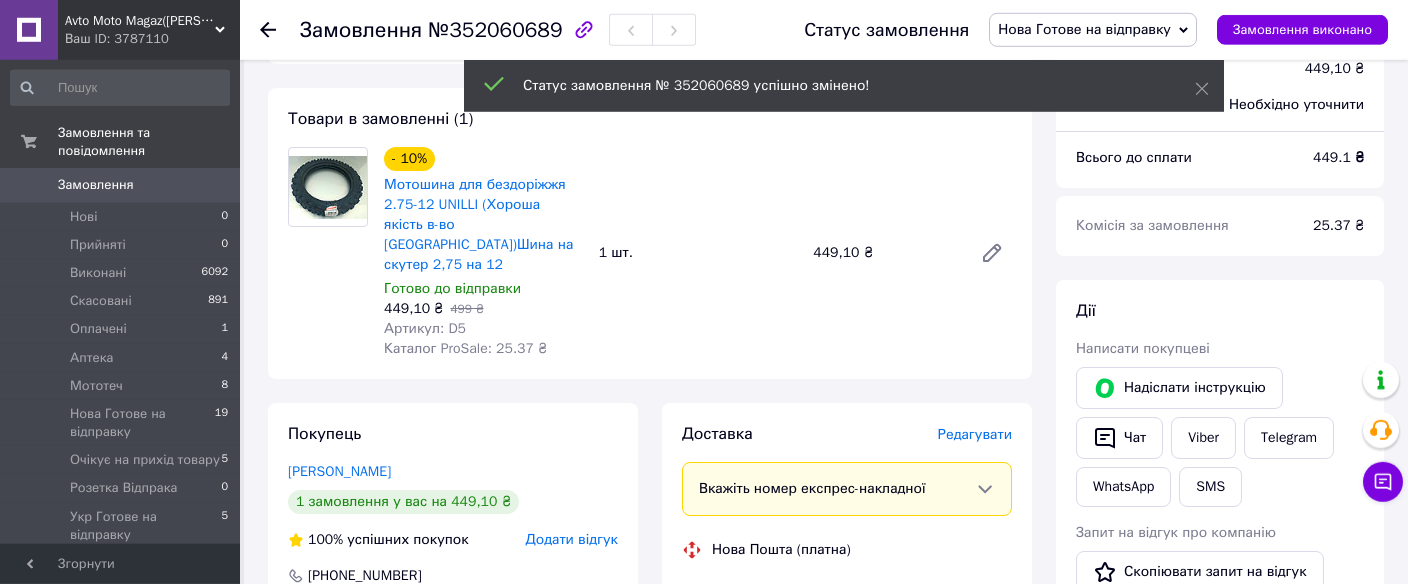 scroll, scrollTop: 739, scrollLeft: 0, axis: vertical 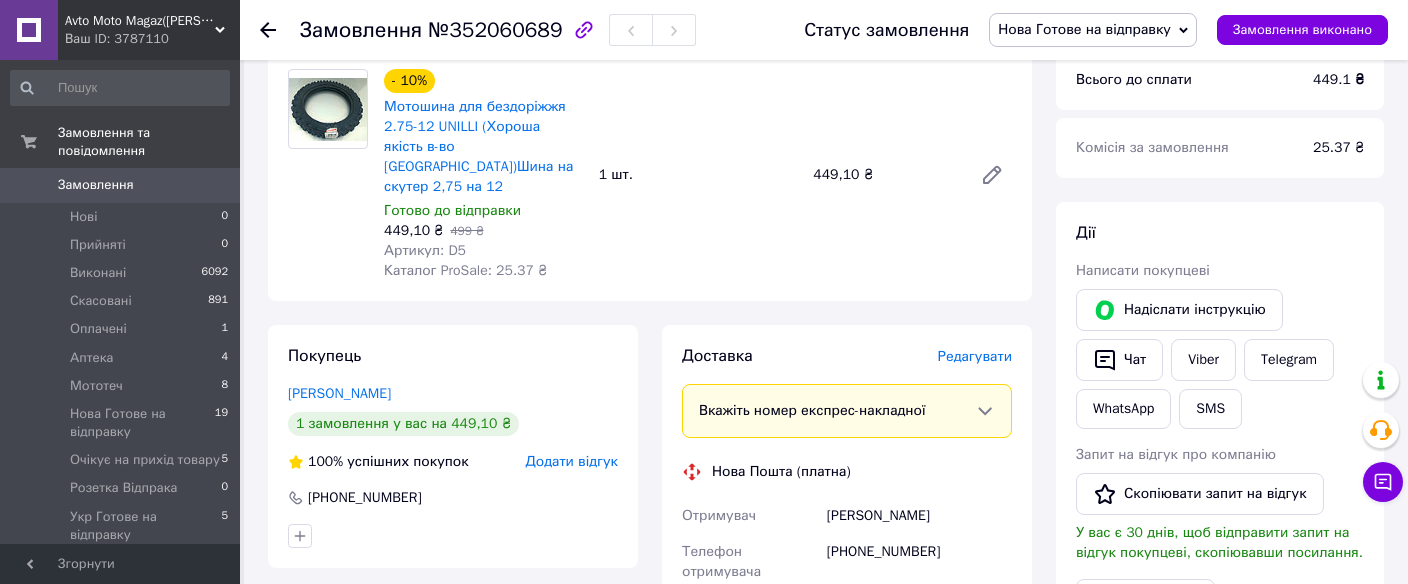 click on "Доставка [PERSON_NAME] Вкажіть номер експрес-накладної Обов'язково введіть номер експрес-накладної,
якщо створювали її не на цій сторінці. У разі,
якщо номер ЕН не буде доданий, ми не зможемо
виплатити гроші за замовлення Мобільний номер покупця (із замовлення) повинен відповідати номеру отримувача за накладною Нова Пошта (платна) Отримувач [PERSON_NAME] Телефон отримувача [PHONE_NUMBER] Адреса с. [GEOGRAPHIC_DATA] ([GEOGRAPHIC_DATA].), №1: вул. Благовіщенська, 15 Дата відправки [DATE] Платник Отримувач Оціночна вартість 449.10 ₴ Передати номер або Згенерувати ЕН Платник 449.1" at bounding box center [847, 656] 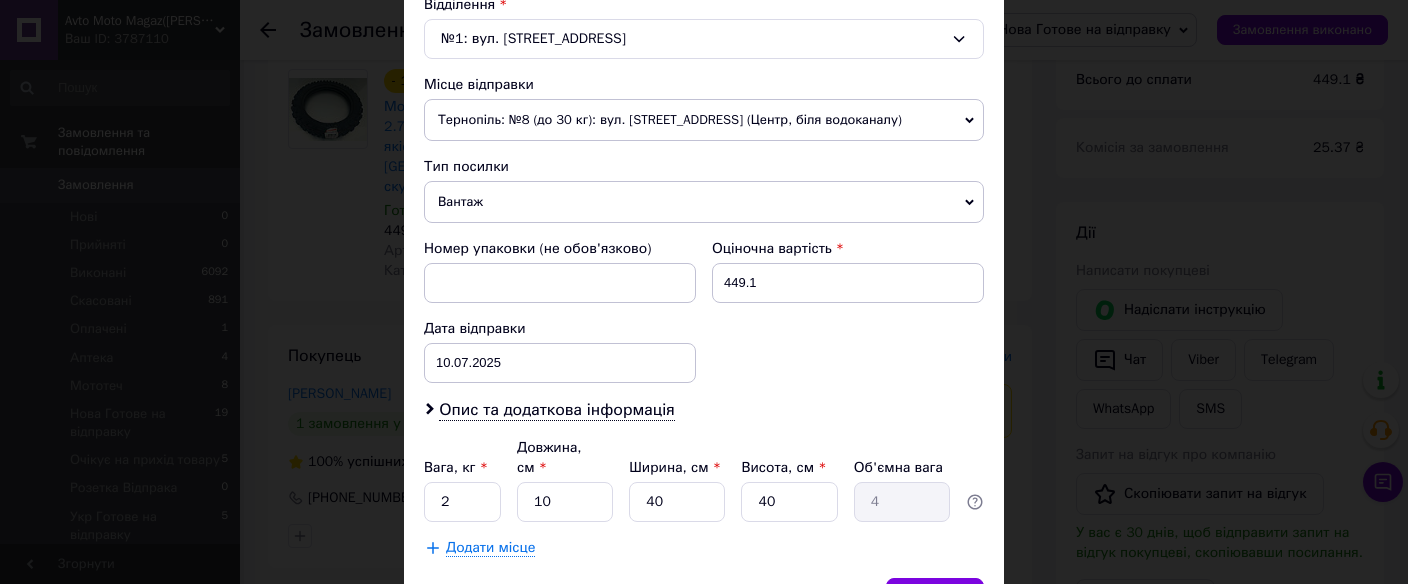 scroll, scrollTop: 736, scrollLeft: 0, axis: vertical 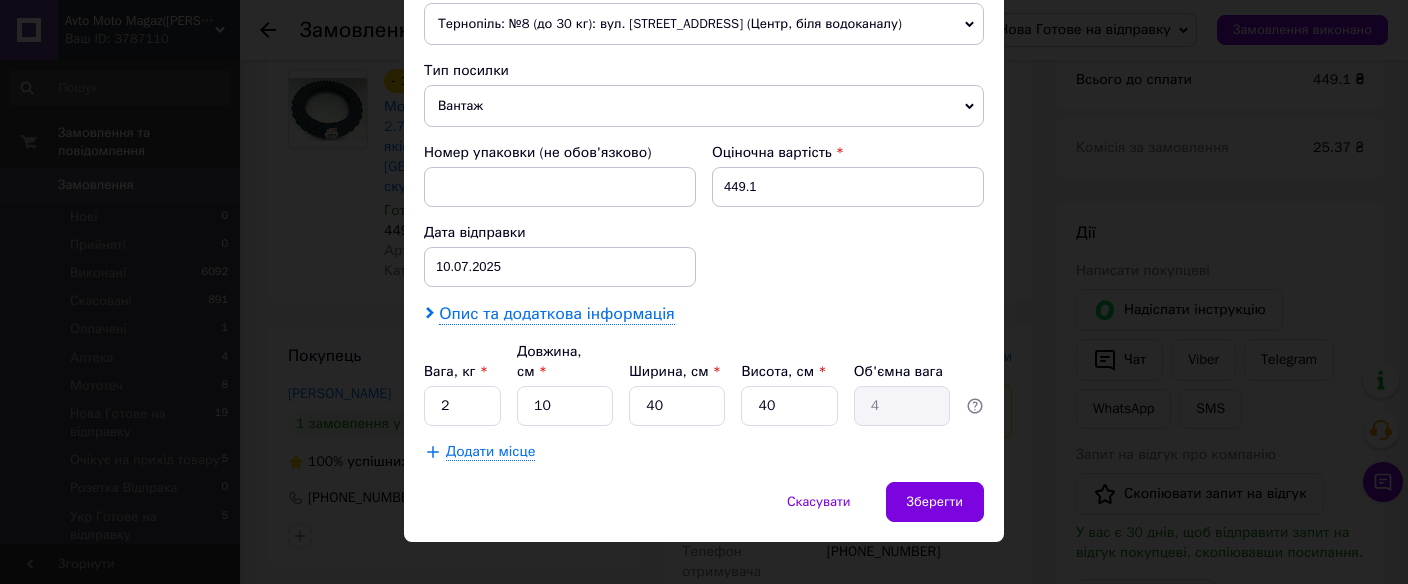click on "Опис та додаткова інформація" at bounding box center [556, 314] 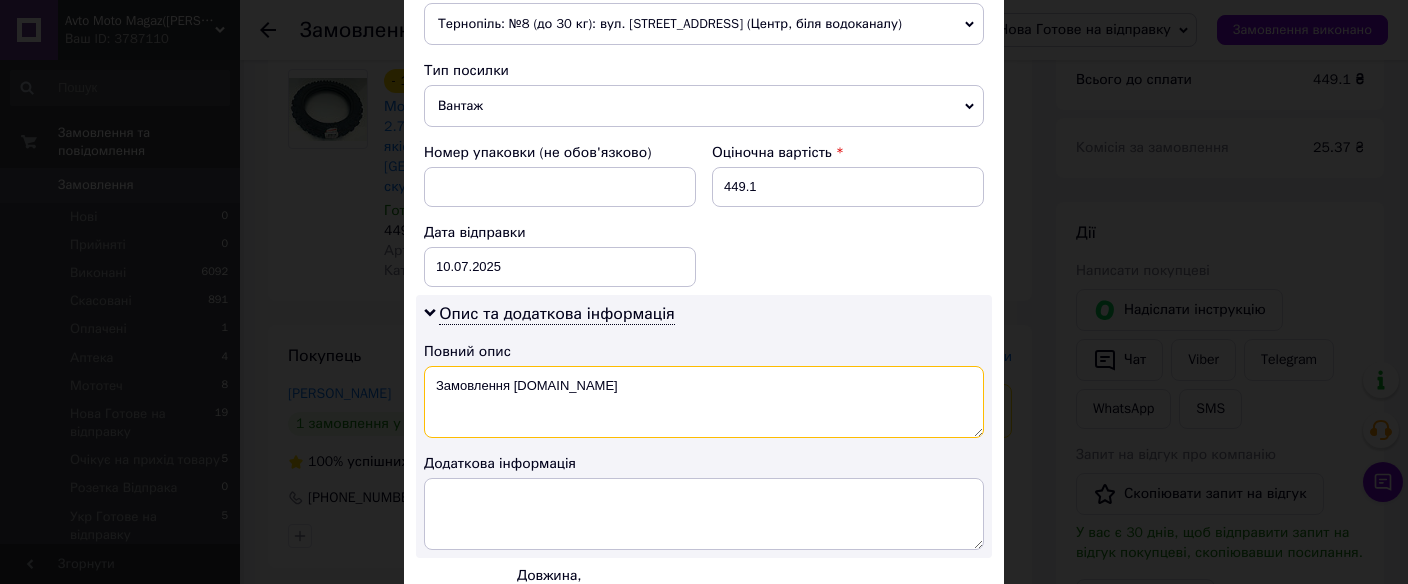 click on "Замовлення [DOMAIN_NAME]" at bounding box center (704, 402) 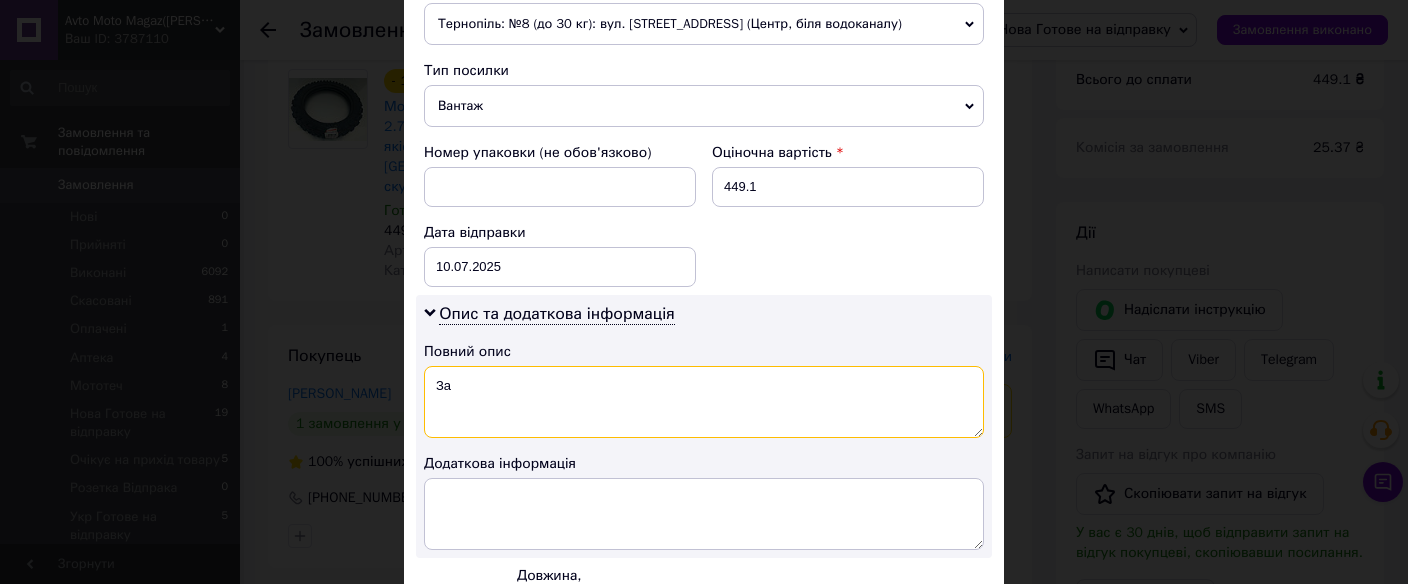 type on "З" 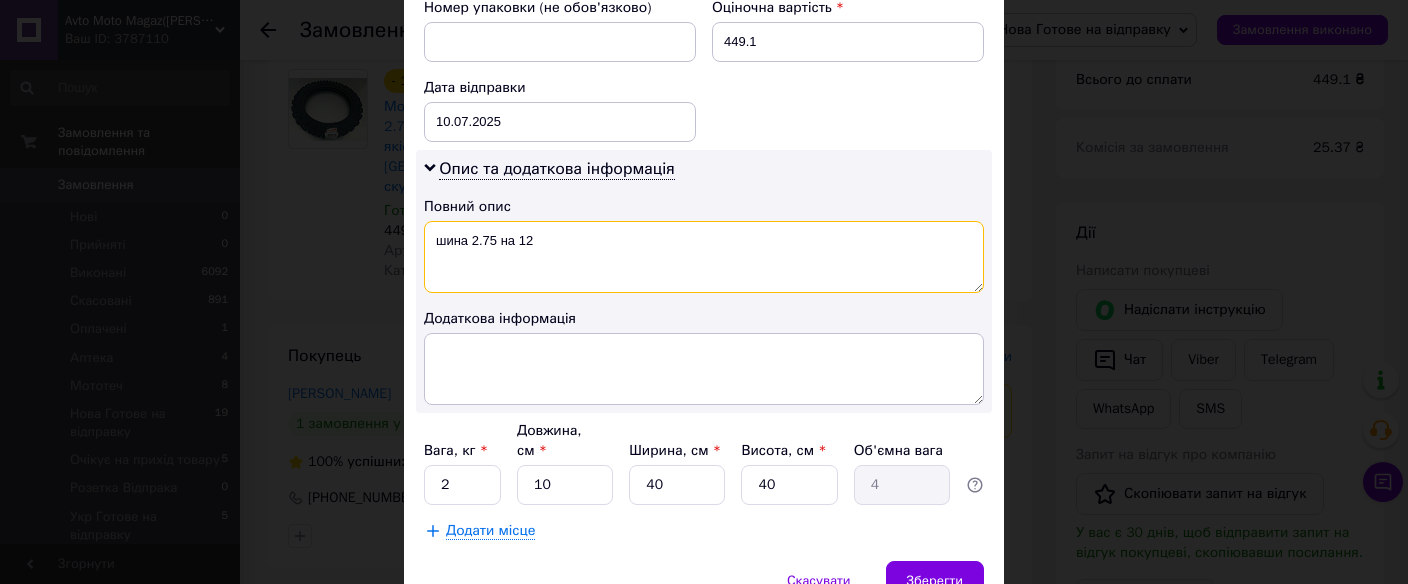 scroll, scrollTop: 959, scrollLeft: 0, axis: vertical 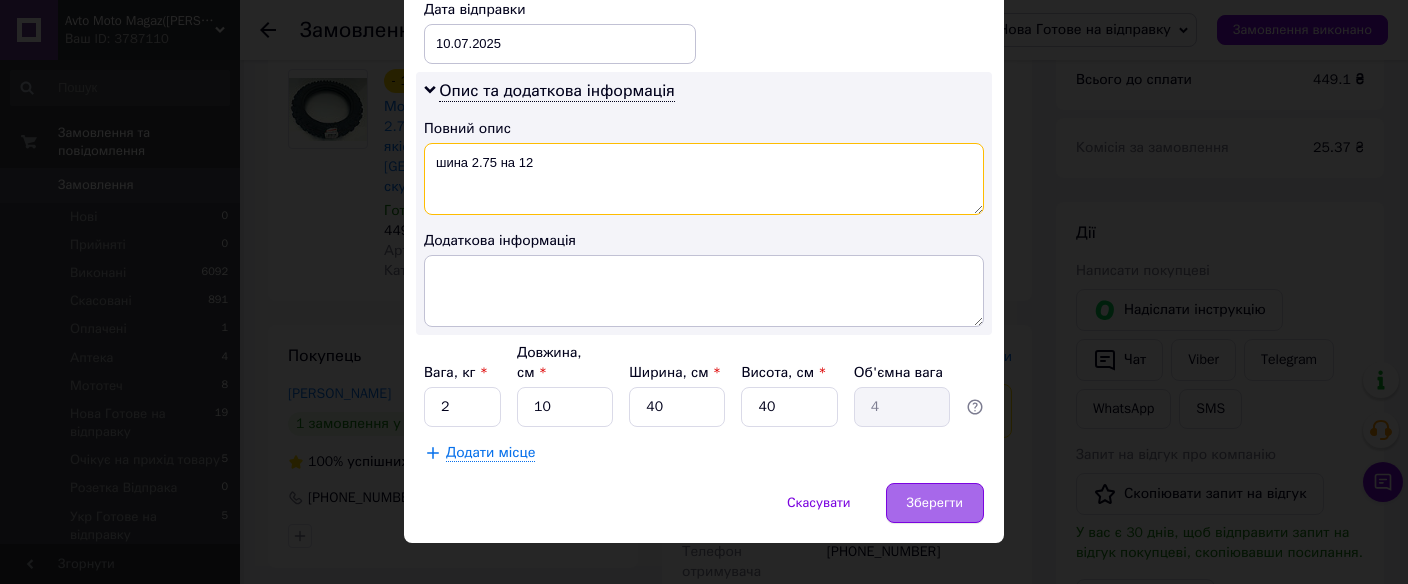type on "шина 2.75 на 12" 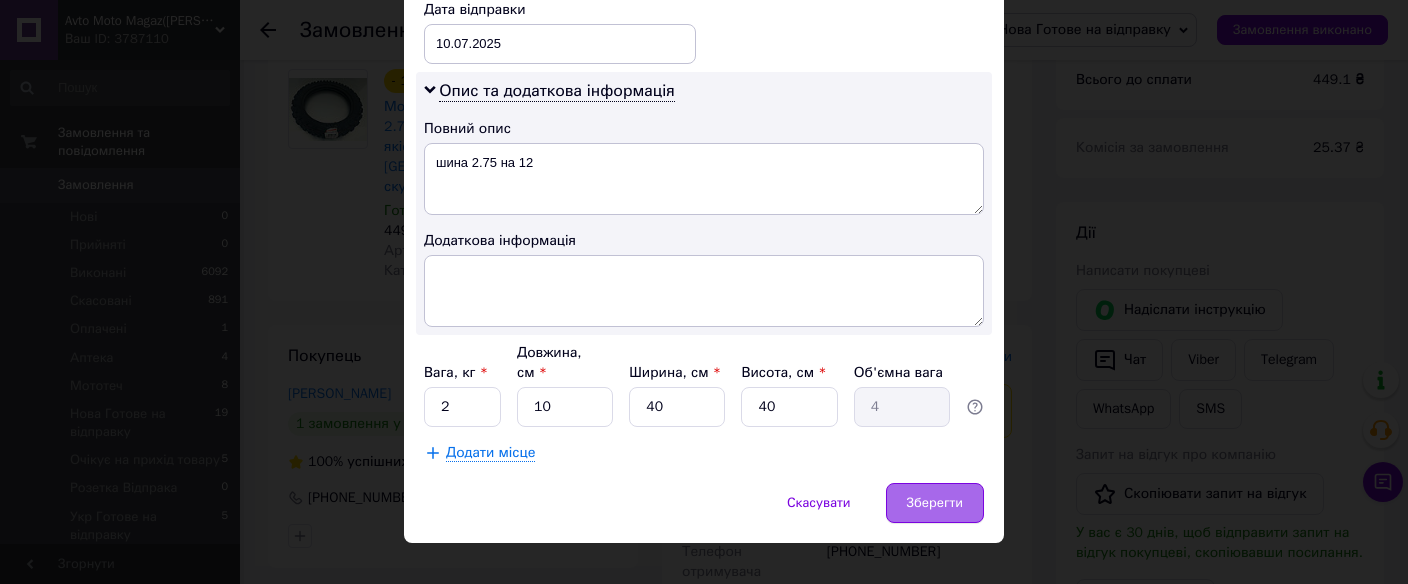 click on "Зберегти" at bounding box center (935, 503) 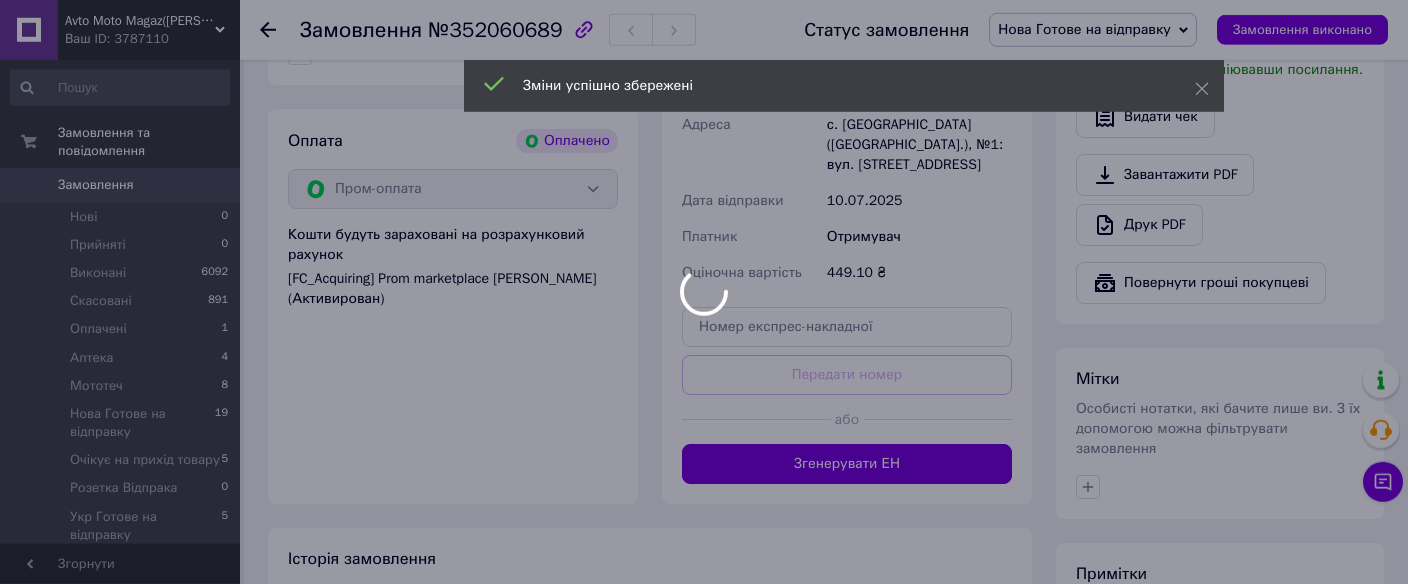scroll, scrollTop: 1232, scrollLeft: 0, axis: vertical 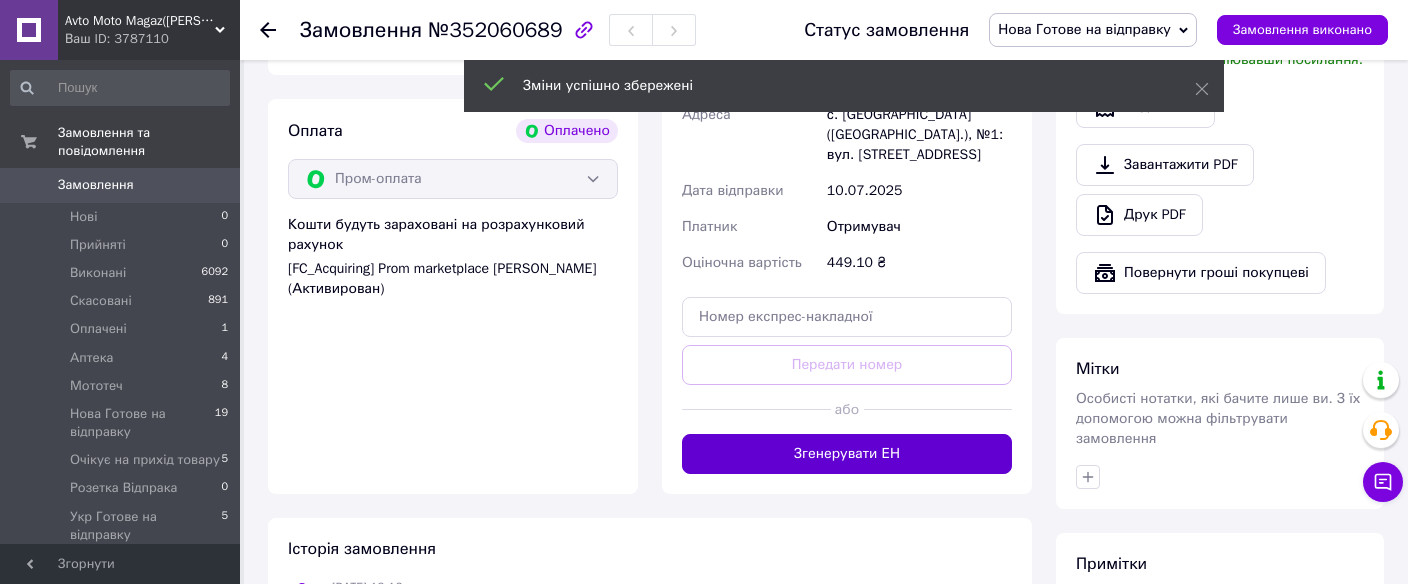 click on "Згенерувати ЕН" at bounding box center (847, 454) 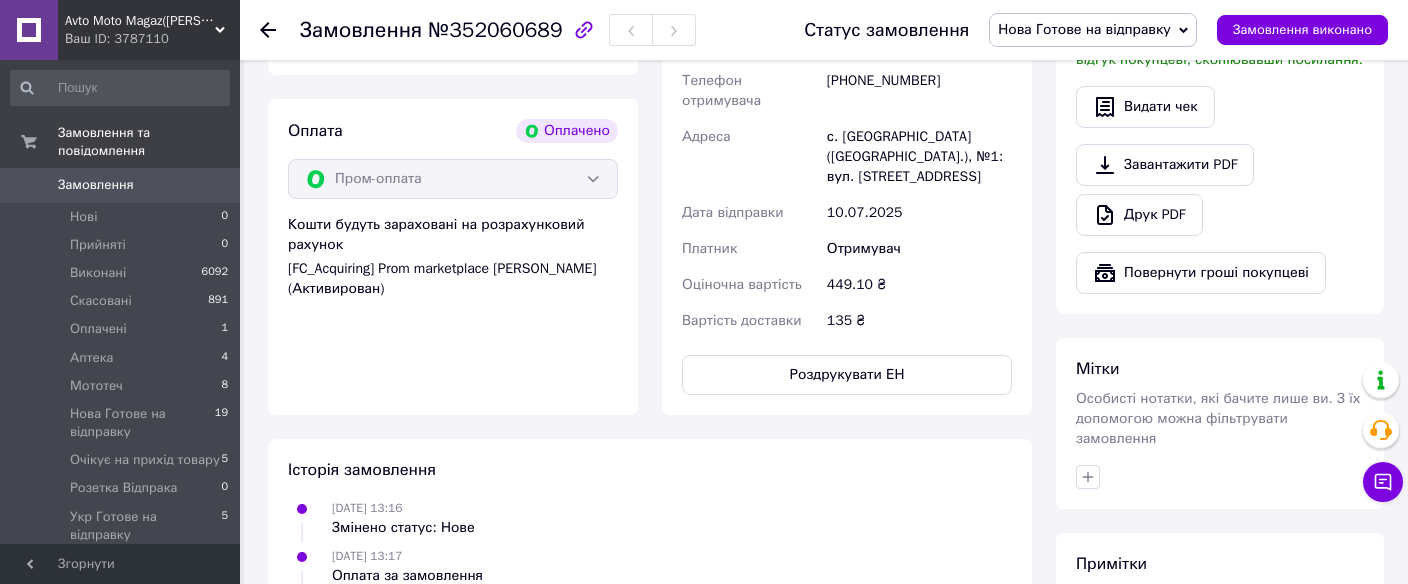 scroll, scrollTop: 246, scrollLeft: 0, axis: vertical 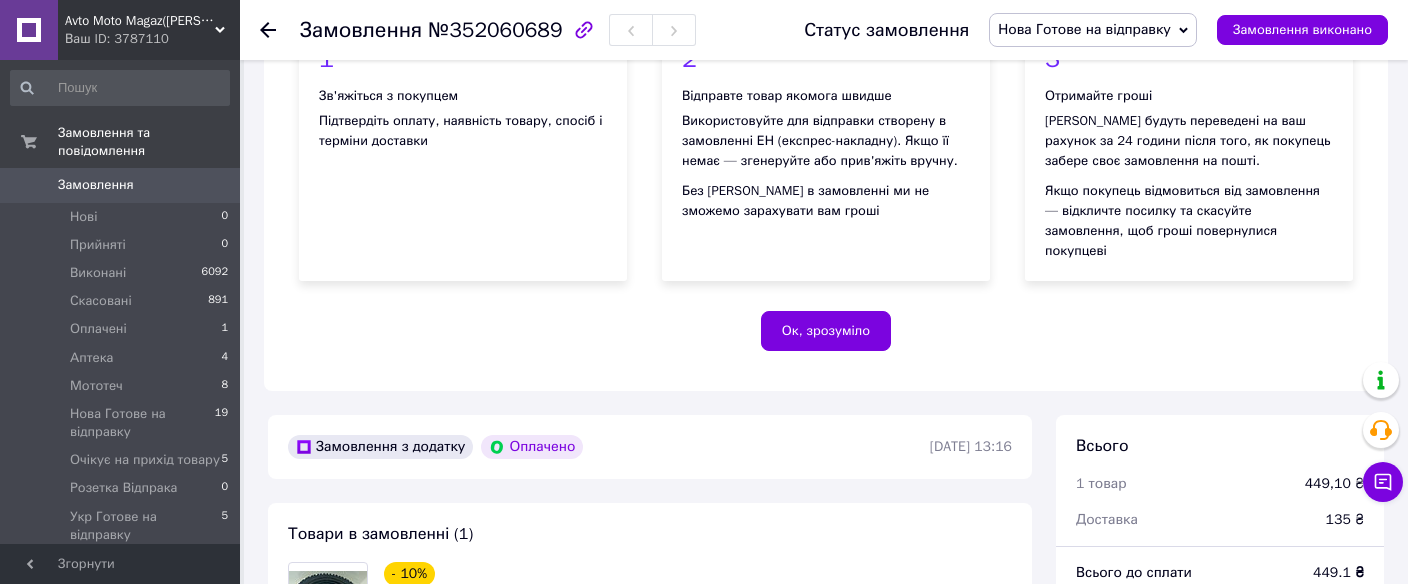 click on "Замовлення" at bounding box center [96, 185] 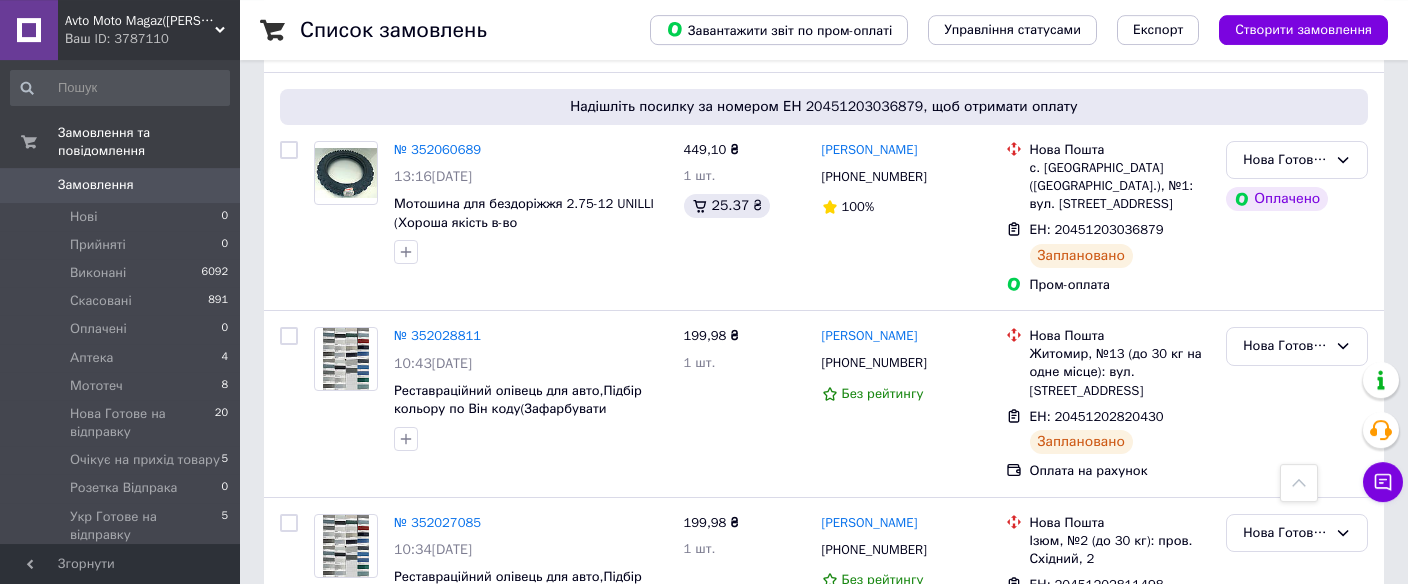 scroll, scrollTop: 0, scrollLeft: 0, axis: both 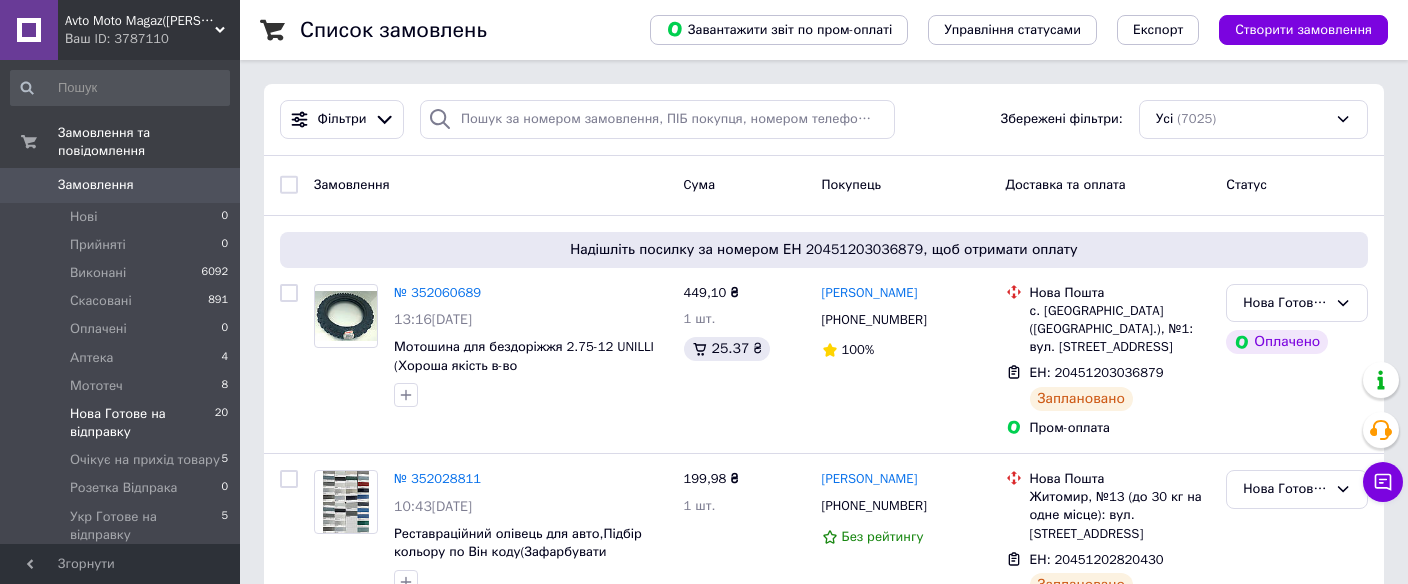 click on "Нова Готове на відправку" at bounding box center (142, 423) 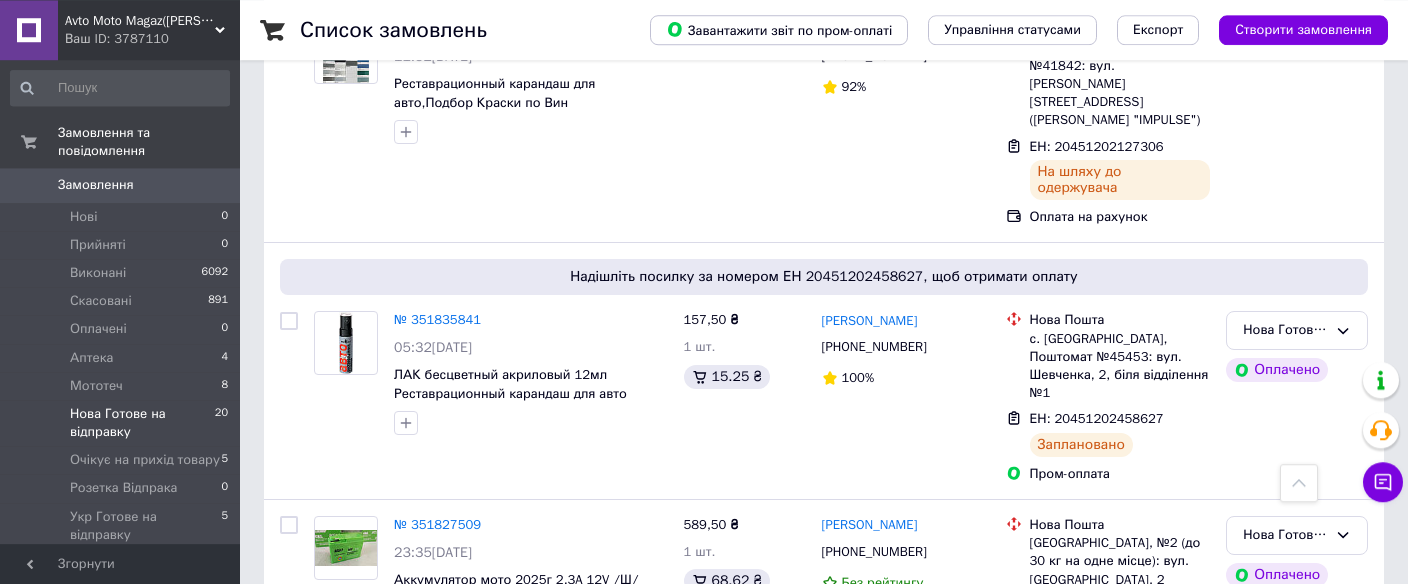 scroll, scrollTop: 3624, scrollLeft: 0, axis: vertical 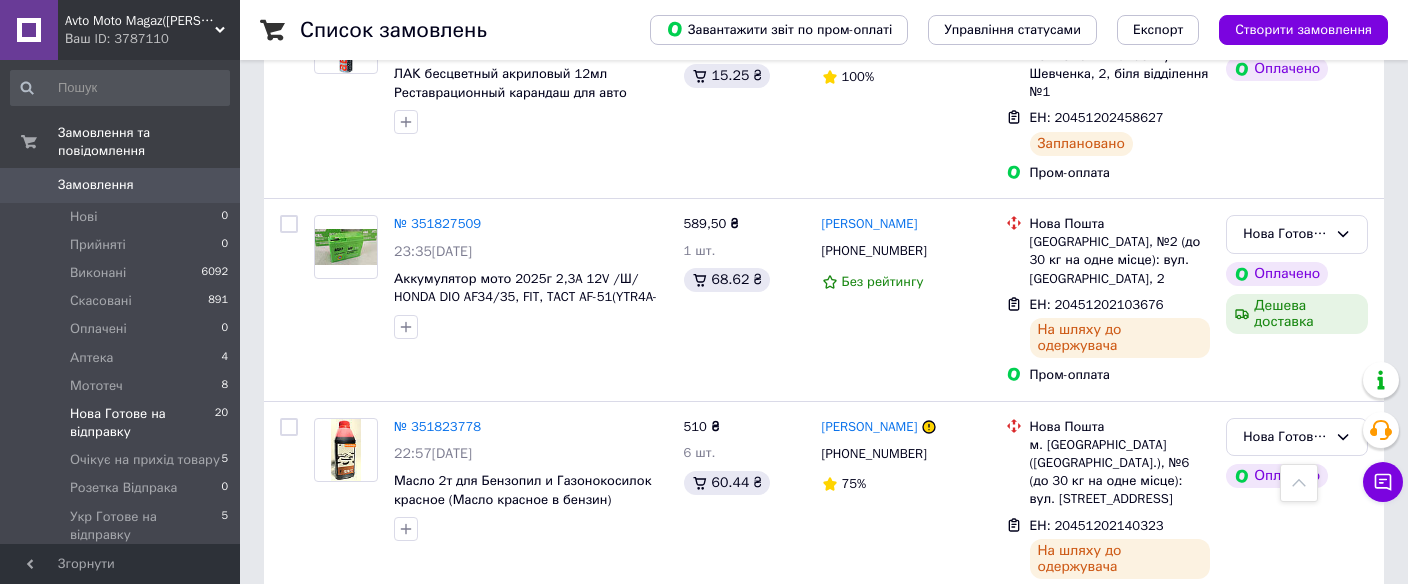 click on "Нова Готове на відправку" at bounding box center [1285, 657] 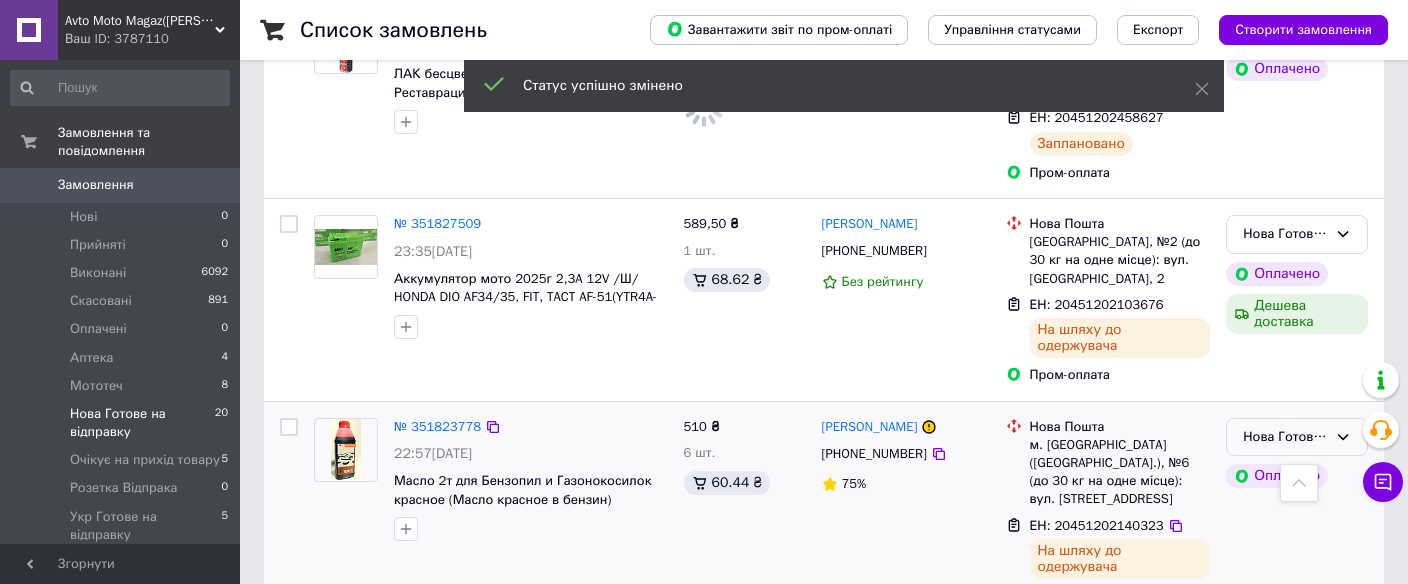 click on "Нова Готове на відправку" at bounding box center (1285, 437) 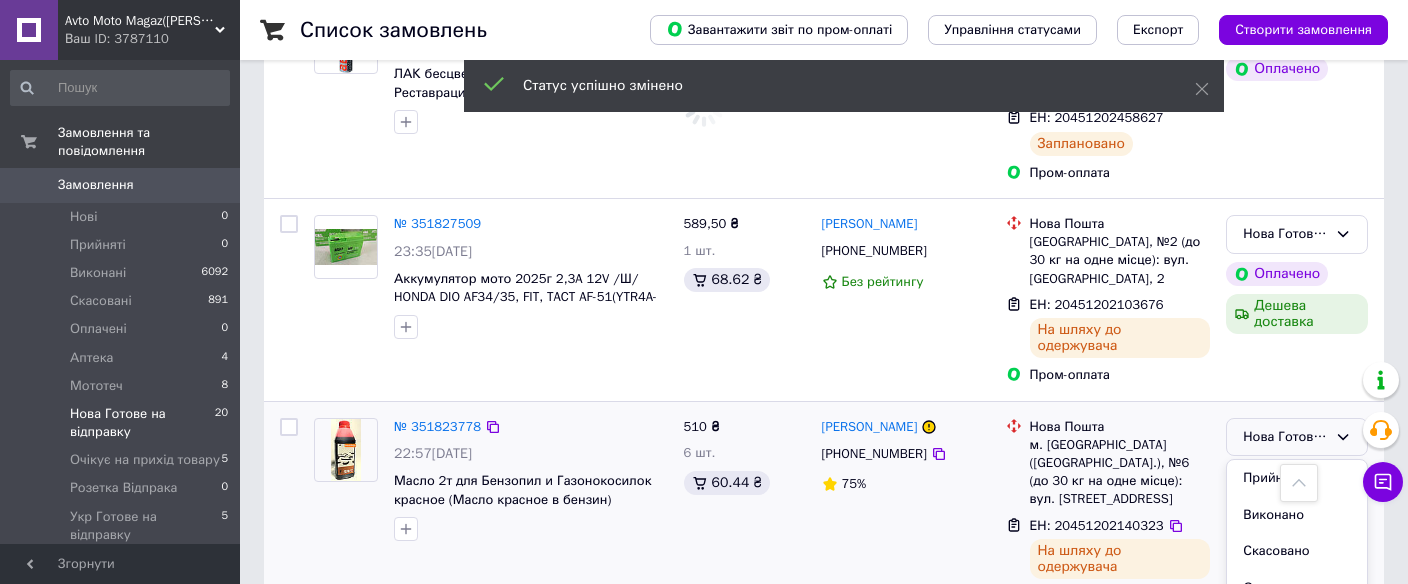 drag, startPoint x: 1266, startPoint y: 279, endPoint x: 1256, endPoint y: 296, distance: 19.723083 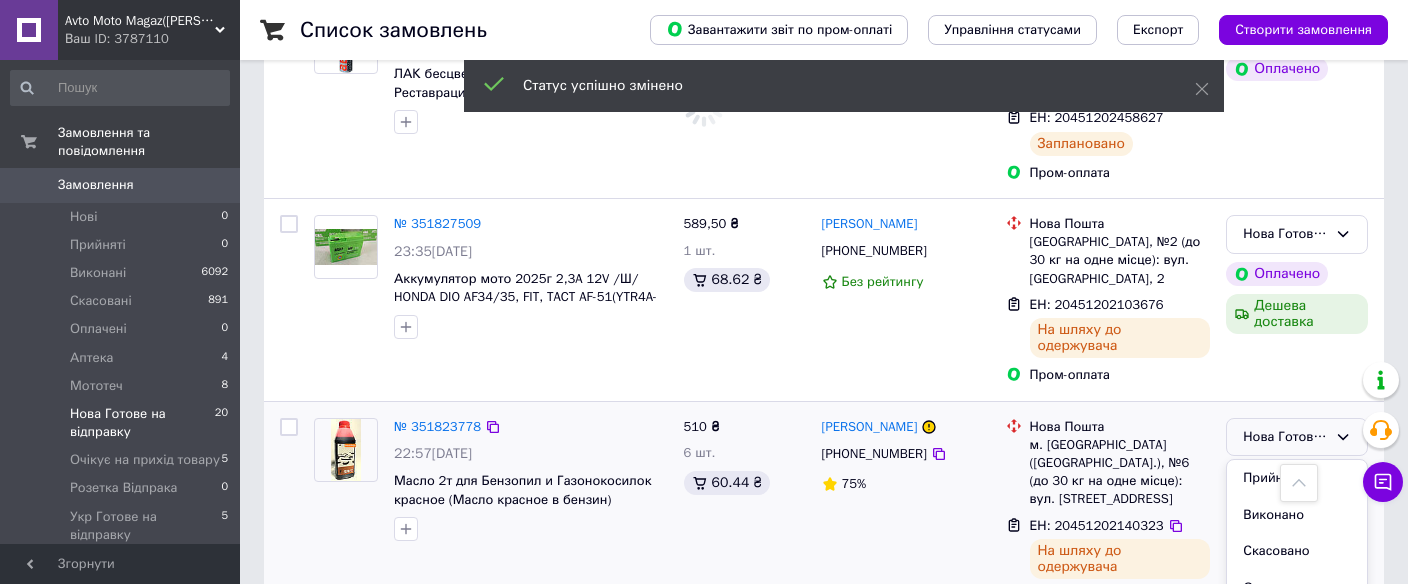 click on "Виконано" at bounding box center [1297, 515] 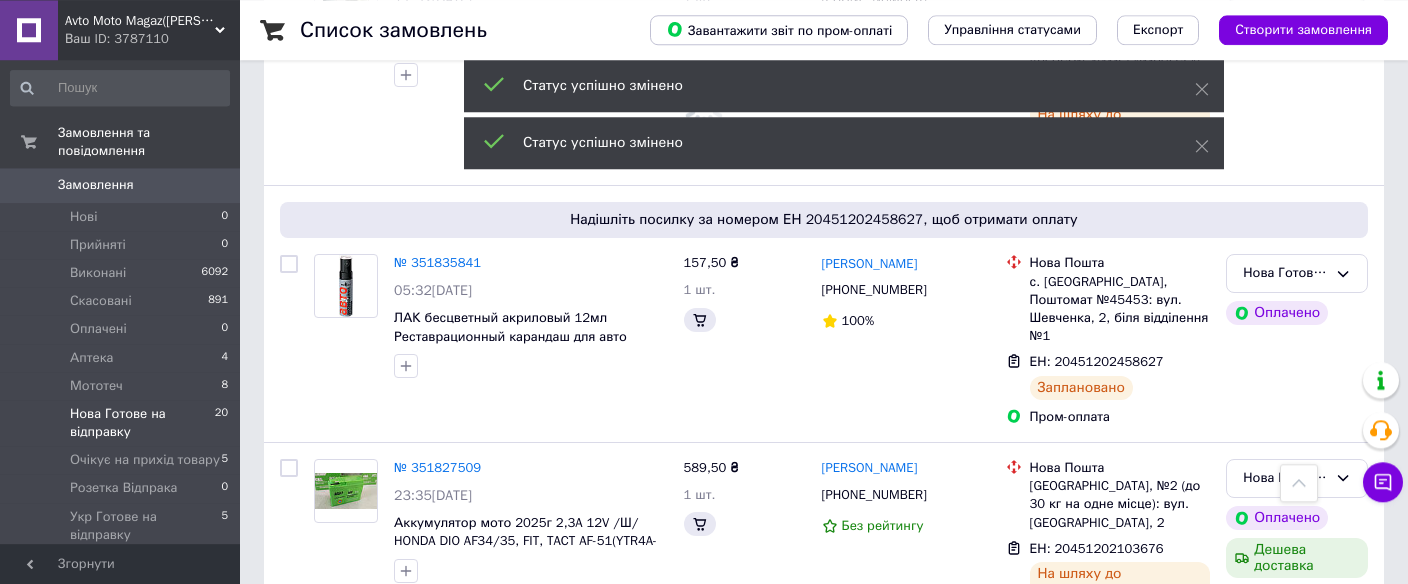 scroll, scrollTop: 3377, scrollLeft: 0, axis: vertical 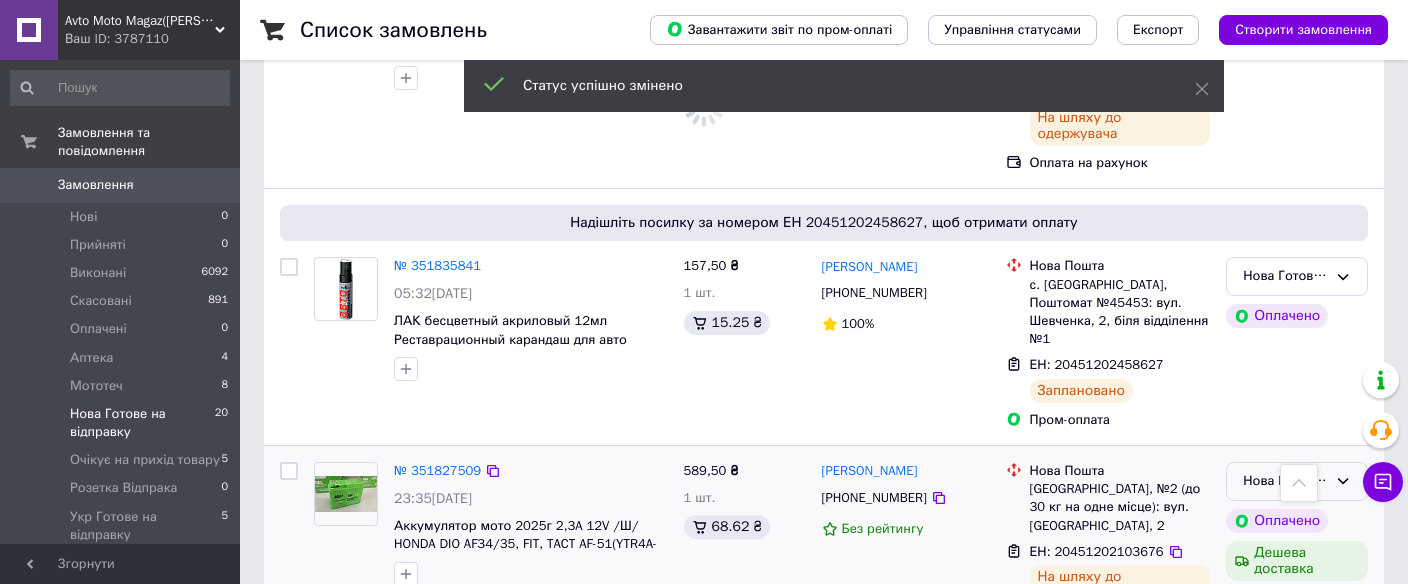 click on "Нова Готове на відправку" at bounding box center (1285, 481) 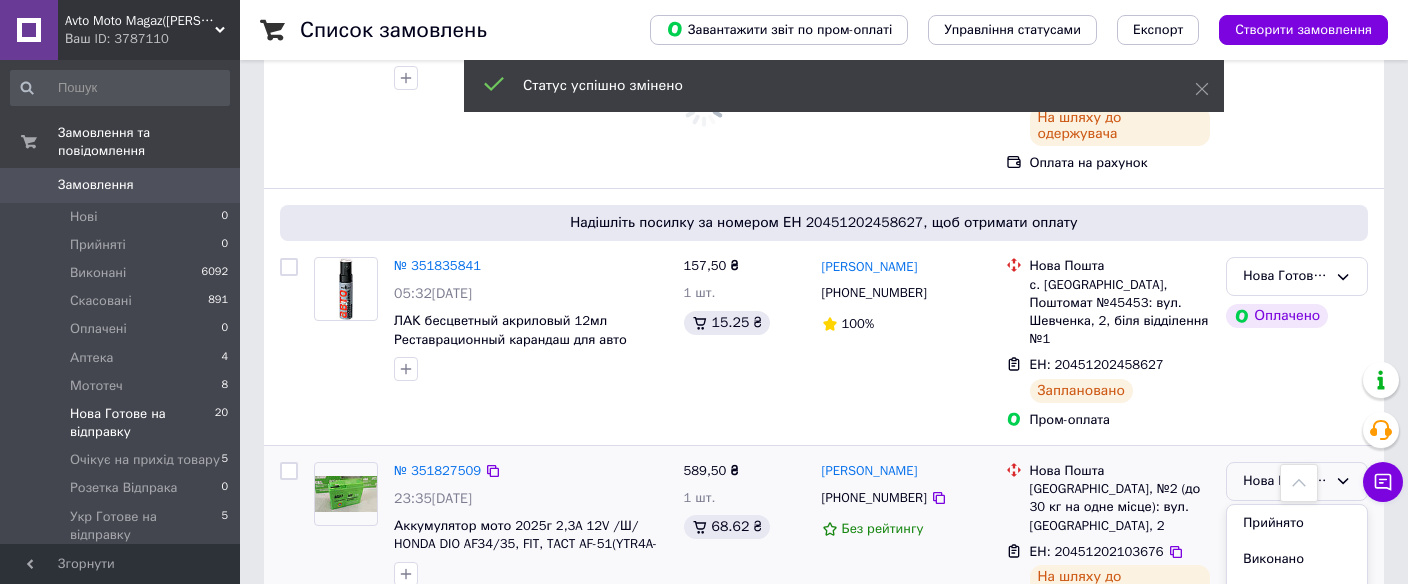 click on "Виконано" at bounding box center (1297, 559) 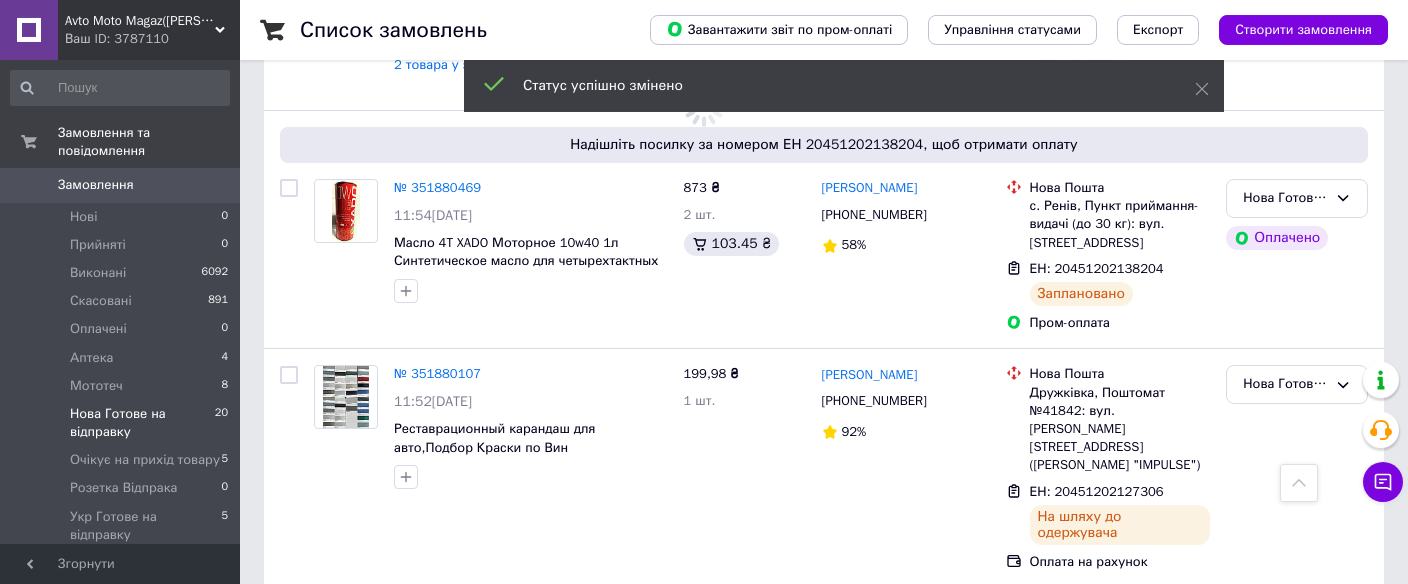scroll, scrollTop: 2884, scrollLeft: 0, axis: vertical 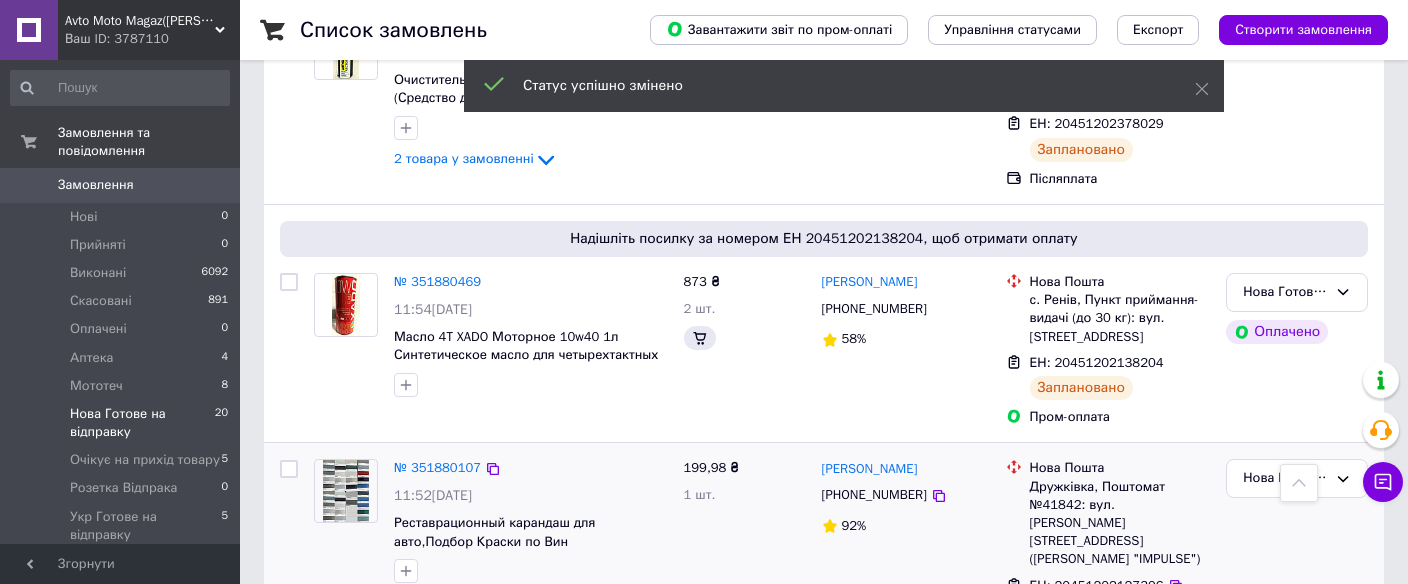 click on "Нова Готове на відправку" at bounding box center [1285, 478] 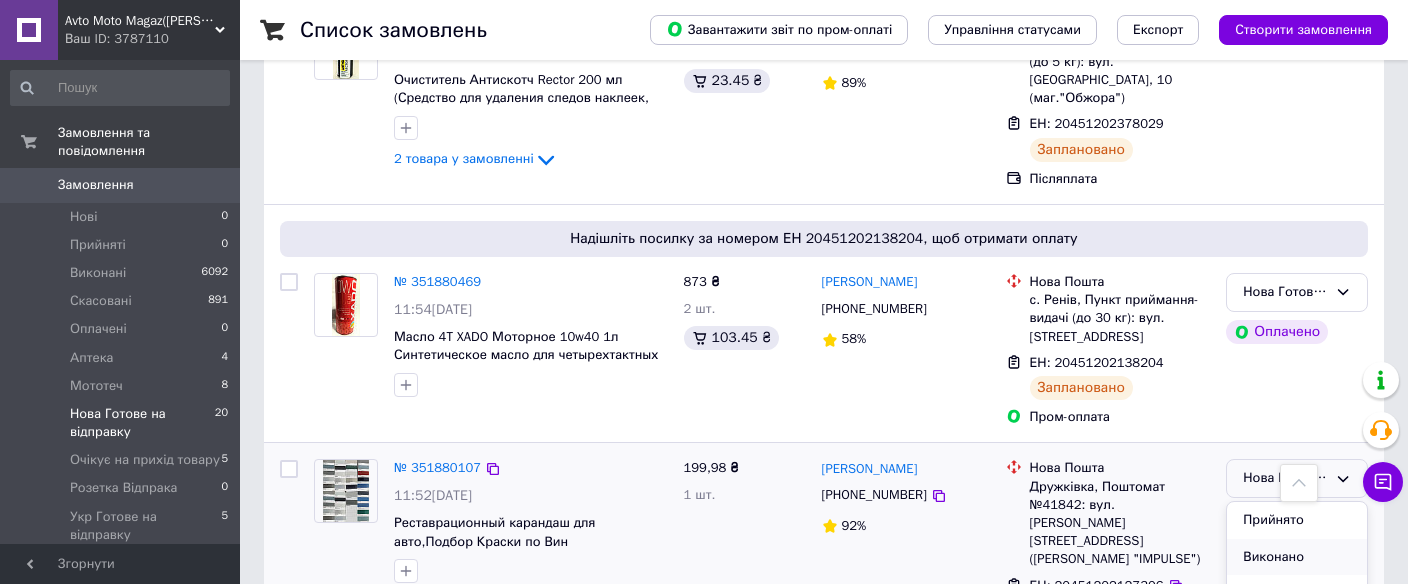 click on "Виконано" at bounding box center [1297, 557] 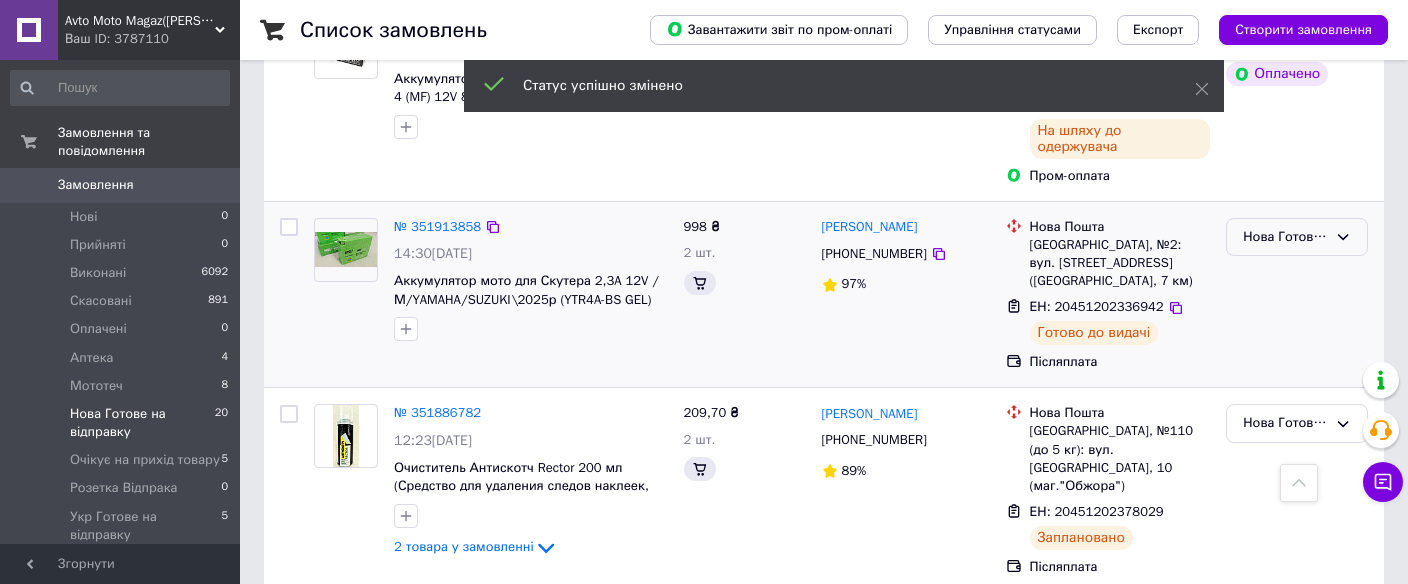scroll, scrollTop: 2392, scrollLeft: 0, axis: vertical 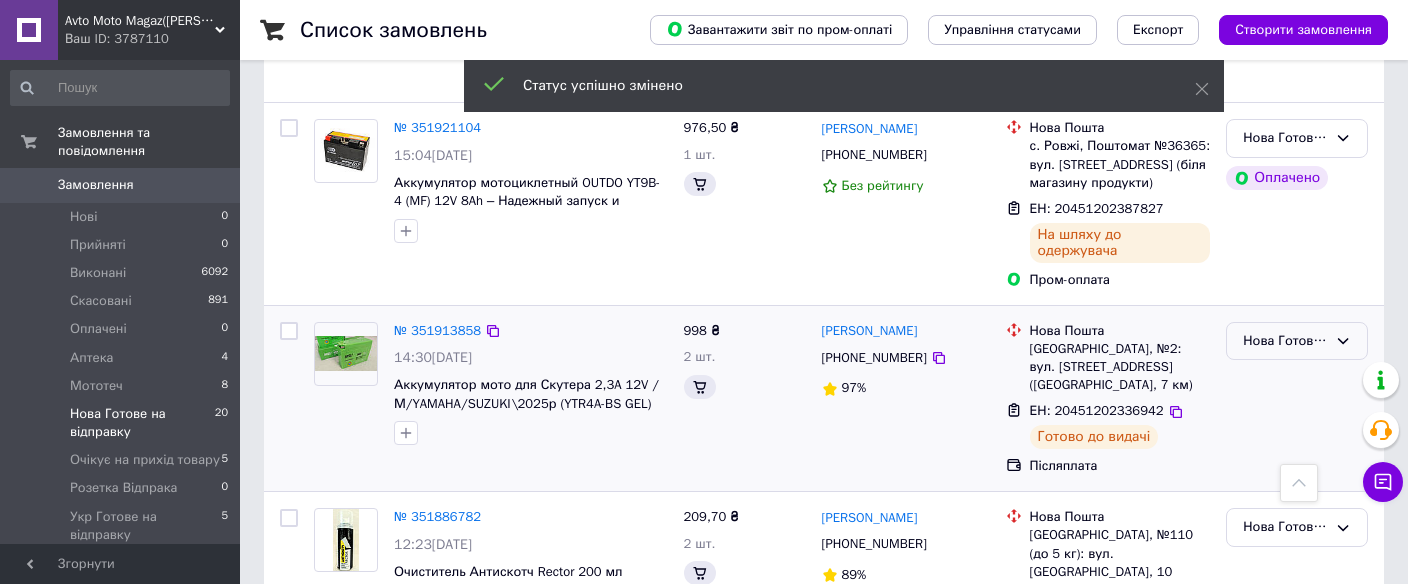 click on "Нова Готове на відправку" at bounding box center (1285, 341) 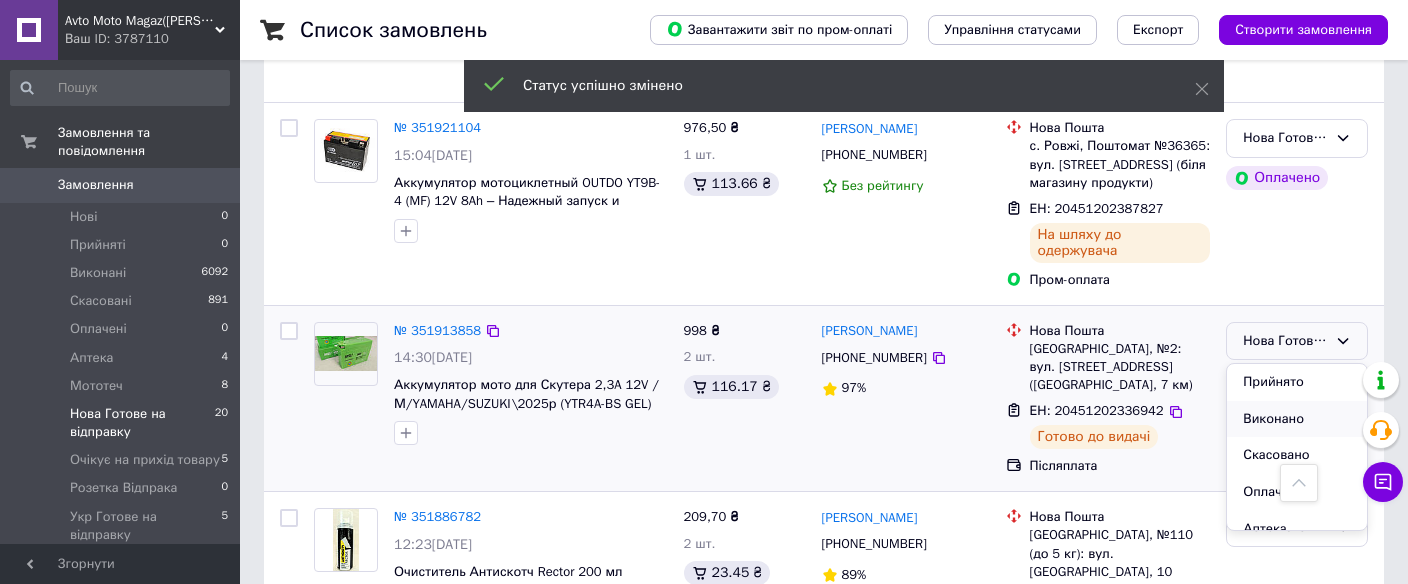 click on "Виконано" at bounding box center (1297, 419) 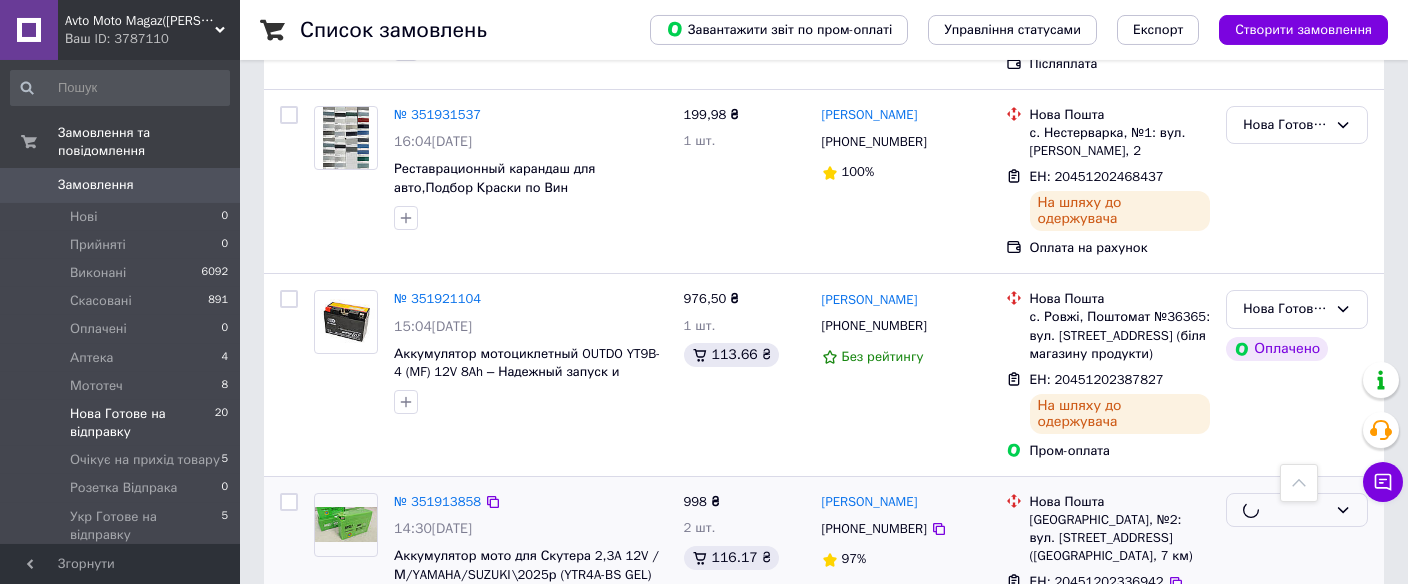 scroll, scrollTop: 2145, scrollLeft: 0, axis: vertical 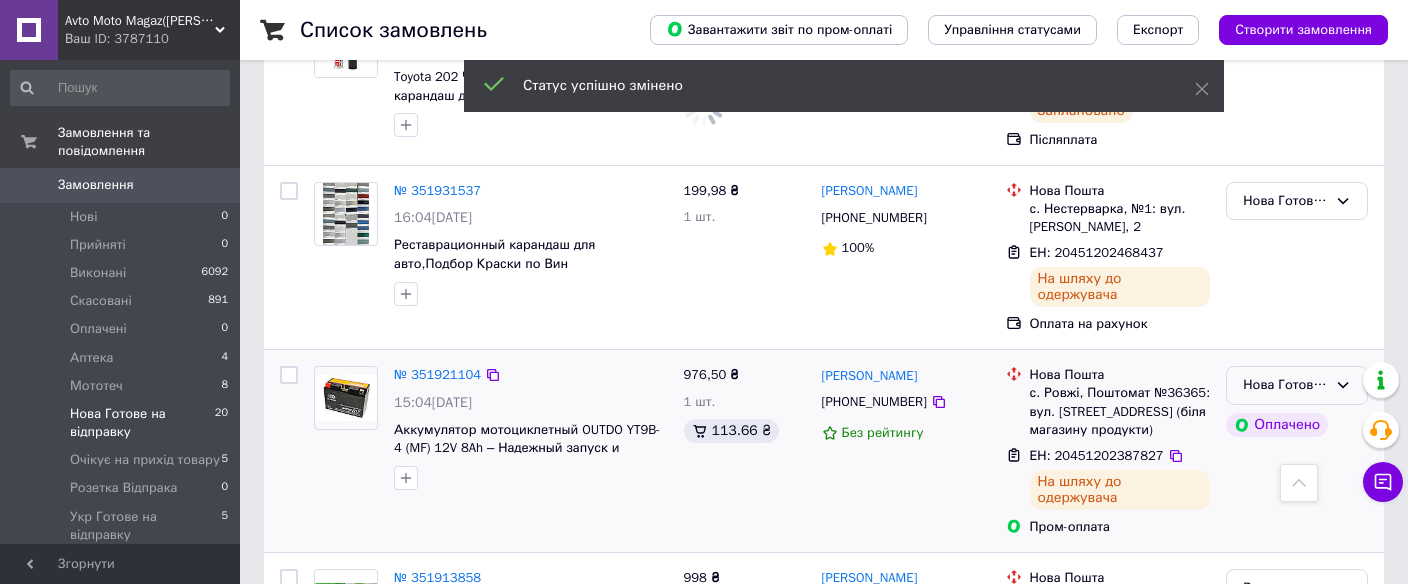 drag, startPoint x: 1258, startPoint y: 276, endPoint x: 1255, endPoint y: 293, distance: 17.262676 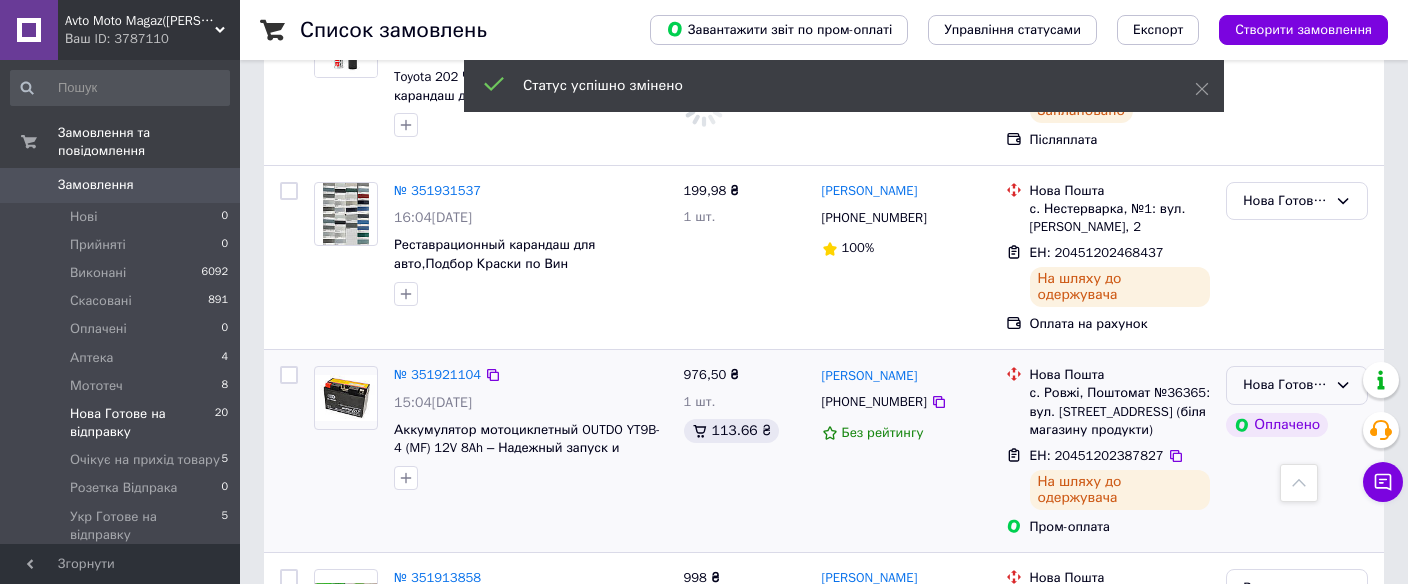 click on "Нова Готове на відправку" at bounding box center [1285, 385] 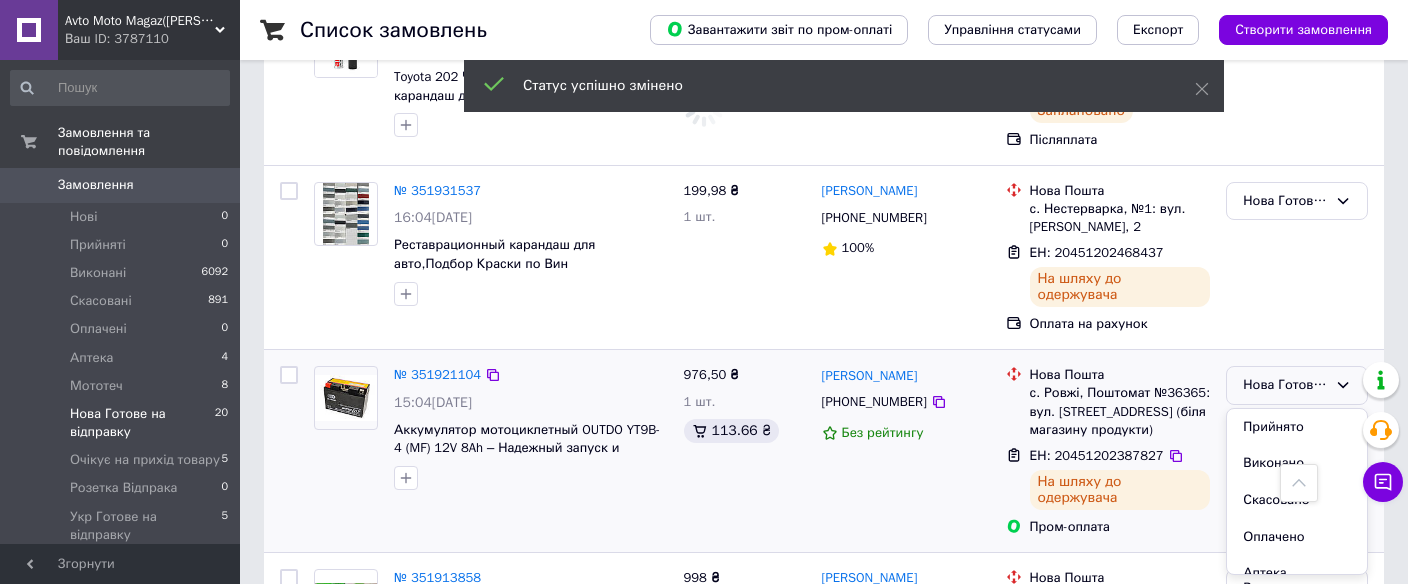 click on "Виконано" at bounding box center (1297, 463) 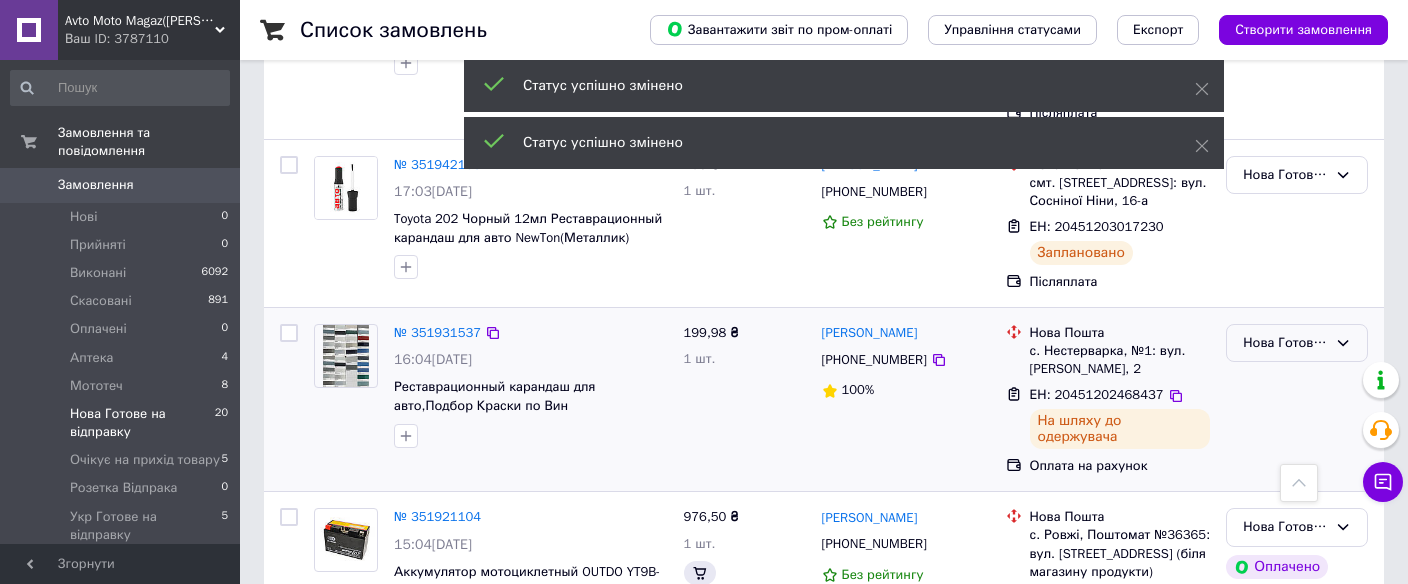 scroll, scrollTop: 1899, scrollLeft: 0, axis: vertical 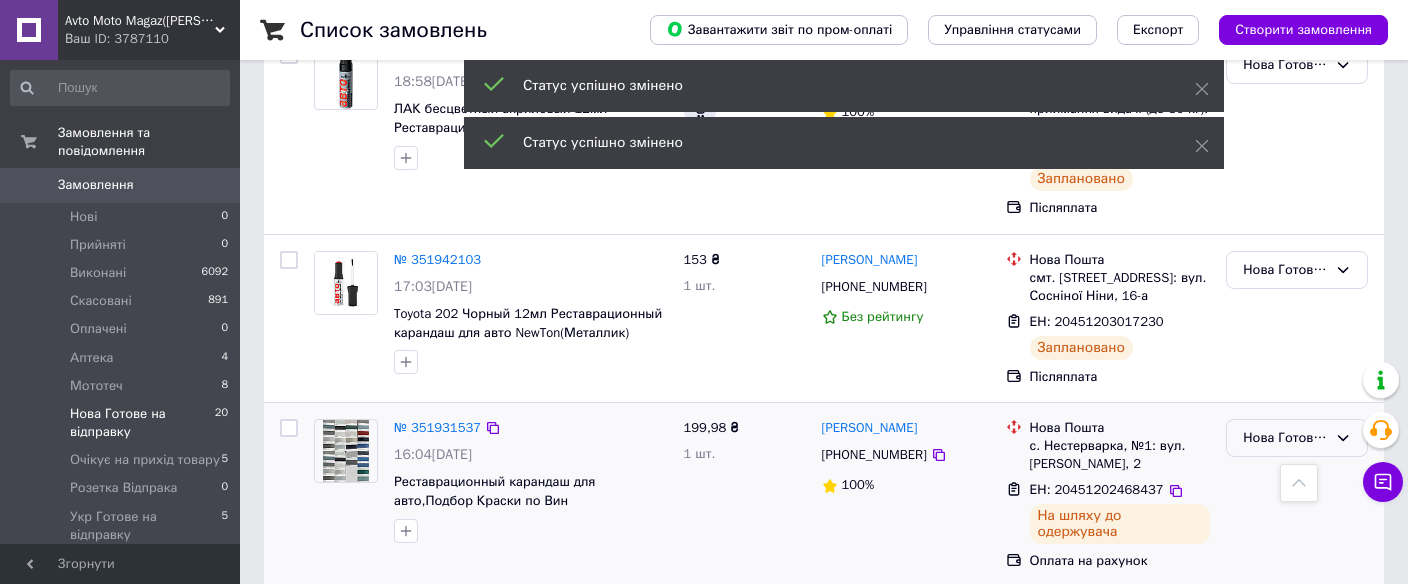 click on "Нова Готове на відправку" at bounding box center [1285, 438] 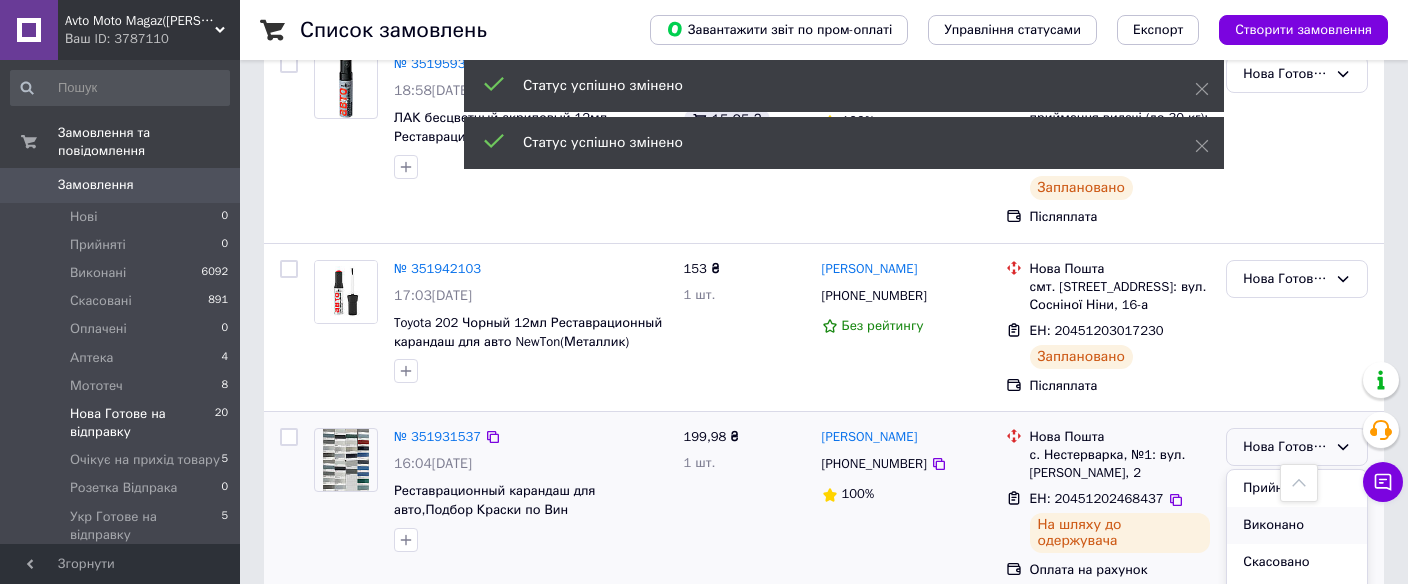 click on "Виконано" at bounding box center [1297, 525] 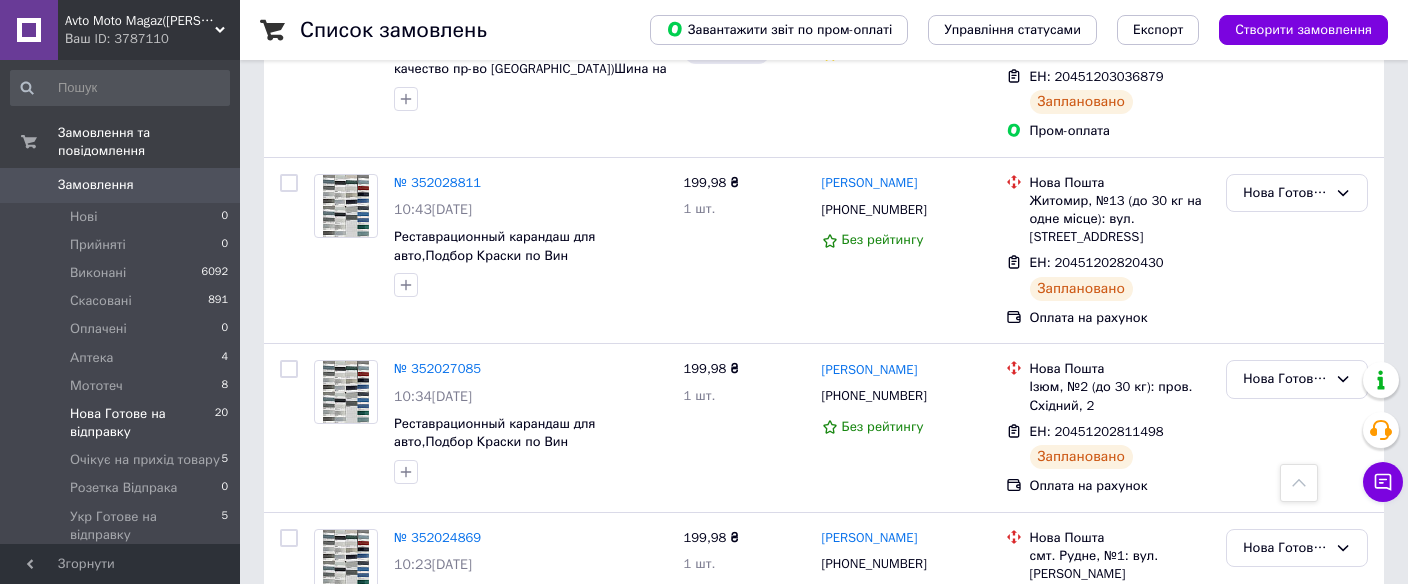 scroll, scrollTop: 122, scrollLeft: 0, axis: vertical 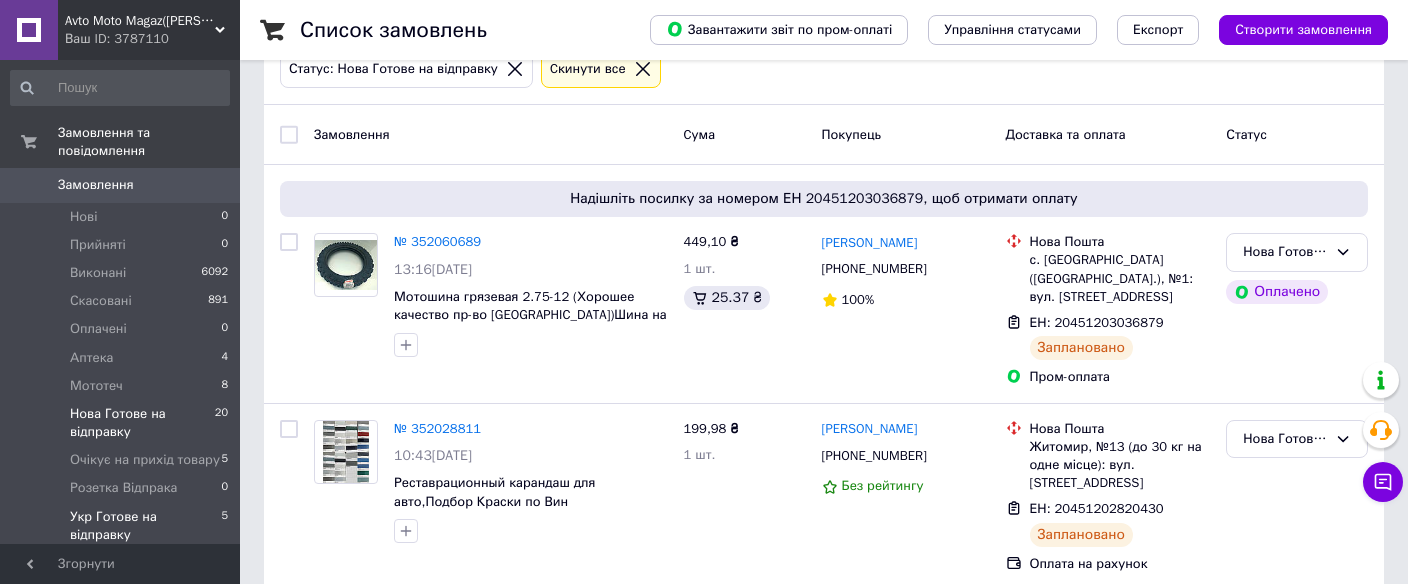 click on "Укр Готове на відправку" at bounding box center [145, 526] 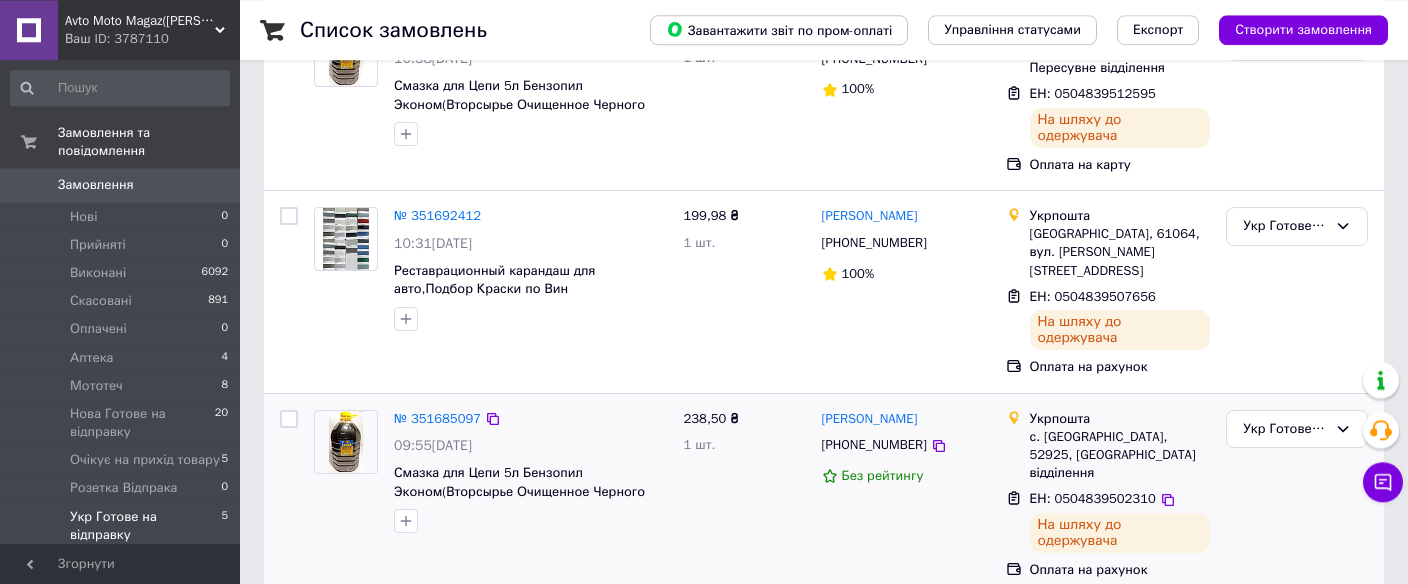 scroll, scrollTop: 635, scrollLeft: 0, axis: vertical 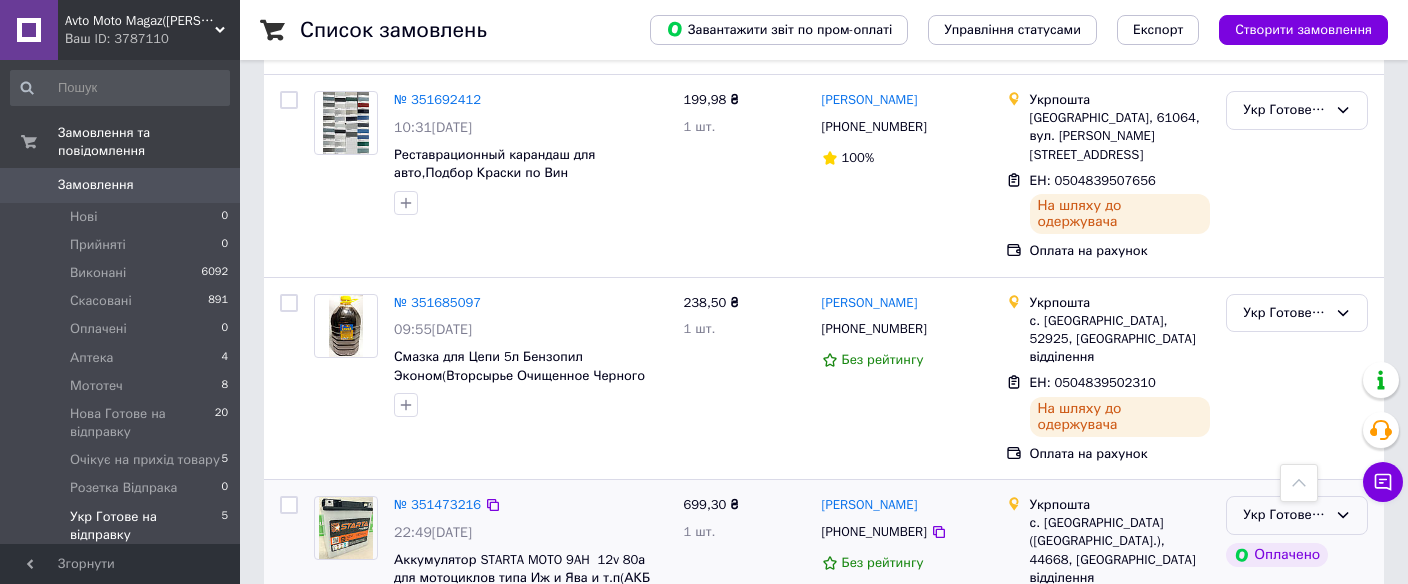click on "Укр Готове на відправку" at bounding box center [1297, 515] 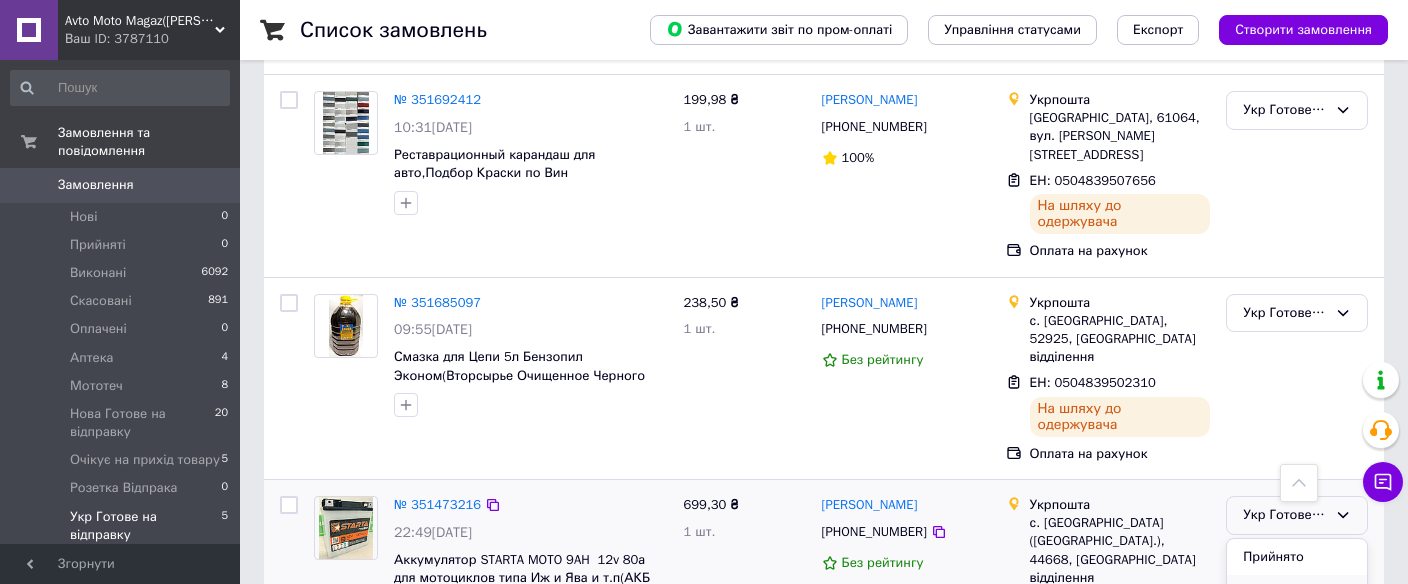click on "Виконано" at bounding box center [1297, 593] 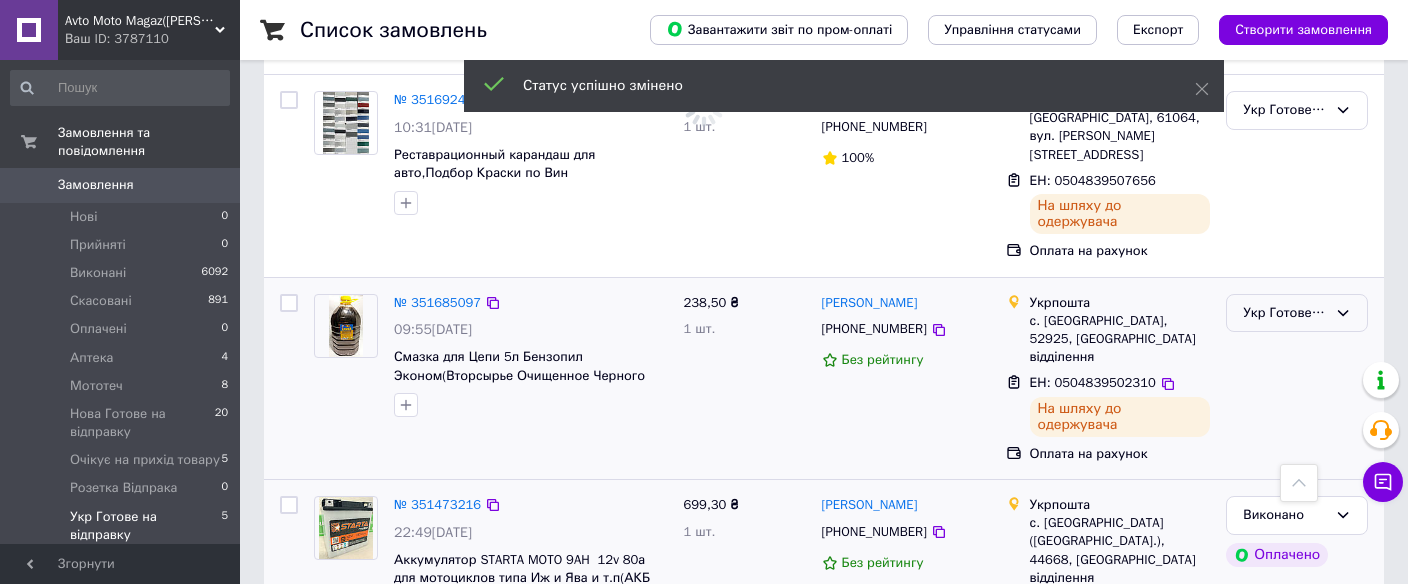 click on "Укр Готове на відправку" at bounding box center [1297, 313] 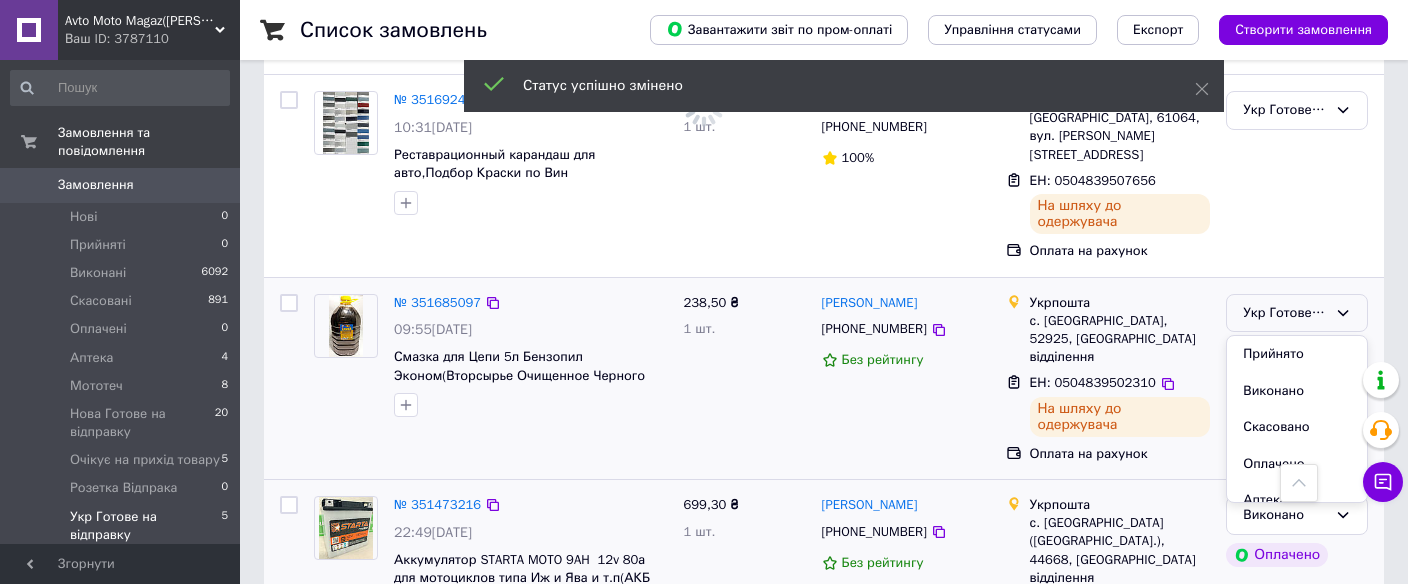 click on "Виконано" at bounding box center (1297, 391) 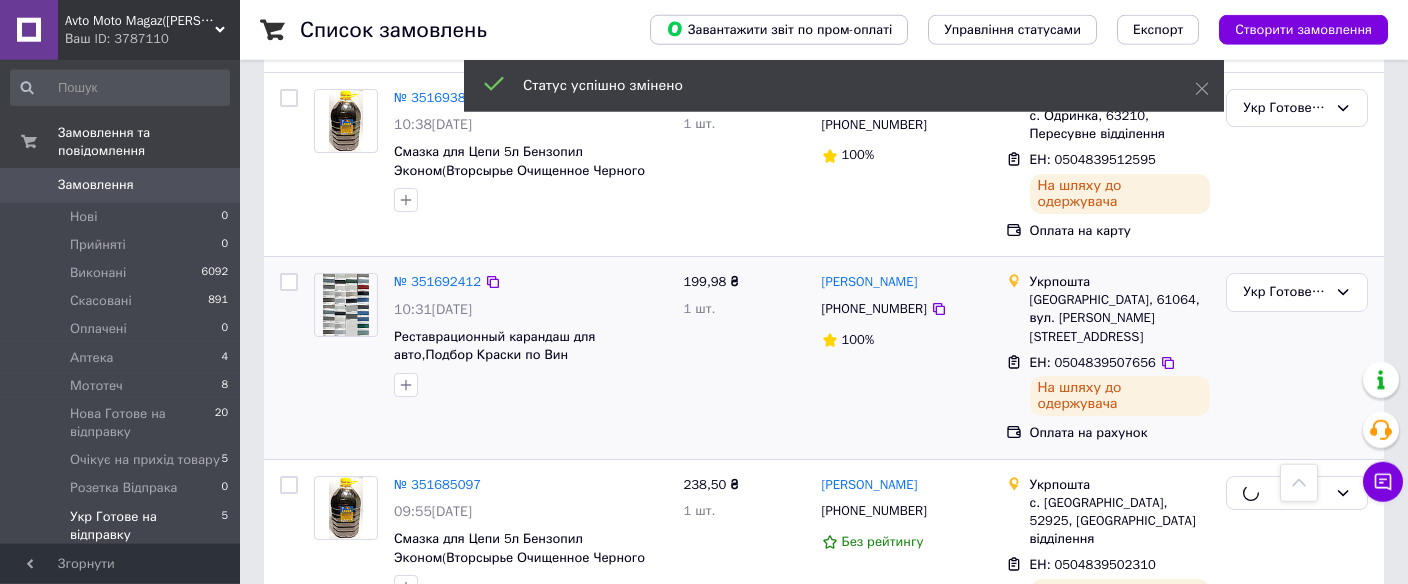 scroll, scrollTop: 388, scrollLeft: 0, axis: vertical 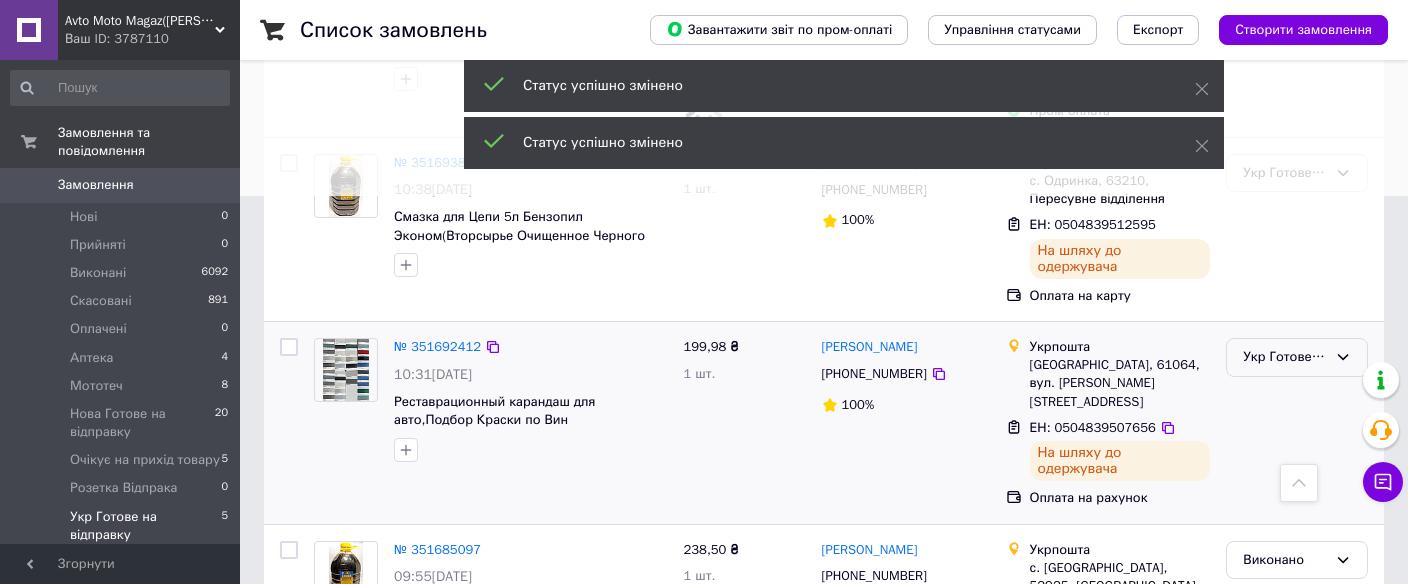 click on "Укр Готове на відправку" at bounding box center [1285, 357] 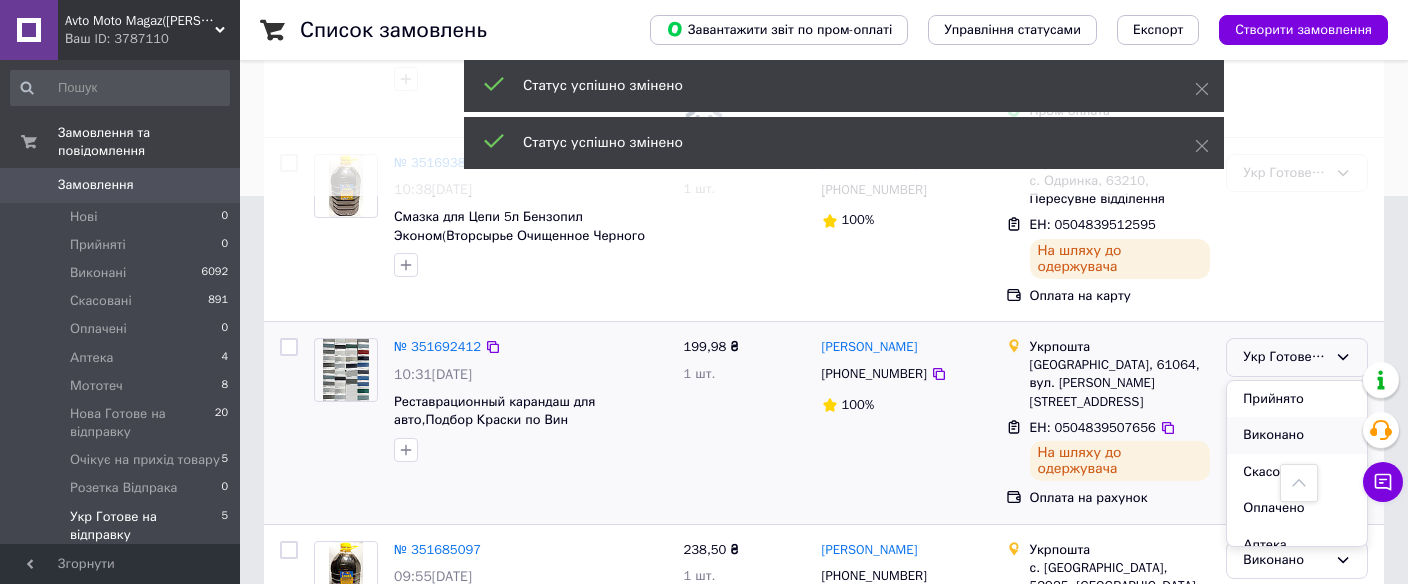 drag, startPoint x: 1262, startPoint y: 395, endPoint x: 1206, endPoint y: 354, distance: 69.40461 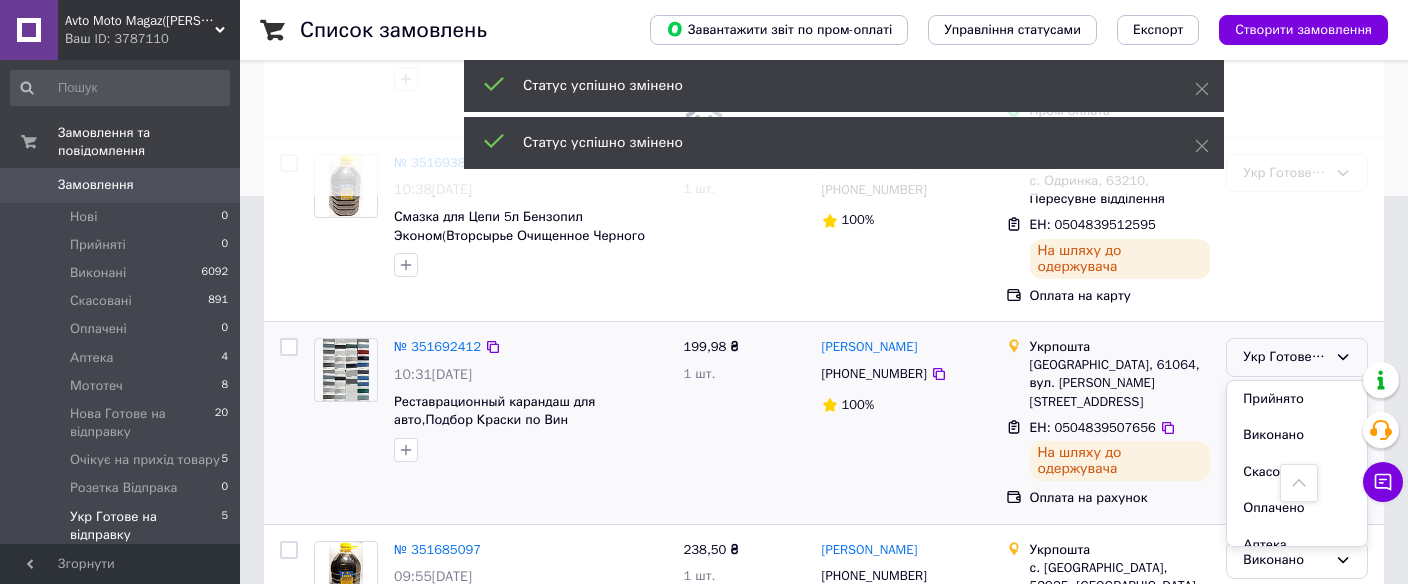 click on "Виконано" at bounding box center (1297, 435) 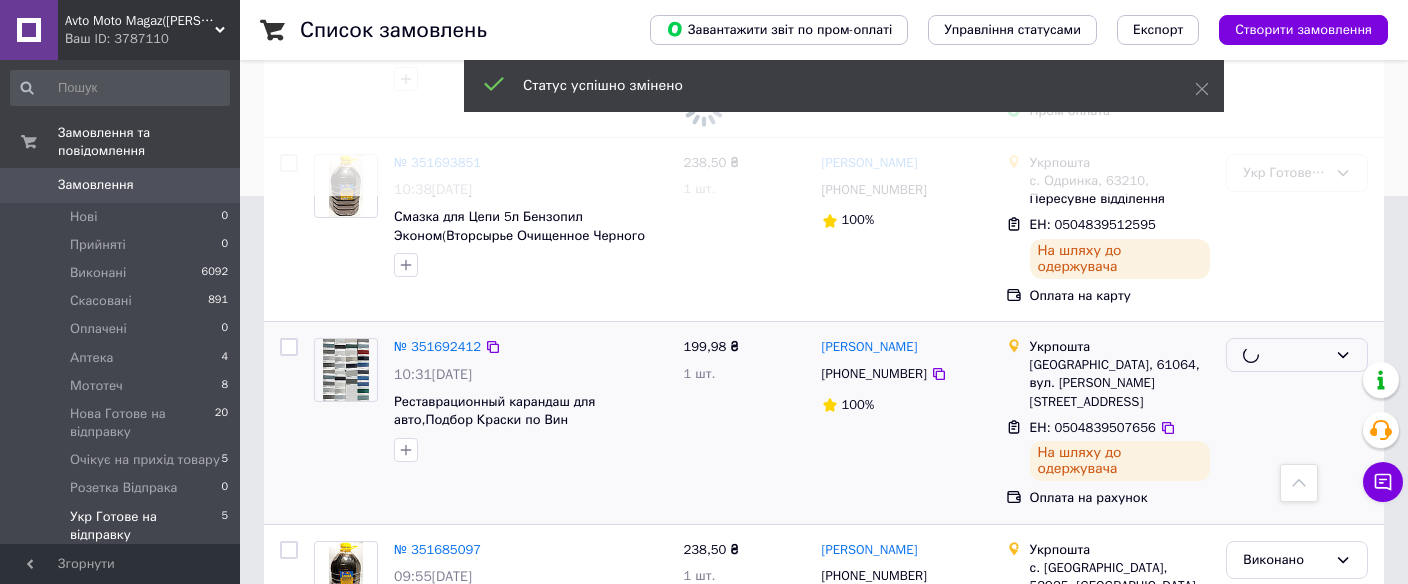 scroll, scrollTop: 142, scrollLeft: 0, axis: vertical 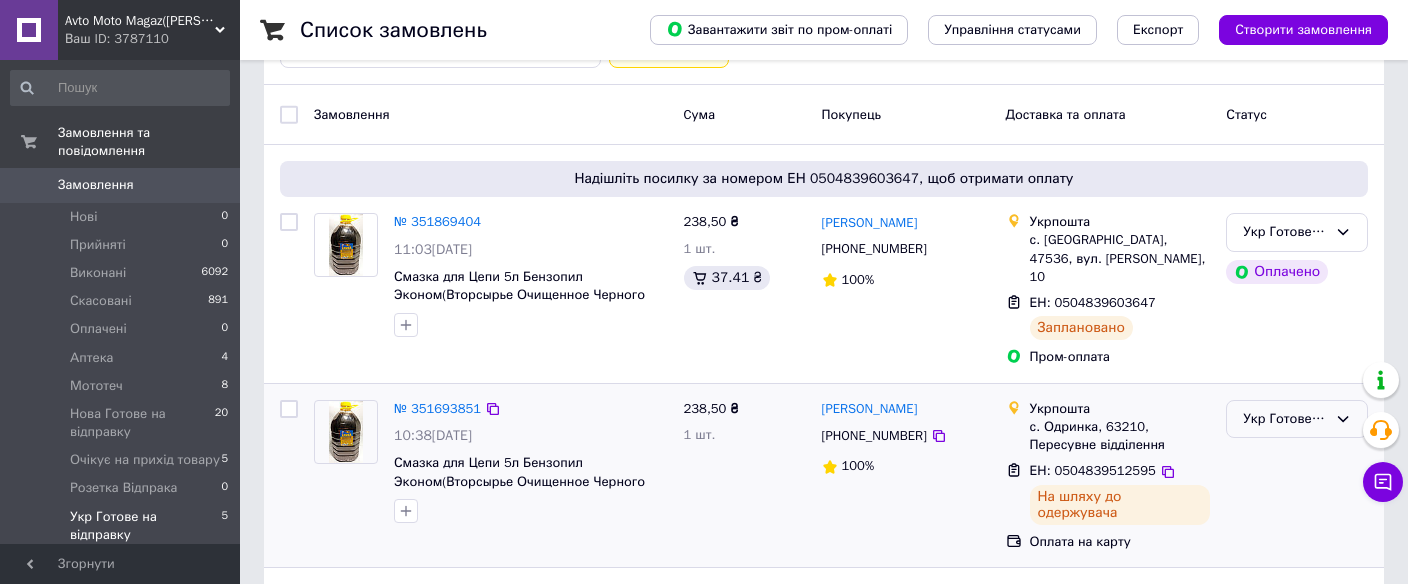 click on "Укр Готове на відправку" at bounding box center (1285, 419) 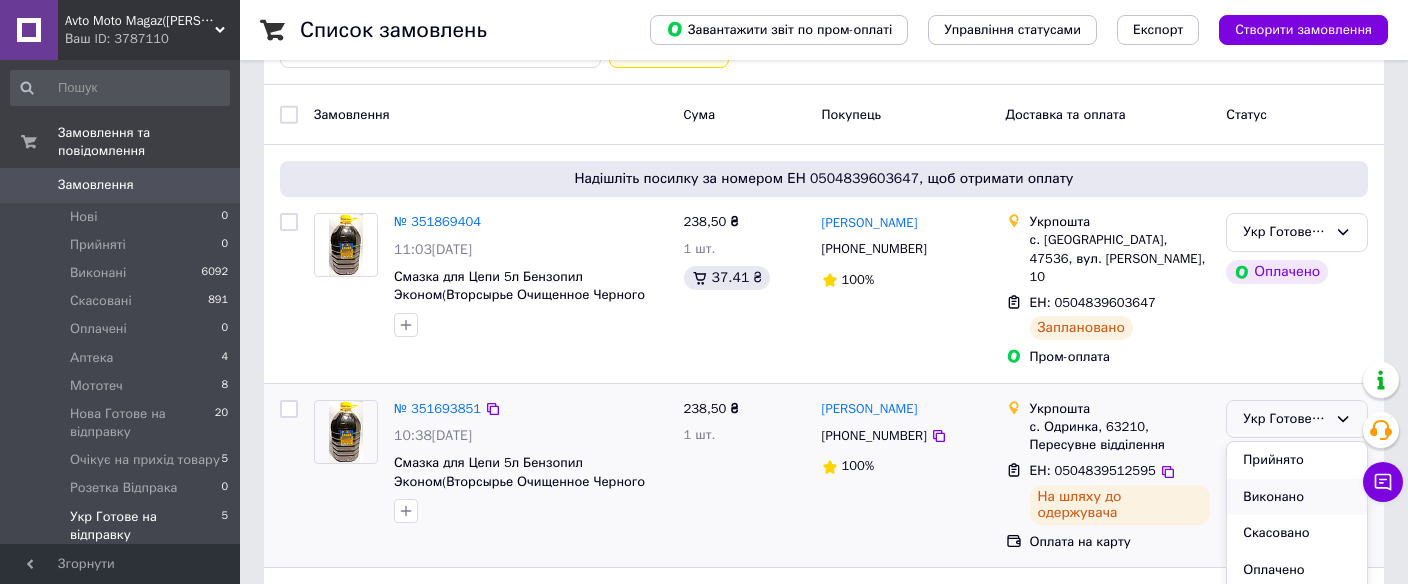 click on "Виконано" at bounding box center [1297, 497] 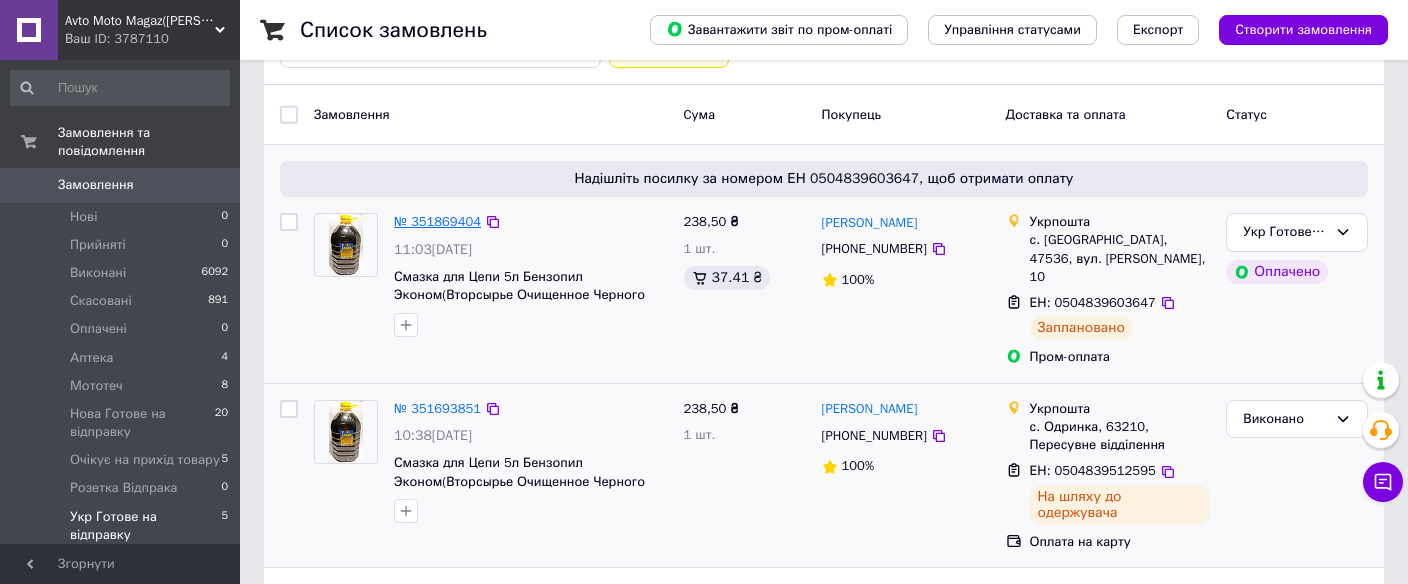 click on "№ 351869404" at bounding box center [437, 221] 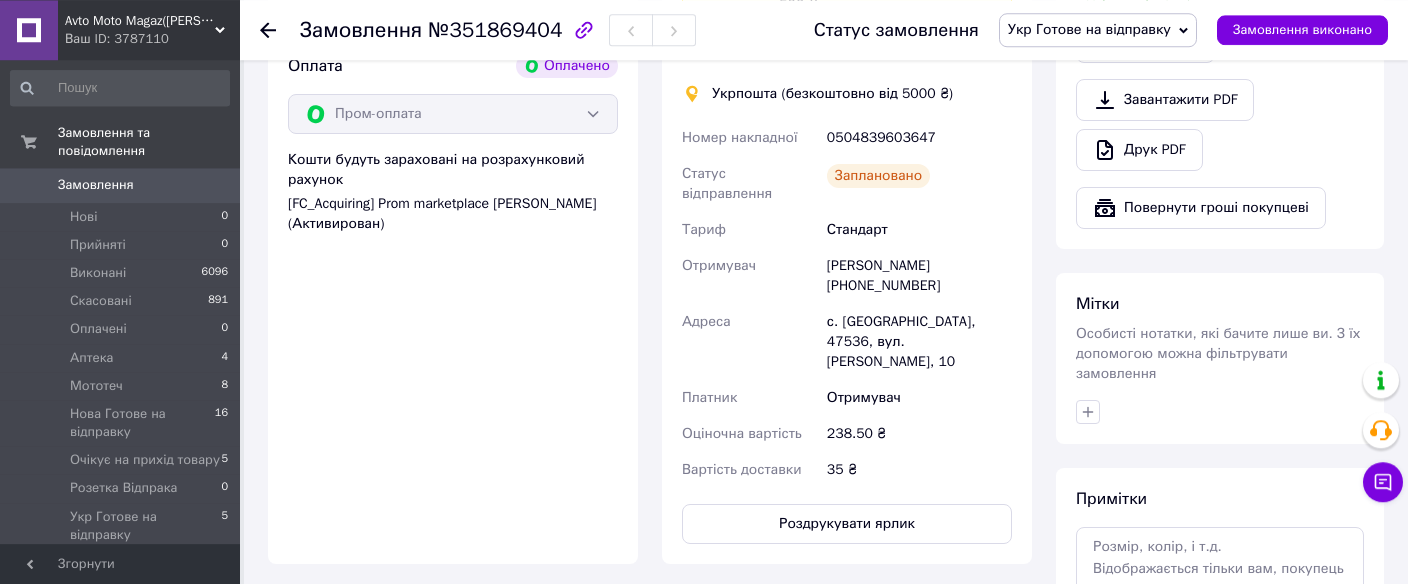 scroll, scrollTop: 1374, scrollLeft: 0, axis: vertical 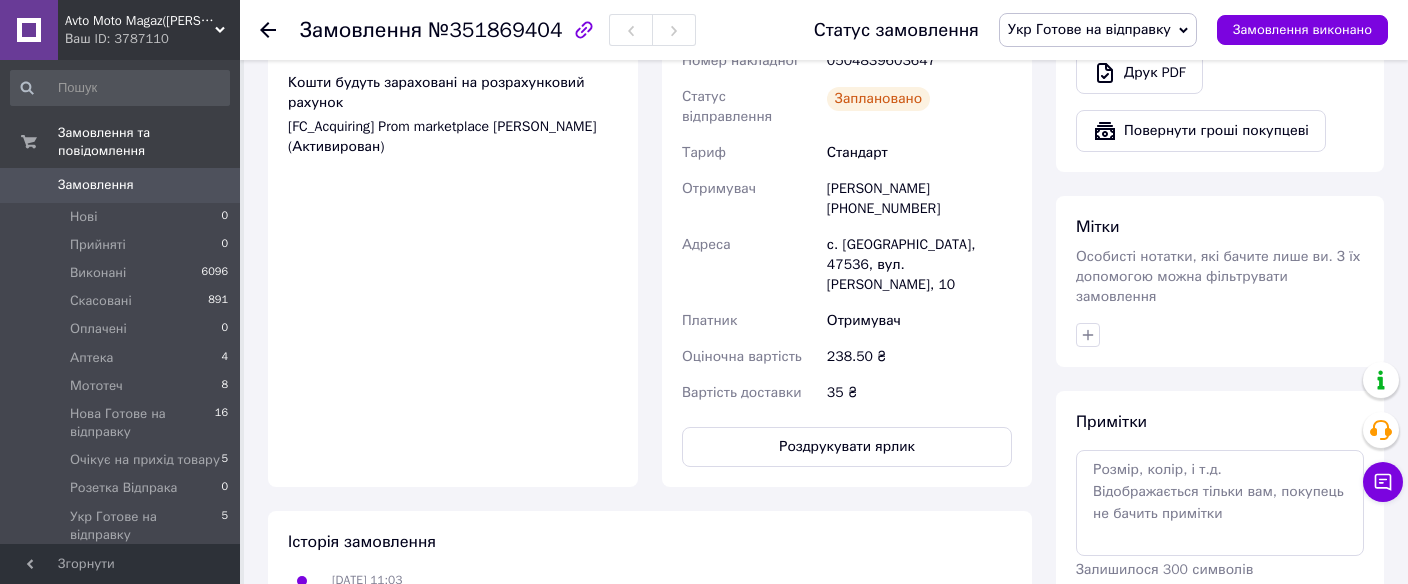 click 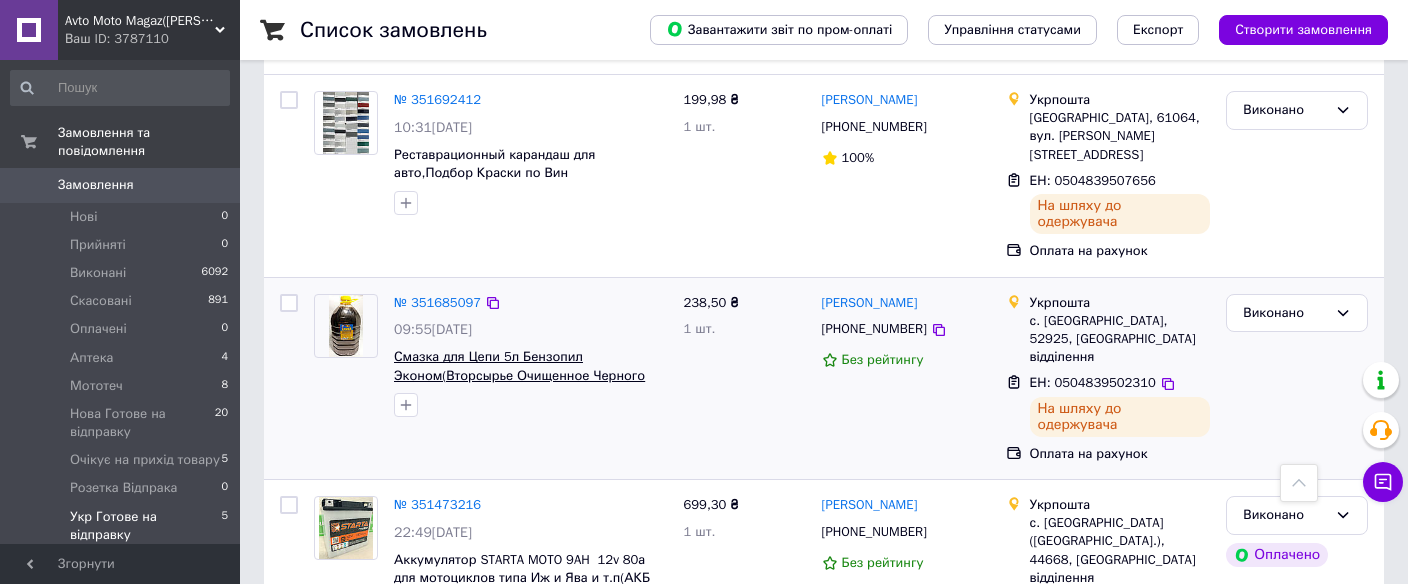 scroll, scrollTop: 0, scrollLeft: 0, axis: both 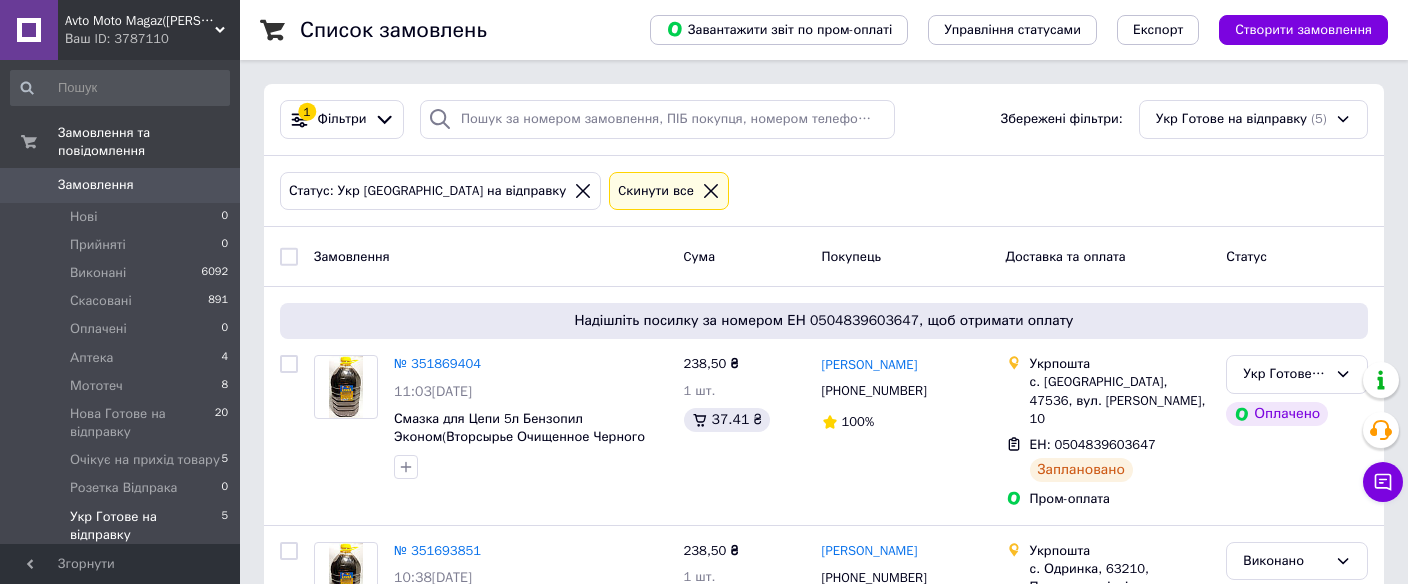 click on "Замовлення" at bounding box center [96, 185] 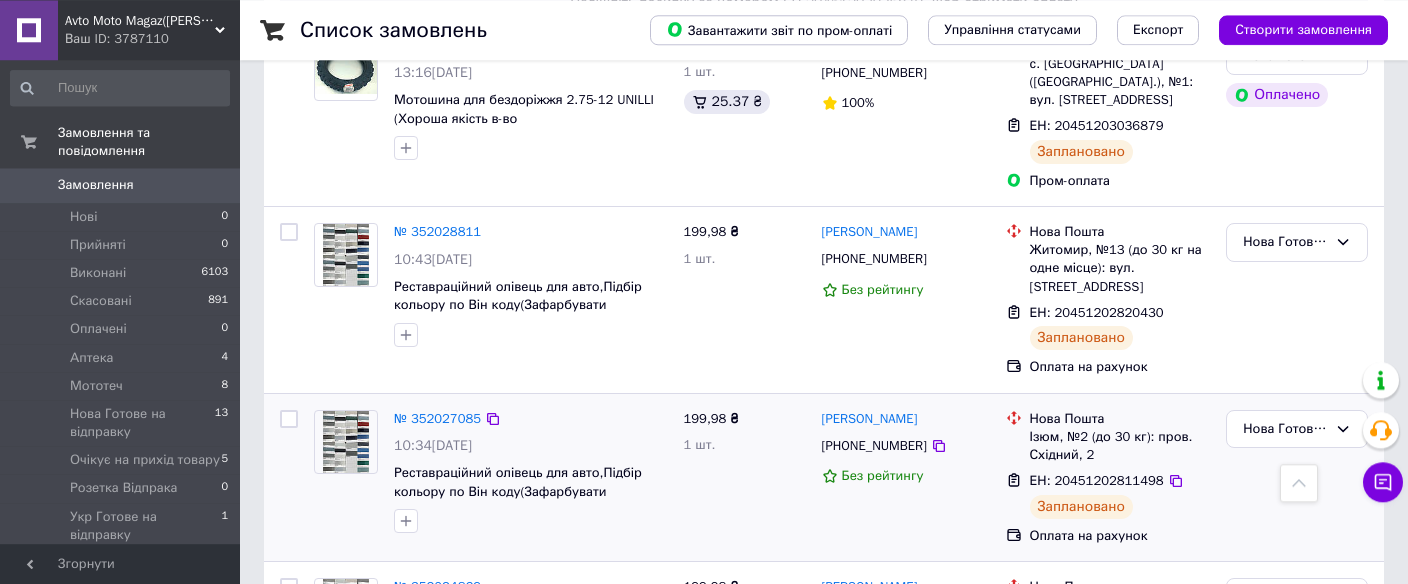 scroll, scrollTop: 0, scrollLeft: 0, axis: both 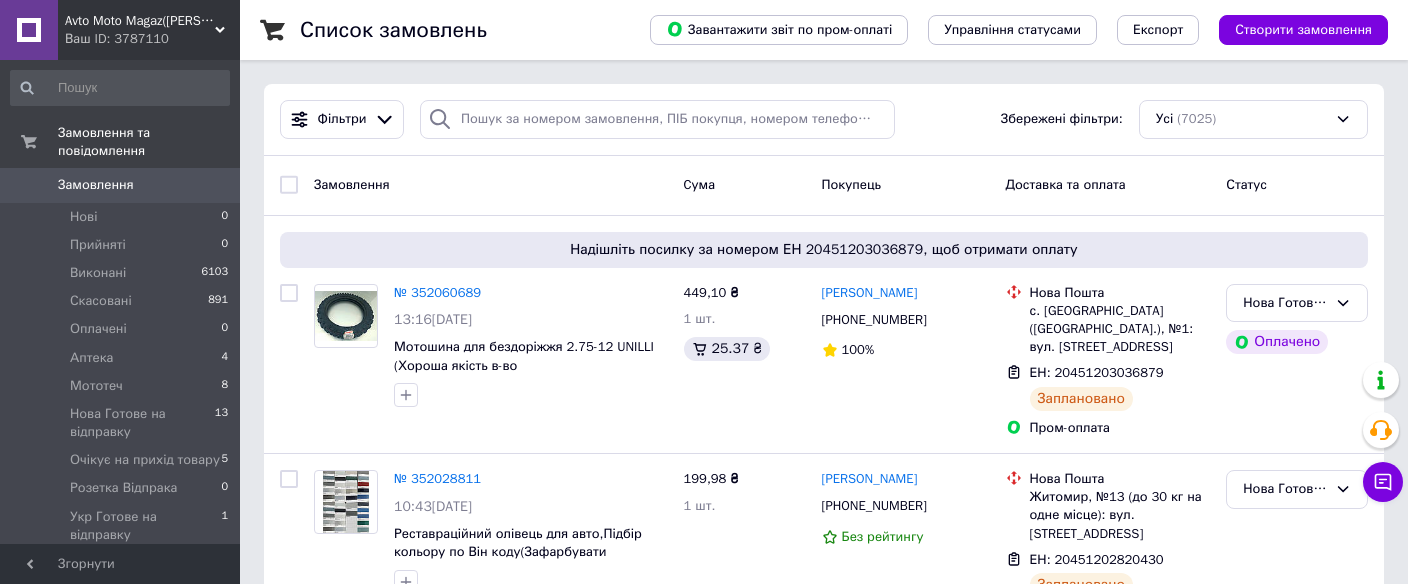 click on "Замовлення" at bounding box center [96, 185] 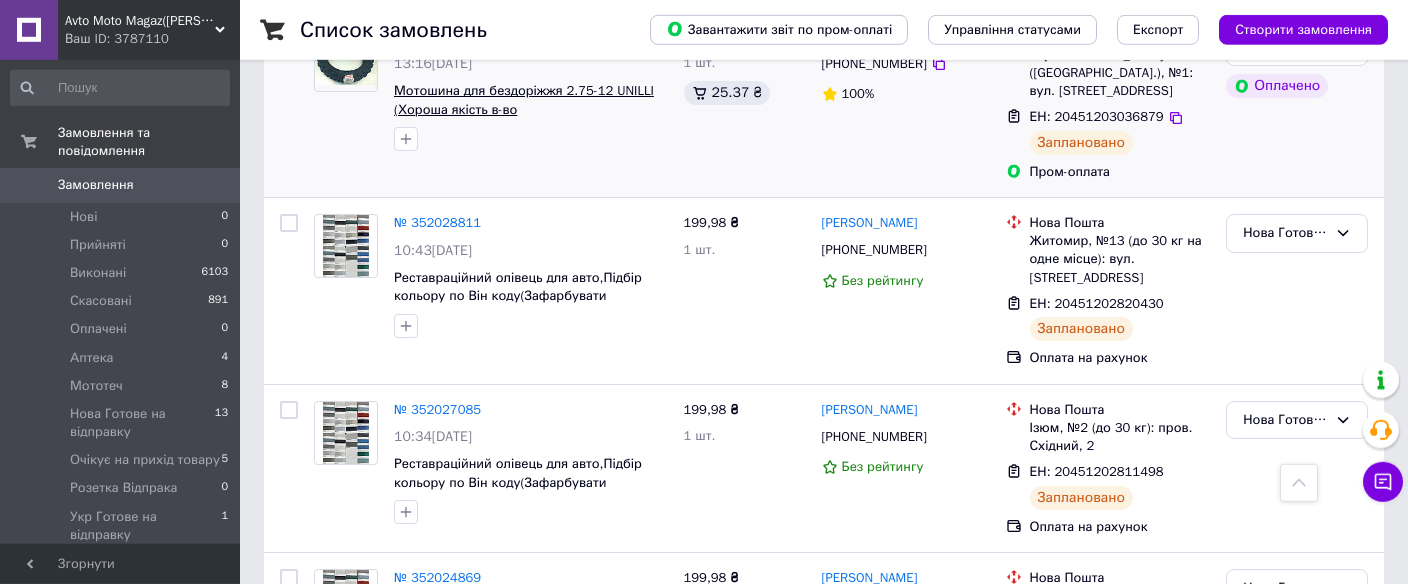 scroll, scrollTop: 0, scrollLeft: 0, axis: both 